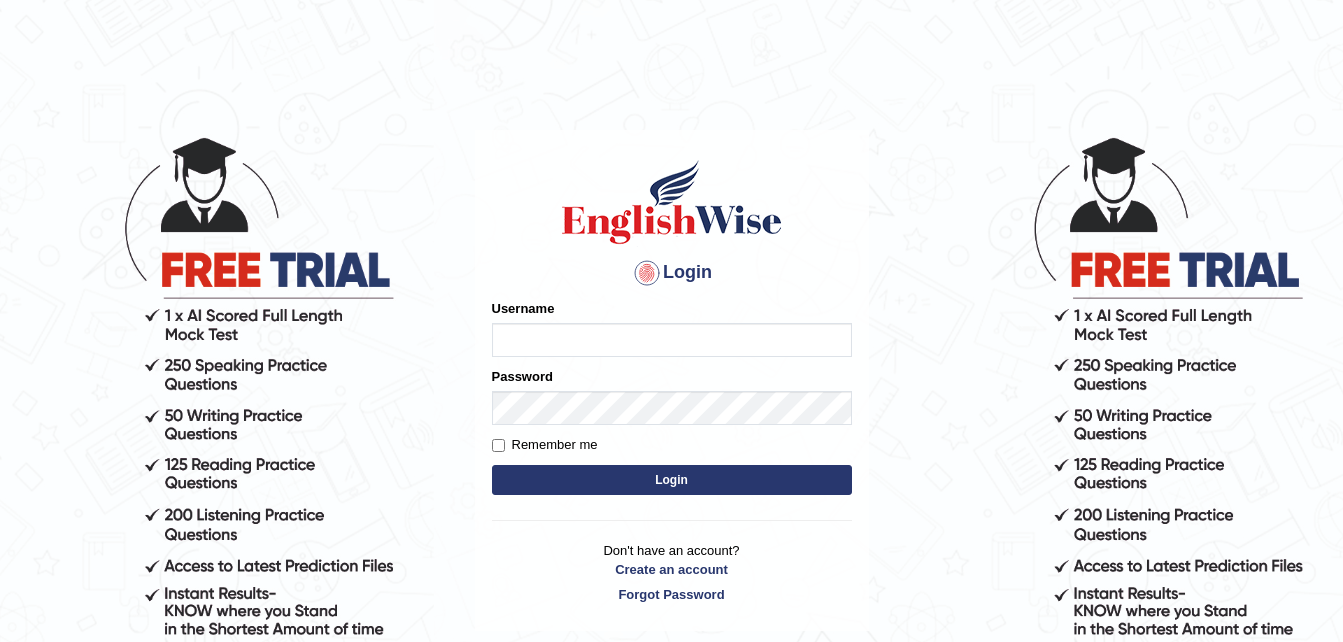 scroll, scrollTop: 0, scrollLeft: 0, axis: both 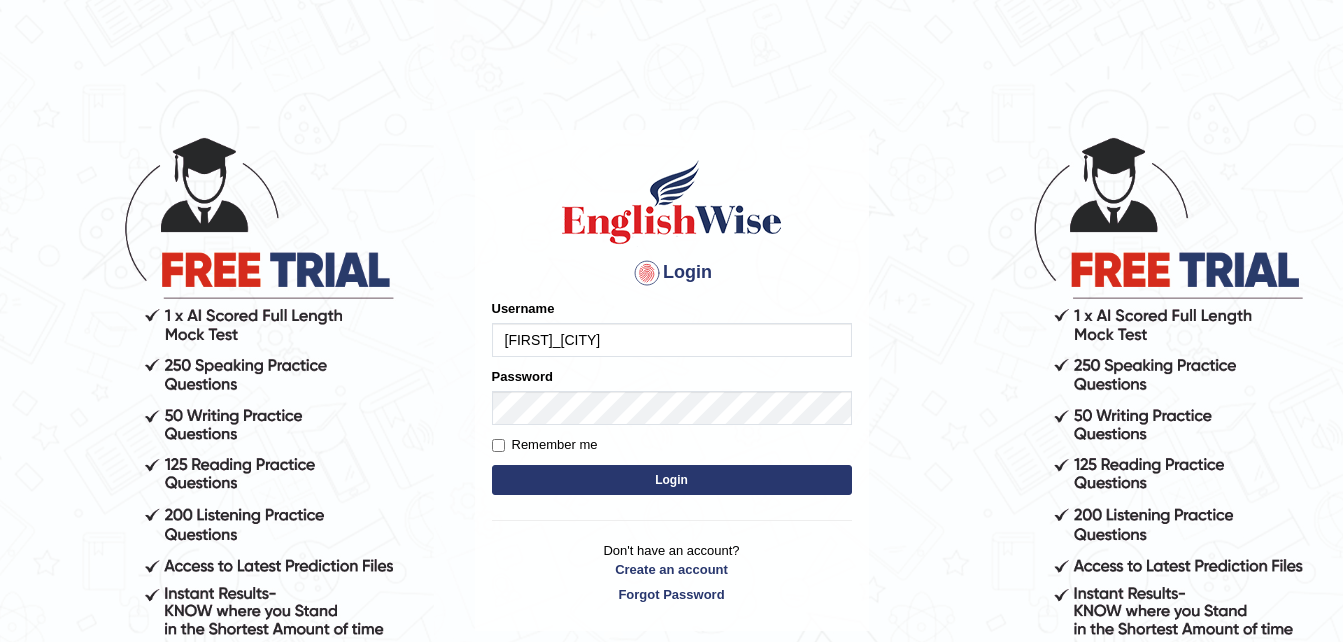 click on "Login" at bounding box center (672, 480) 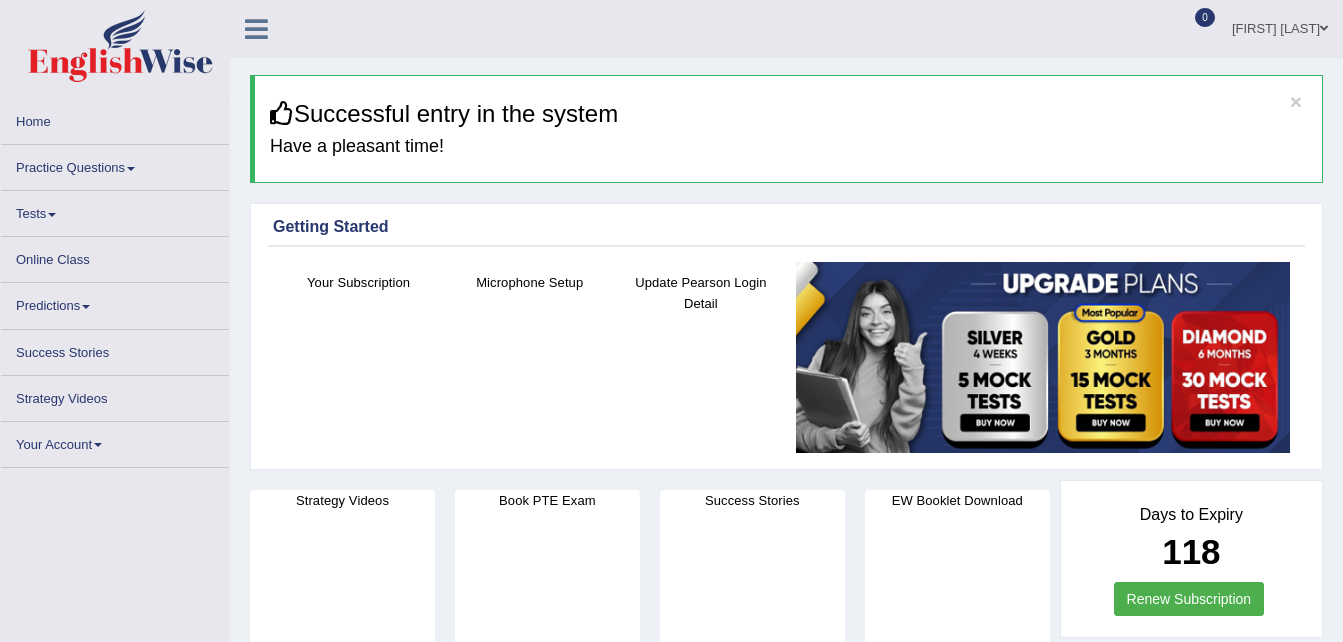 scroll, scrollTop: 0, scrollLeft: 0, axis: both 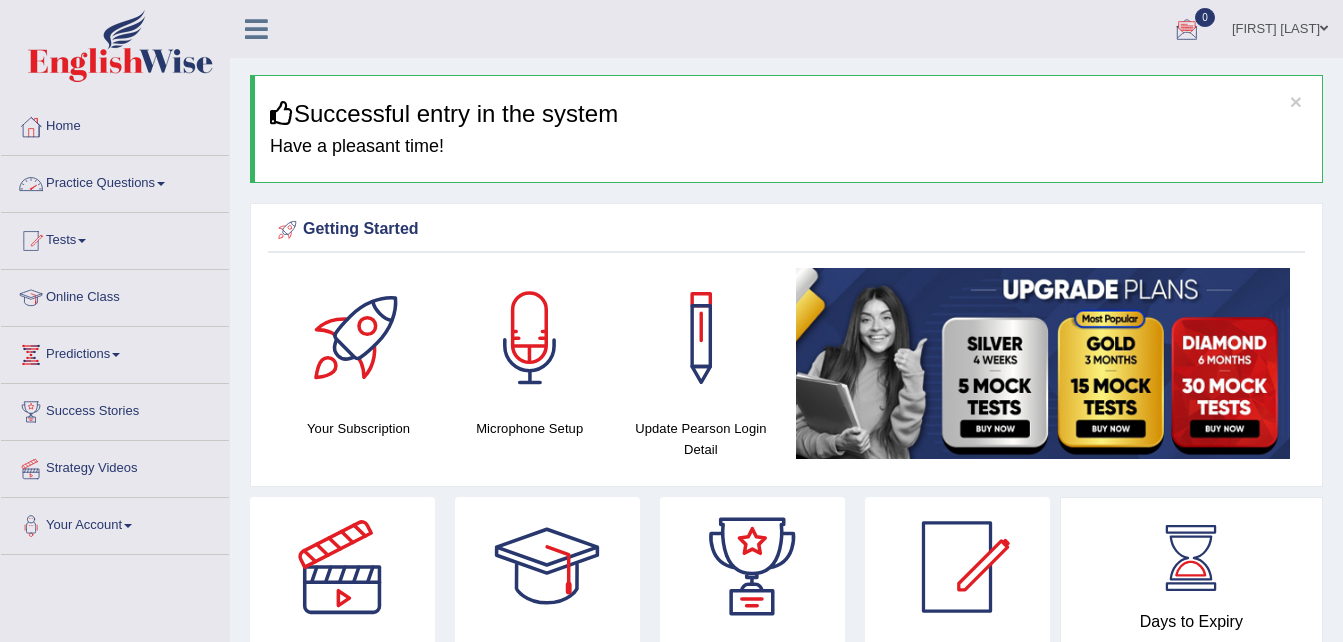 click on "Practice Questions" at bounding box center [115, 181] 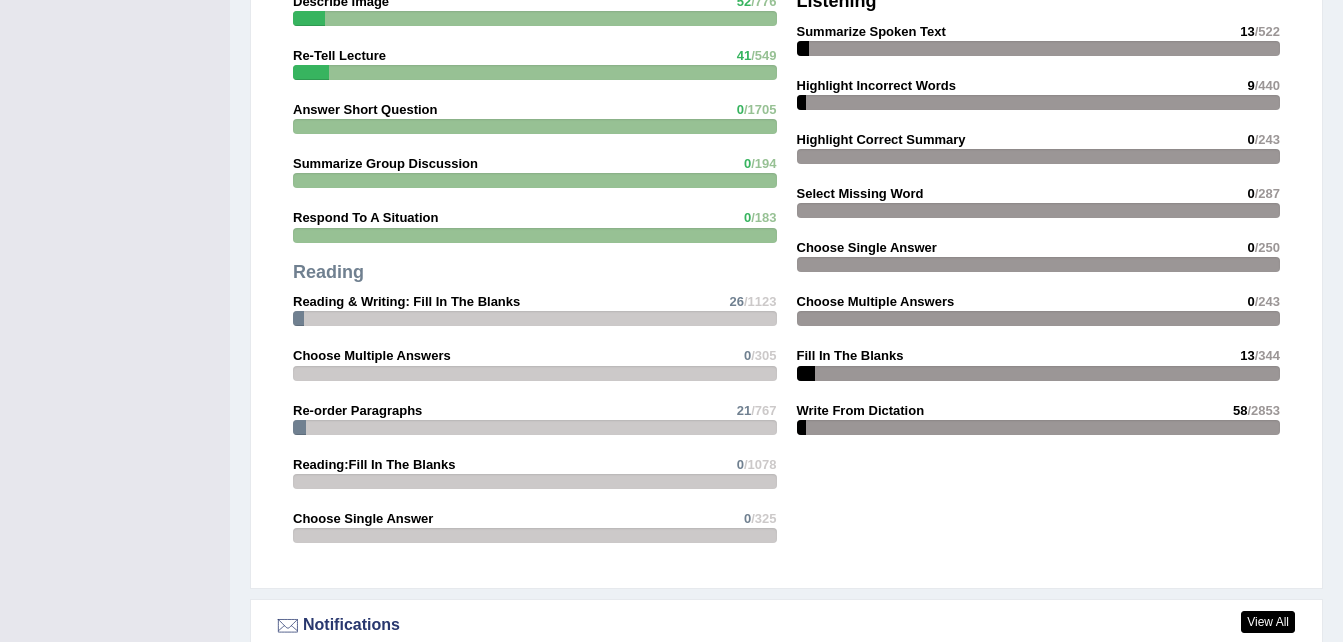 scroll, scrollTop: 1971, scrollLeft: 0, axis: vertical 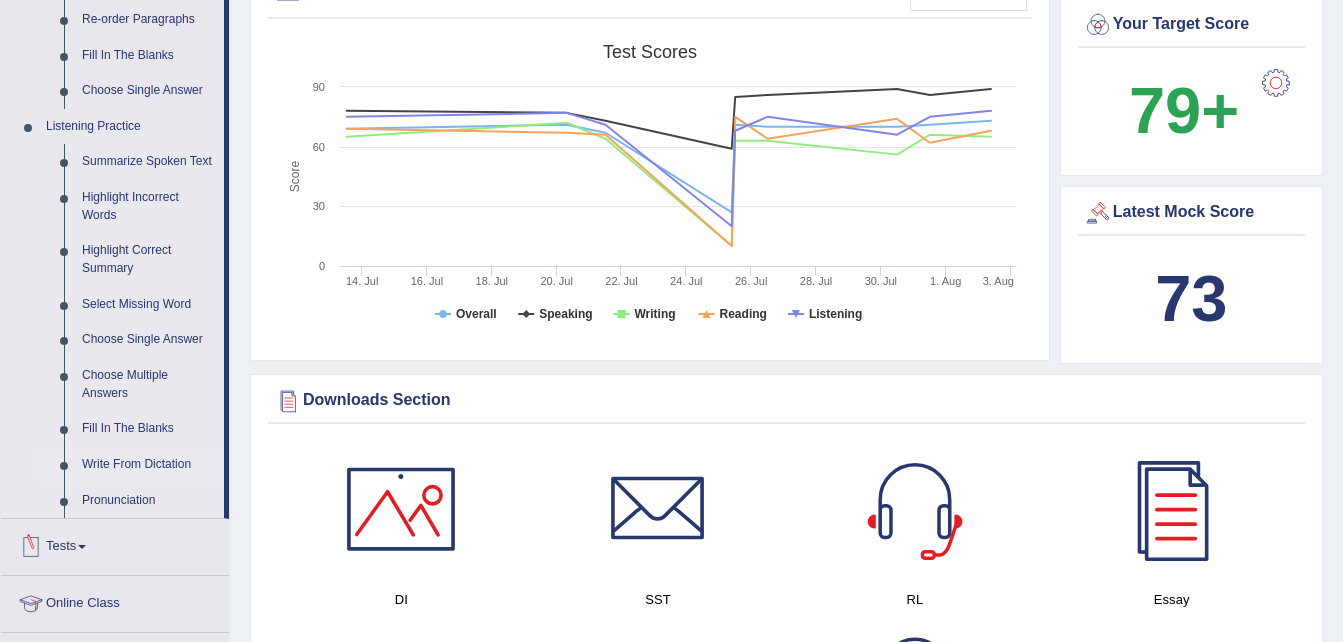 click on "Write From Dictation" at bounding box center (148, 465) 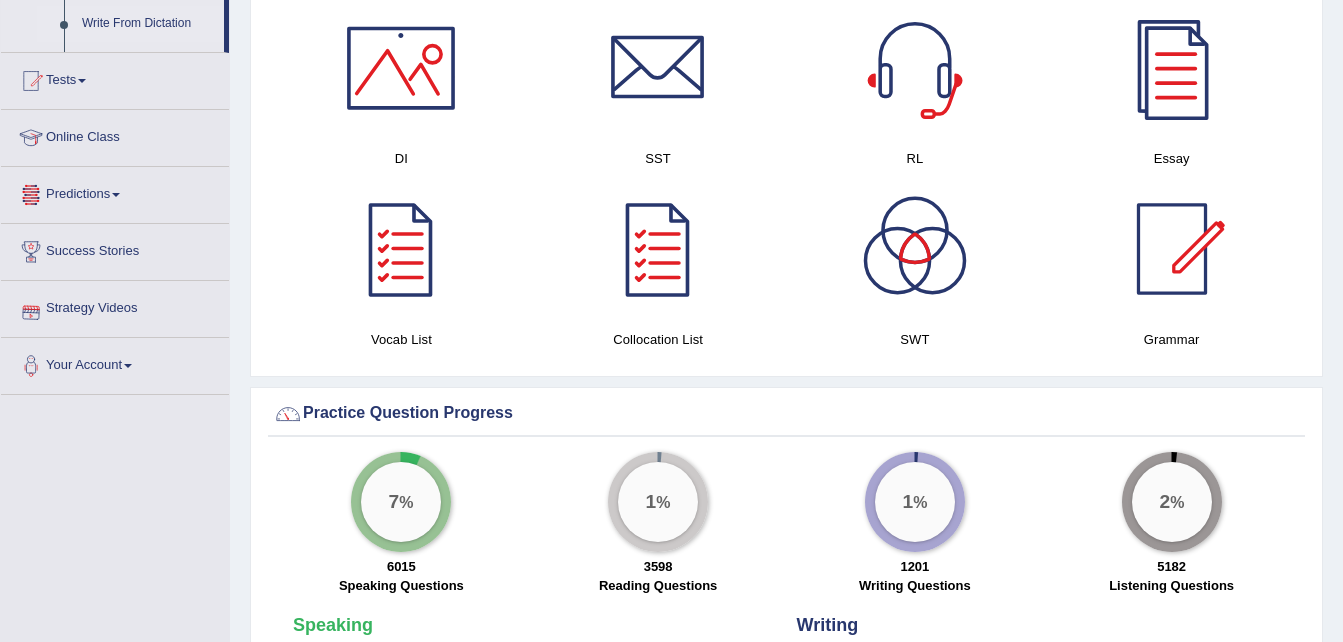 scroll, scrollTop: 1317, scrollLeft: 0, axis: vertical 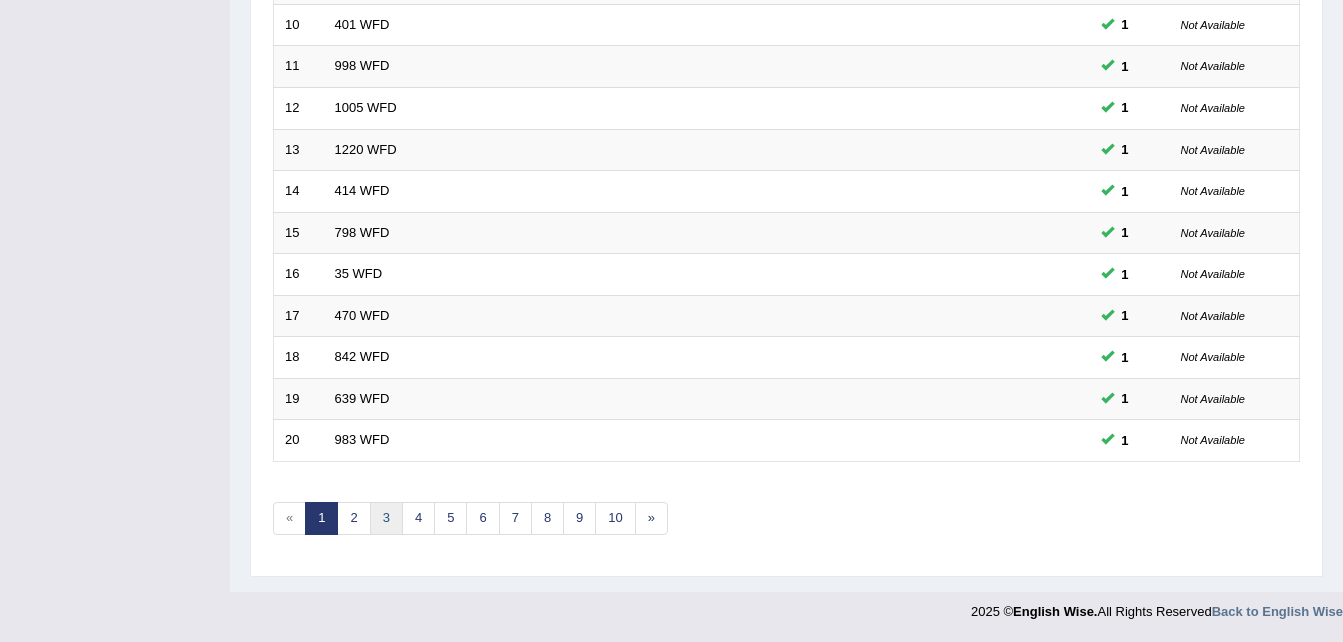 click on "3" at bounding box center [386, 518] 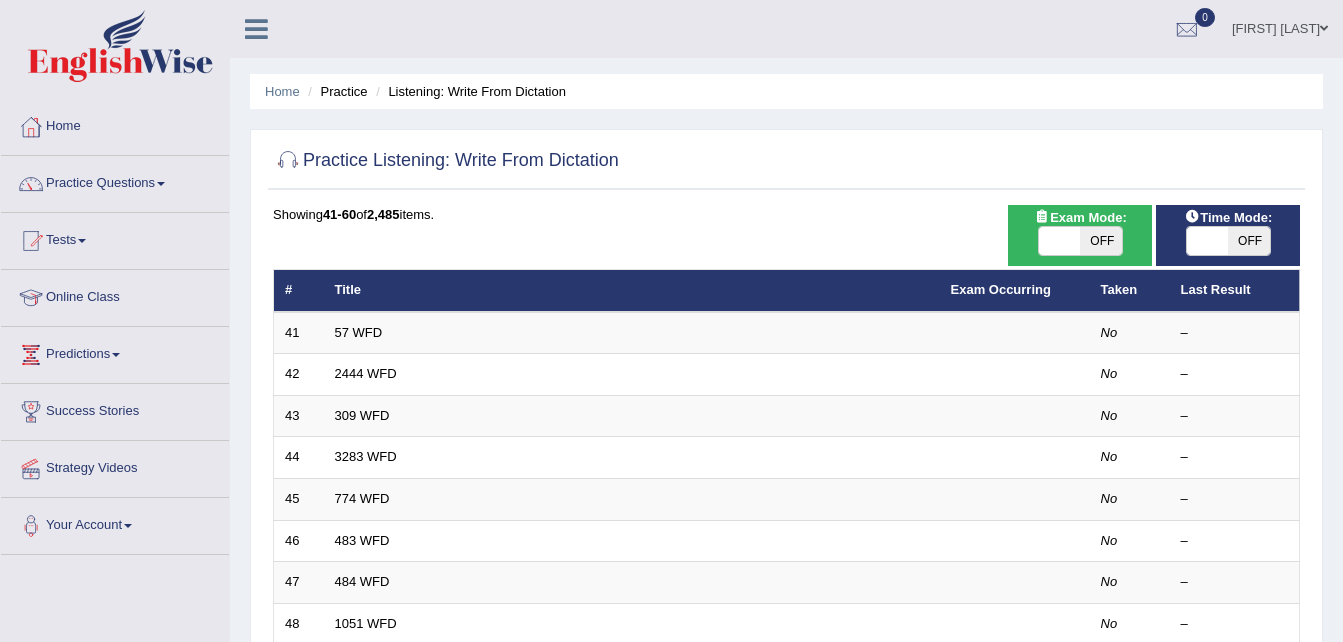 scroll, scrollTop: 0, scrollLeft: 0, axis: both 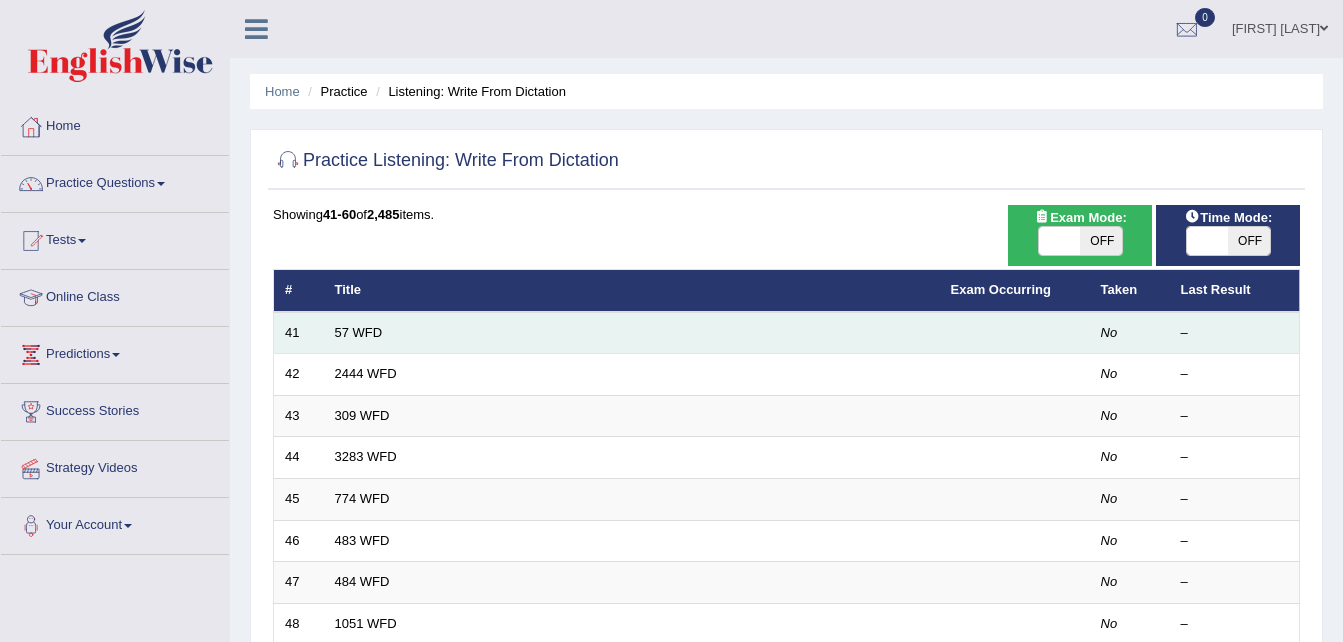 click on "41" at bounding box center [299, 333] 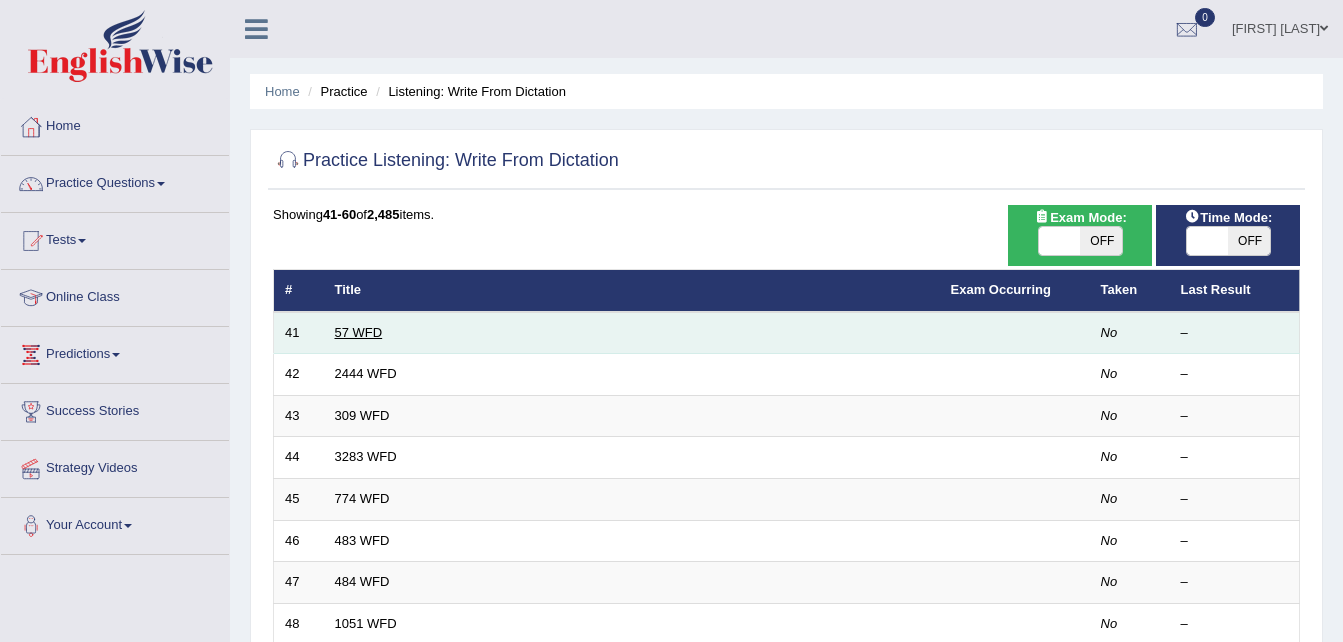 click on "57 WFD" at bounding box center (359, 332) 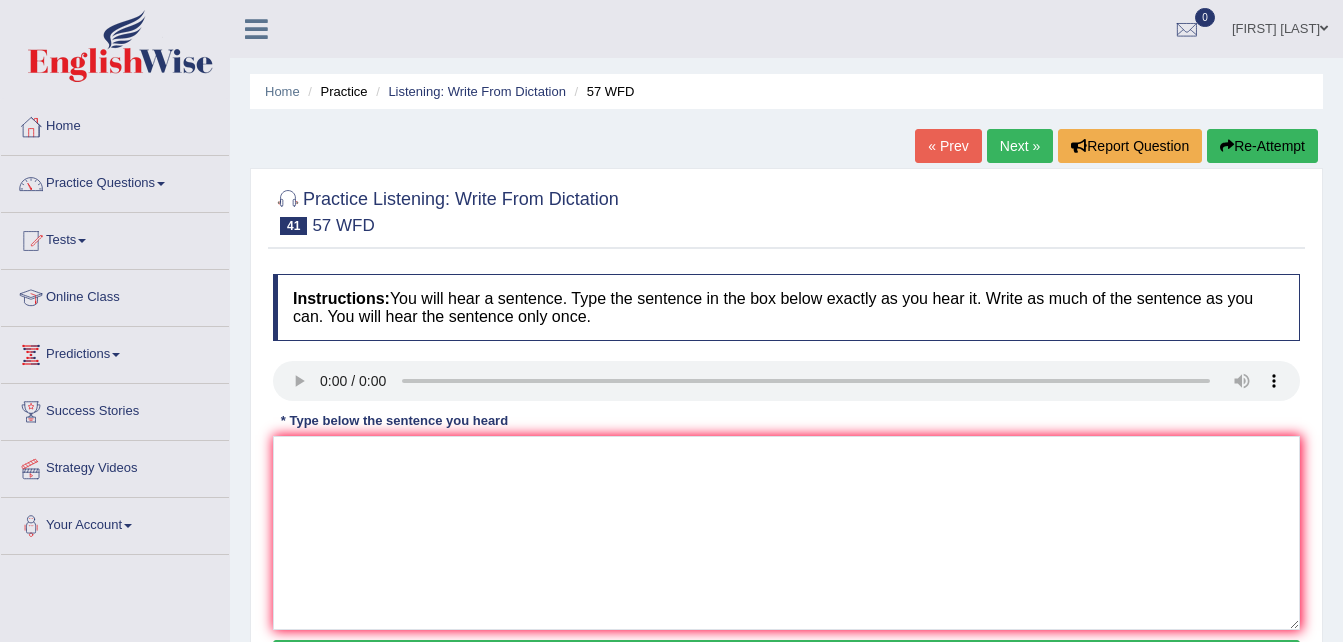 scroll, scrollTop: 0, scrollLeft: 0, axis: both 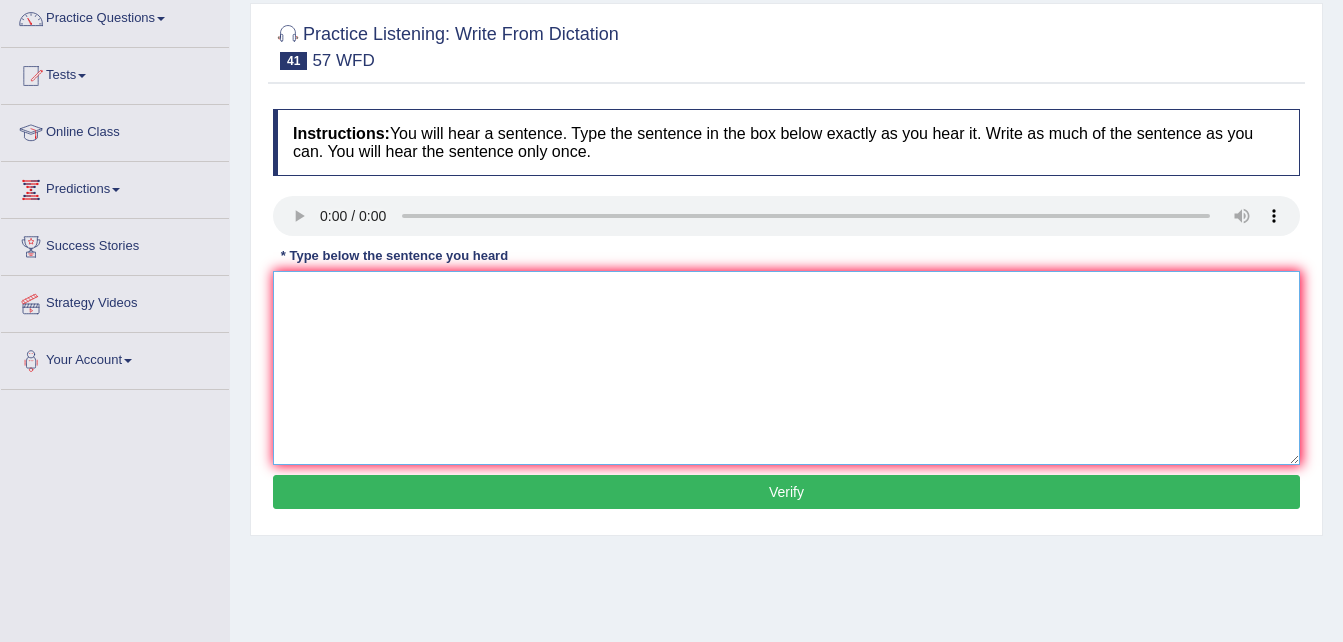 click at bounding box center [786, 368] 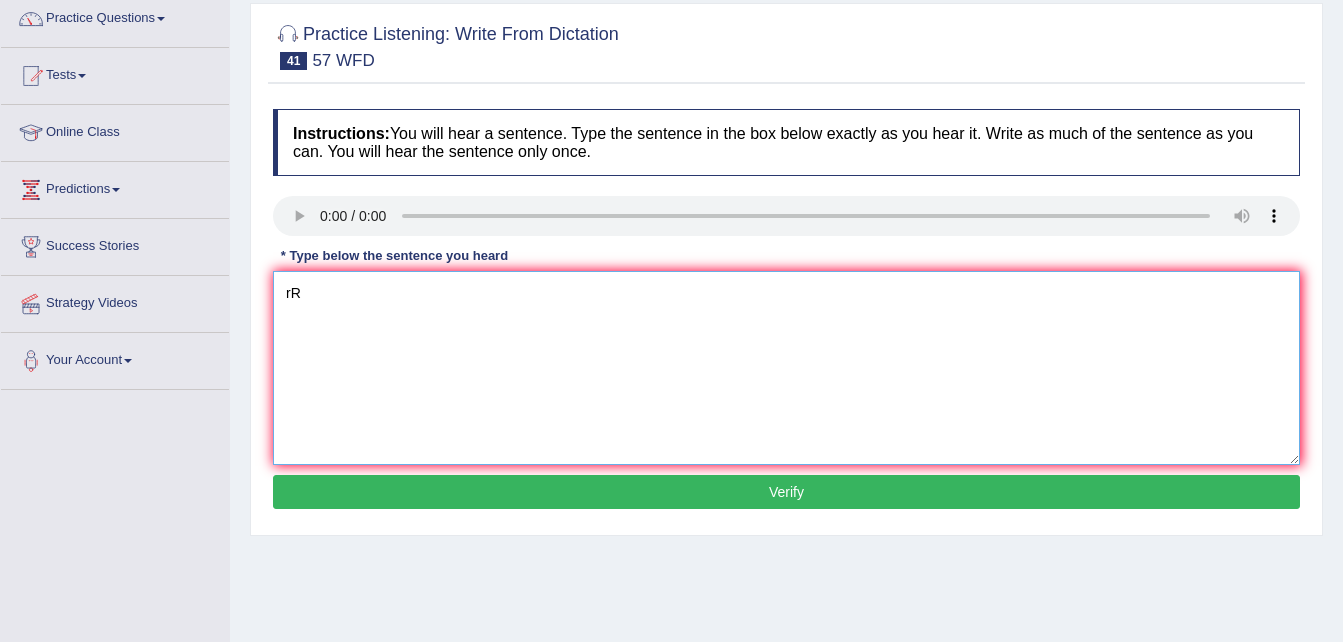 type on "r" 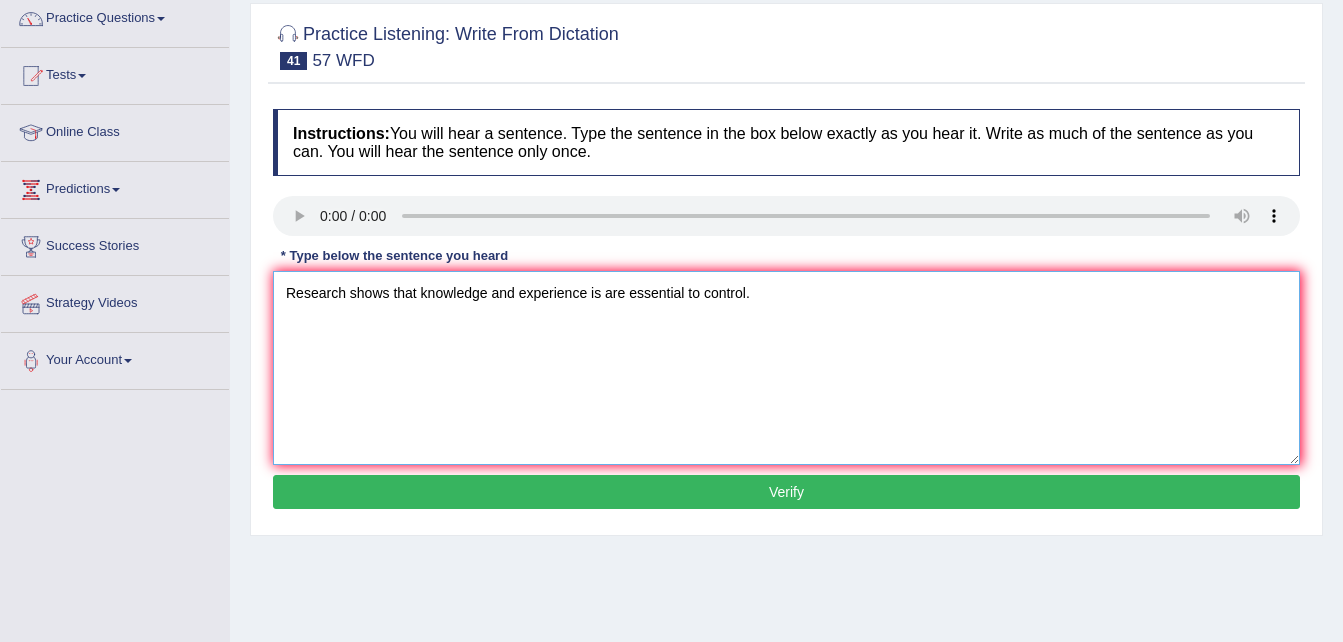 type on "Research shows that knowledge and experience is are essential to control." 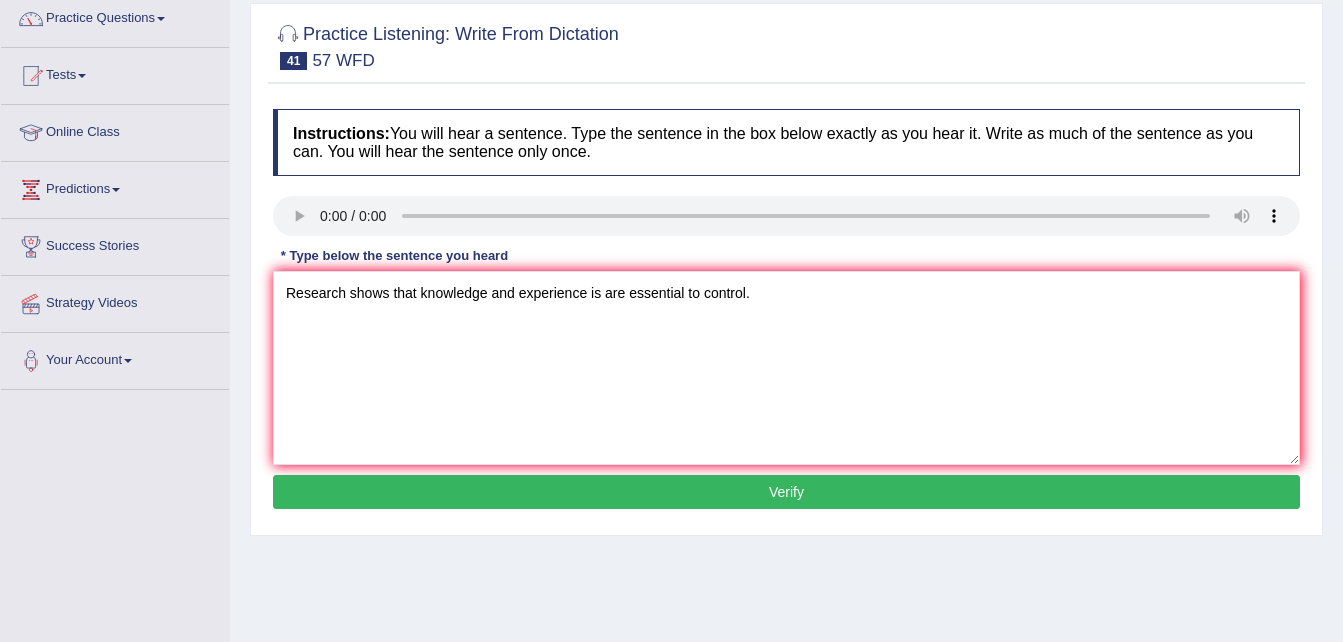 click on "Verify" at bounding box center [786, 492] 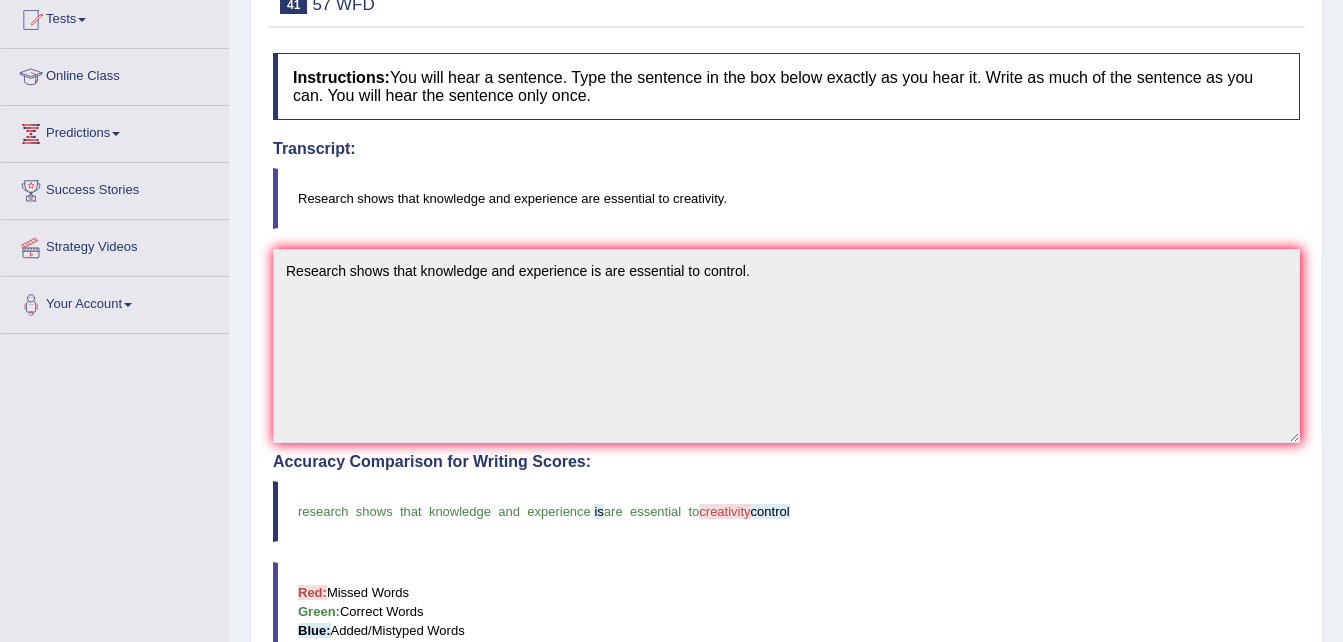 scroll, scrollTop: 0, scrollLeft: 0, axis: both 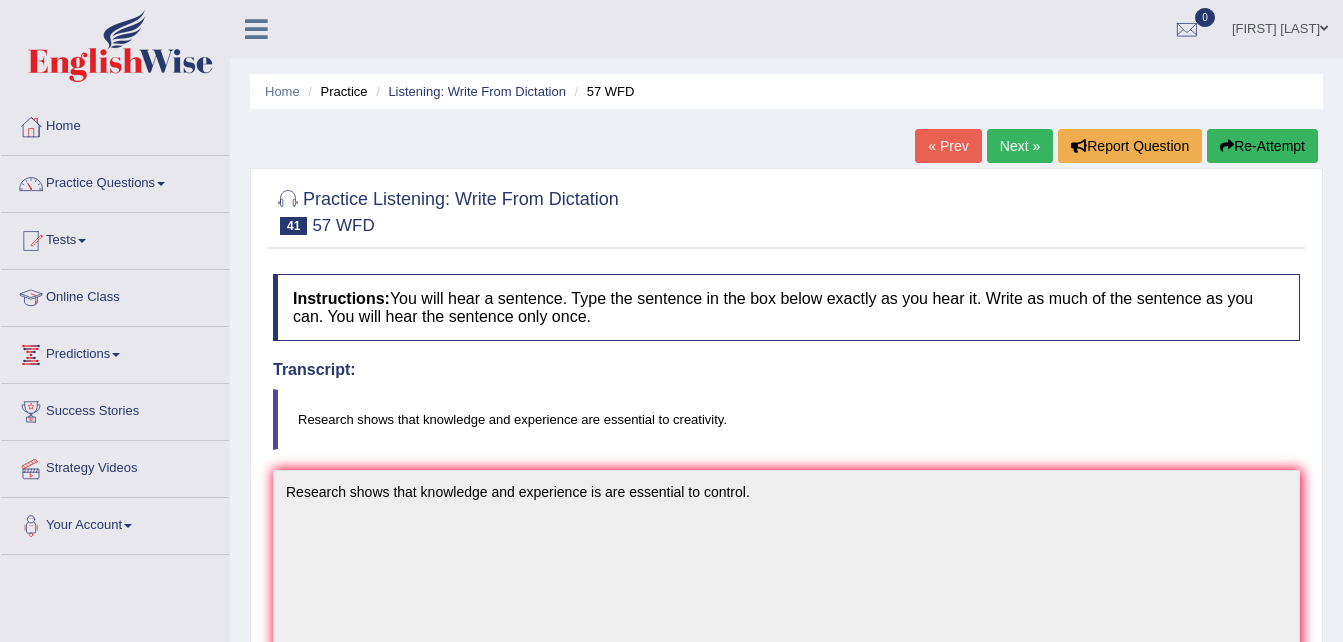 click on "Next »" at bounding box center [1020, 146] 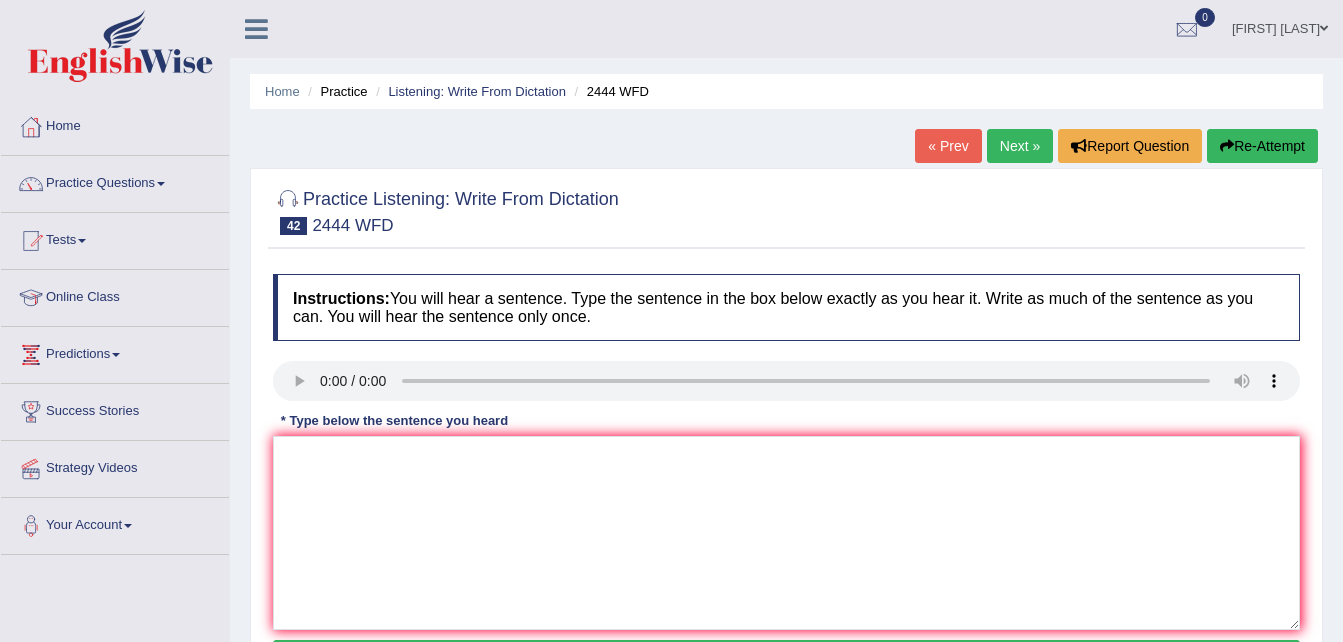 scroll, scrollTop: 0, scrollLeft: 0, axis: both 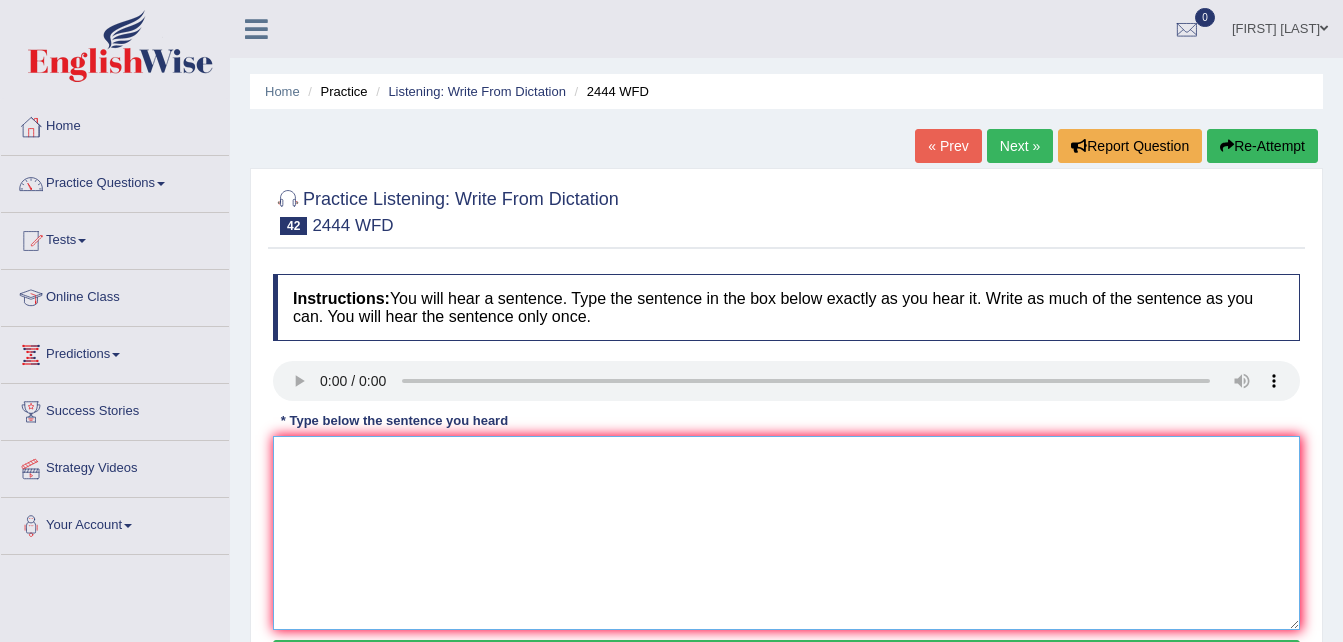 click at bounding box center [786, 533] 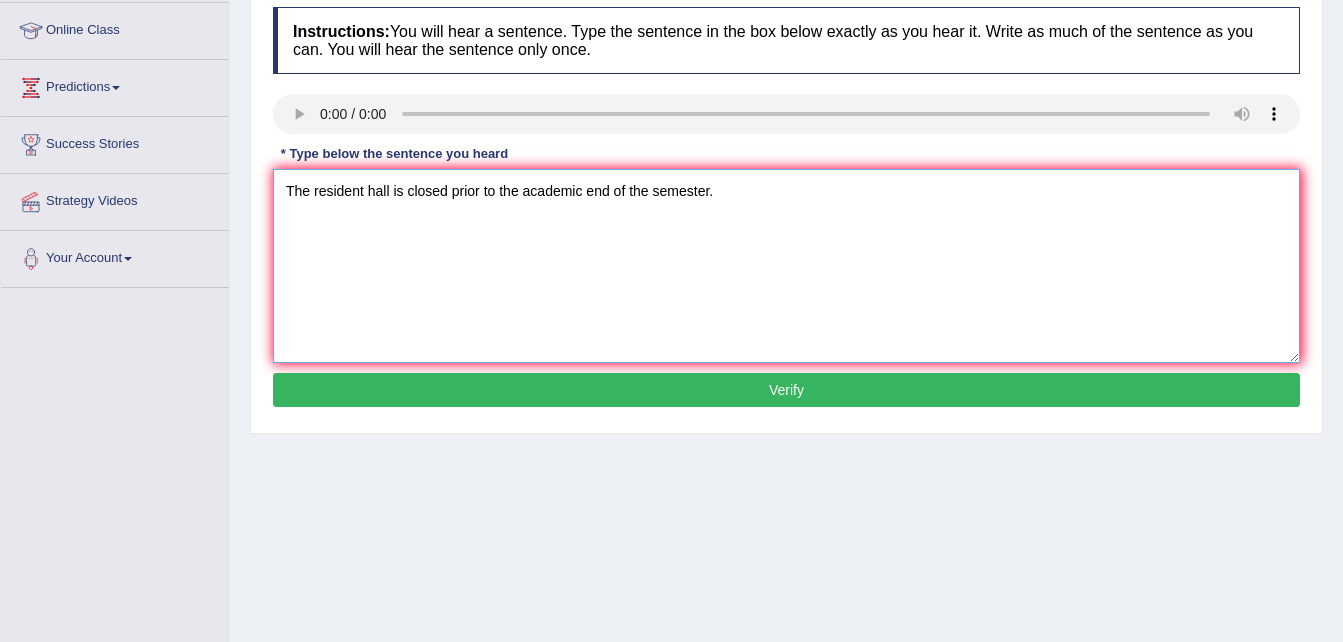 scroll, scrollTop: 276, scrollLeft: 0, axis: vertical 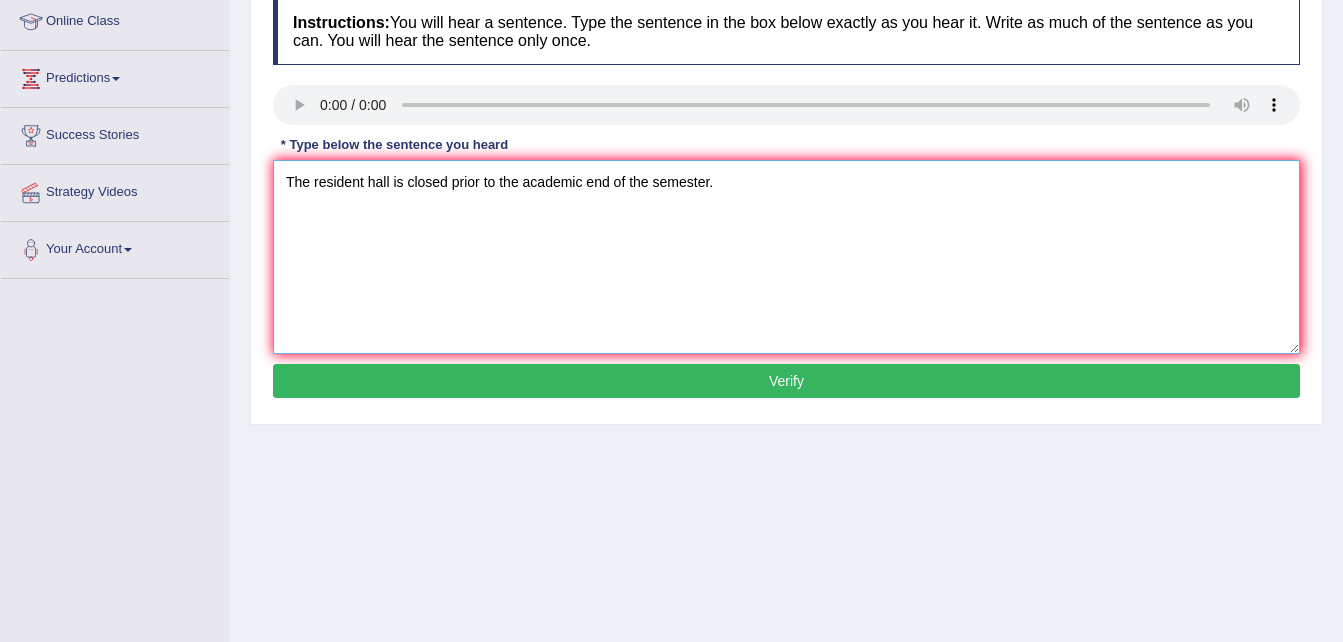 click on "The resident hall is closed prior to the academic end of the semester." at bounding box center [786, 257] 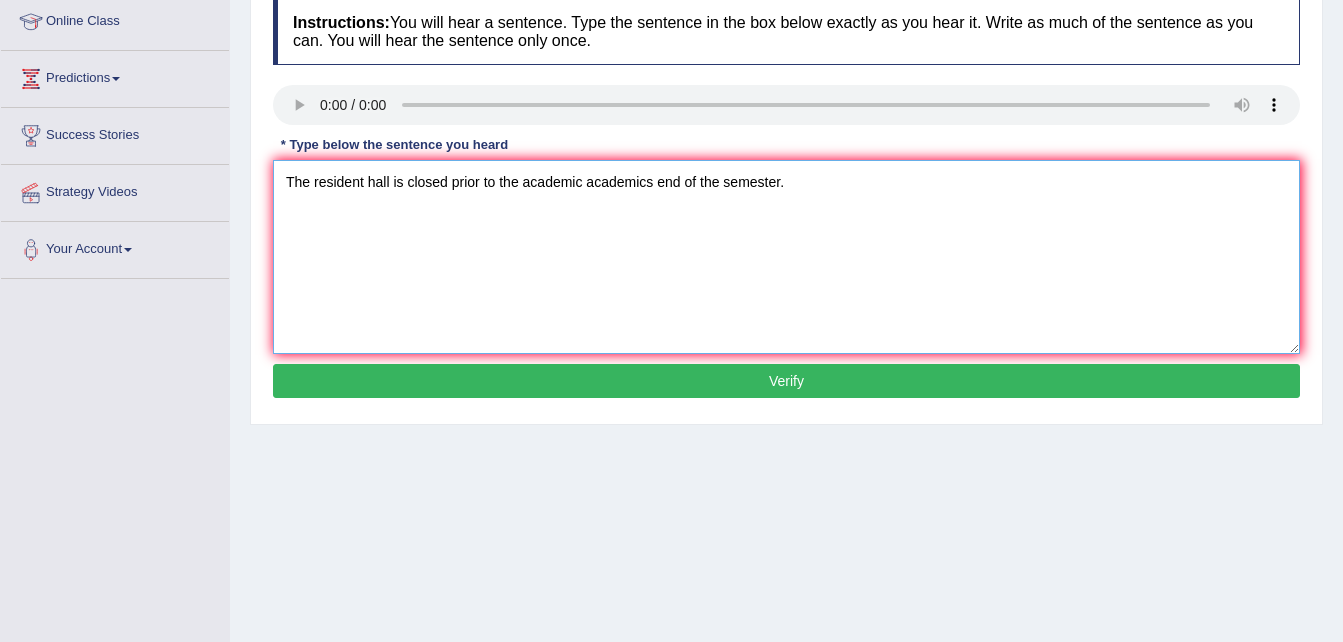 type on "The resident hall is closed prior to the academic academics end of the semester." 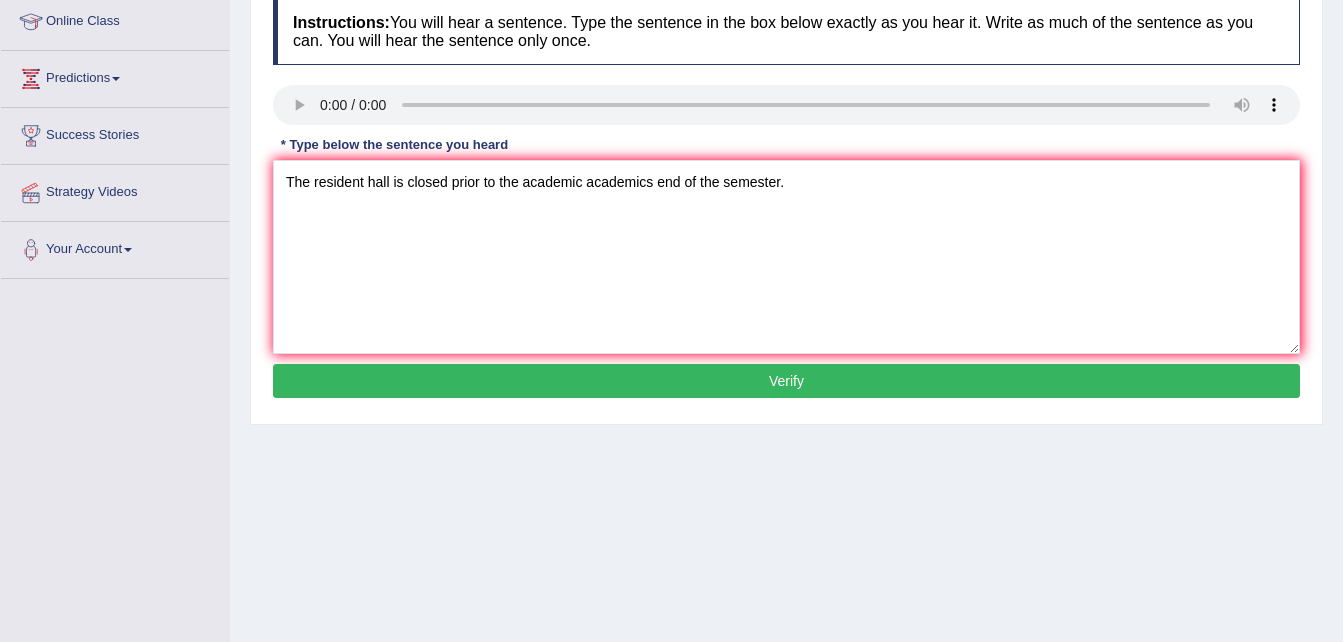 click on "Verify" at bounding box center [786, 381] 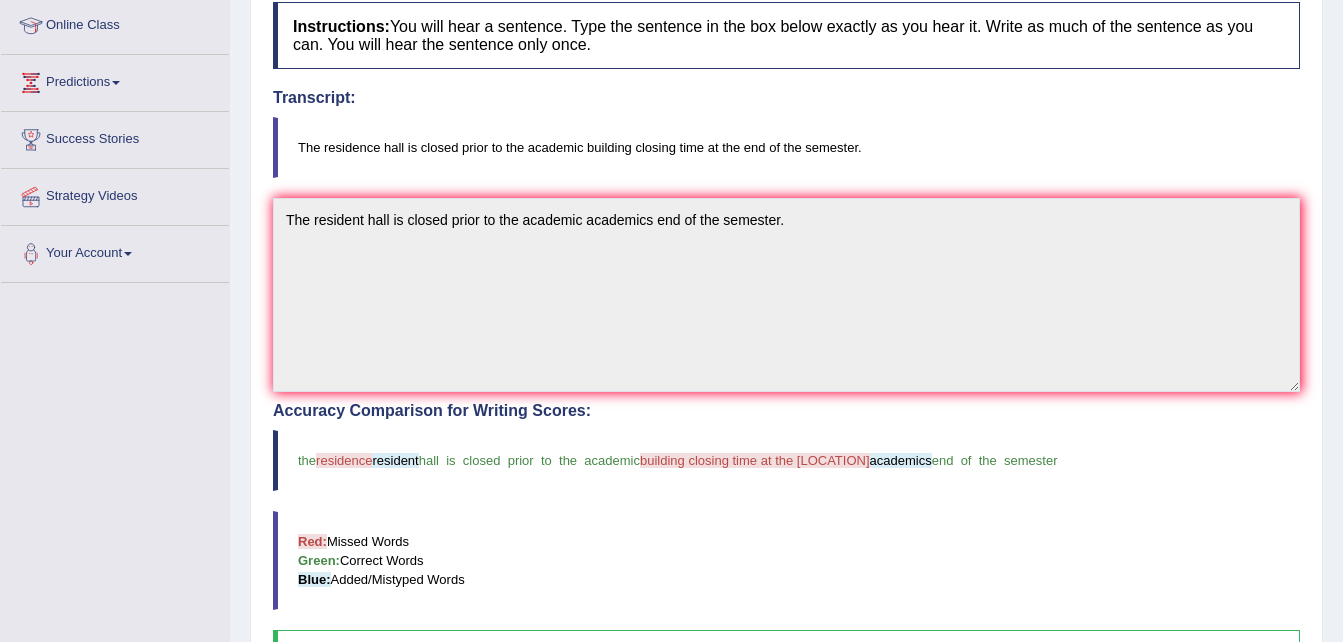 scroll, scrollTop: 265, scrollLeft: 0, axis: vertical 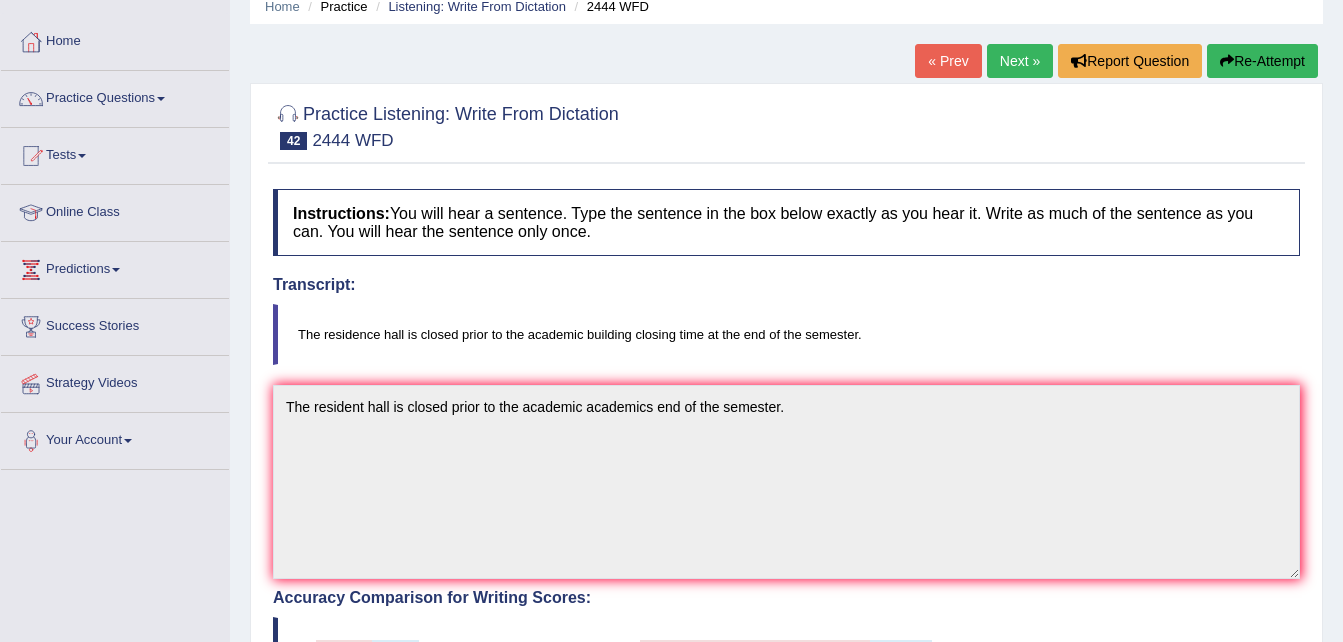 click on "Next »" at bounding box center [1020, 61] 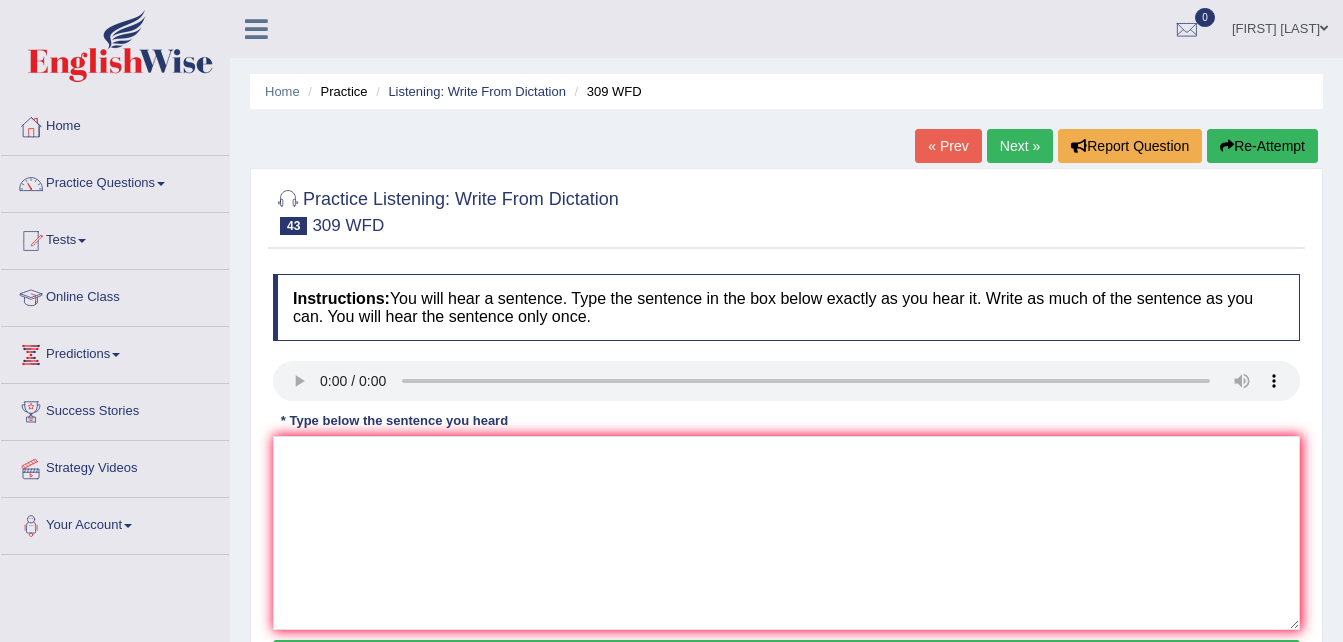 scroll, scrollTop: 0, scrollLeft: 0, axis: both 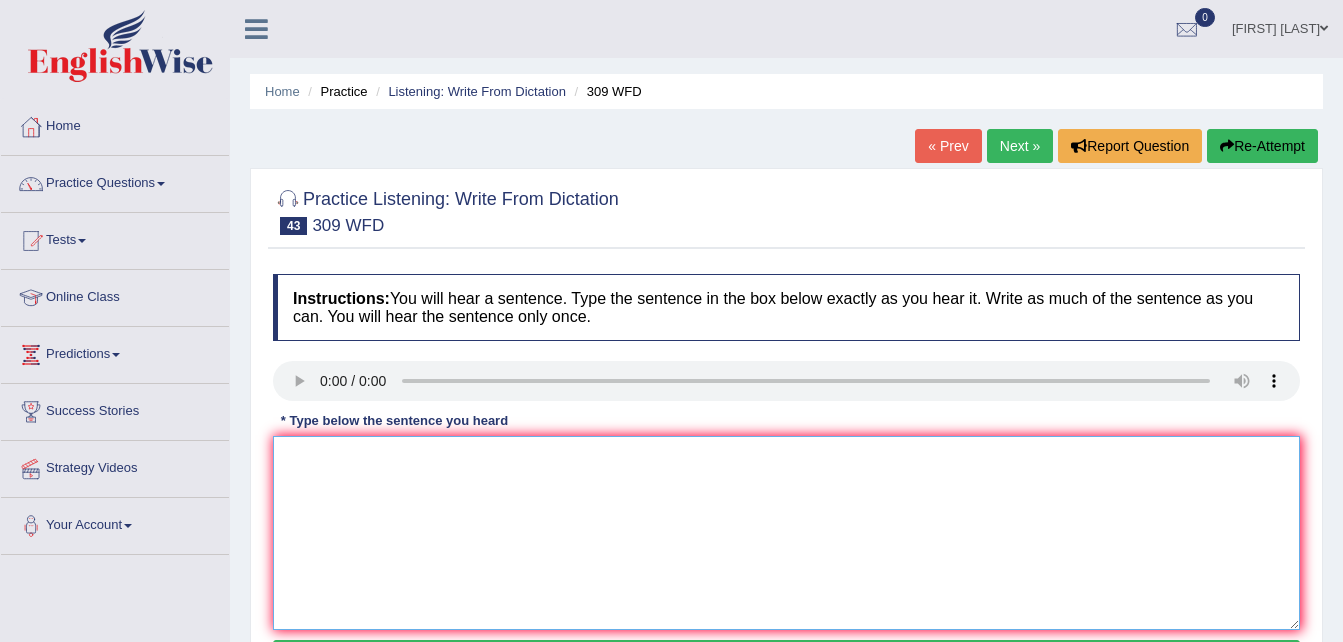 click at bounding box center (786, 533) 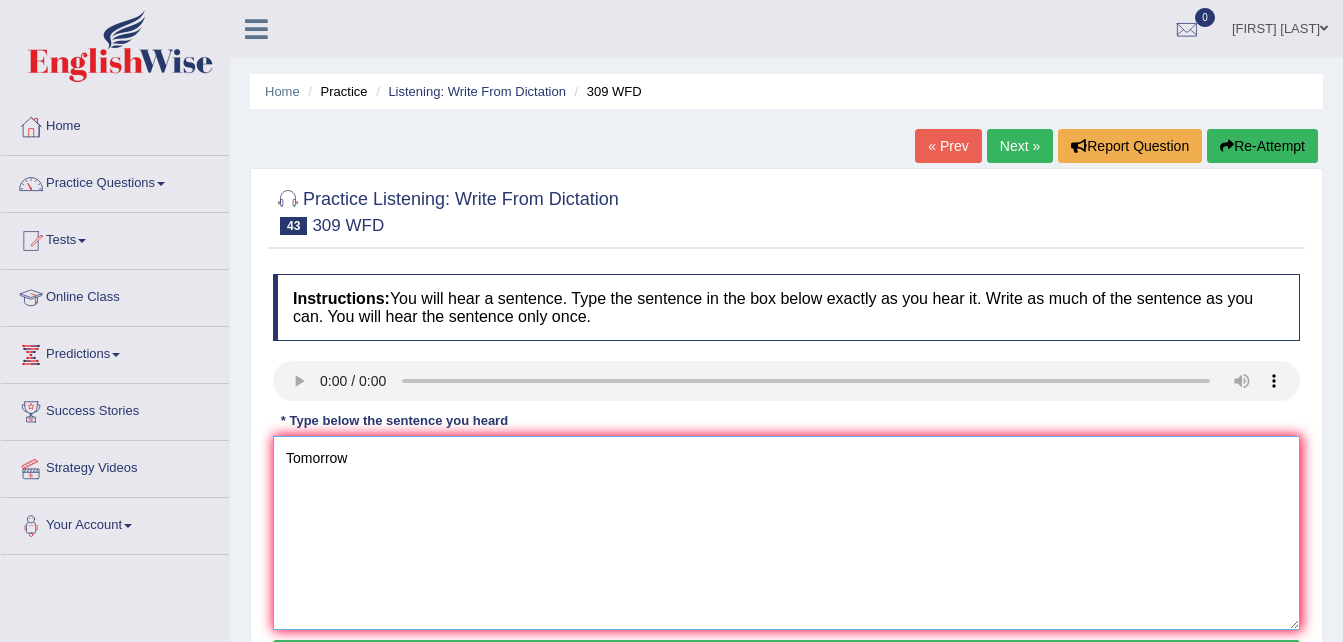 click on "Tomorrow" at bounding box center (786, 533) 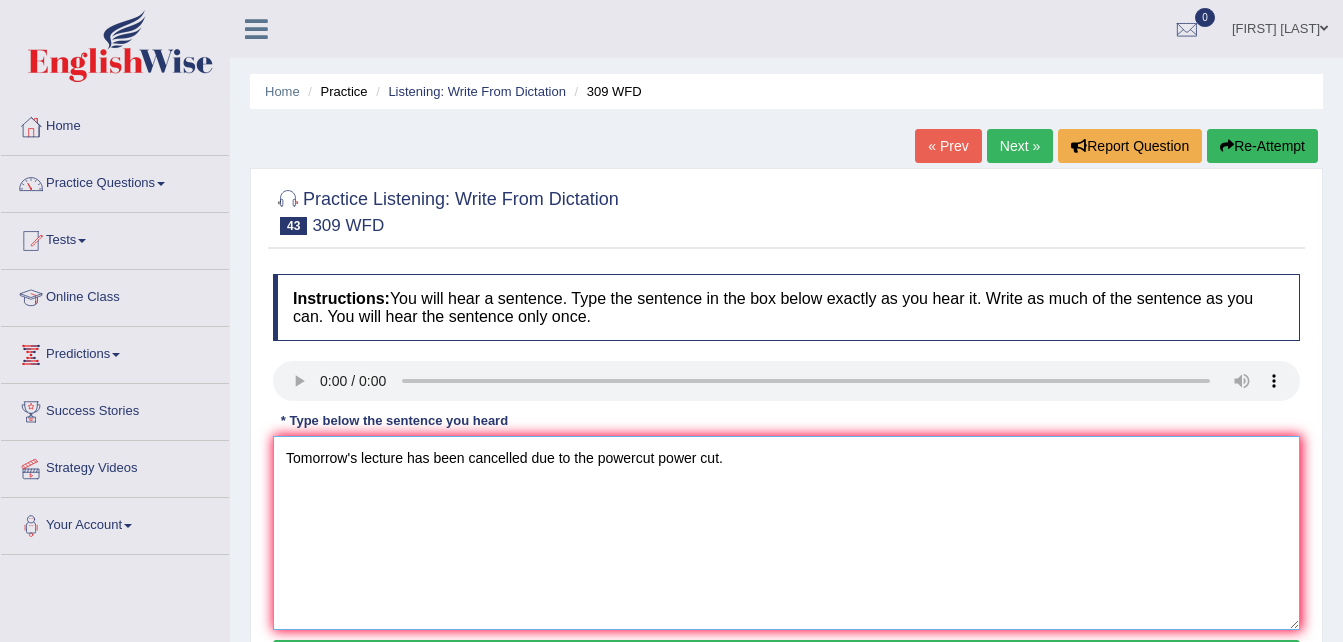 click on "Tomorrow's lecture has been cancelled due to the powercut power cut." at bounding box center [786, 533] 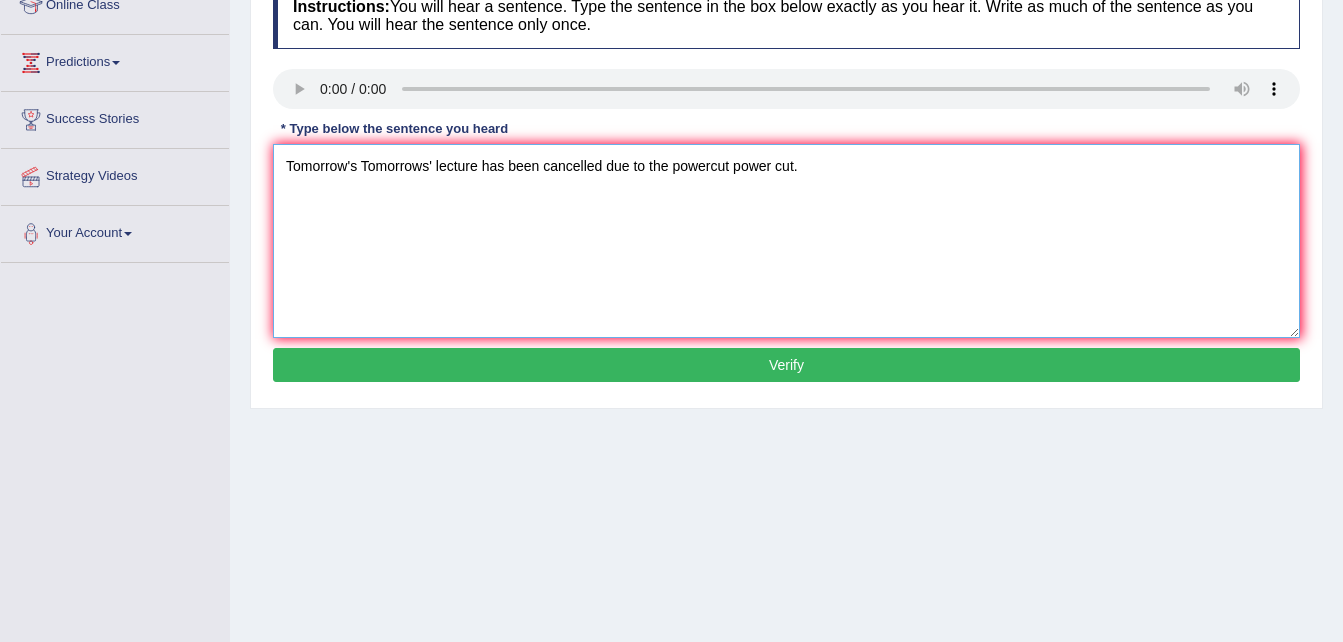 scroll, scrollTop: 294, scrollLeft: 0, axis: vertical 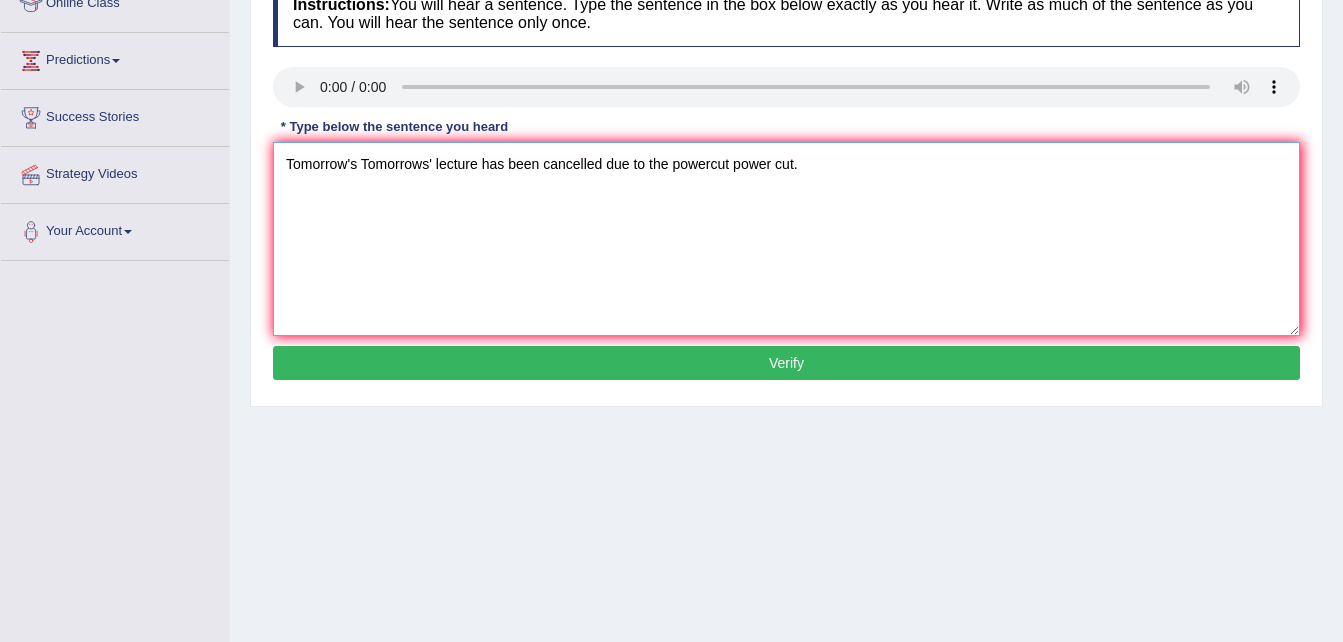 type on "Tomorrow's Tomorrows' lecture has been cancelled due to the powercut power cut." 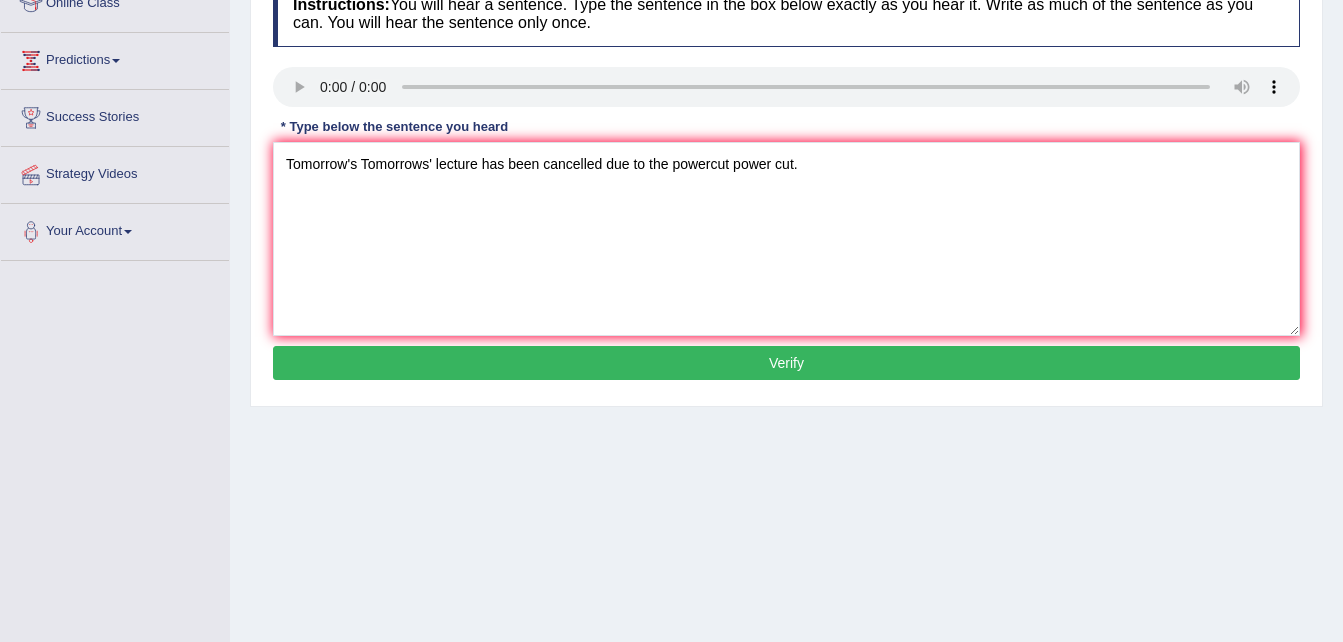 click on "Verify" at bounding box center (786, 363) 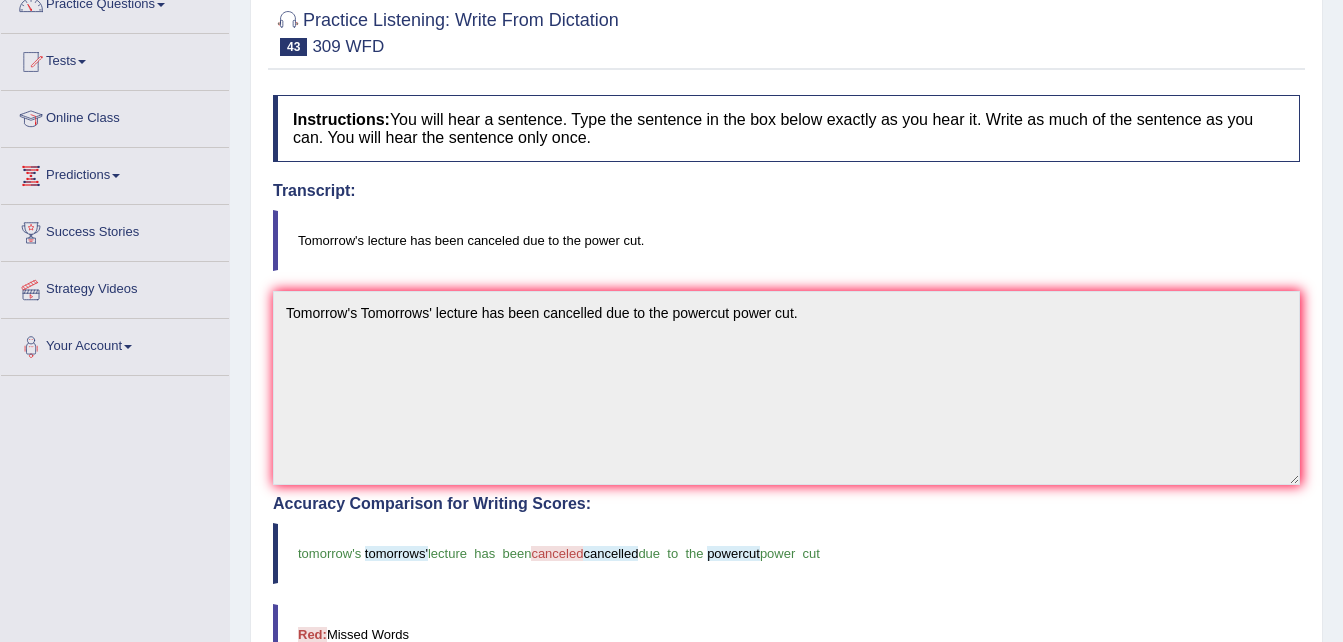 scroll, scrollTop: 174, scrollLeft: 0, axis: vertical 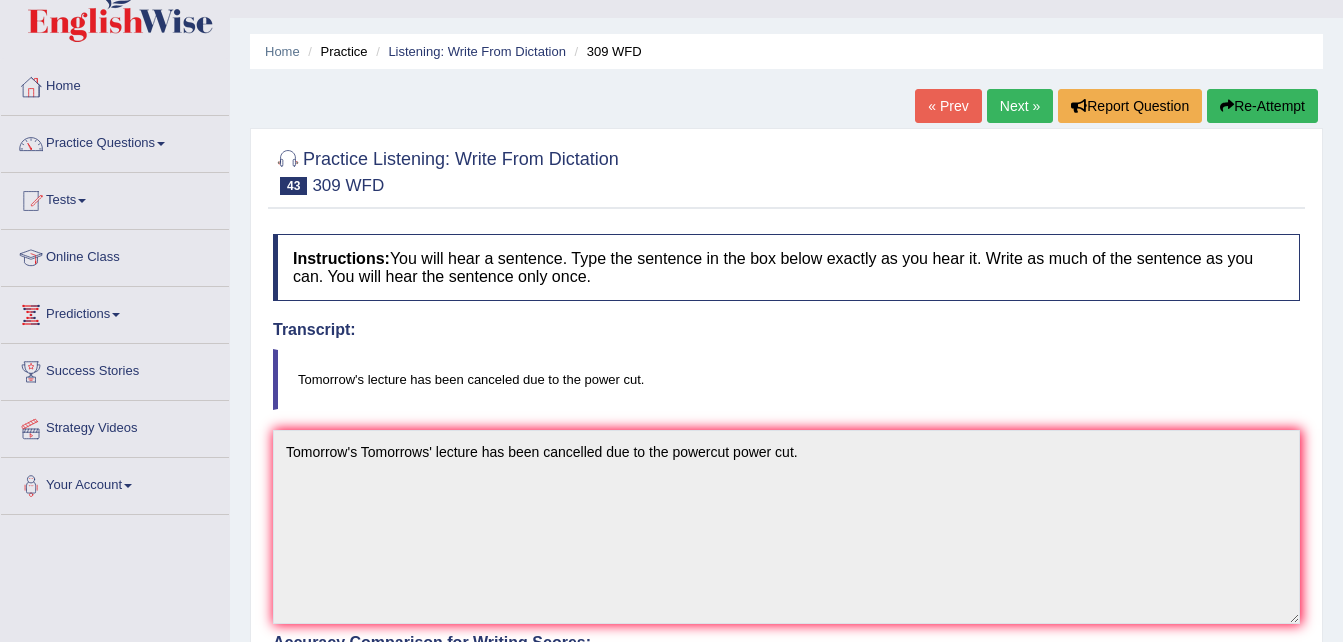 click on "Next »" at bounding box center [1020, 106] 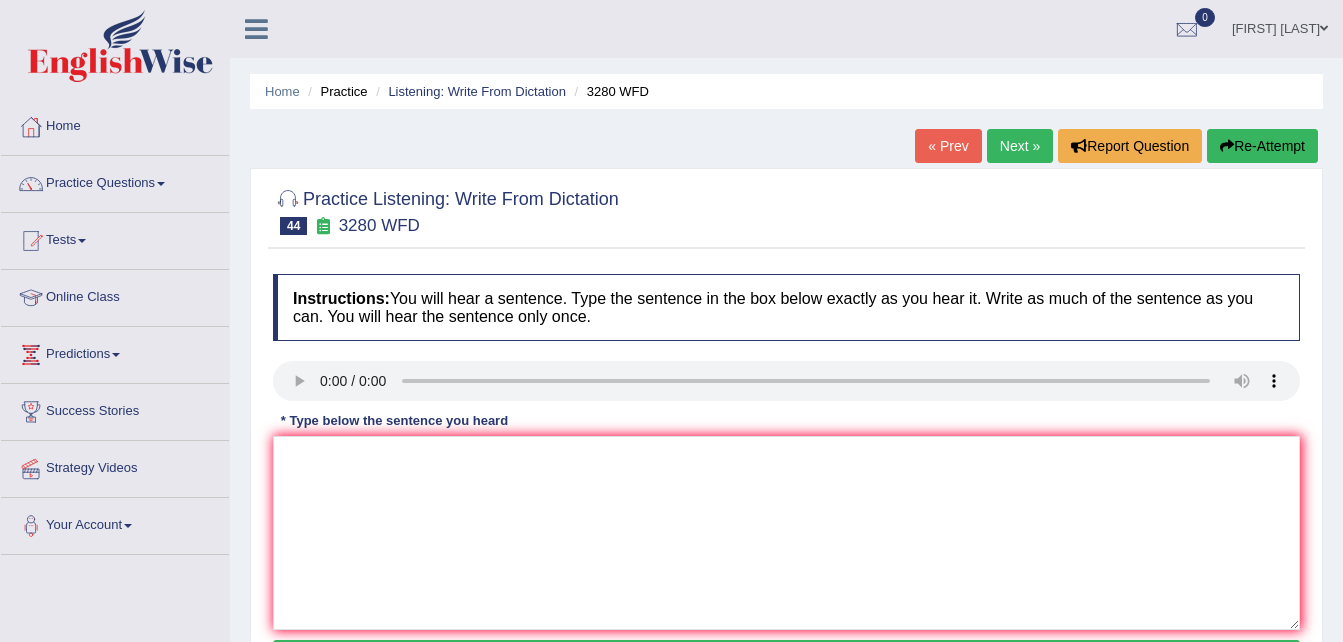scroll, scrollTop: 0, scrollLeft: 0, axis: both 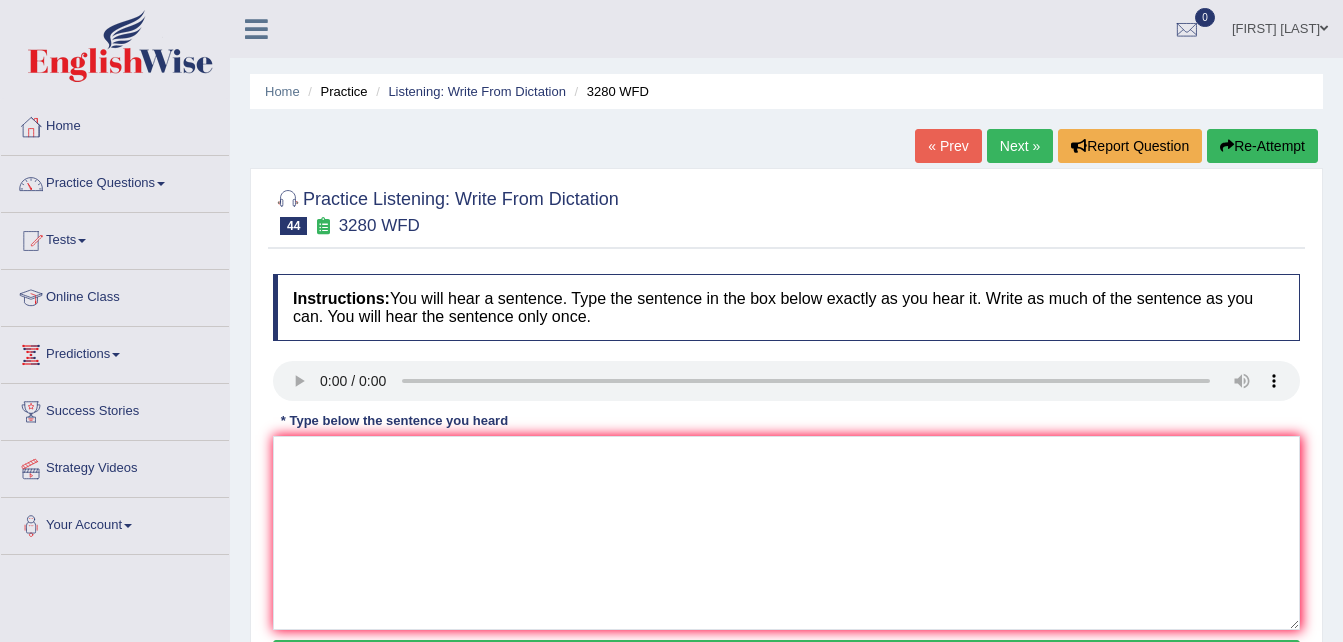 click on "Home
Practice
Listening: Write From Dictation
3280 WFD
« Prev Next »  Report Question  Re-Attempt
Practice Listening: Write From Dictation
44
3280 WFD
Instructions:  You will hear a sentence. Type the sentence in the box below exactly as you hear it. Write as much of the sentence as you can. You will hear the sentence only once.
Transcript: Our faculty includes five libraries across the university. * Type below the sentence you heard Accuracy Comparison for Writing Scores:
Red:  Missed Words
Green:  Correct Words
Blue:  Added/Mistyped Words
Accuracy:   Punctuation at the end  You wrote first capital letter A.I. Engine Result:  Processing... Verify" at bounding box center [786, 500] 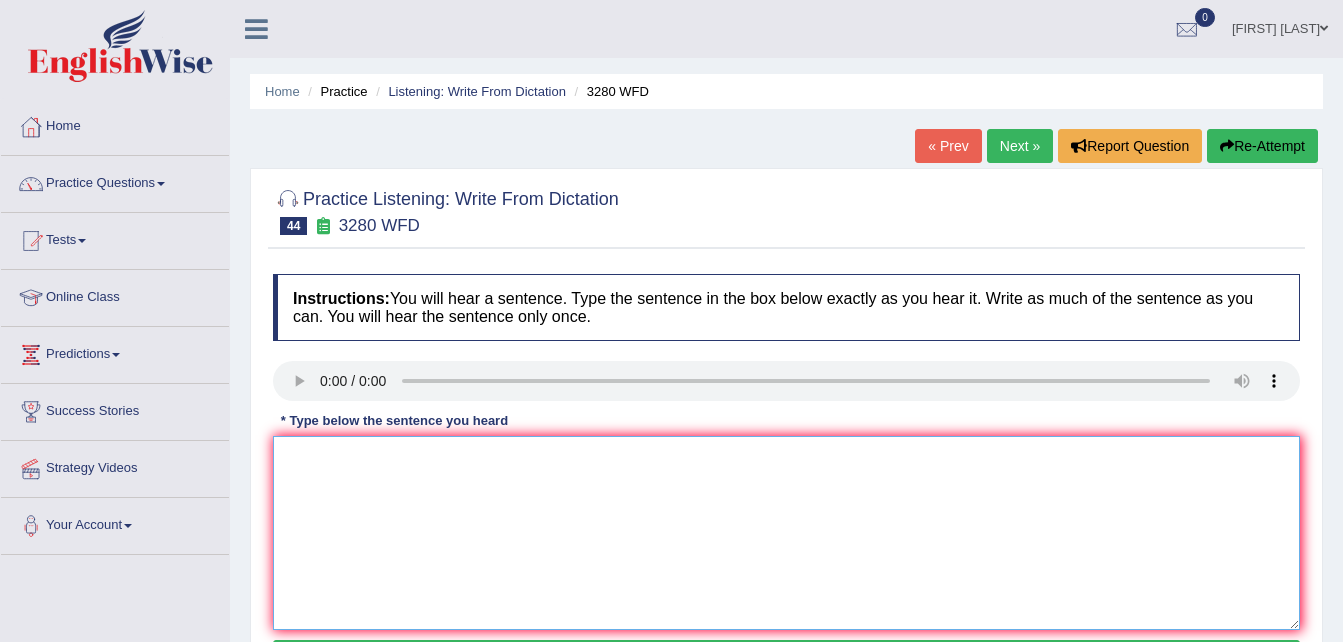 click at bounding box center [786, 533] 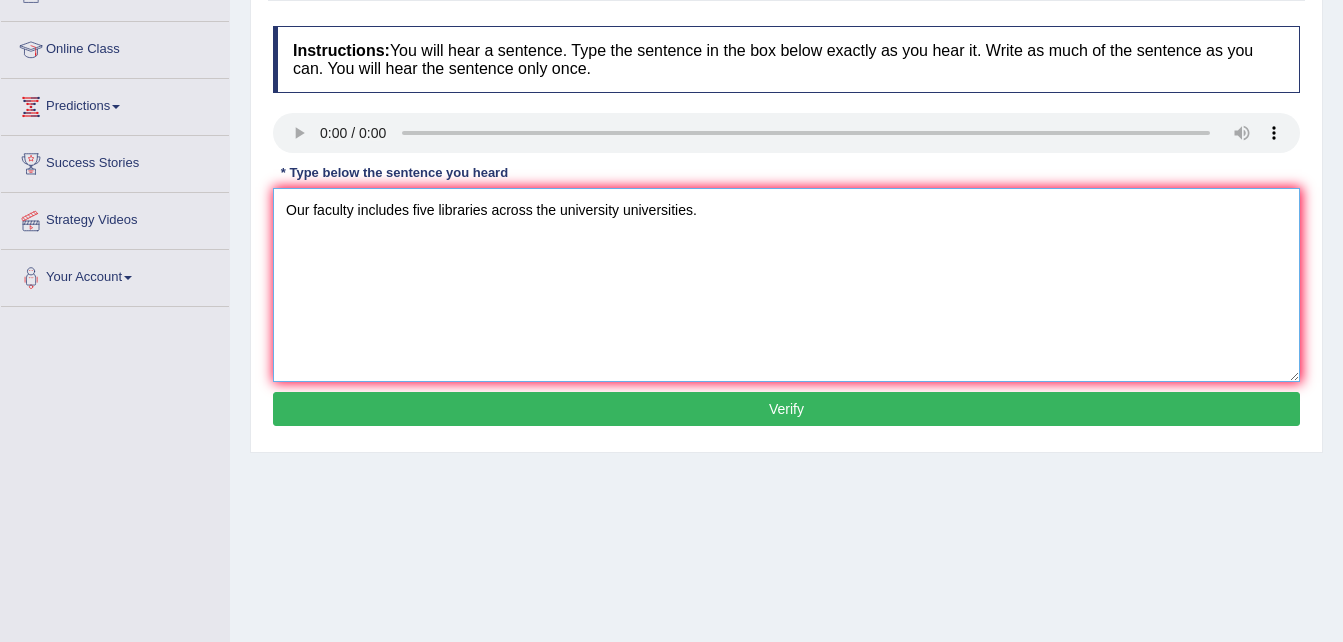 scroll, scrollTop: 259, scrollLeft: 0, axis: vertical 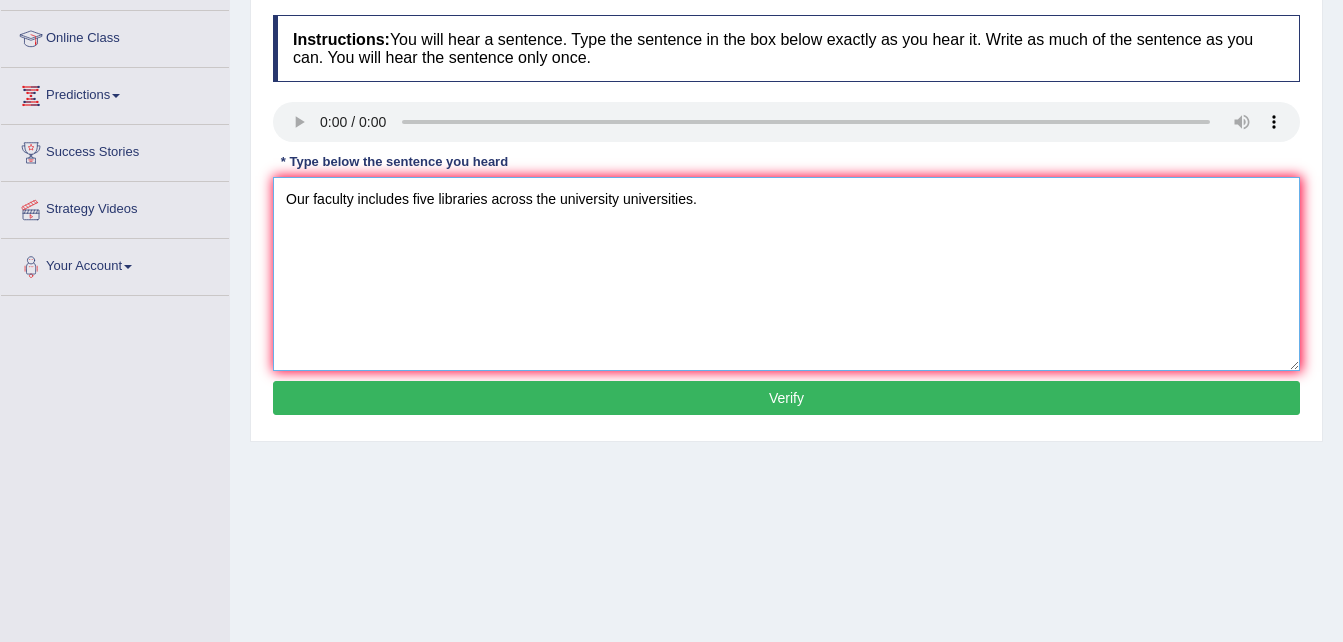 type on "Our faculty includes five libraries across the university universities." 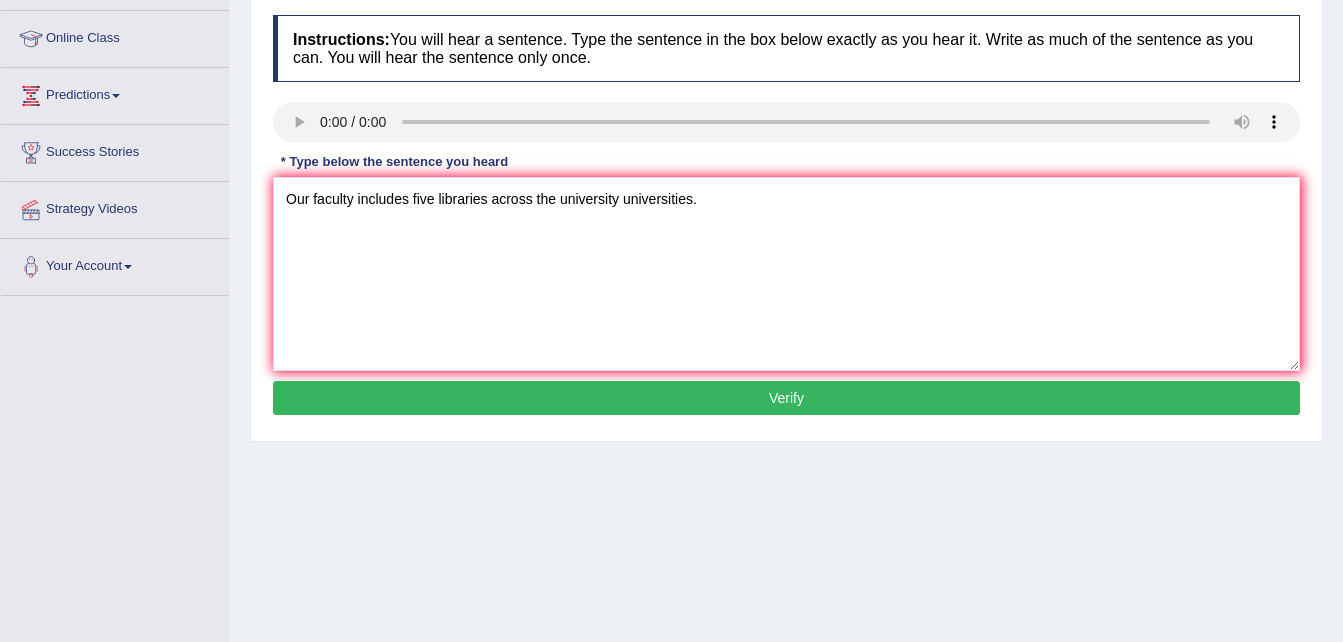click on "Verify" at bounding box center [786, 398] 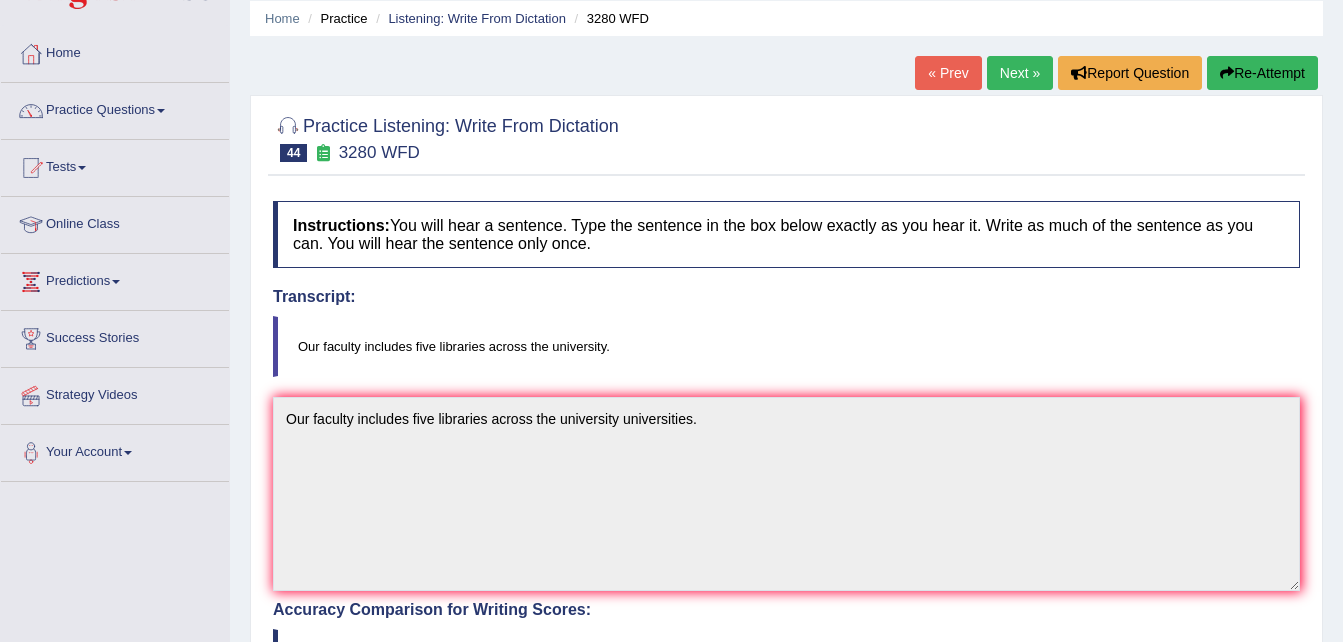 scroll, scrollTop: 0, scrollLeft: 0, axis: both 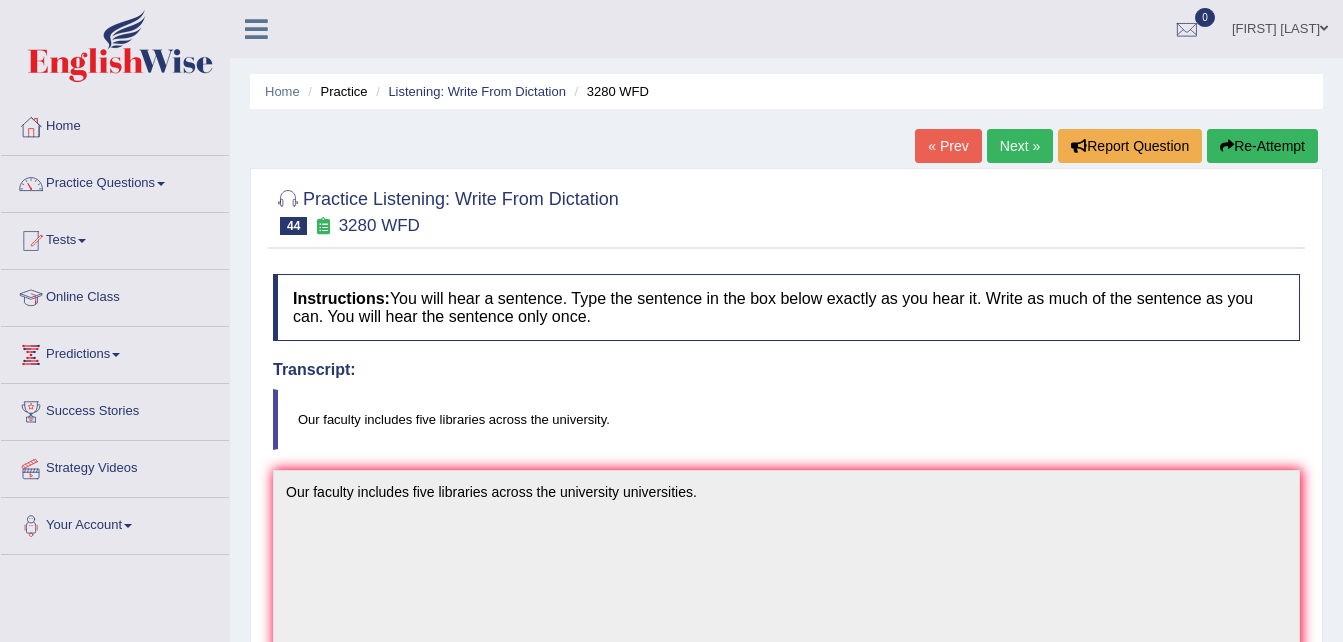 click on "Next »" at bounding box center [1020, 146] 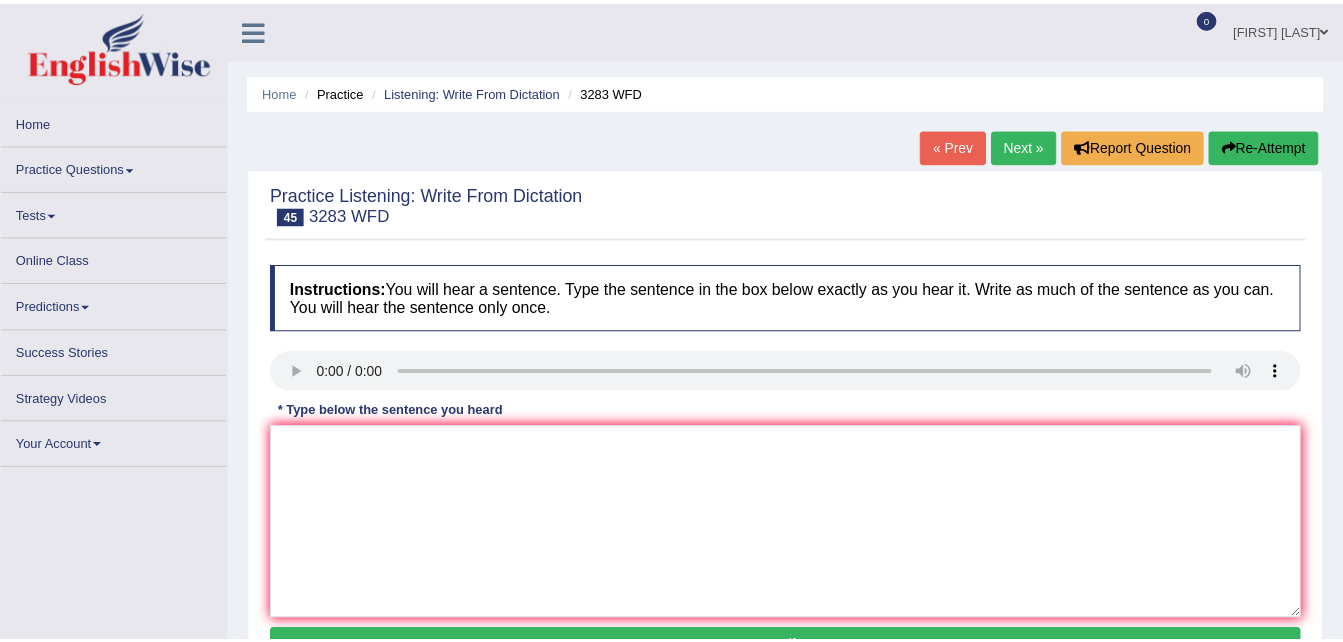 scroll, scrollTop: 0, scrollLeft: 0, axis: both 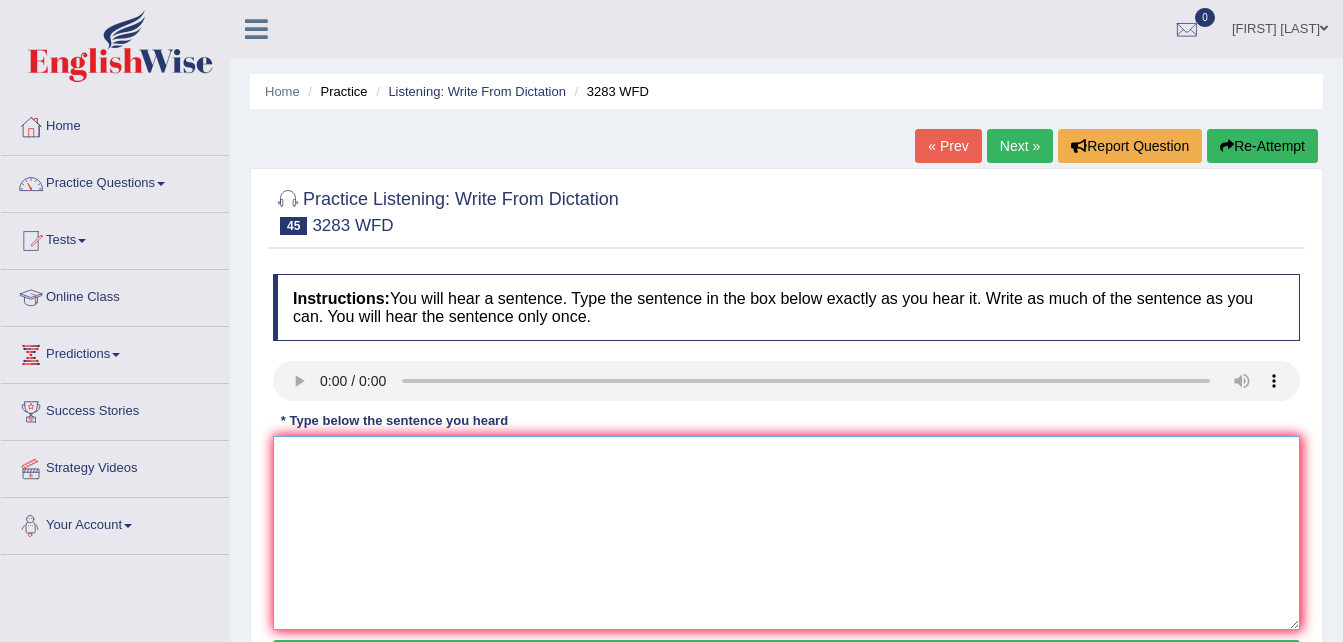click at bounding box center [786, 533] 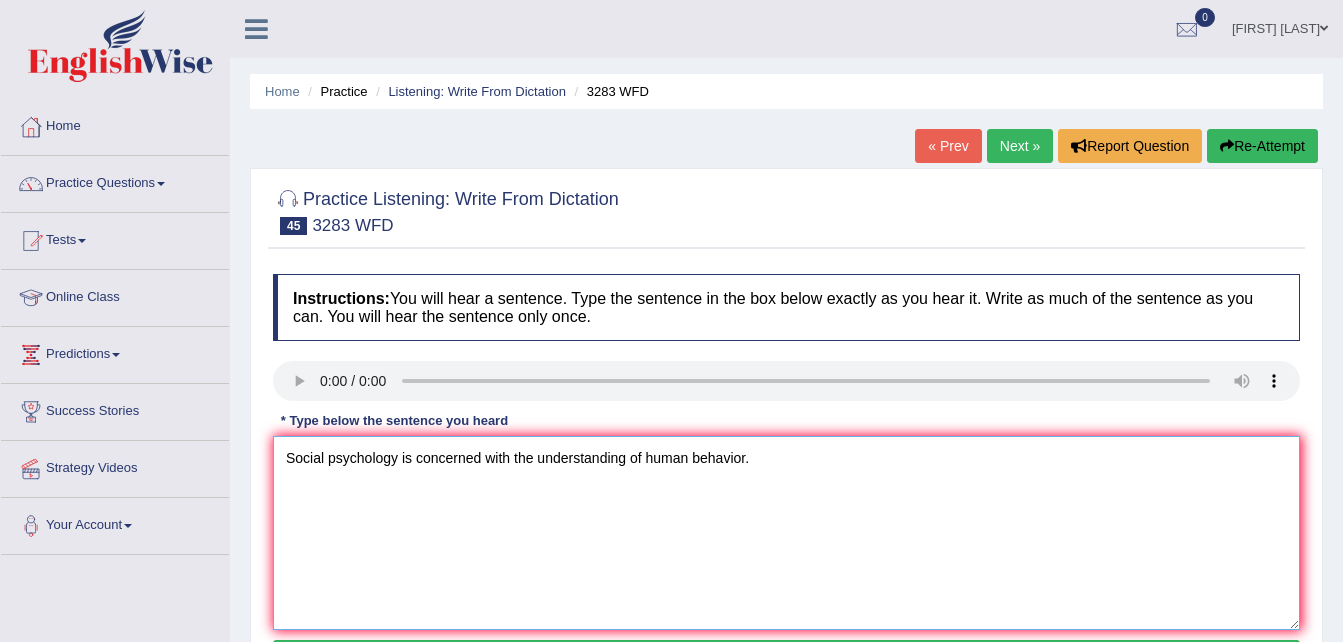 click on "Social psychology is concerned with the understanding of human behavior." at bounding box center [786, 533] 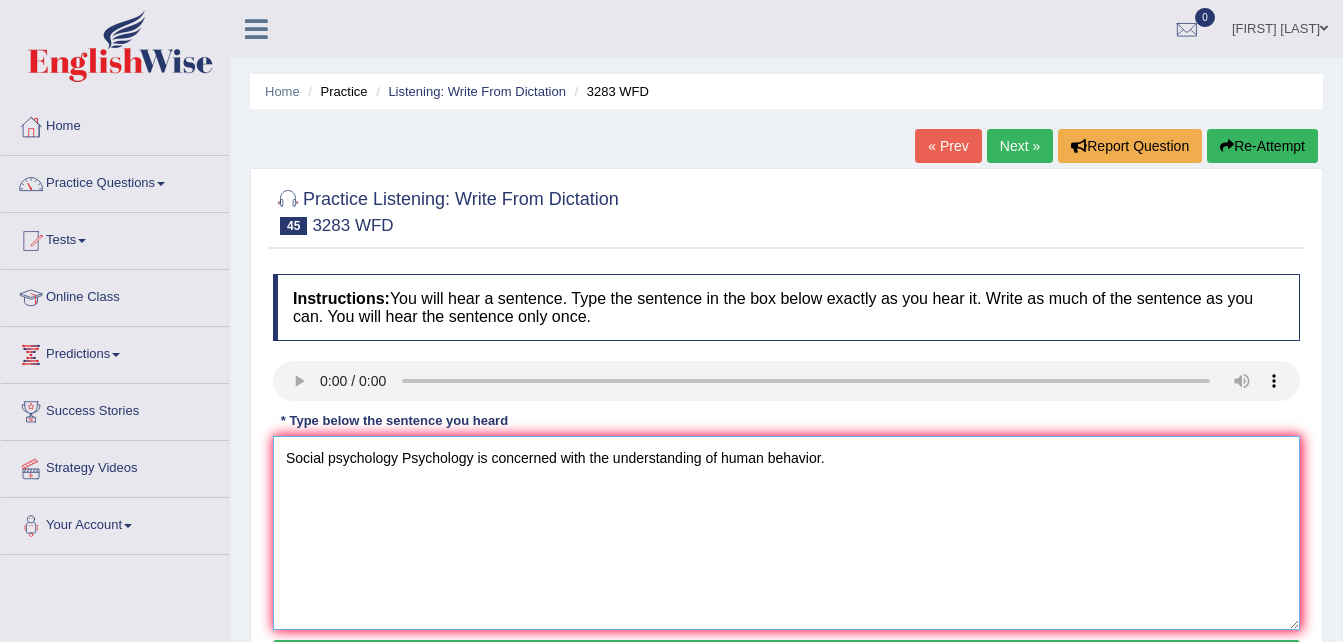 scroll, scrollTop: 297, scrollLeft: 0, axis: vertical 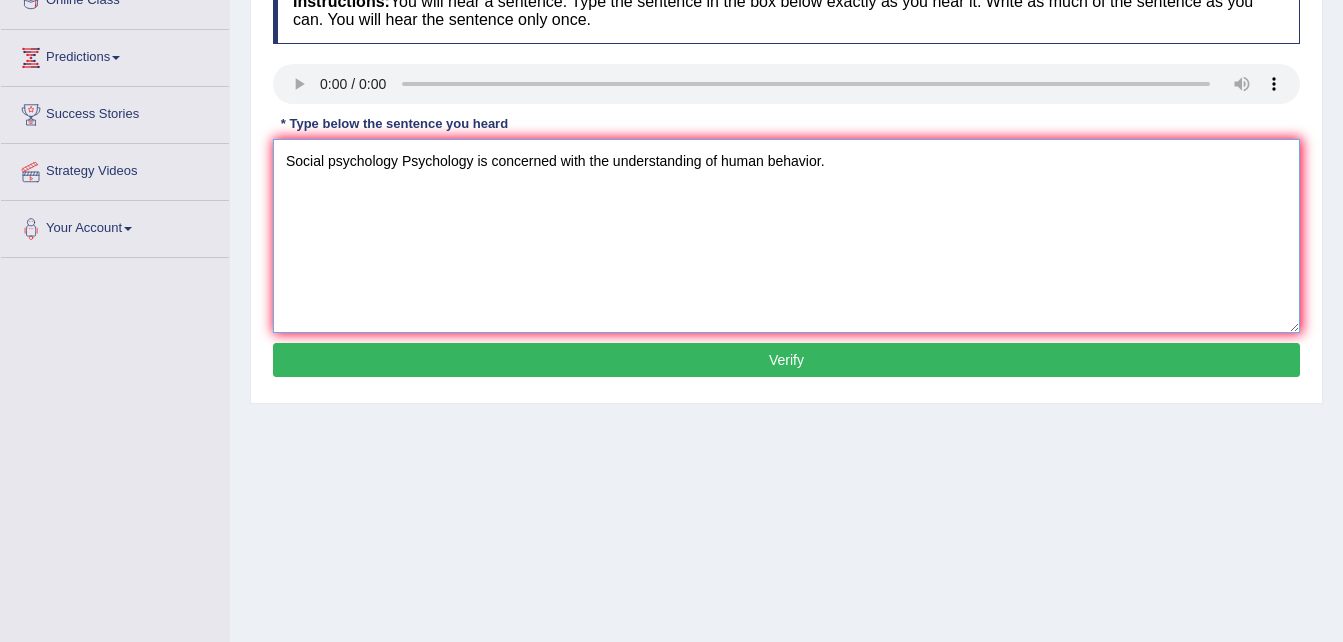 type on "Social psychology Psychology is concerned with the understanding of human behavior." 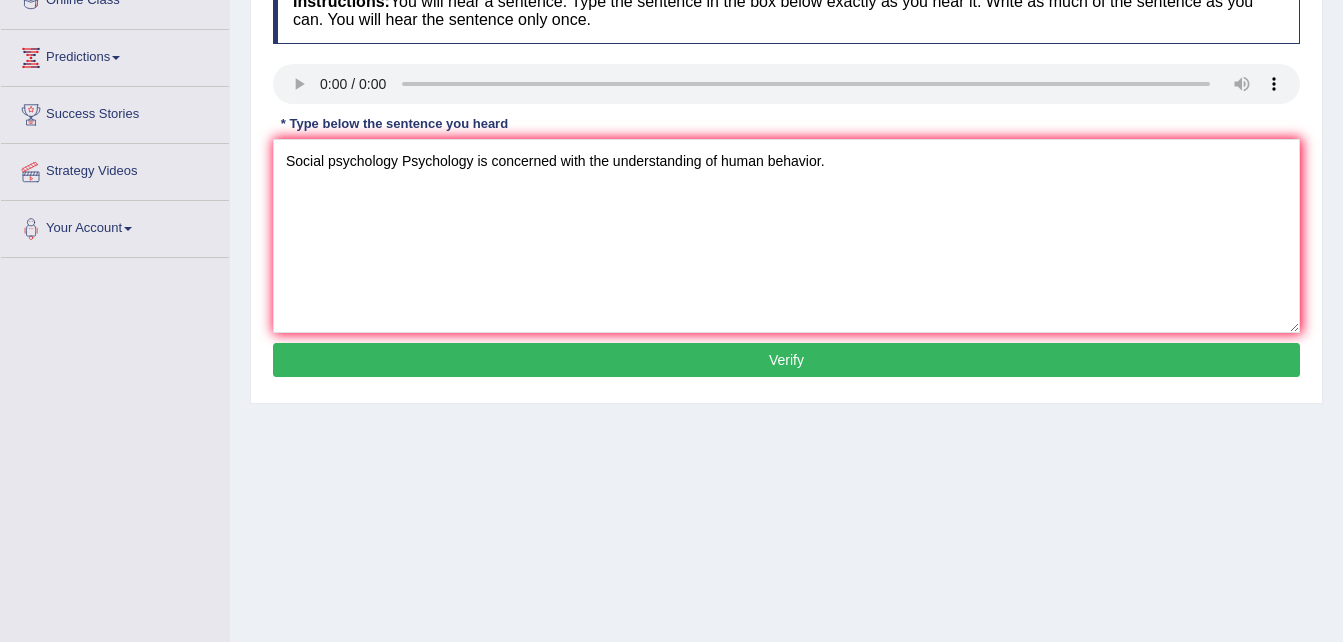 click on "Verify" at bounding box center (786, 360) 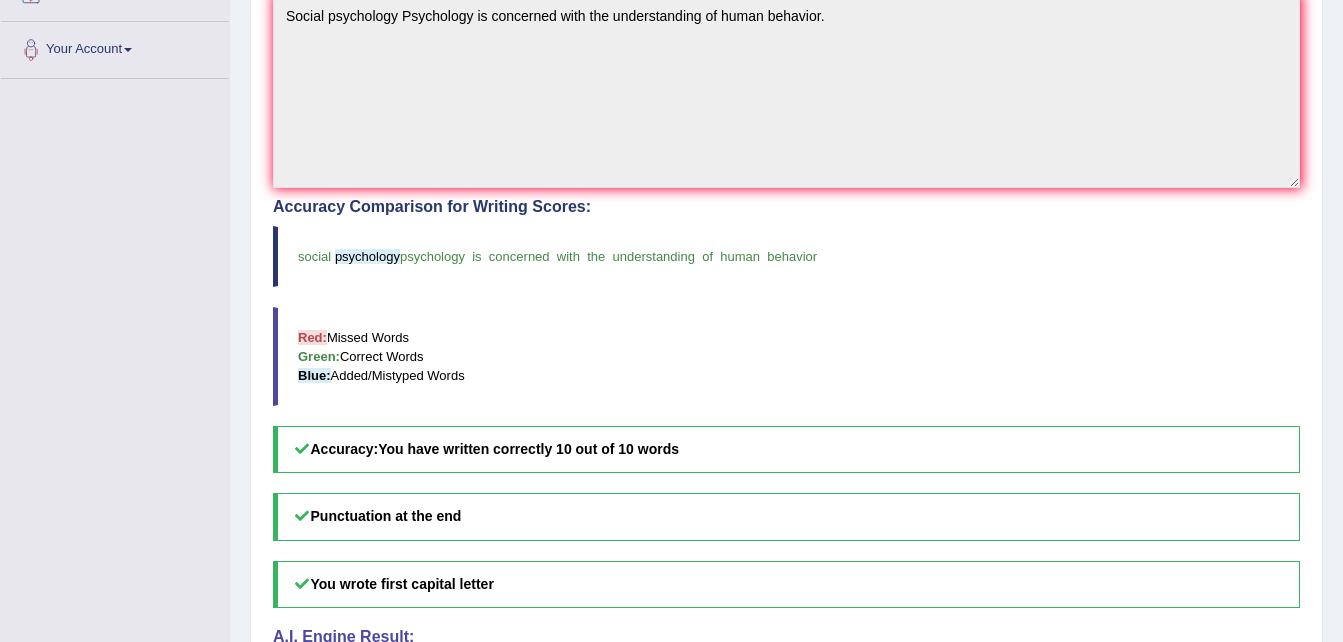 scroll, scrollTop: 577, scrollLeft: 0, axis: vertical 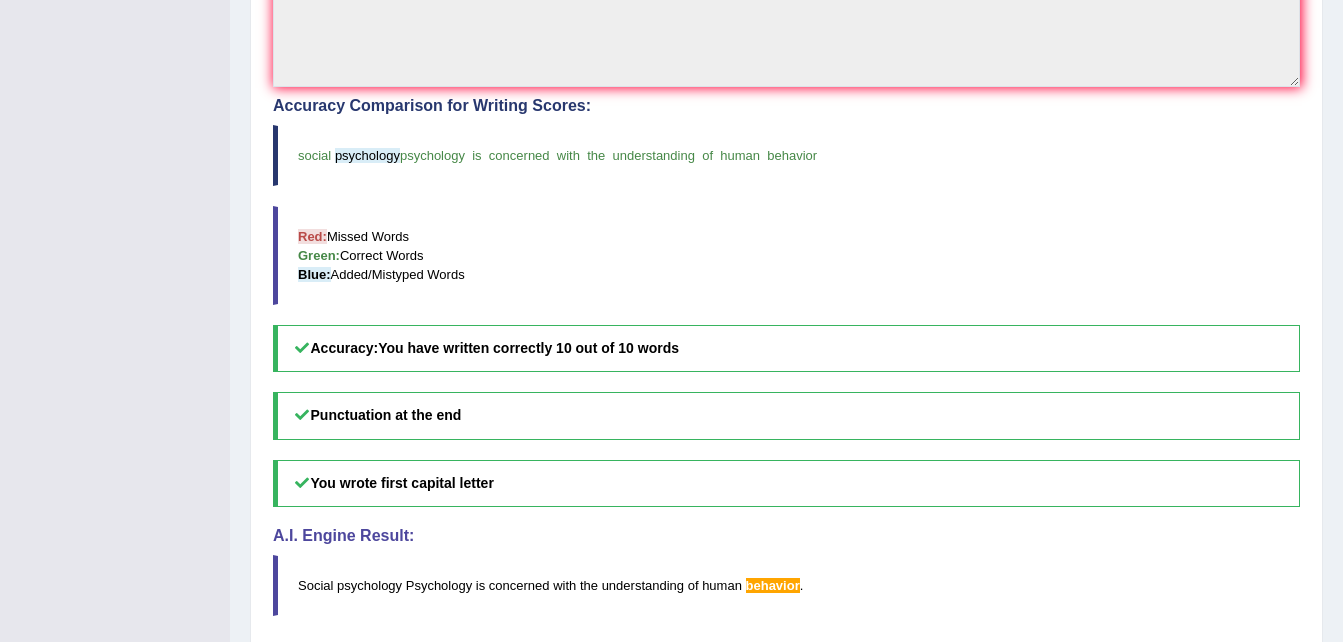 click on "You wrote first capital letter" at bounding box center [786, 483] 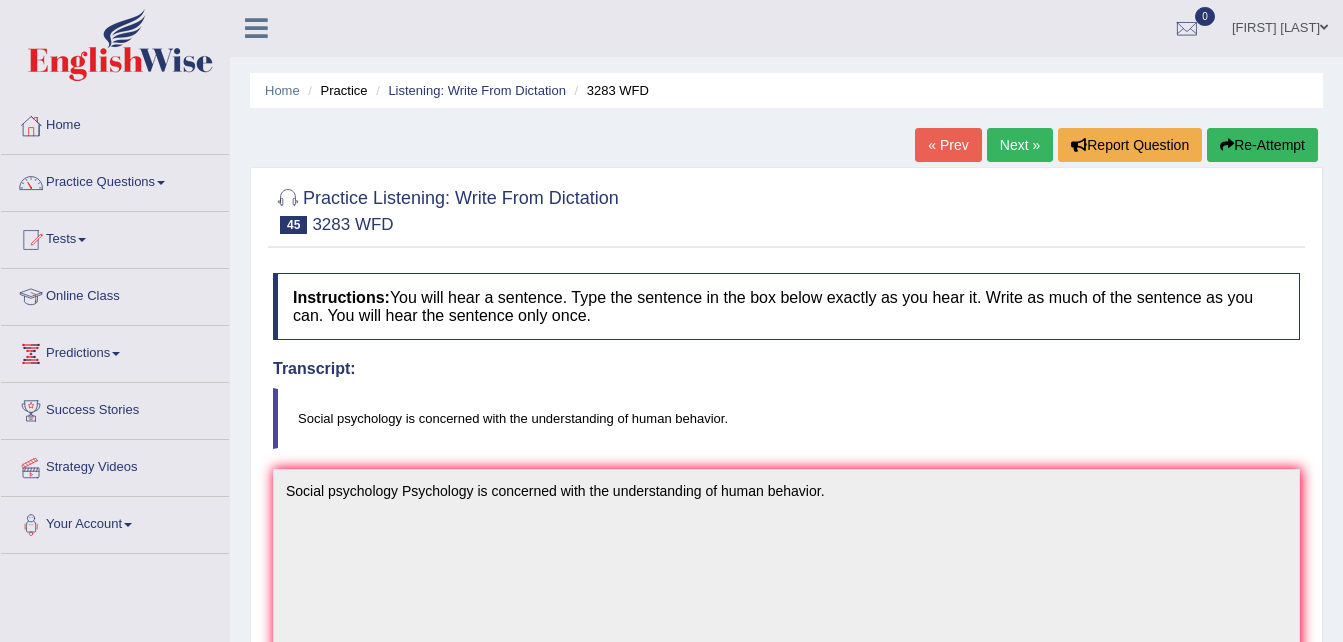 scroll, scrollTop: 0, scrollLeft: 0, axis: both 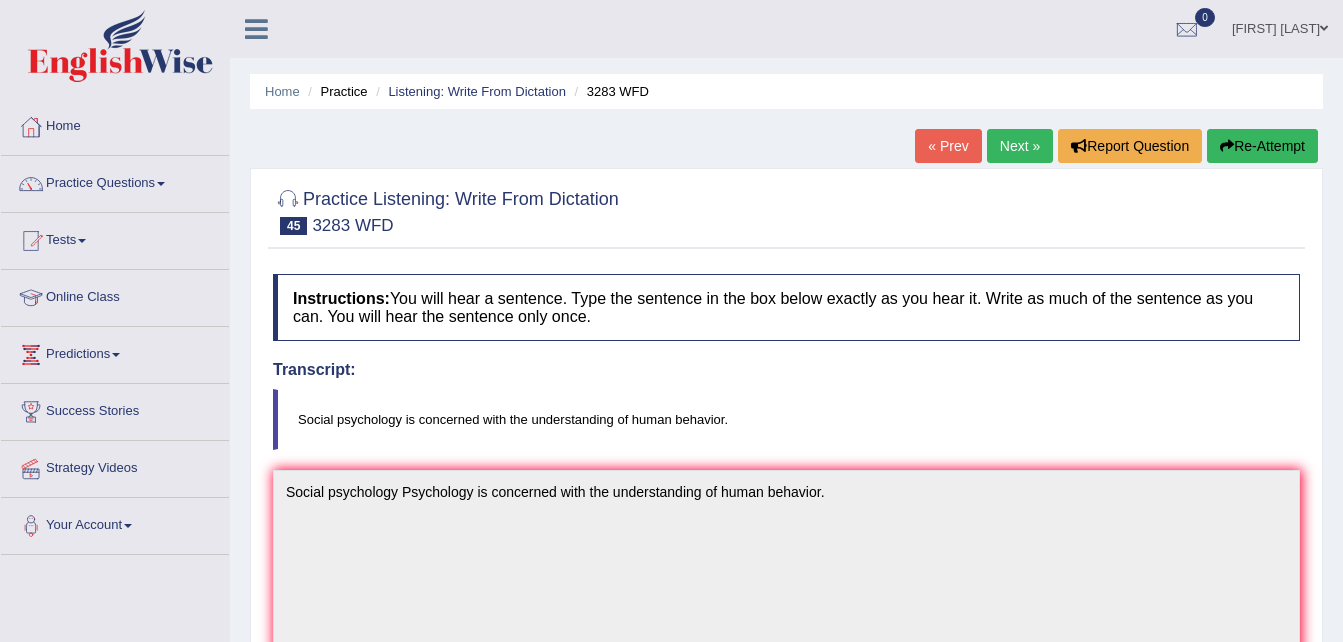 click on "Next »" at bounding box center (1020, 146) 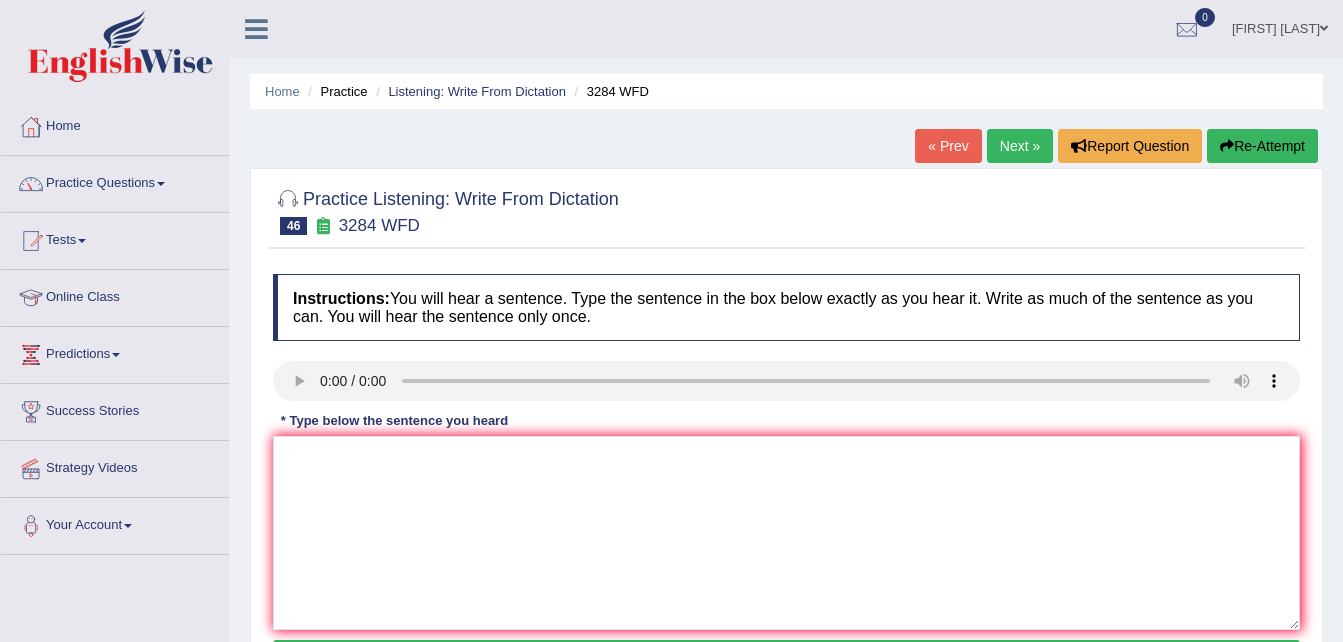 scroll, scrollTop: 0, scrollLeft: 0, axis: both 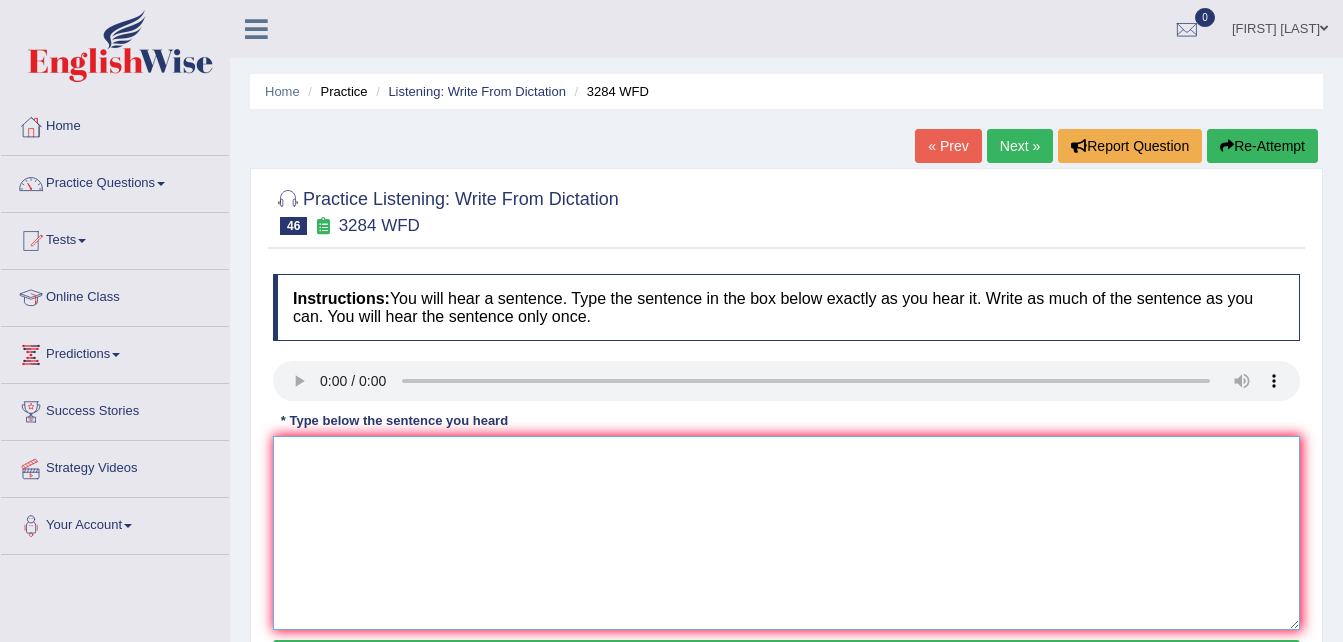 click at bounding box center (786, 533) 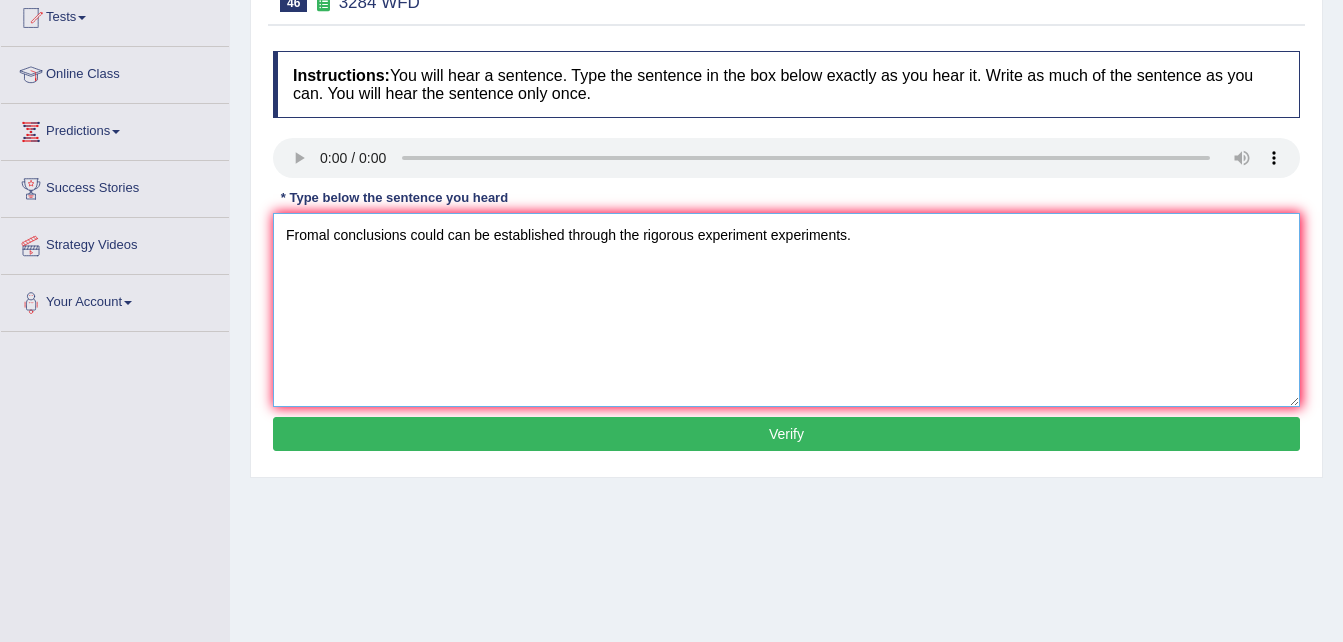 scroll, scrollTop: 227, scrollLeft: 0, axis: vertical 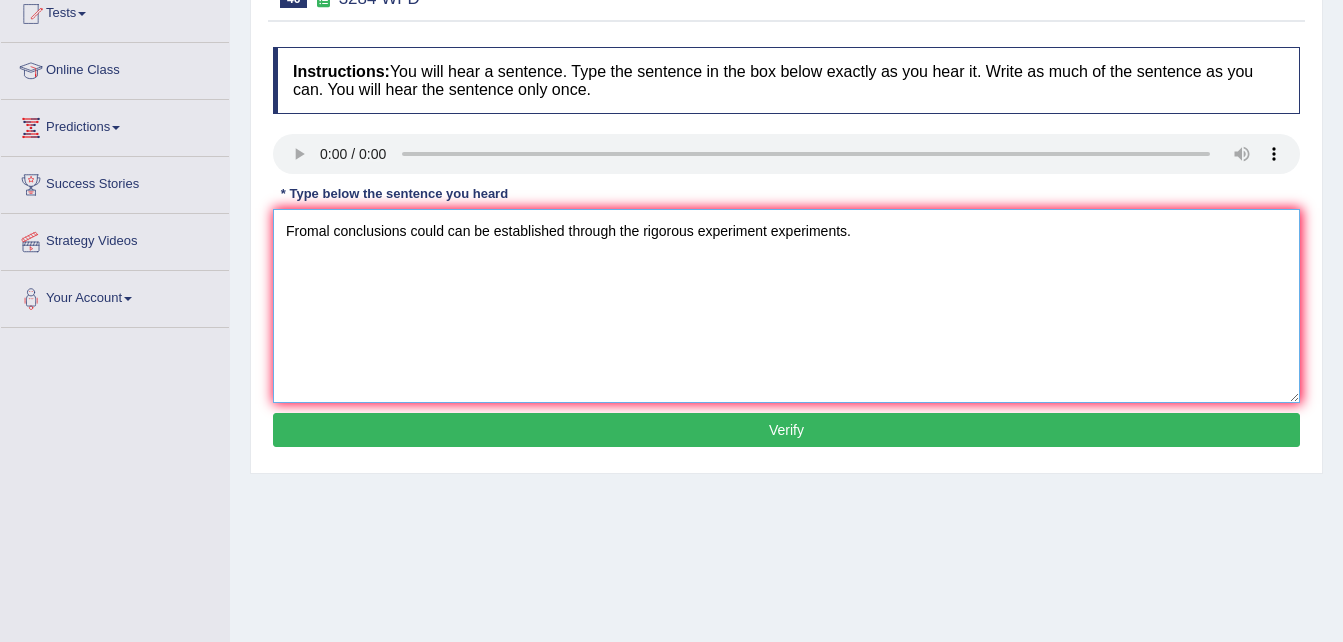 type on "Fromal conclusions could can be established through the rigorous experiment experiments." 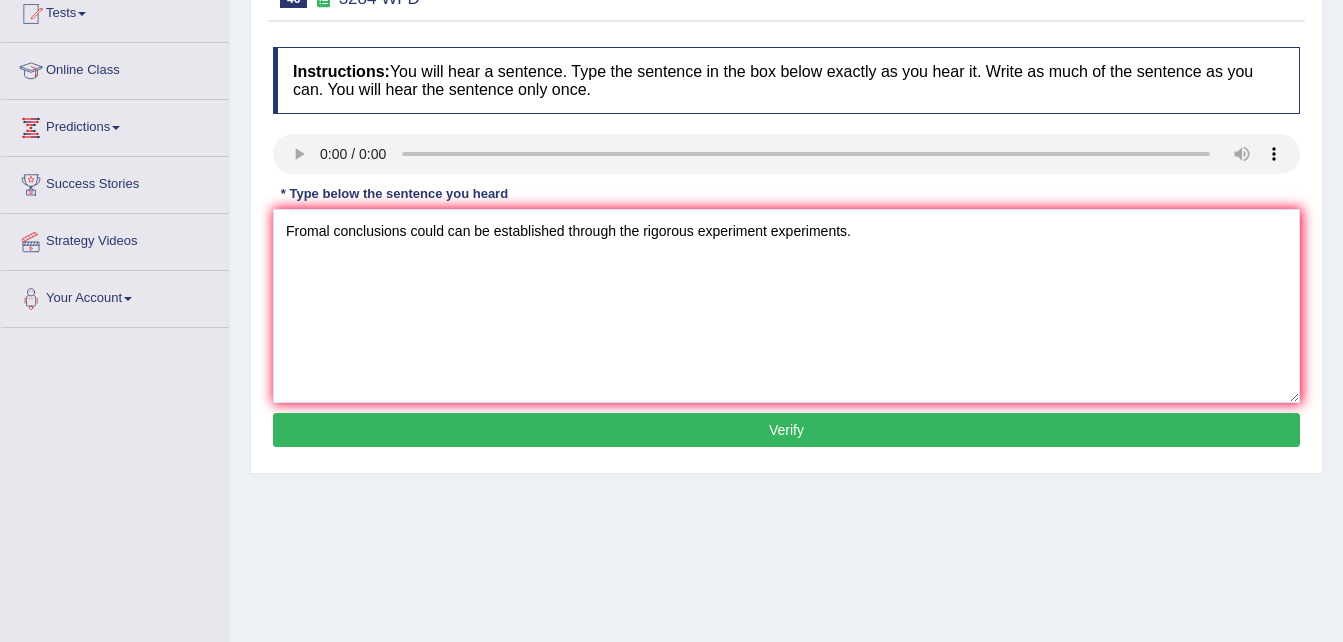 click on "Verify" at bounding box center [786, 430] 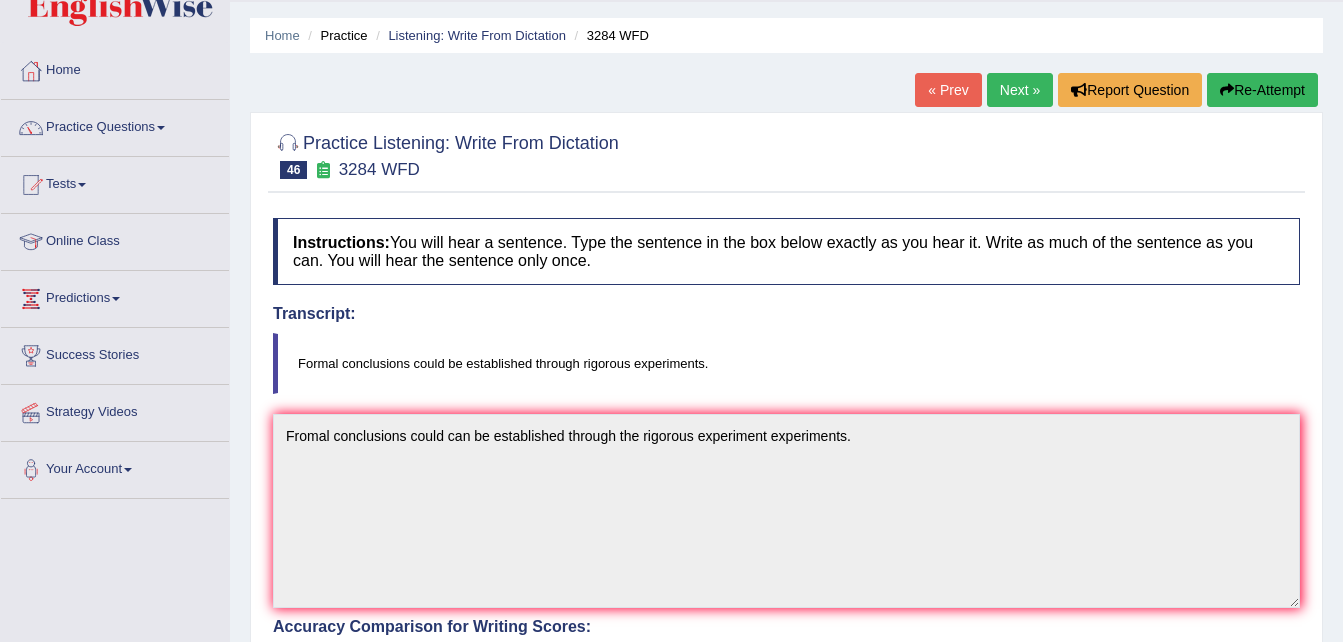 scroll, scrollTop: 0, scrollLeft: 0, axis: both 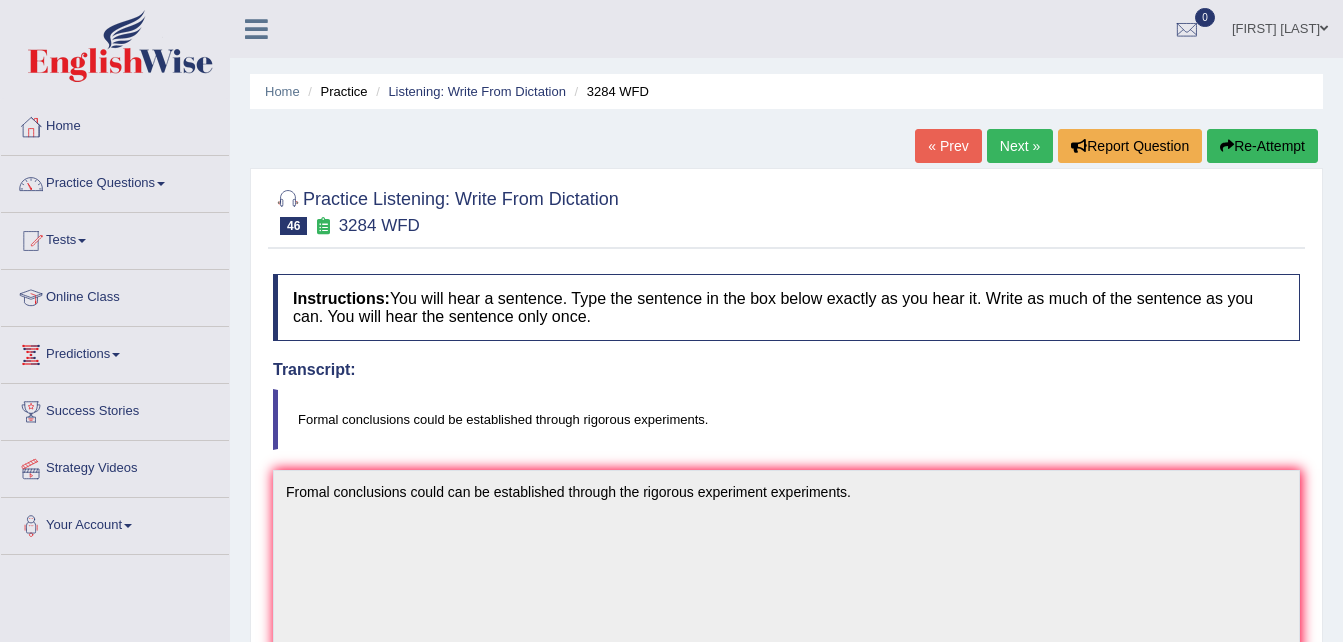 click on "Next »" at bounding box center [1020, 146] 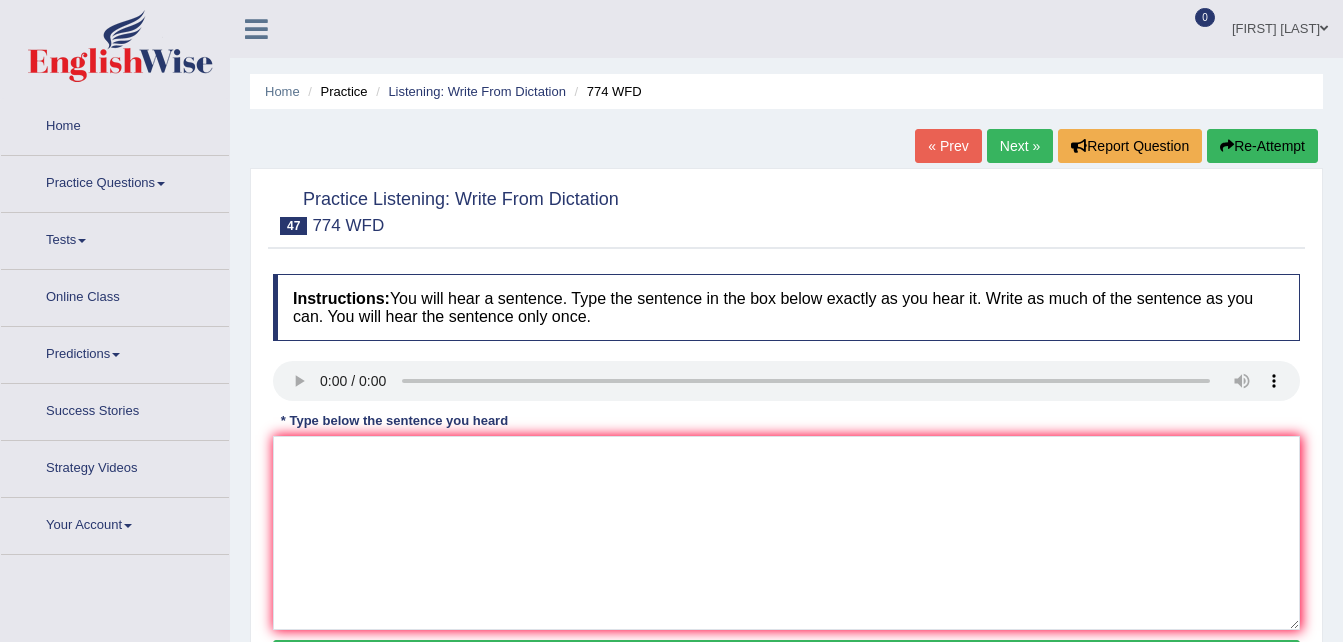 scroll, scrollTop: 0, scrollLeft: 0, axis: both 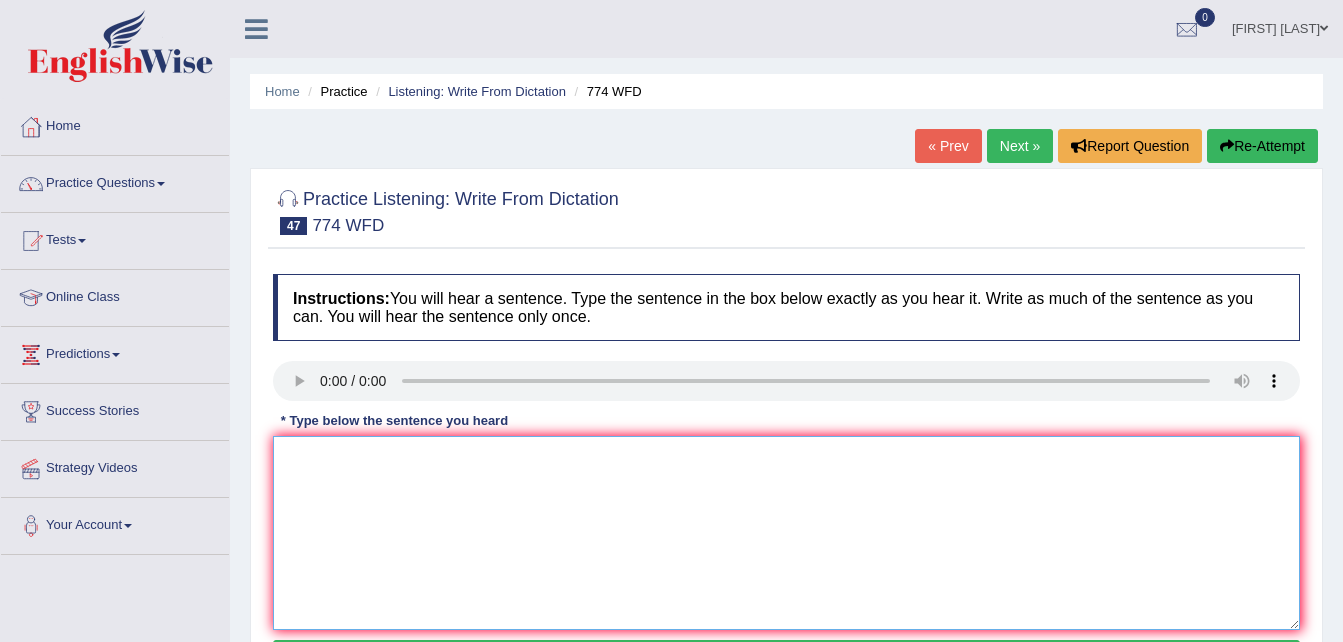 click at bounding box center (786, 533) 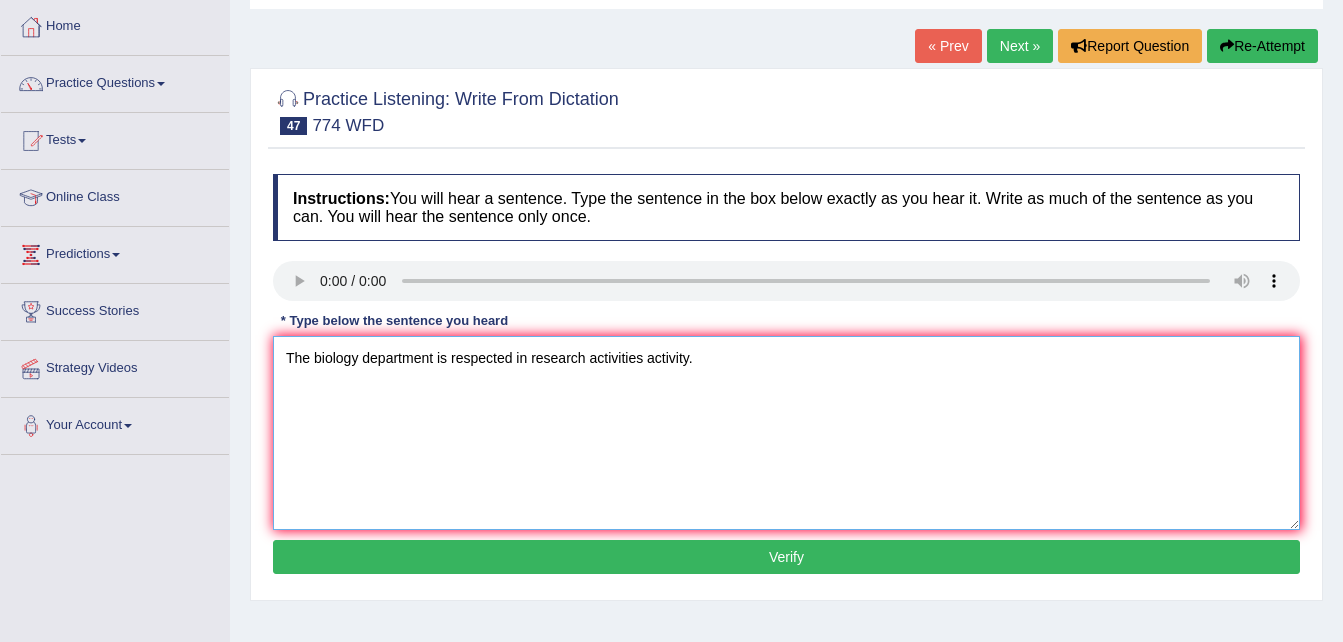 scroll, scrollTop: 106, scrollLeft: 0, axis: vertical 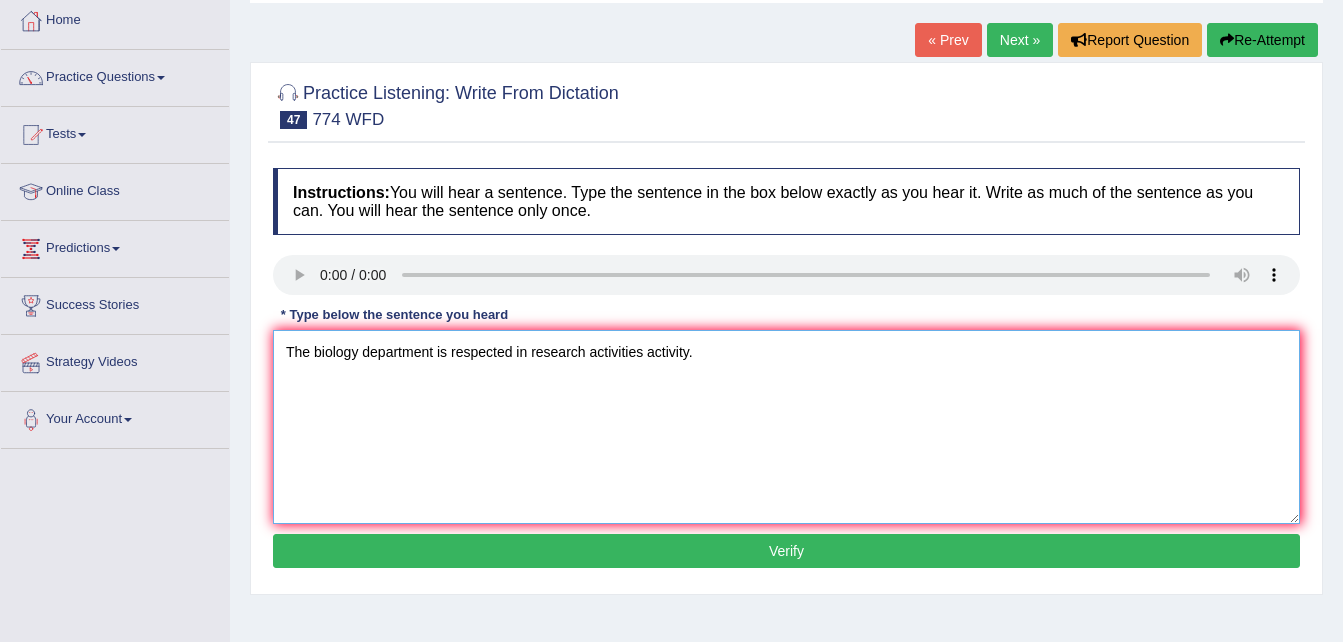 click on "The biology department is respected in research activities activity." at bounding box center [786, 427] 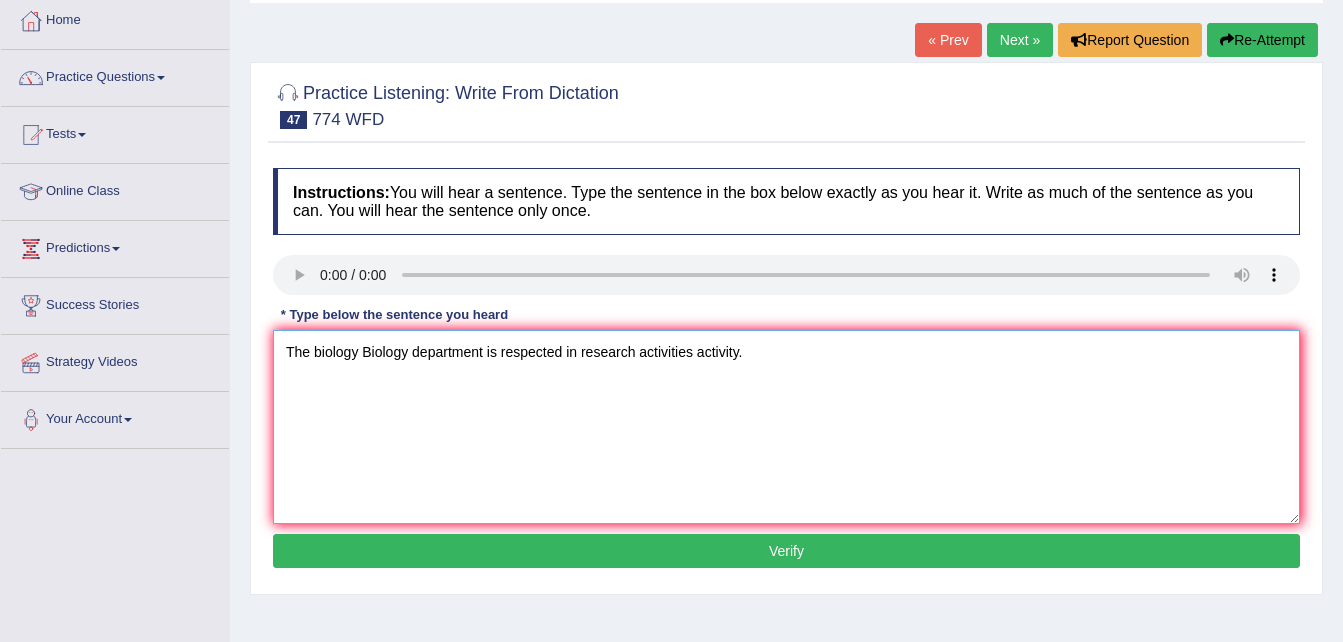 type on "The biology Biology department is respected in research activities activity." 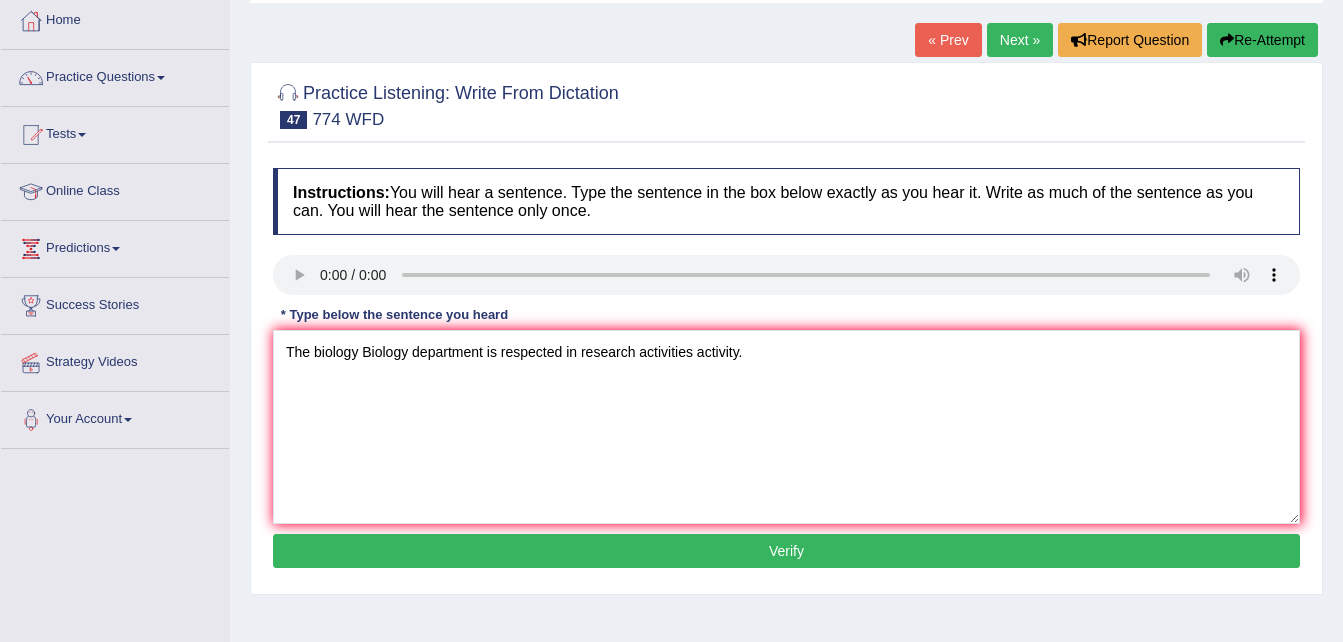 click on "Verify" at bounding box center (786, 551) 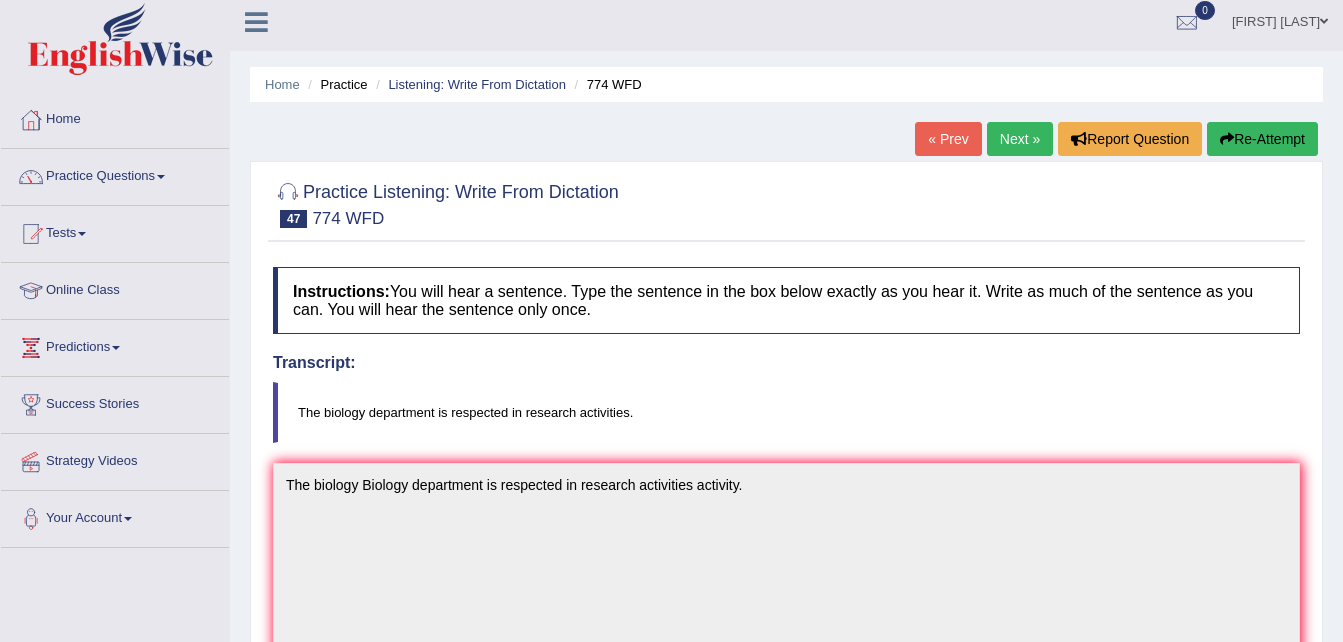 scroll, scrollTop: 0, scrollLeft: 0, axis: both 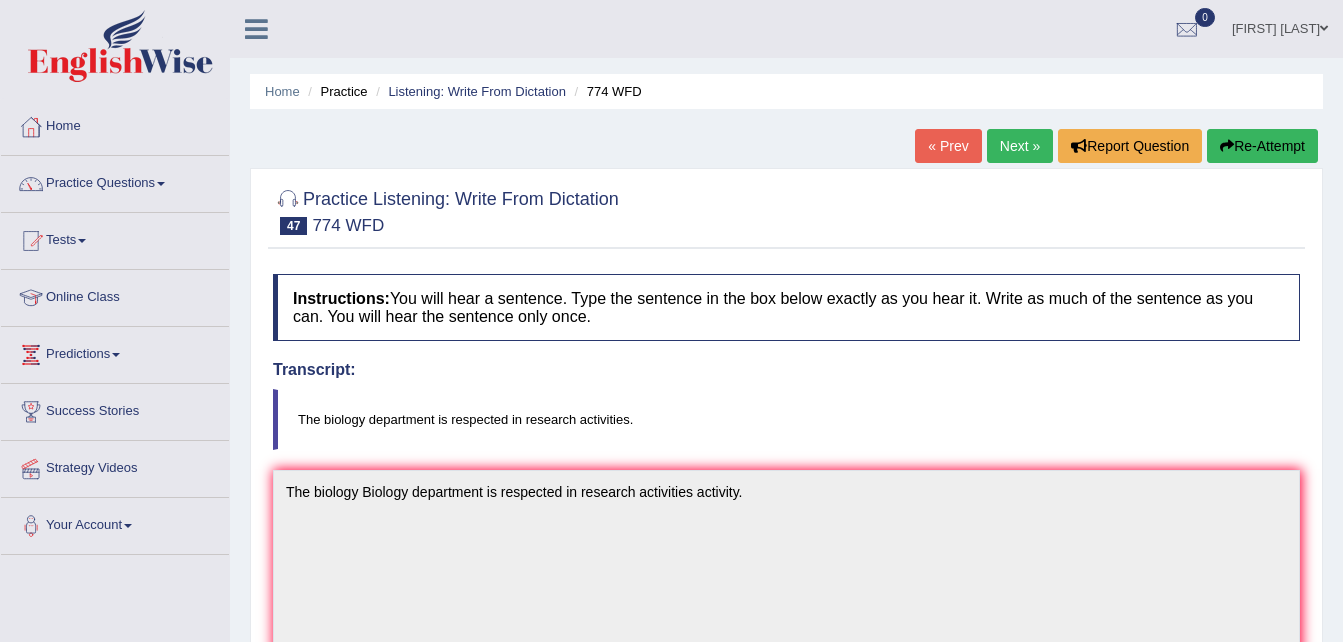 click on "Next »" at bounding box center [1020, 146] 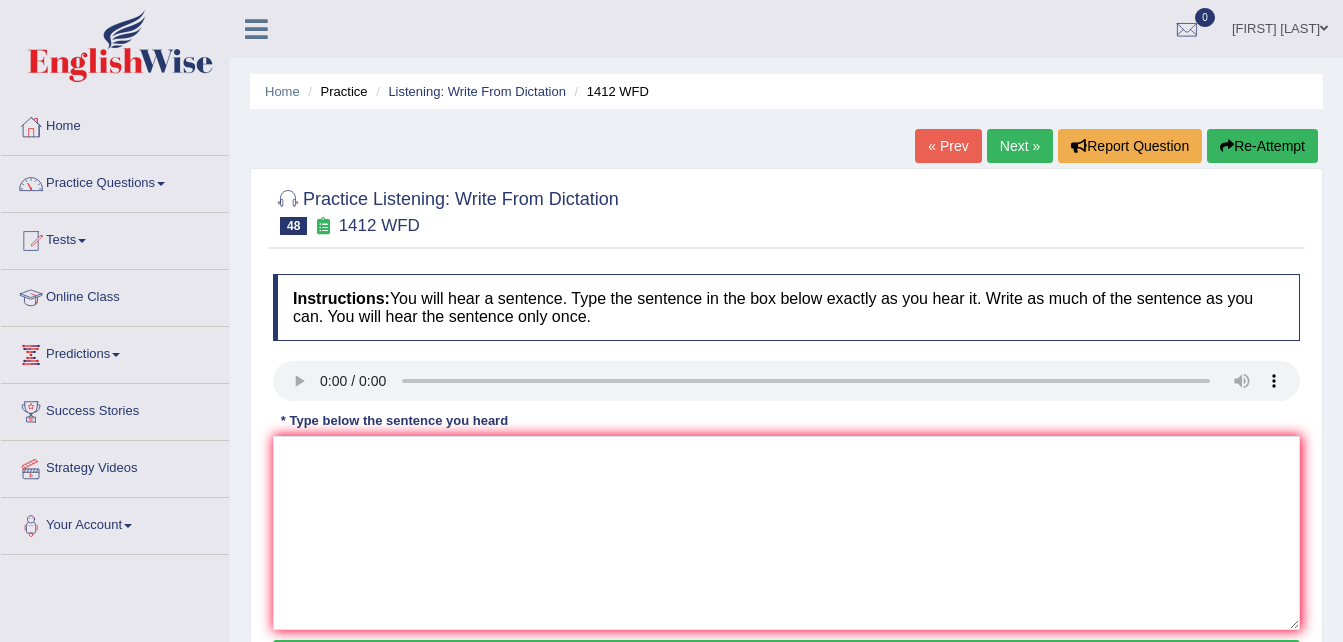 scroll, scrollTop: 0, scrollLeft: 0, axis: both 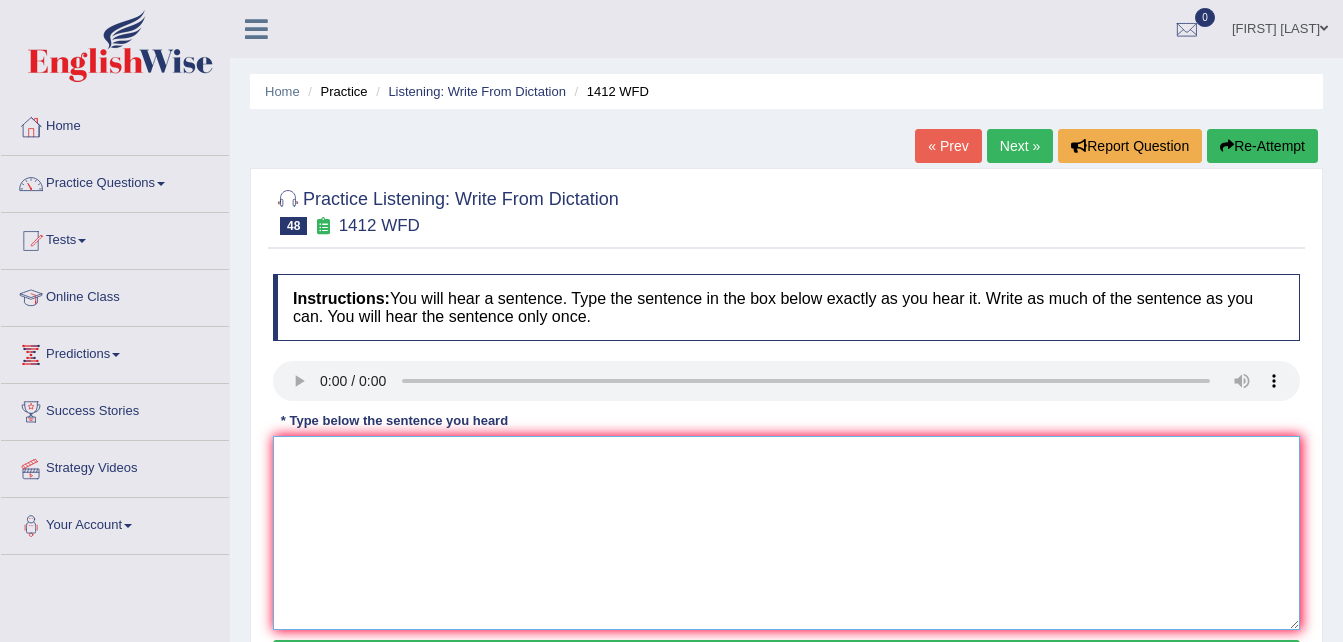 click at bounding box center [786, 533] 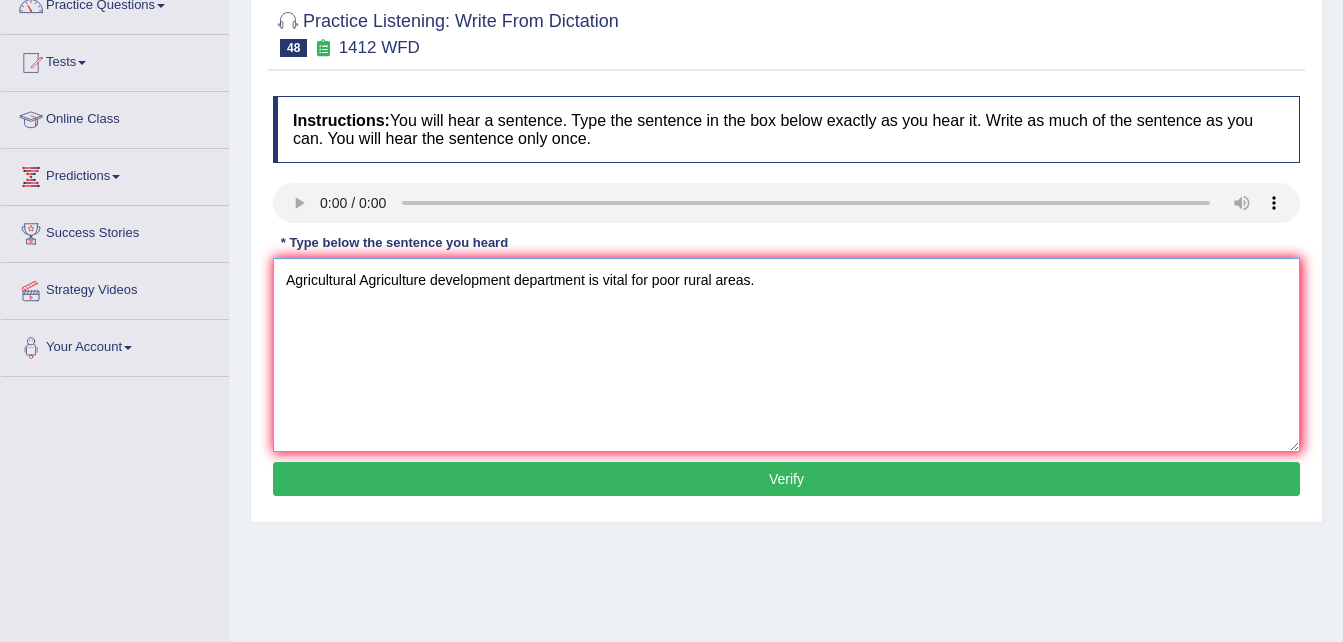 scroll, scrollTop: 183, scrollLeft: 0, axis: vertical 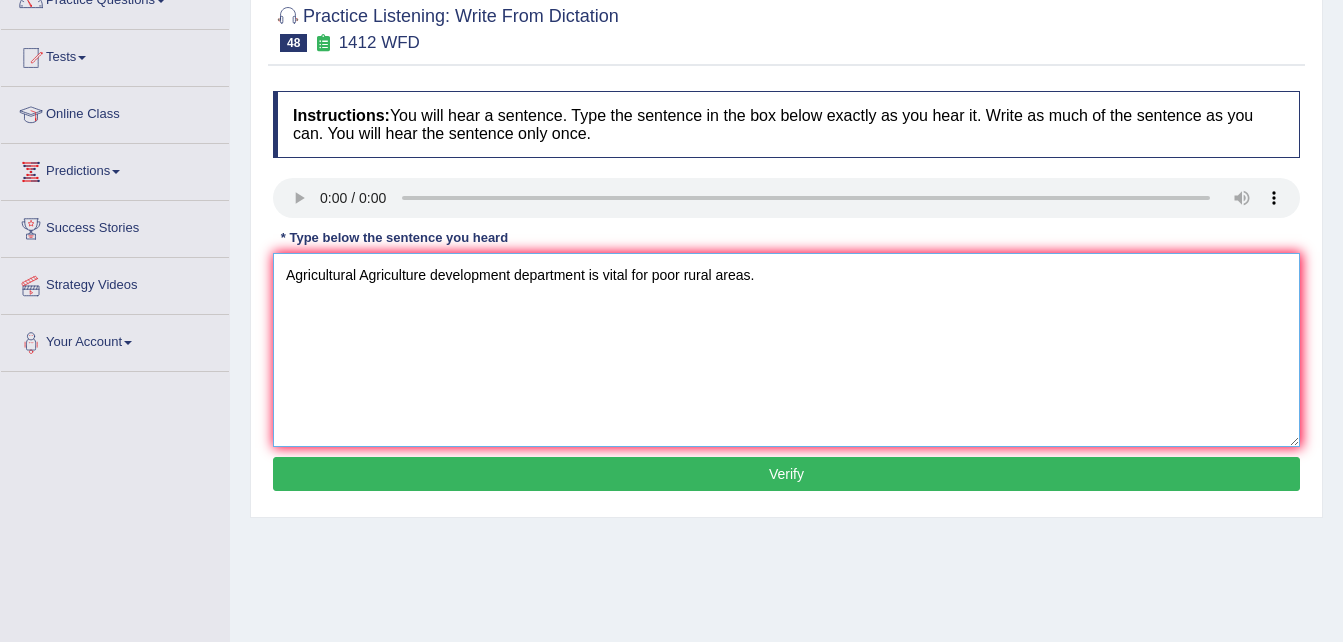 type on "Agricultural Agriculture development department is vital for poor rural areas." 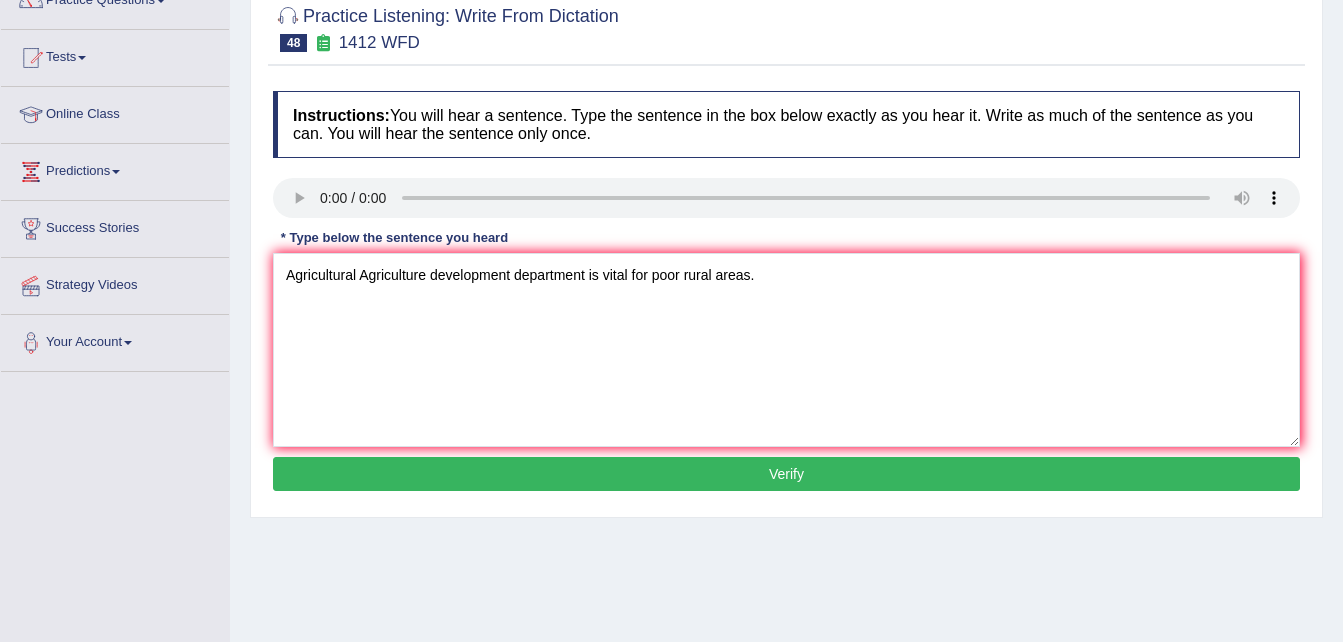 click on "Verify" at bounding box center (786, 474) 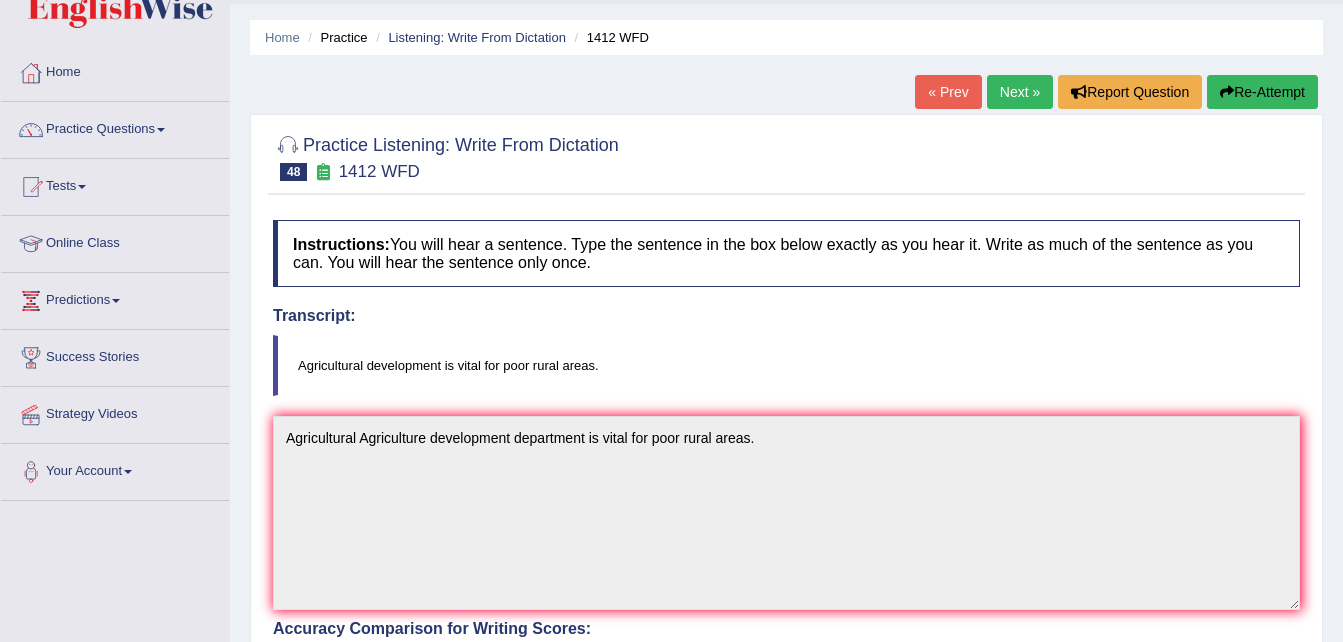 scroll, scrollTop: 0, scrollLeft: 0, axis: both 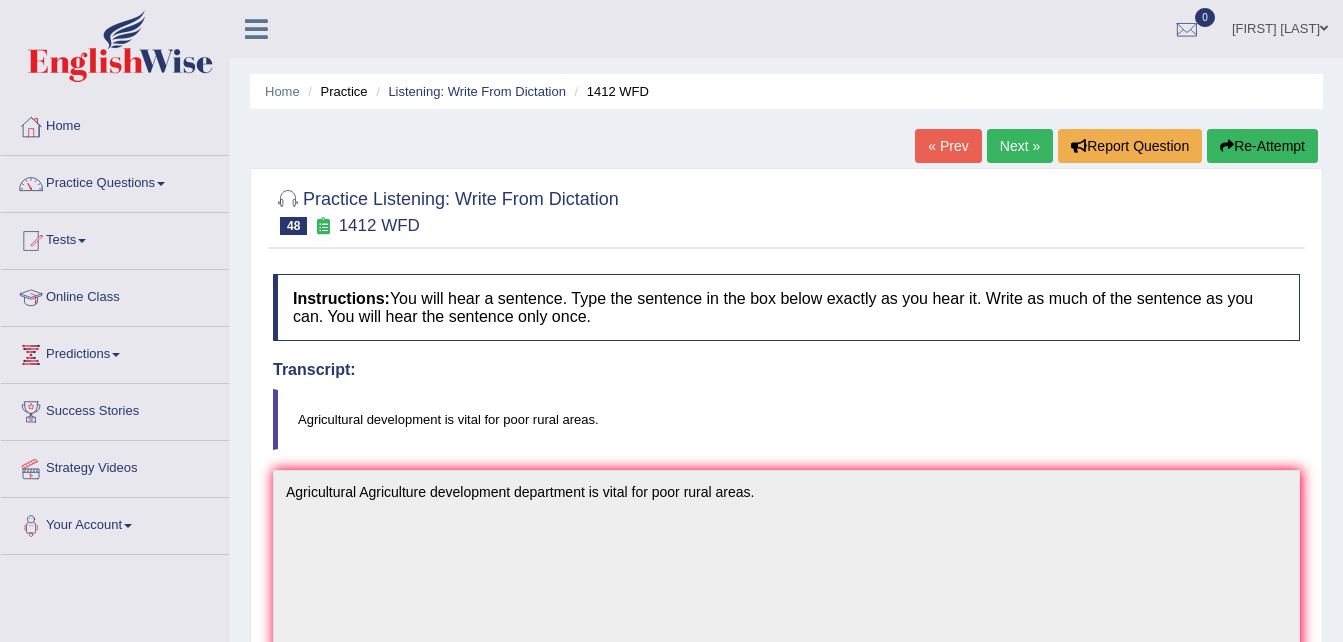 click on "Next »" at bounding box center [1020, 146] 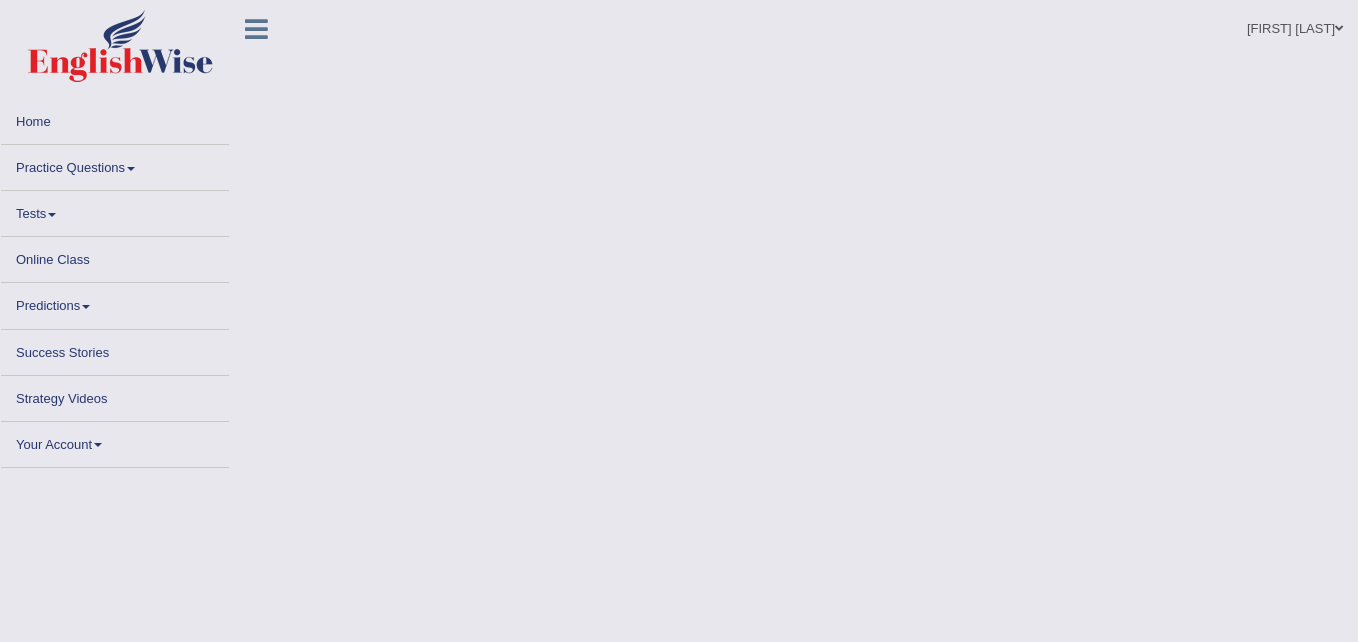 scroll, scrollTop: 0, scrollLeft: 0, axis: both 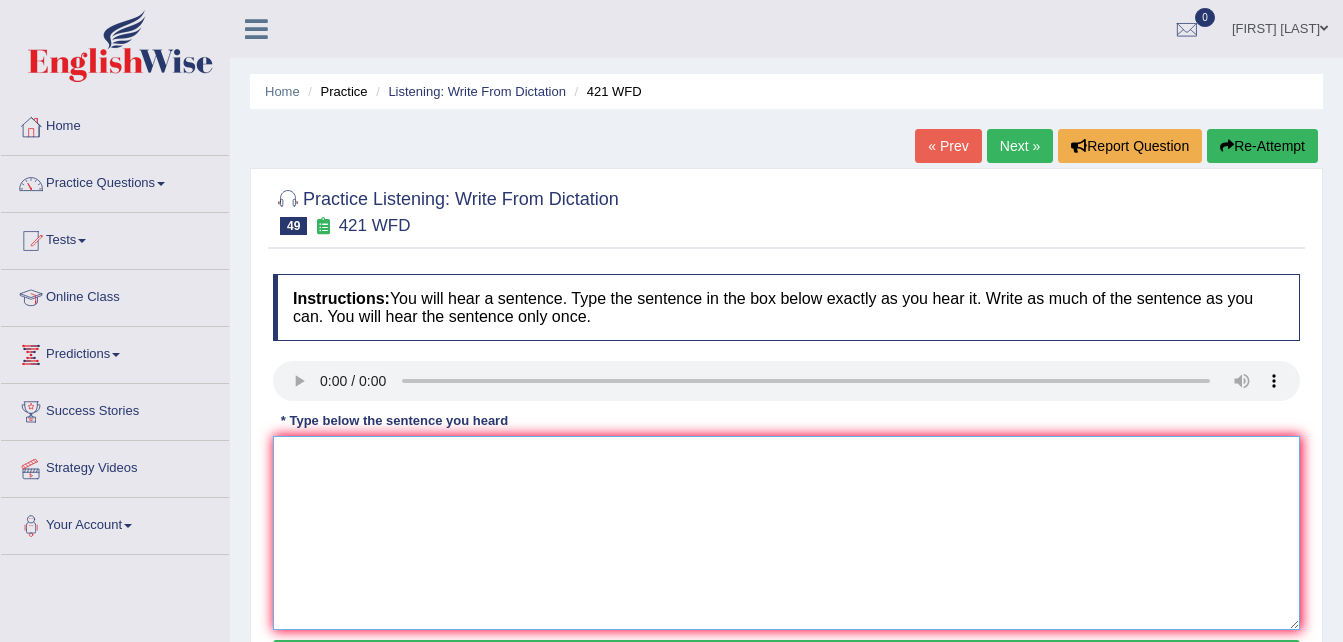 click at bounding box center [786, 533] 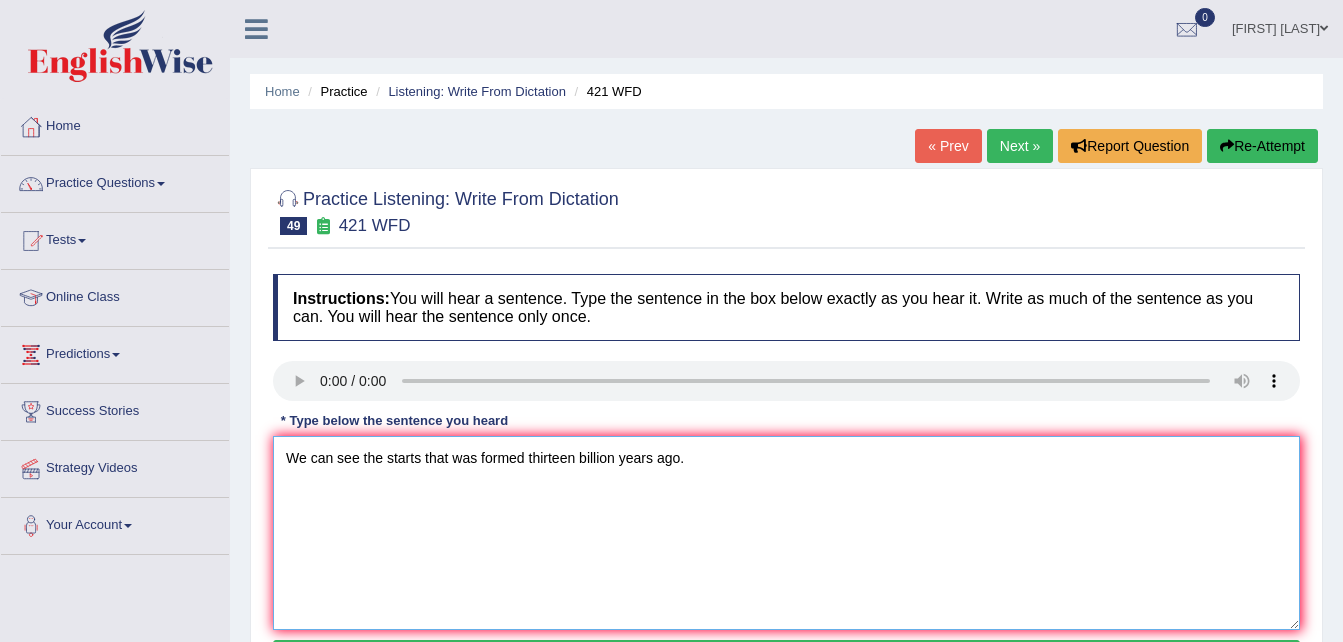 click on "We can see the starts that was formed thirteen billion years ago." at bounding box center (786, 533) 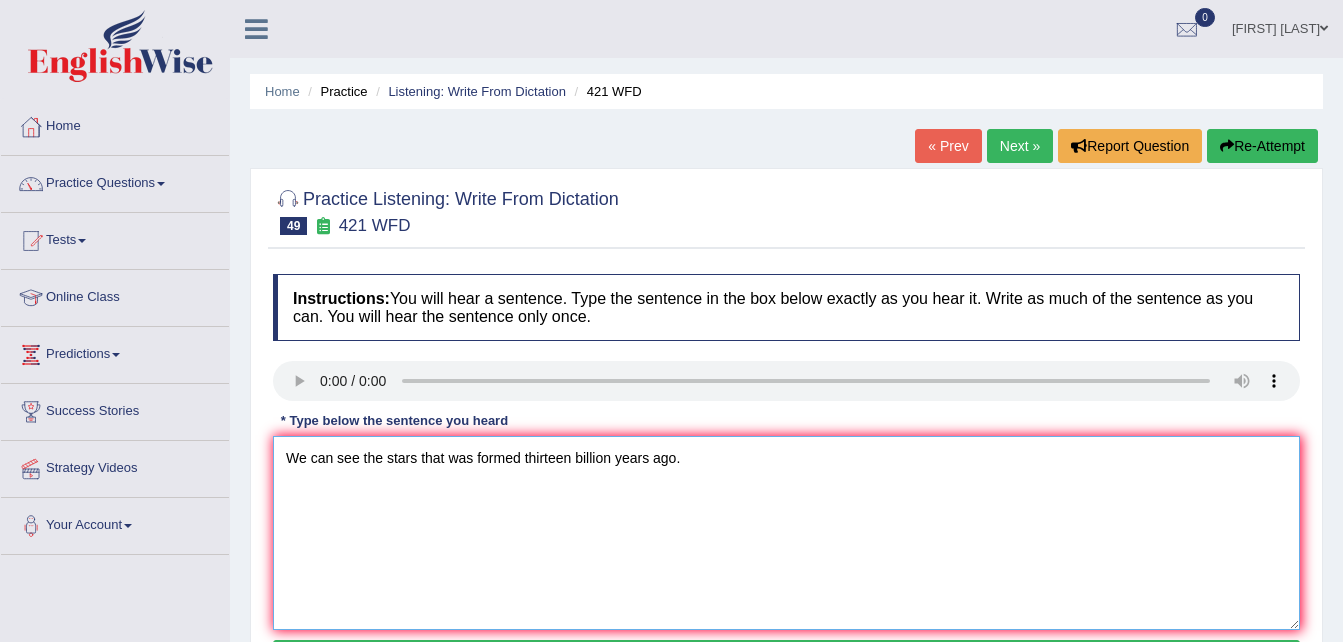 click on "We can see the stars that was formed thirteen billion years ago." at bounding box center (786, 533) 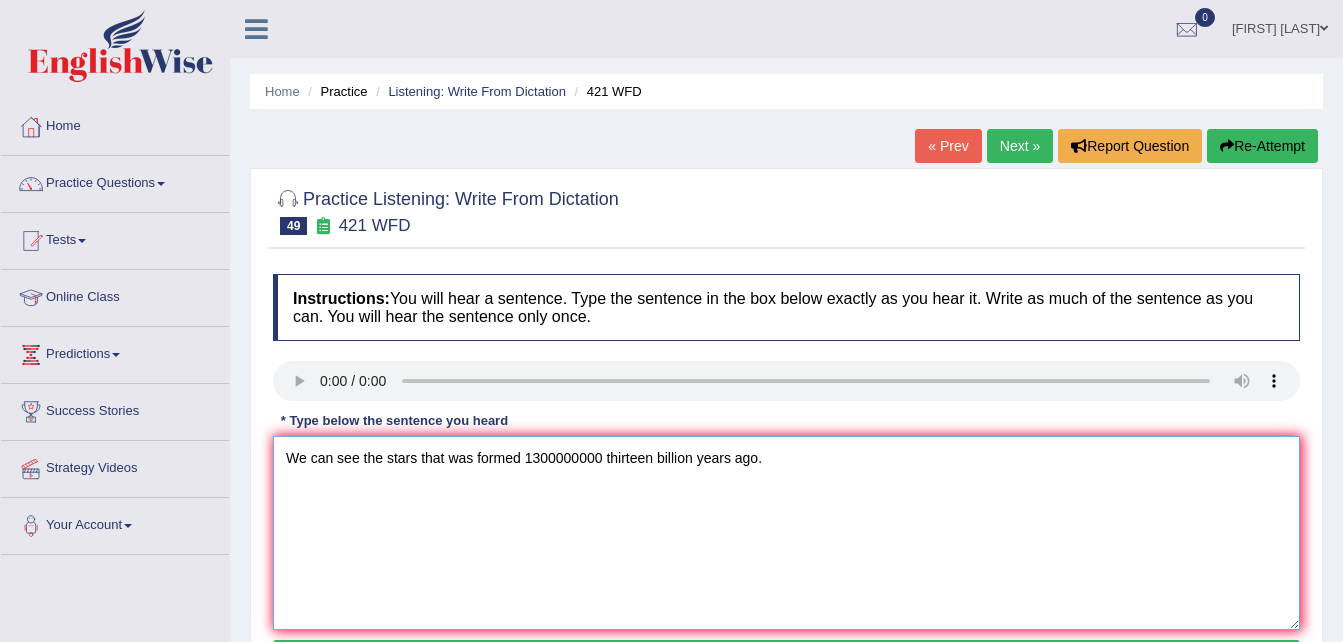 click on "We can see the stars that was formed 1300000000 thirteen billion years ago." at bounding box center (786, 533) 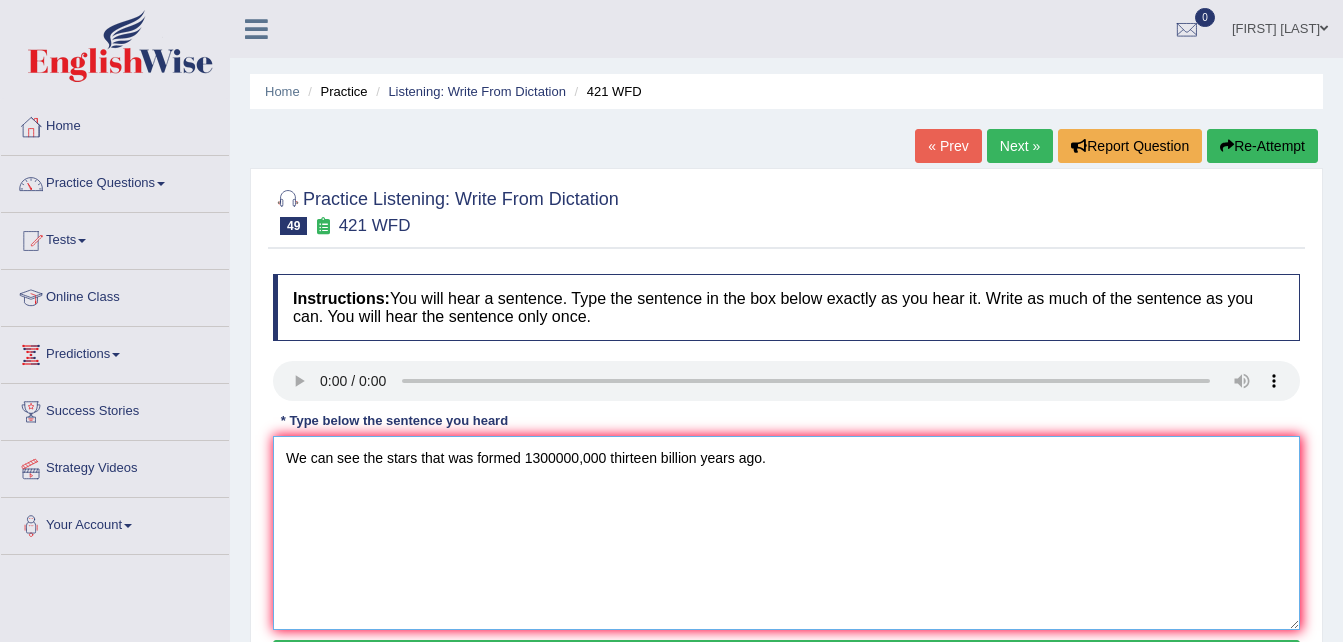 click on "We can see the stars that was formed 1300000,000 thirteen billion years ago." at bounding box center (786, 533) 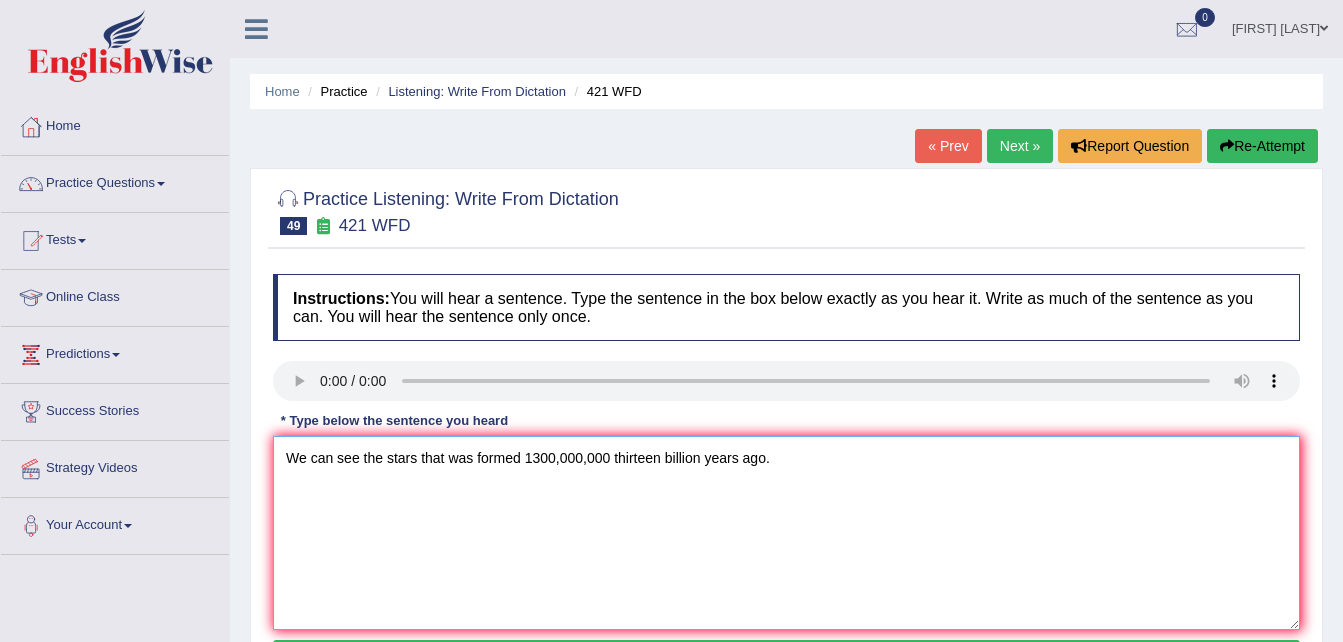 click on "We can see the stars that was formed 1300,000,000 thirteen billion years ago." at bounding box center [786, 533] 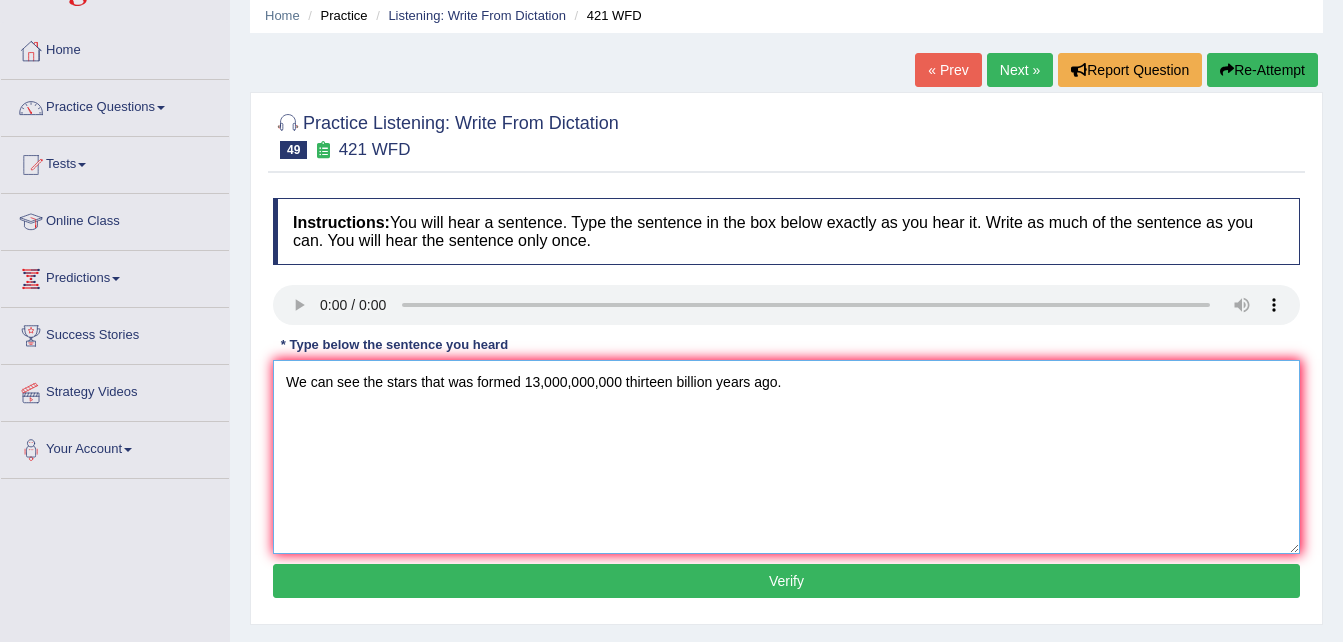 scroll, scrollTop: 118, scrollLeft: 0, axis: vertical 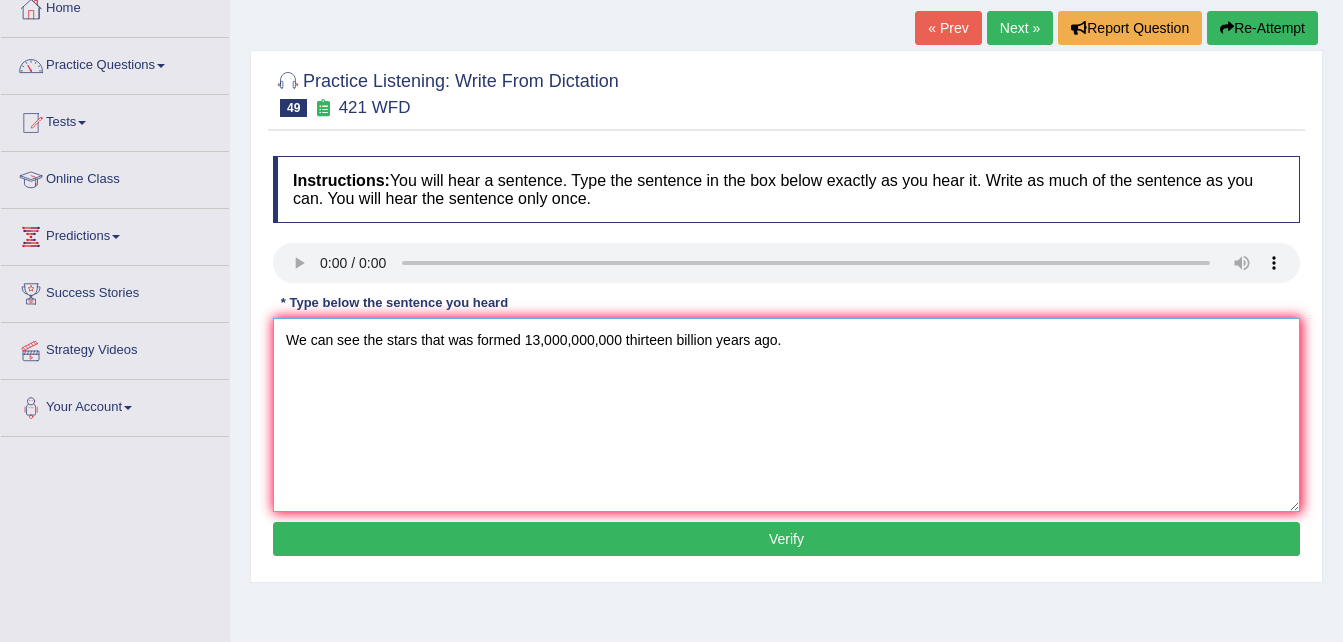 type on "We can see the stars that was formed 13,000,000,000 thirteen billion years ago." 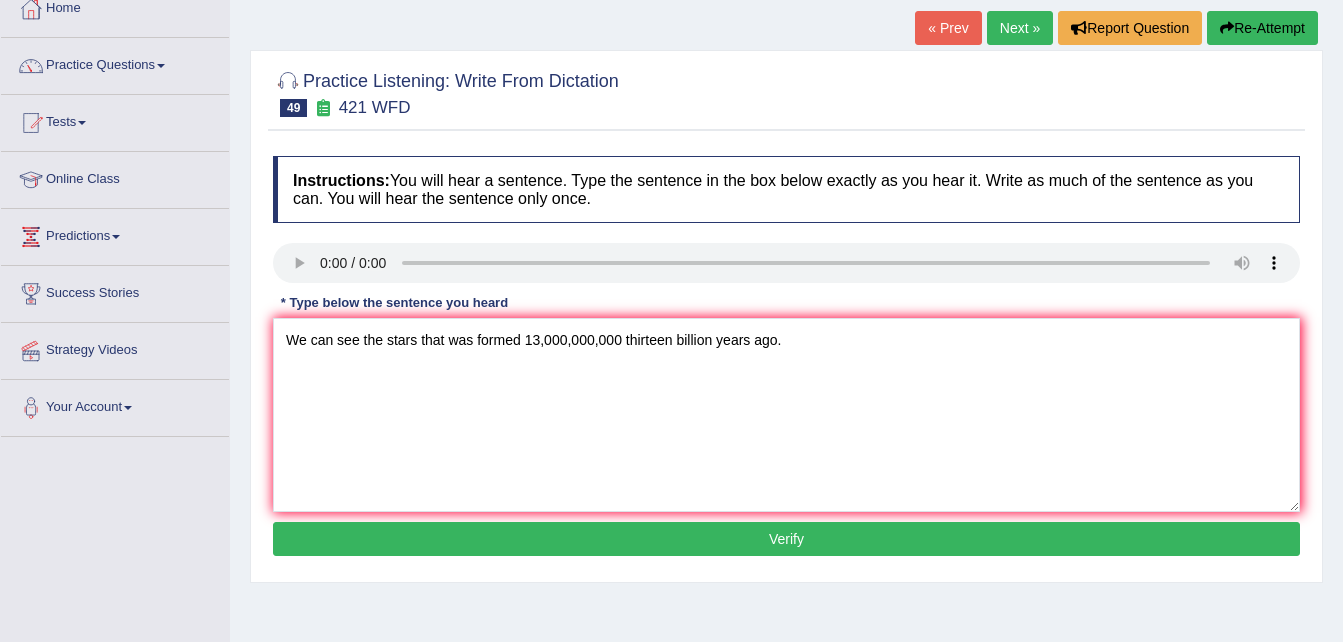 click on "Verify" at bounding box center [786, 539] 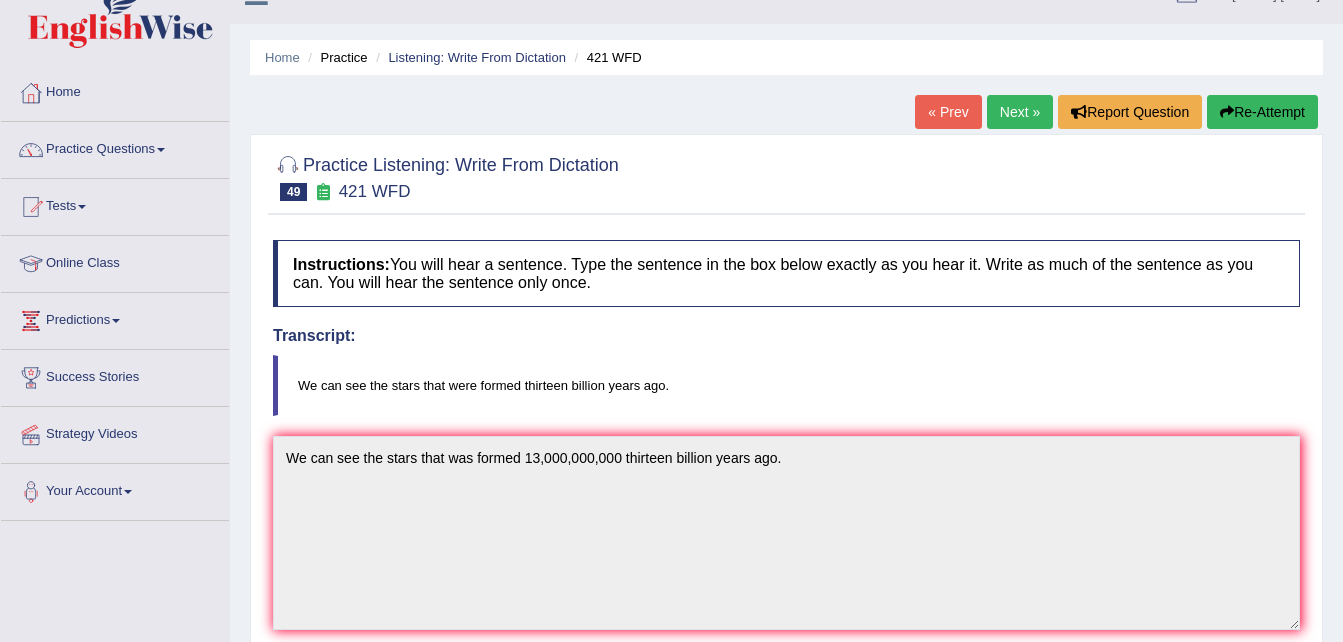 scroll, scrollTop: 0, scrollLeft: 0, axis: both 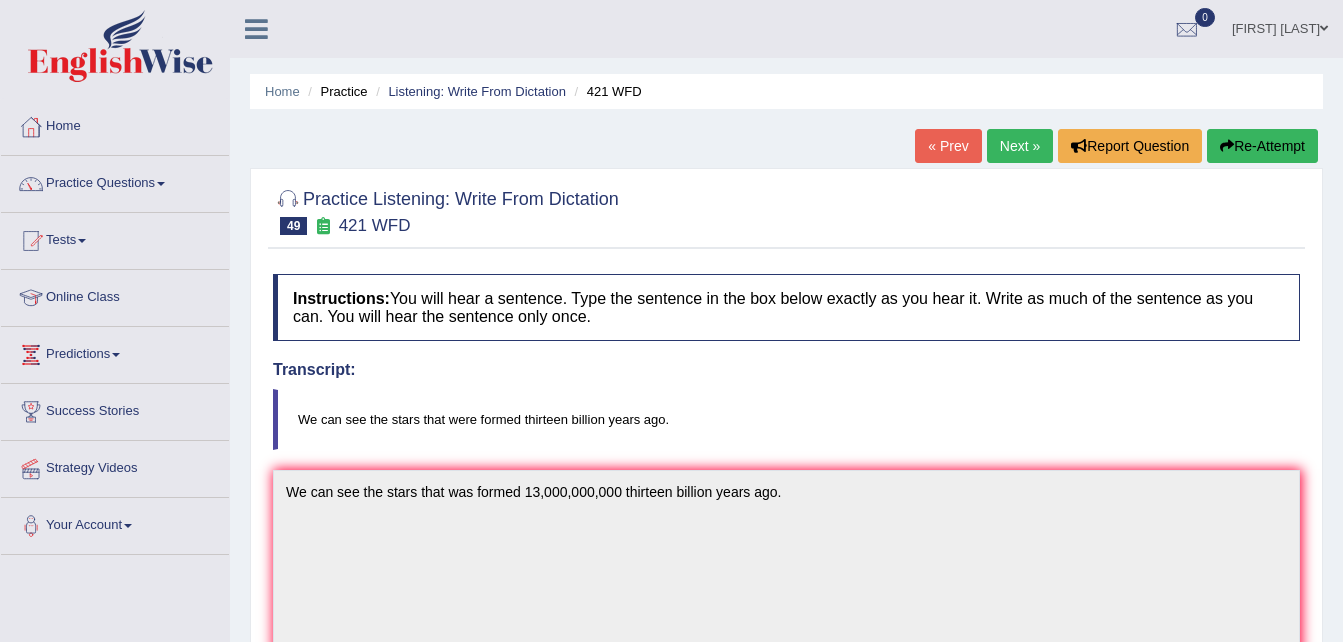 click on "Next »" at bounding box center (1020, 146) 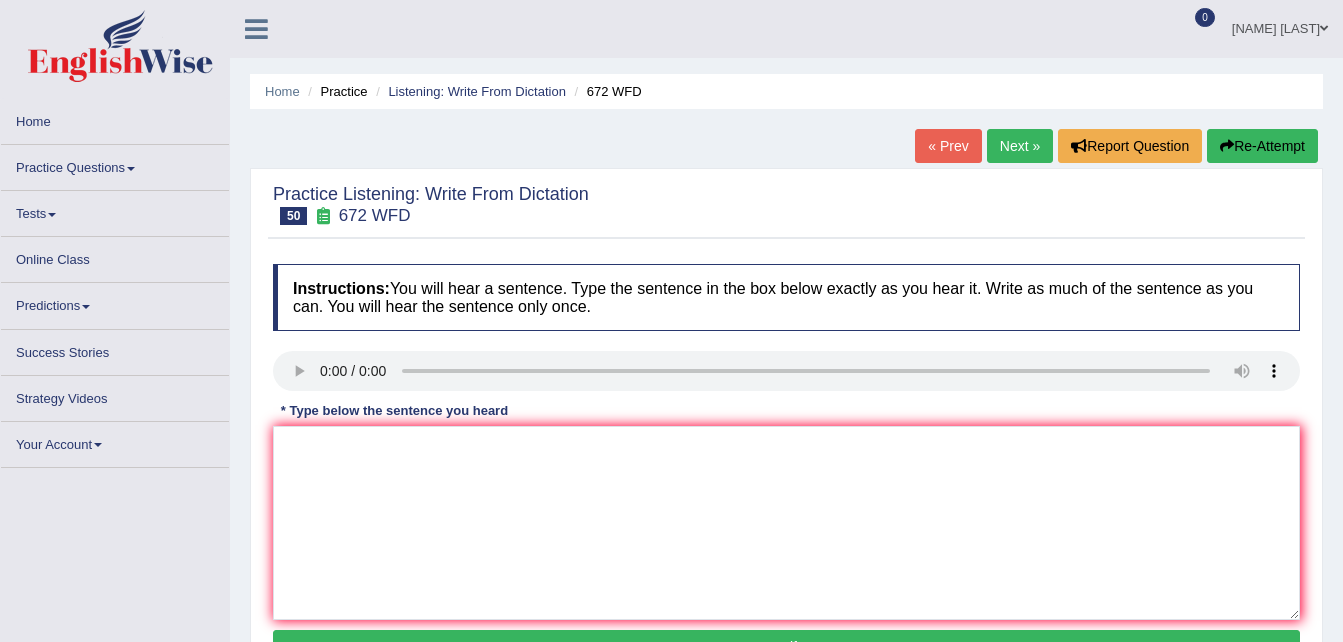 scroll, scrollTop: 0, scrollLeft: 0, axis: both 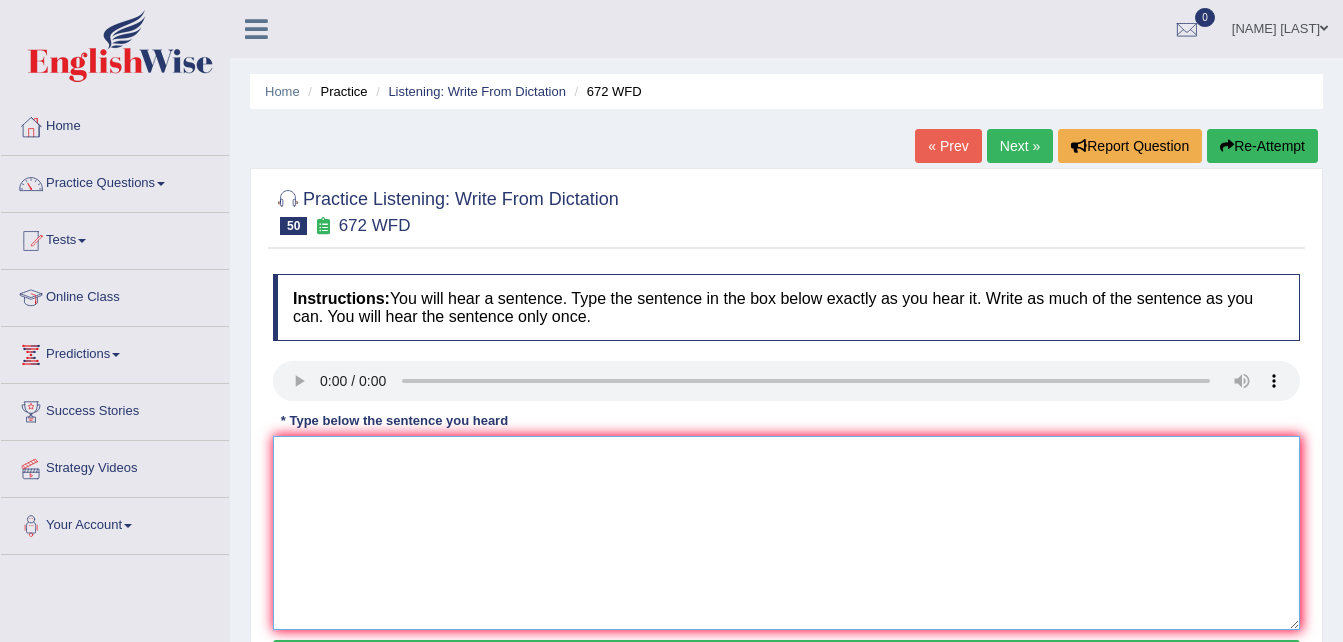 click at bounding box center (786, 533) 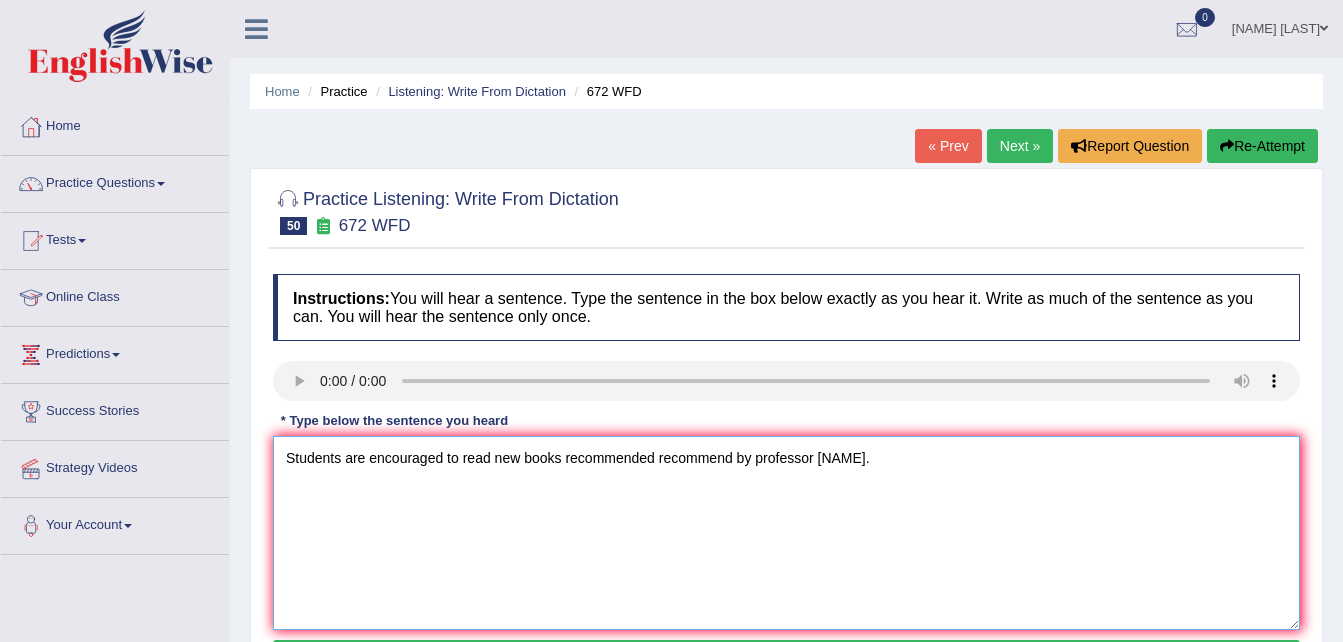 click on "Students are encouraged to read new books recommended recommend by professor John." at bounding box center [786, 533] 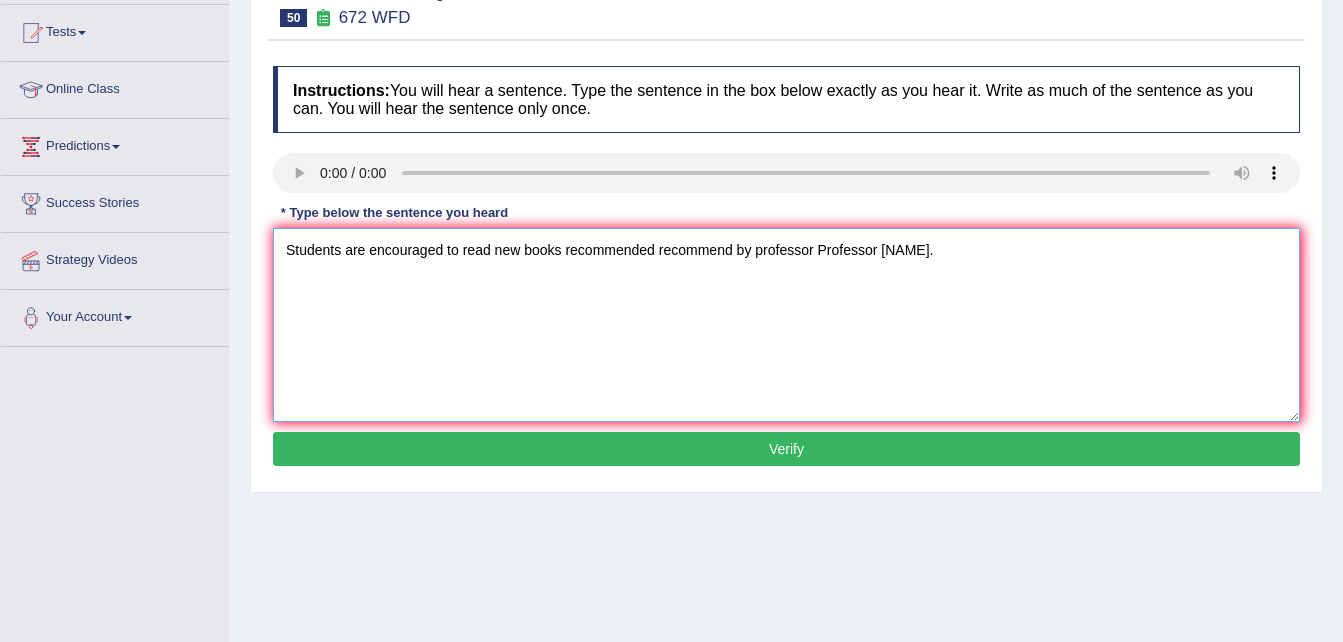 scroll, scrollTop: 216, scrollLeft: 0, axis: vertical 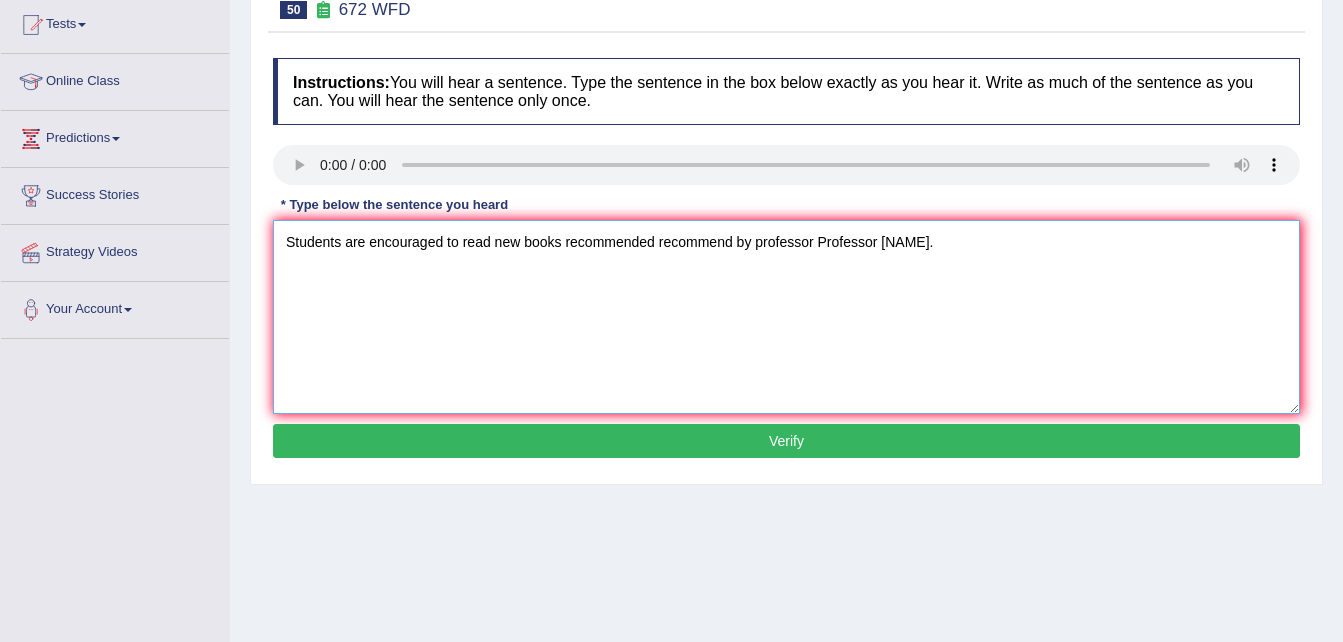 type on "Students are encouraged to read new books recommended recommend by professor Professor John." 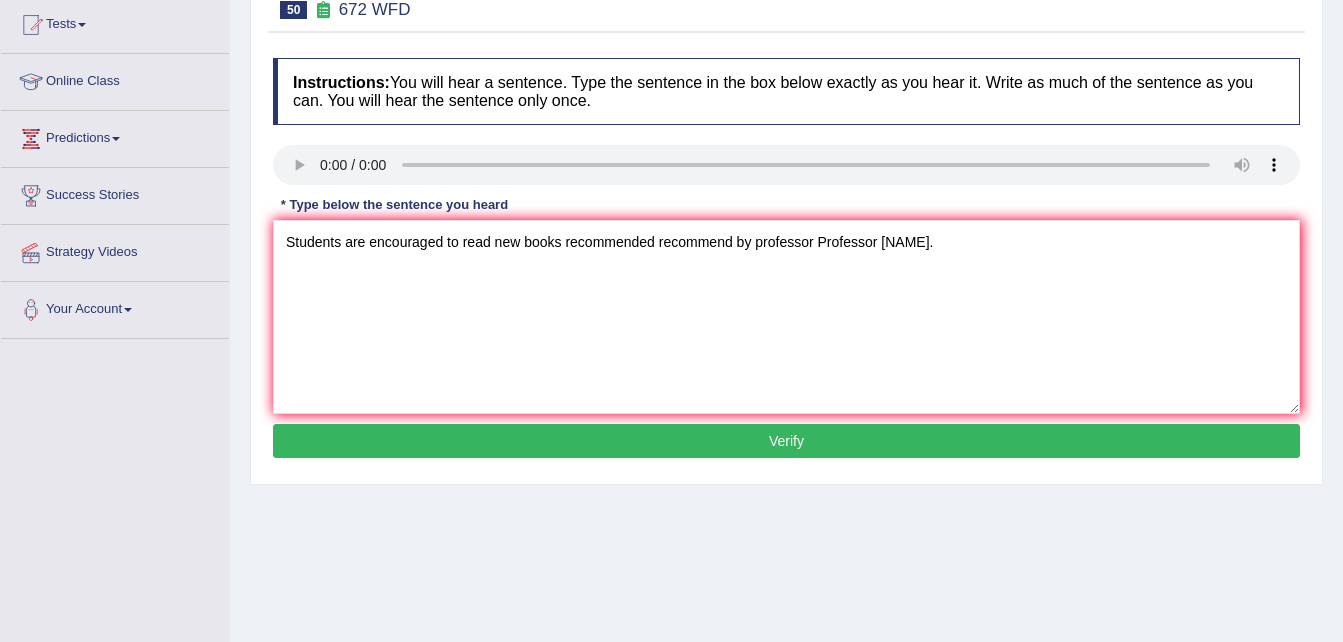 click on "Verify" at bounding box center (786, 441) 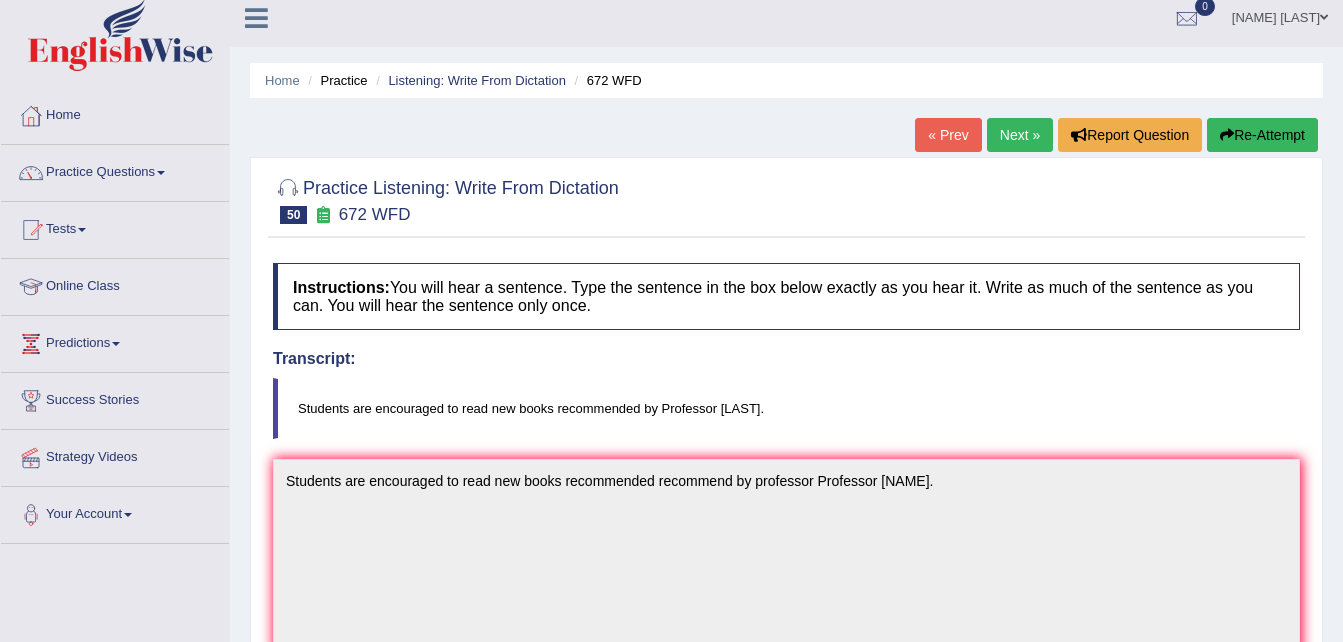 scroll, scrollTop: 0, scrollLeft: 0, axis: both 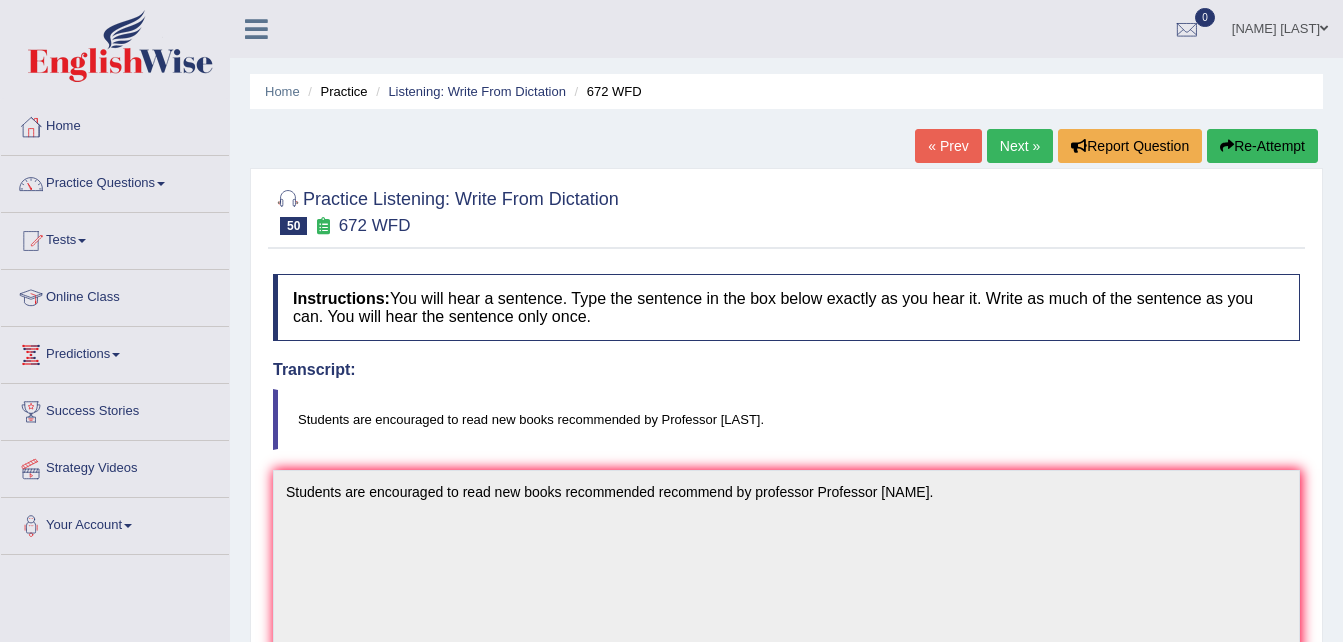click on "Next »" at bounding box center (1020, 146) 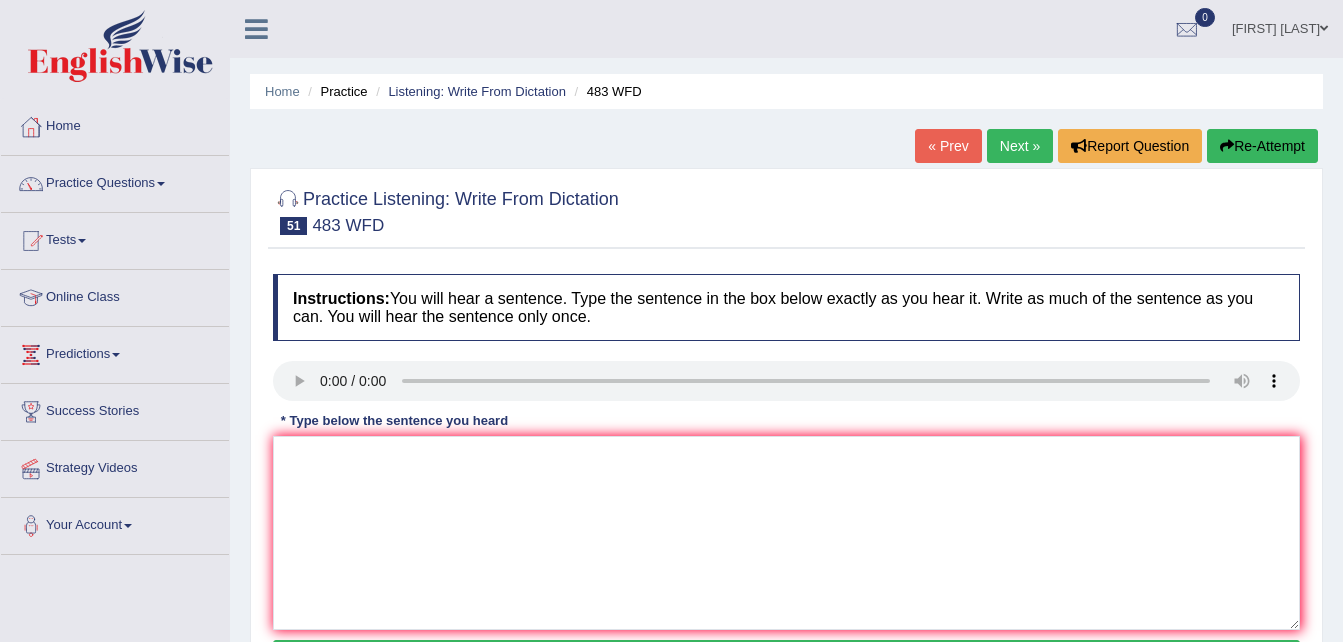 scroll, scrollTop: 0, scrollLeft: 0, axis: both 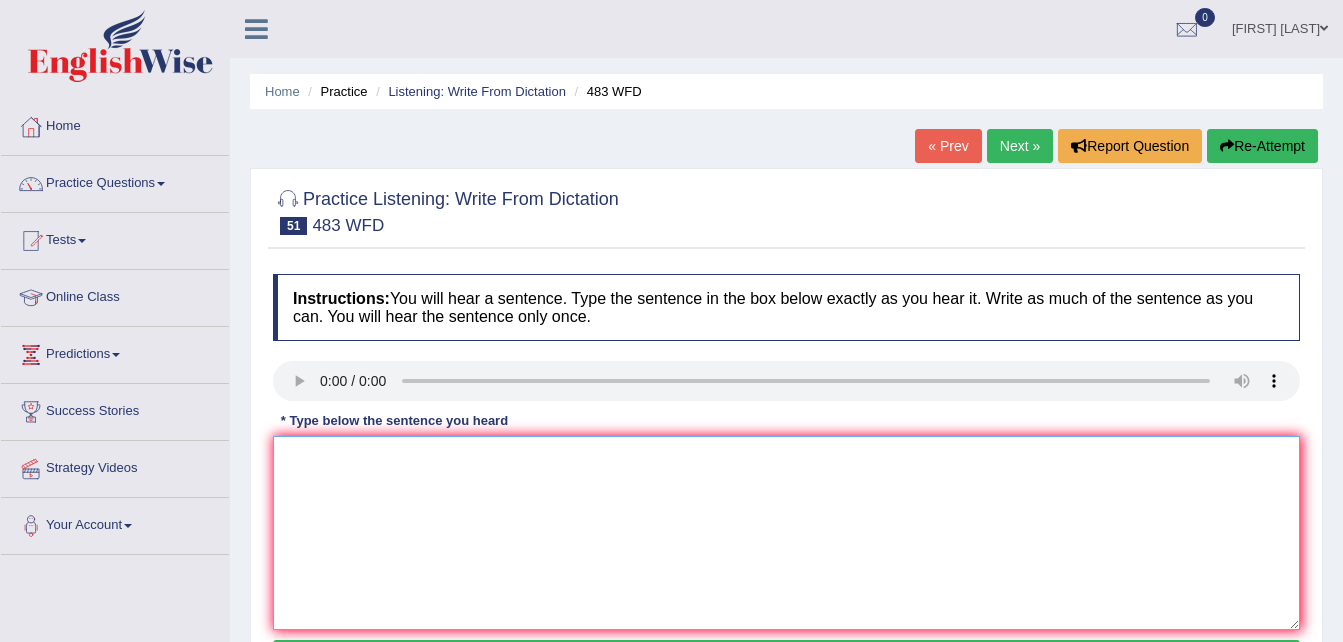 click at bounding box center [786, 533] 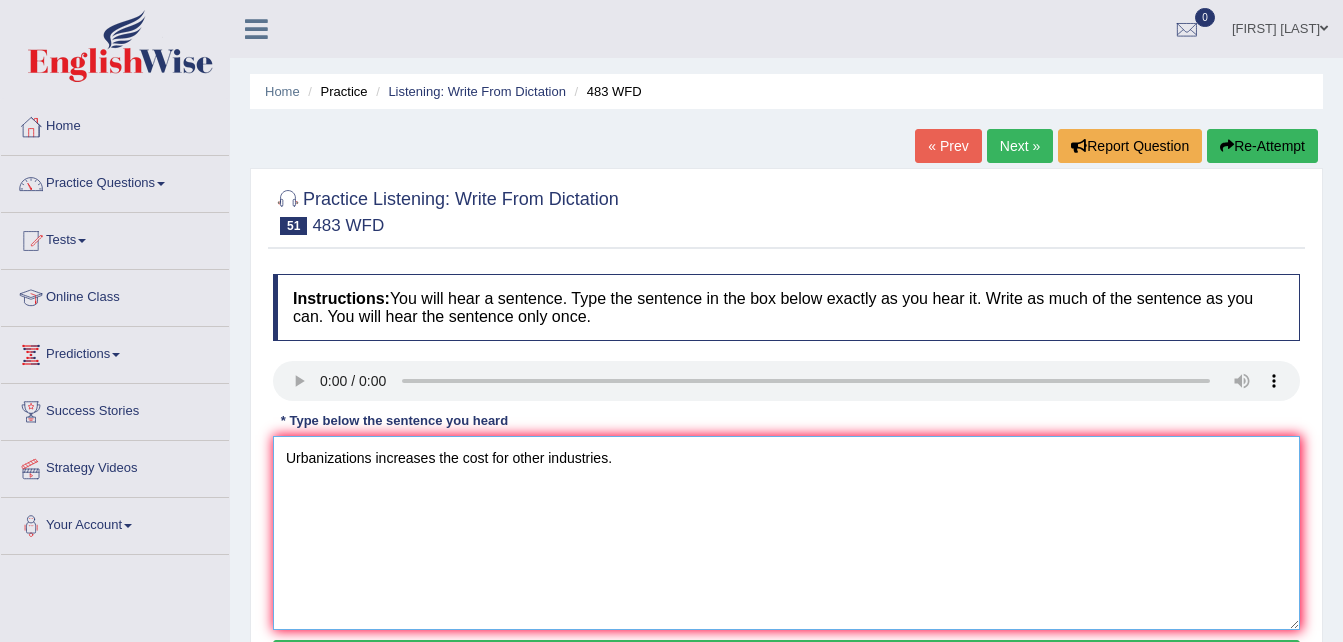 click on "Urbanizations increases the cost for other industries." at bounding box center (786, 533) 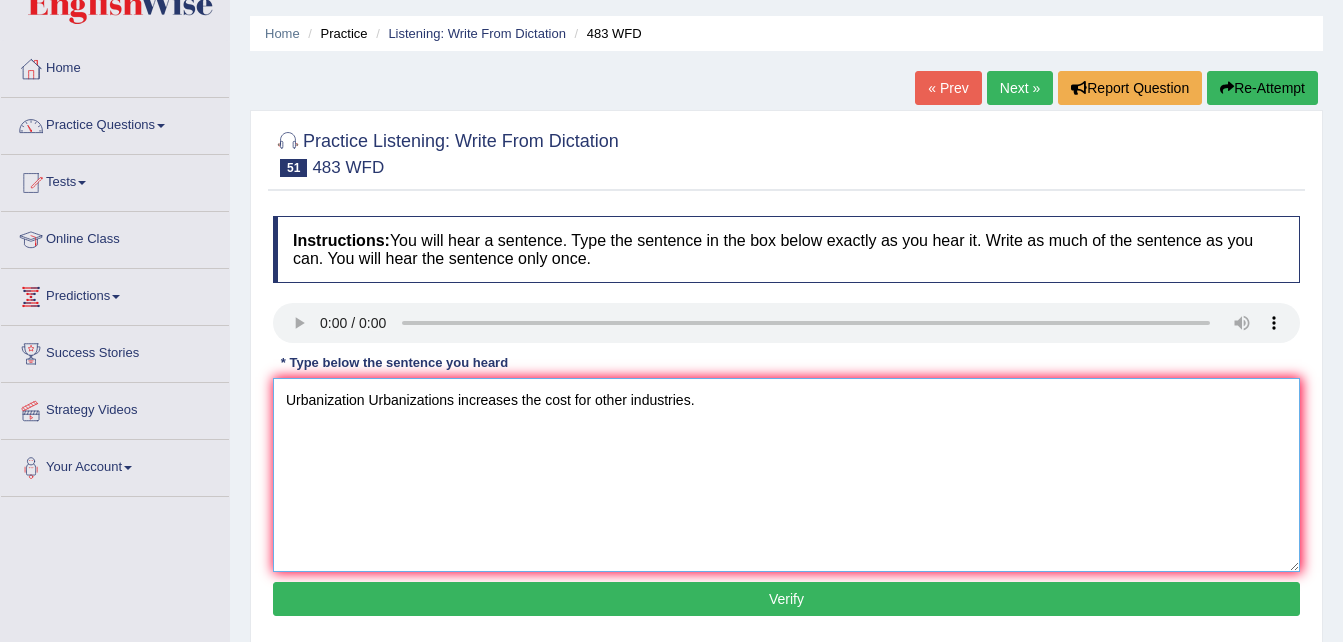 scroll, scrollTop: 107, scrollLeft: 0, axis: vertical 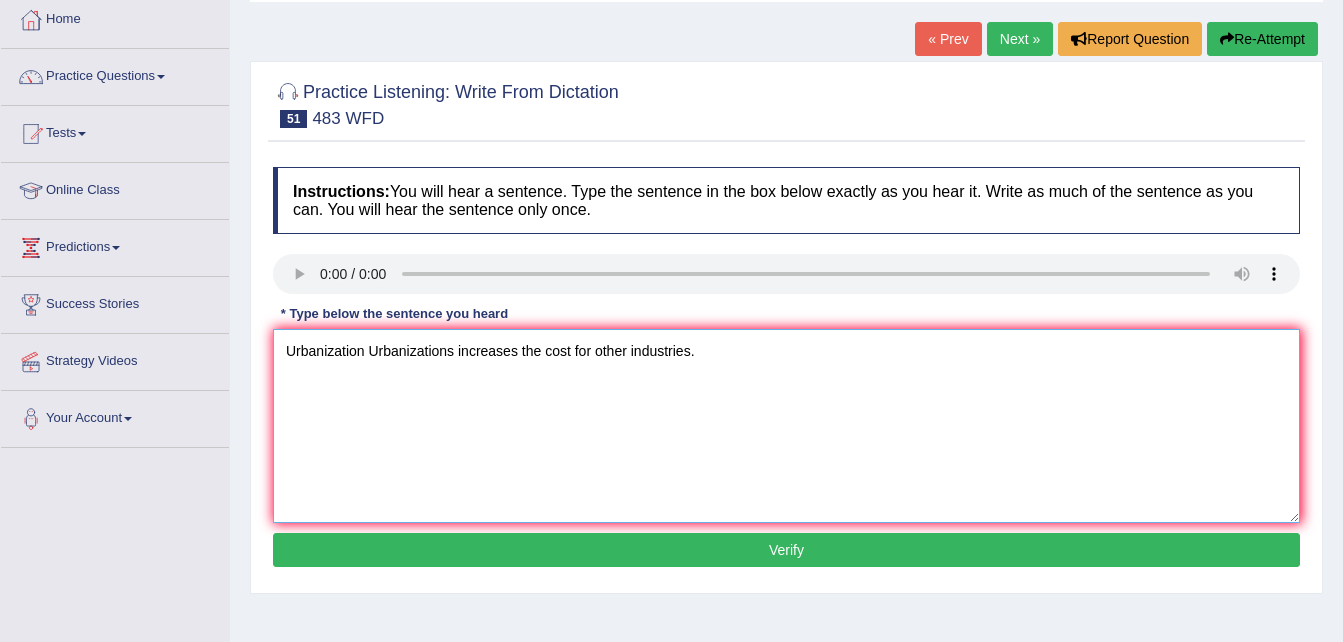 type on "Urbanization Urbanizations increases the cost for other industries." 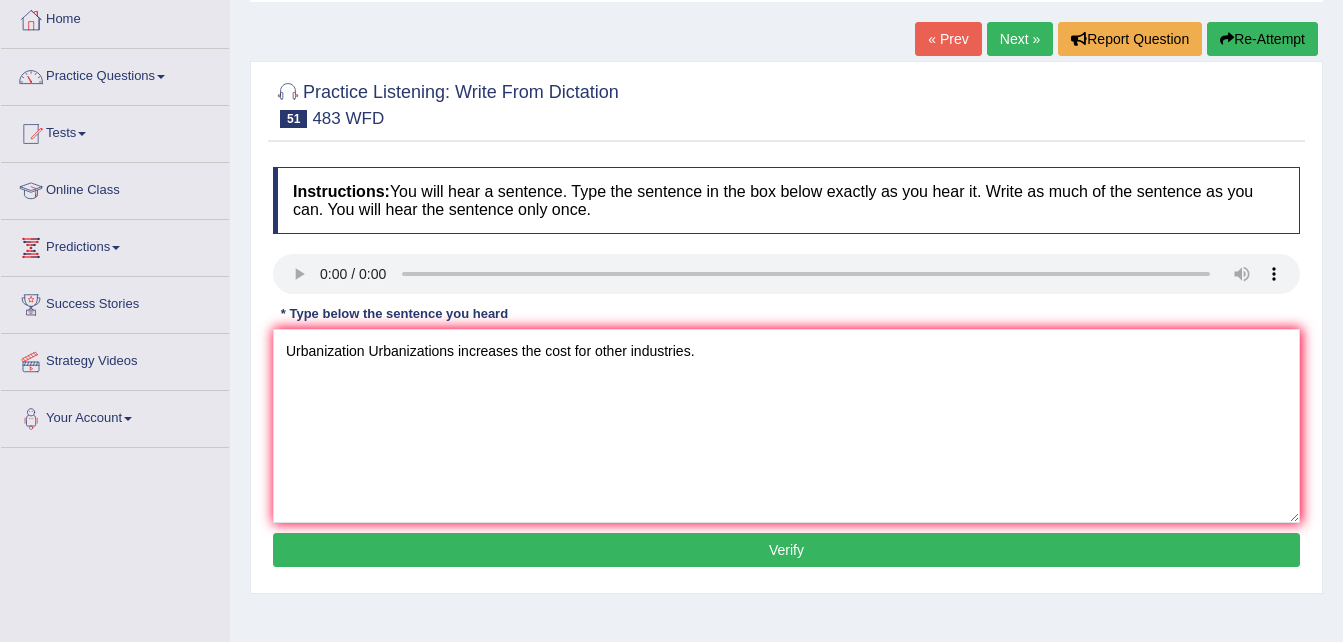 click on "Verify" at bounding box center [786, 550] 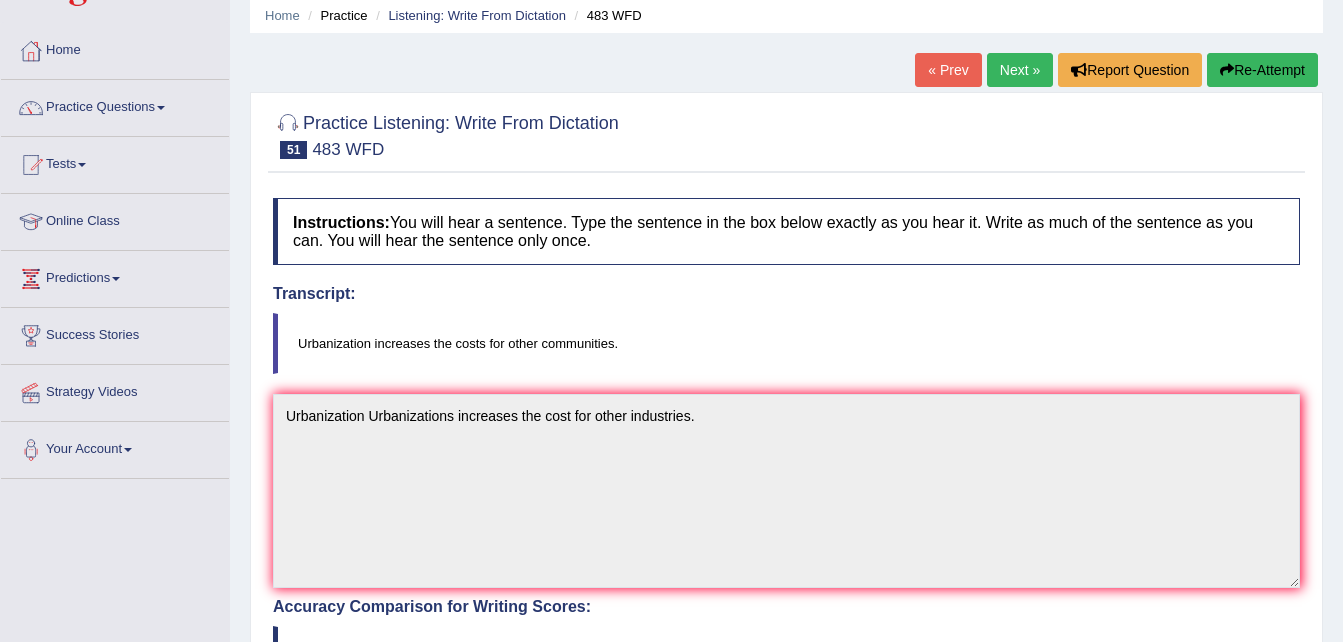 scroll, scrollTop: 0, scrollLeft: 0, axis: both 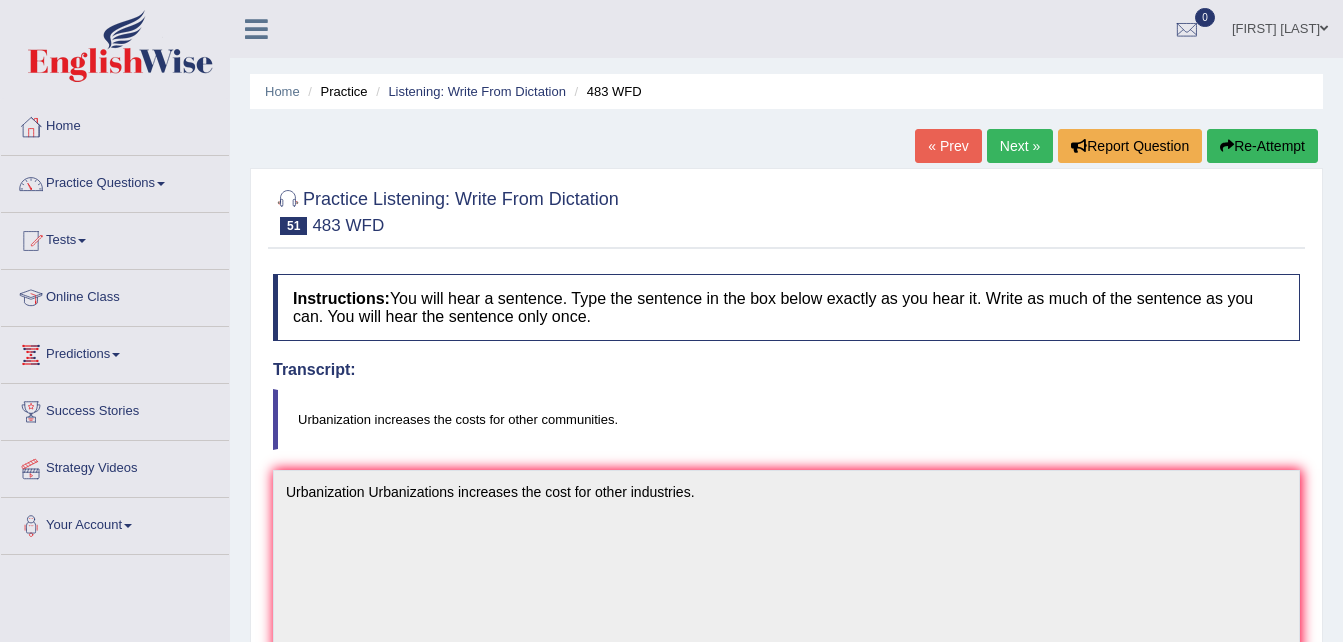 click on "Next »" at bounding box center [1020, 146] 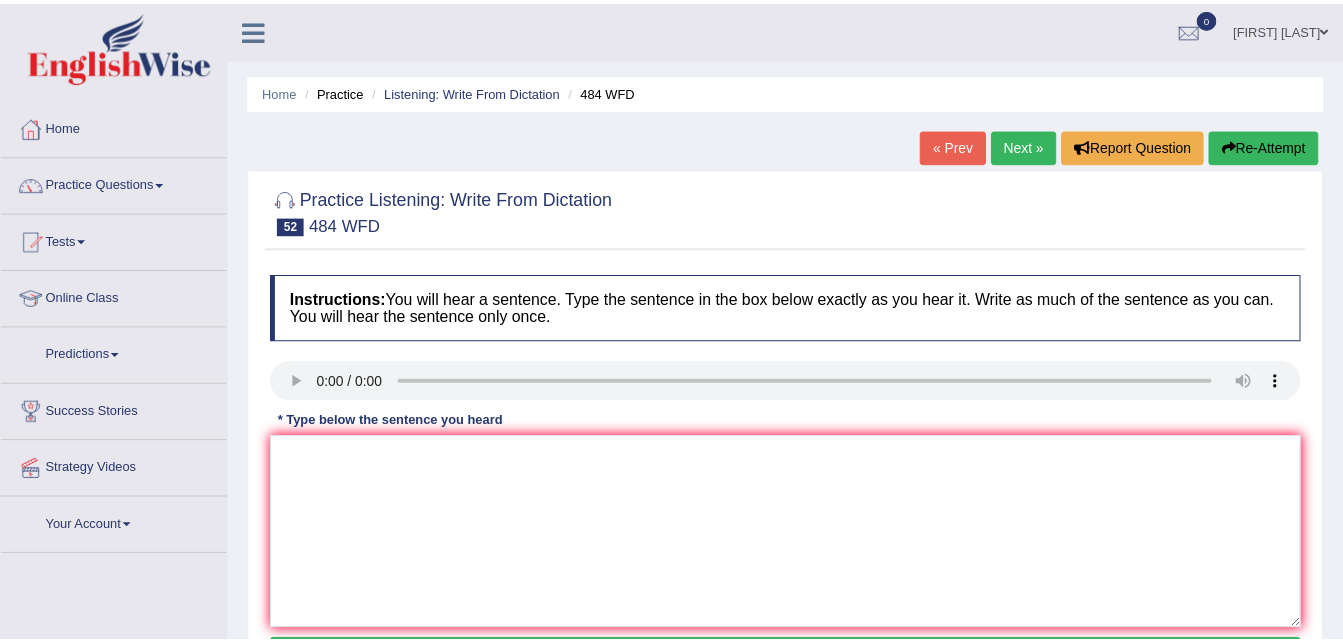 scroll, scrollTop: 0, scrollLeft: 0, axis: both 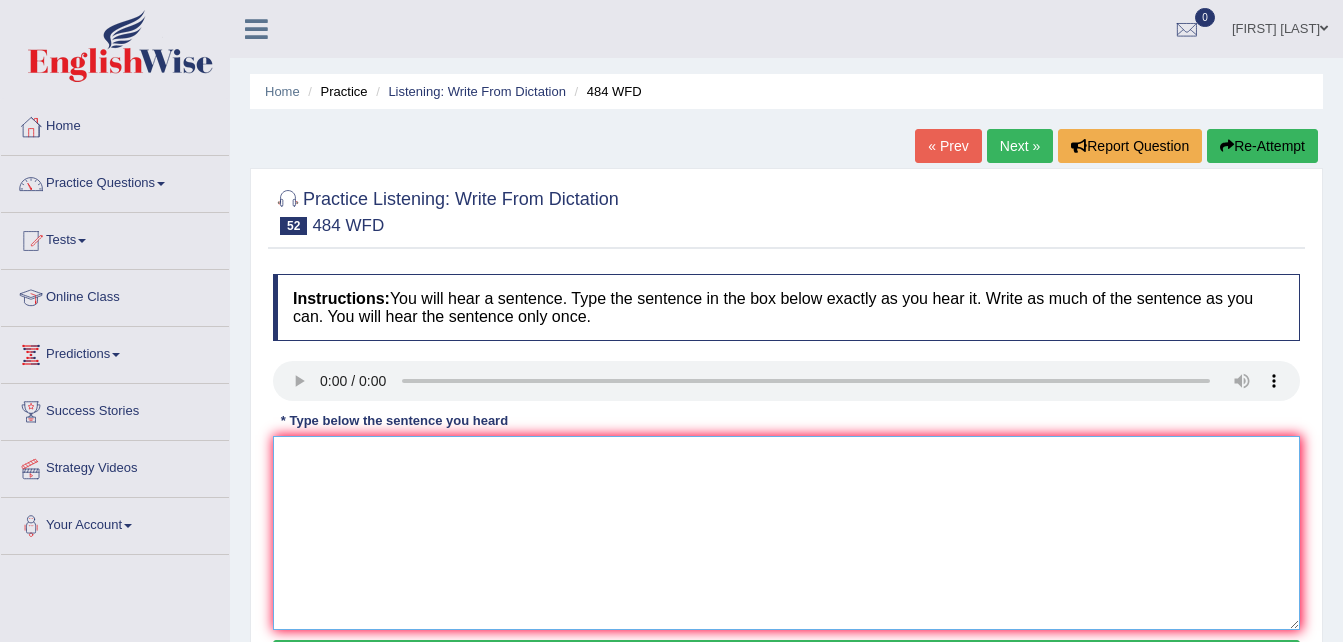 click at bounding box center (786, 533) 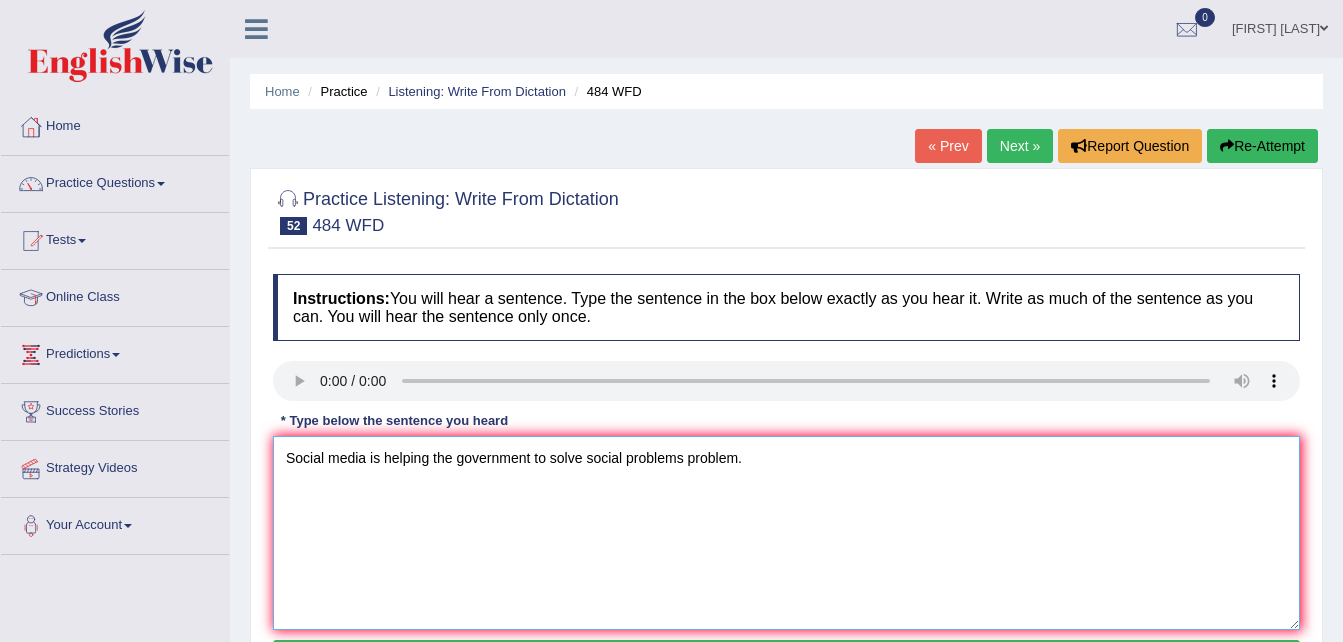 scroll, scrollTop: 408, scrollLeft: 0, axis: vertical 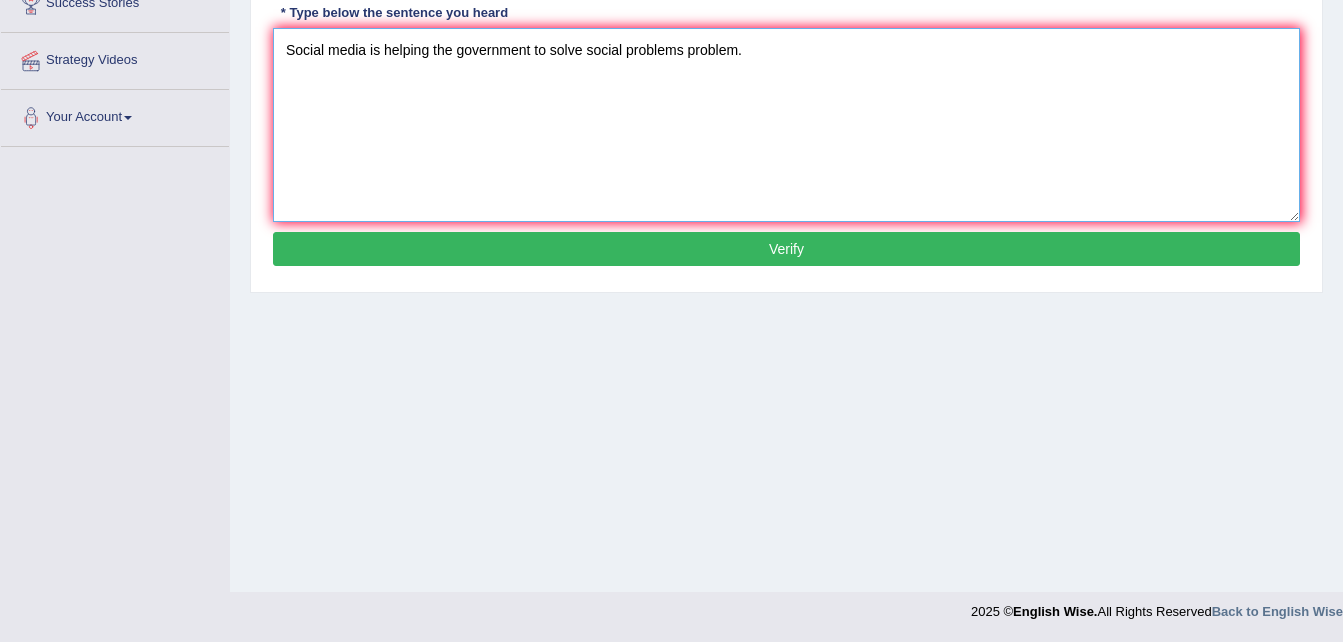 type on "Social media is helping the government to solve social problems problem." 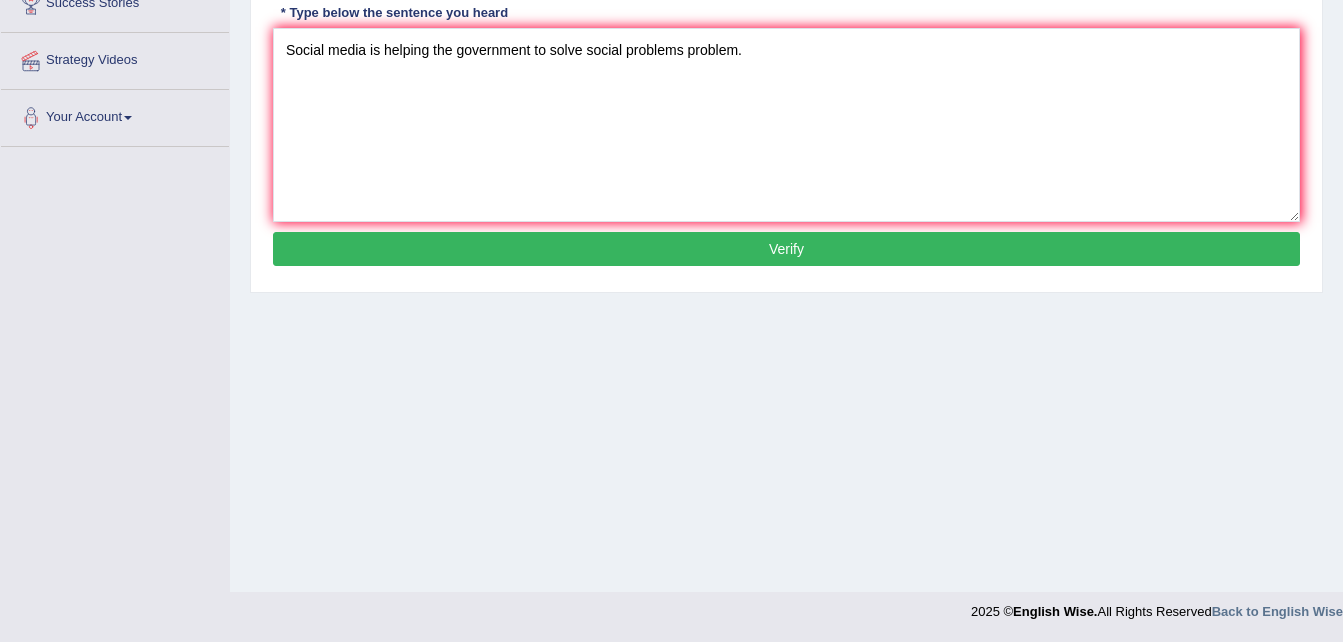 click on "Verify" at bounding box center [786, 249] 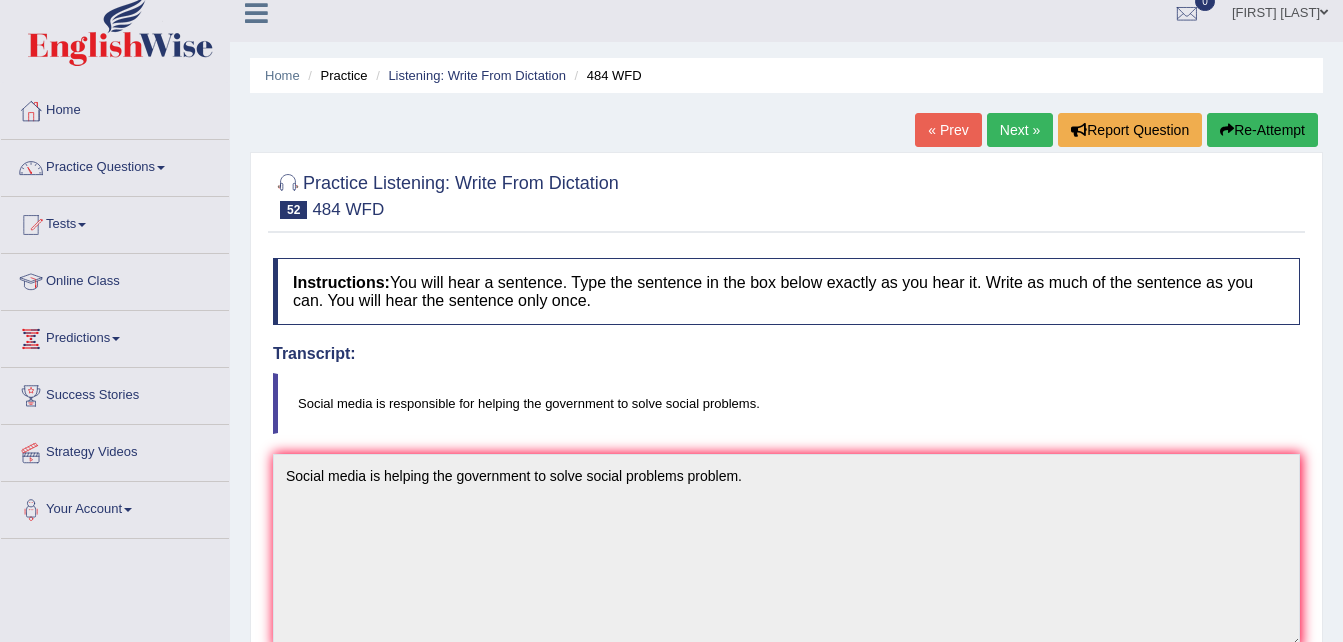 scroll, scrollTop: 0, scrollLeft: 0, axis: both 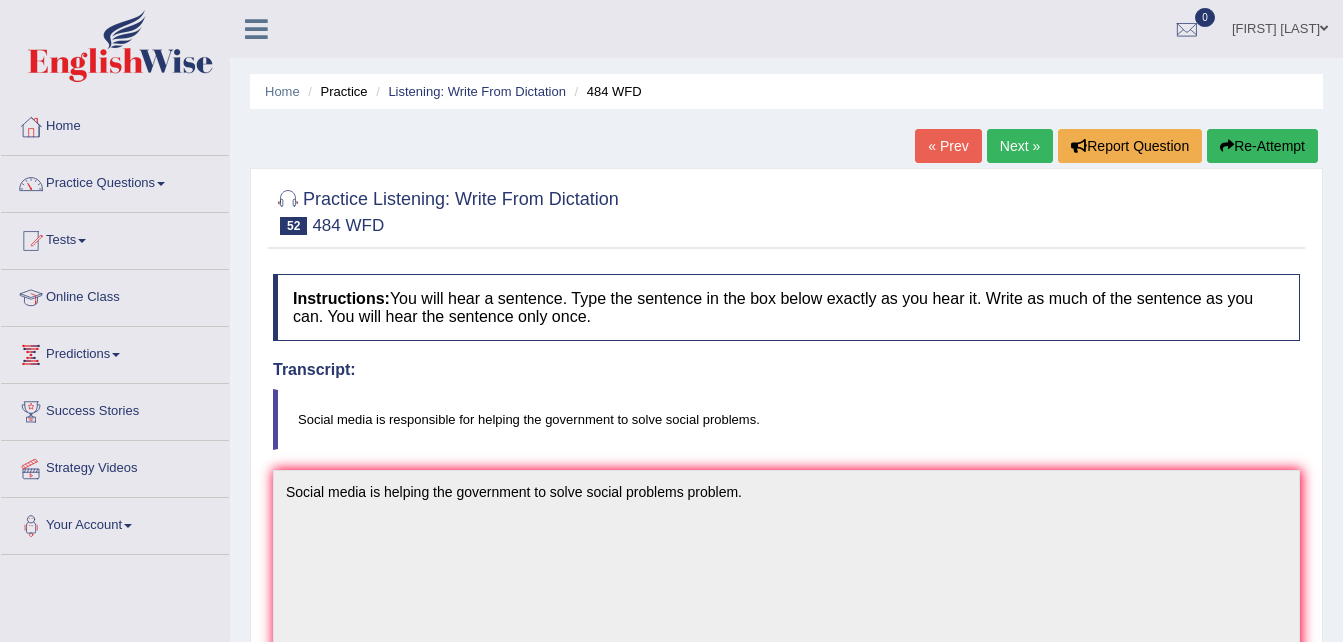 click on "Next »" at bounding box center (1020, 146) 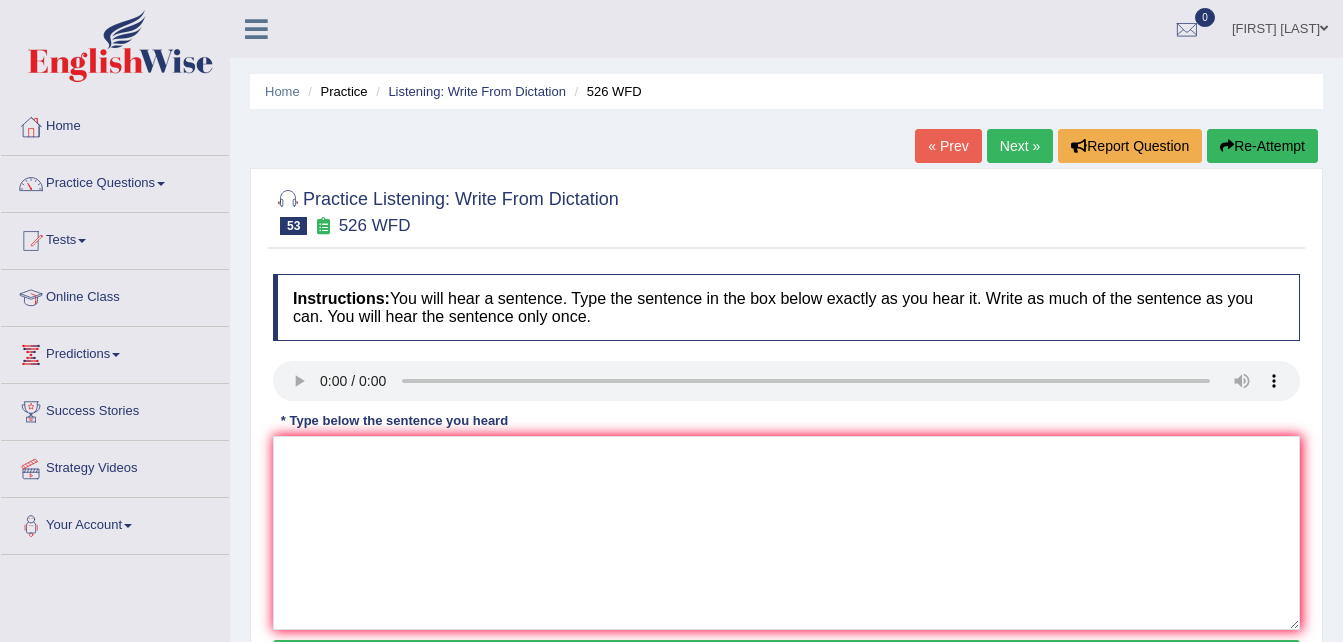scroll, scrollTop: 0, scrollLeft: 0, axis: both 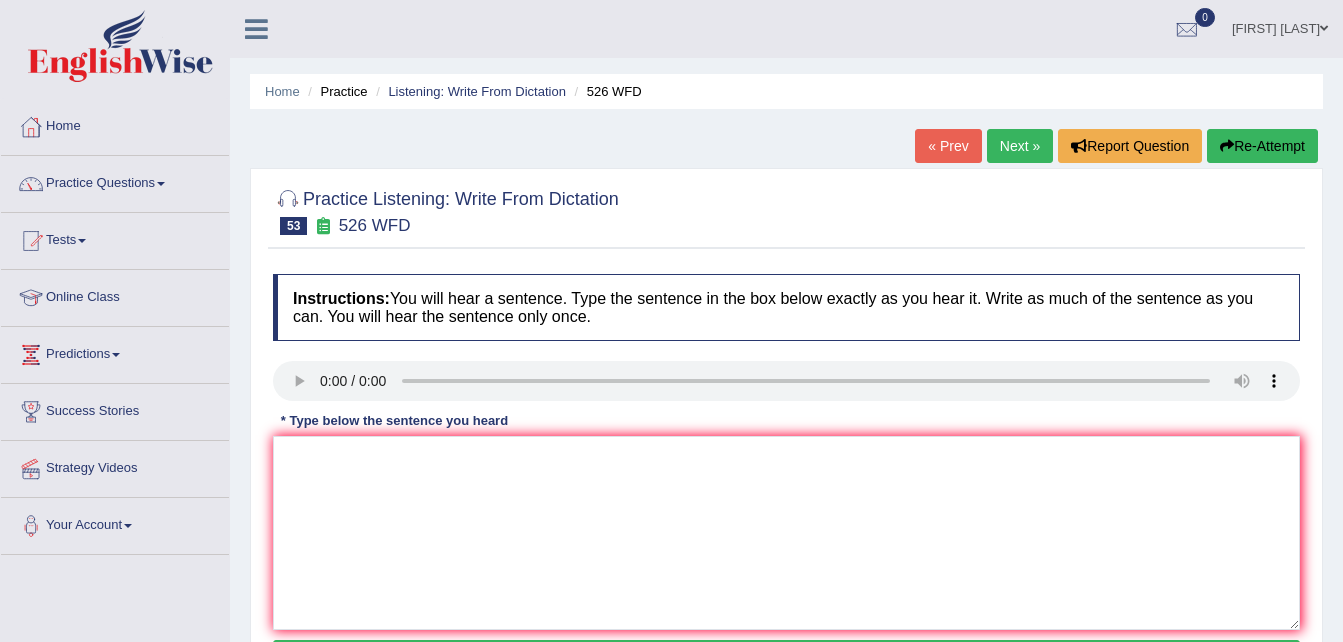 drag, startPoint x: 270, startPoint y: 470, endPoint x: 326, endPoint y: 466, distance: 56.142673 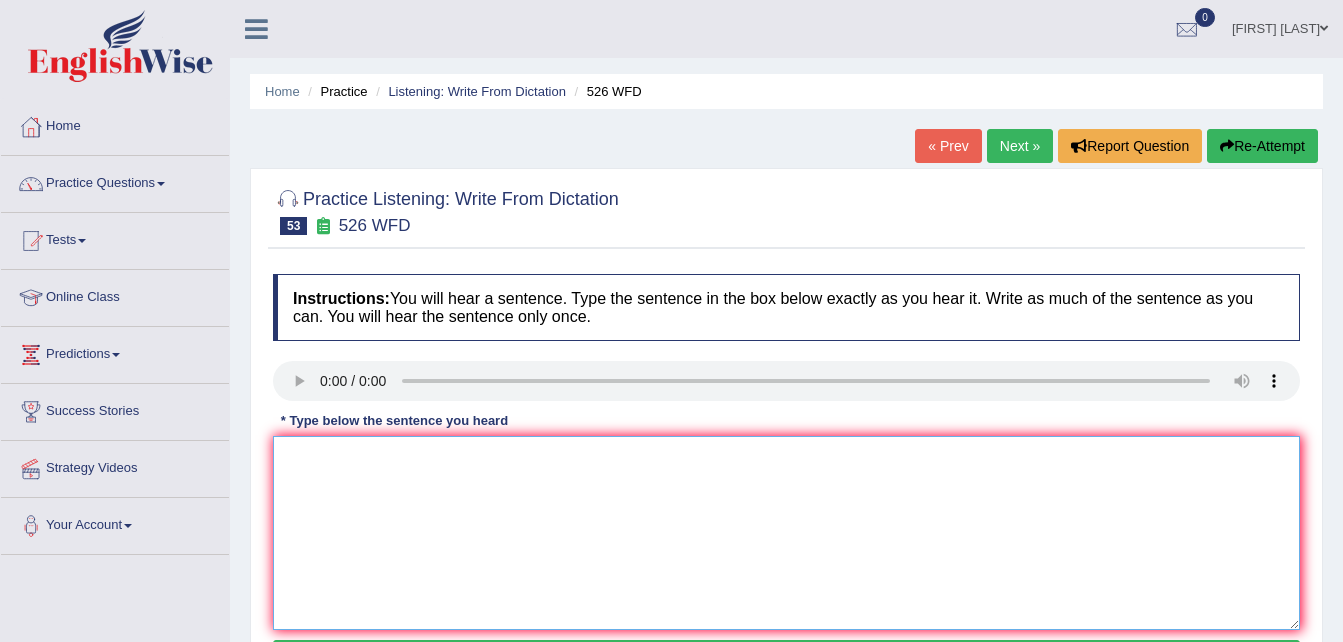 click at bounding box center (786, 533) 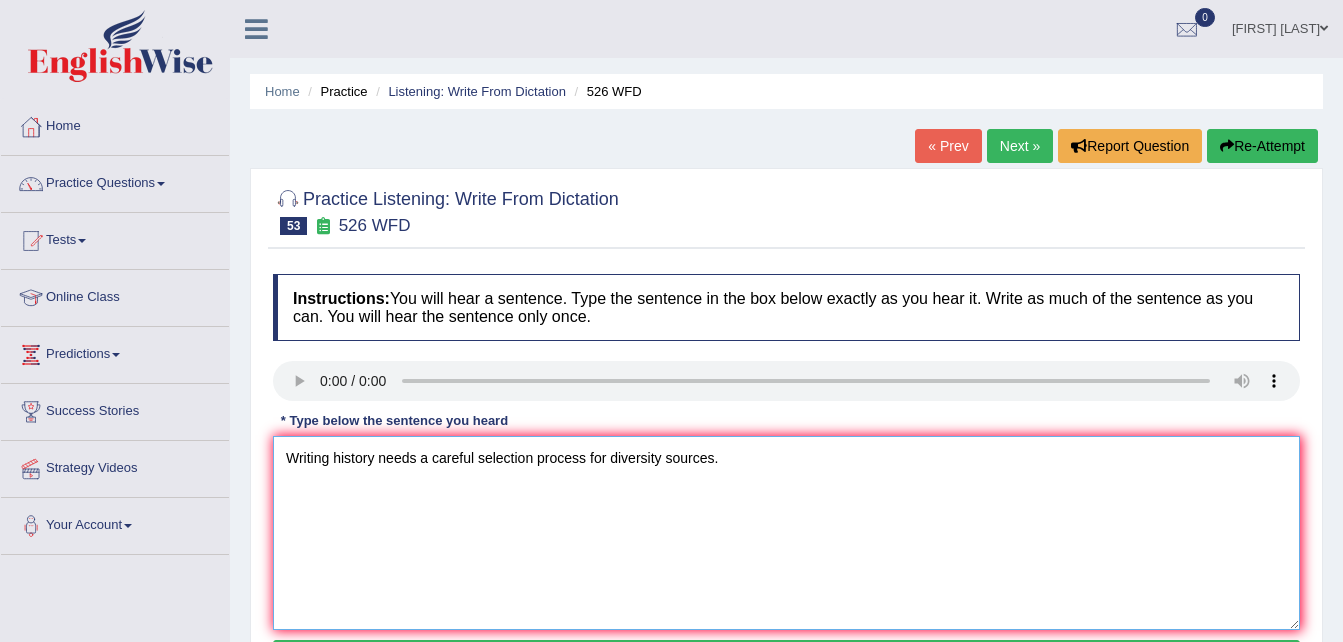 click on "Writing history needs a careful selection process for diversity sources." at bounding box center [786, 533] 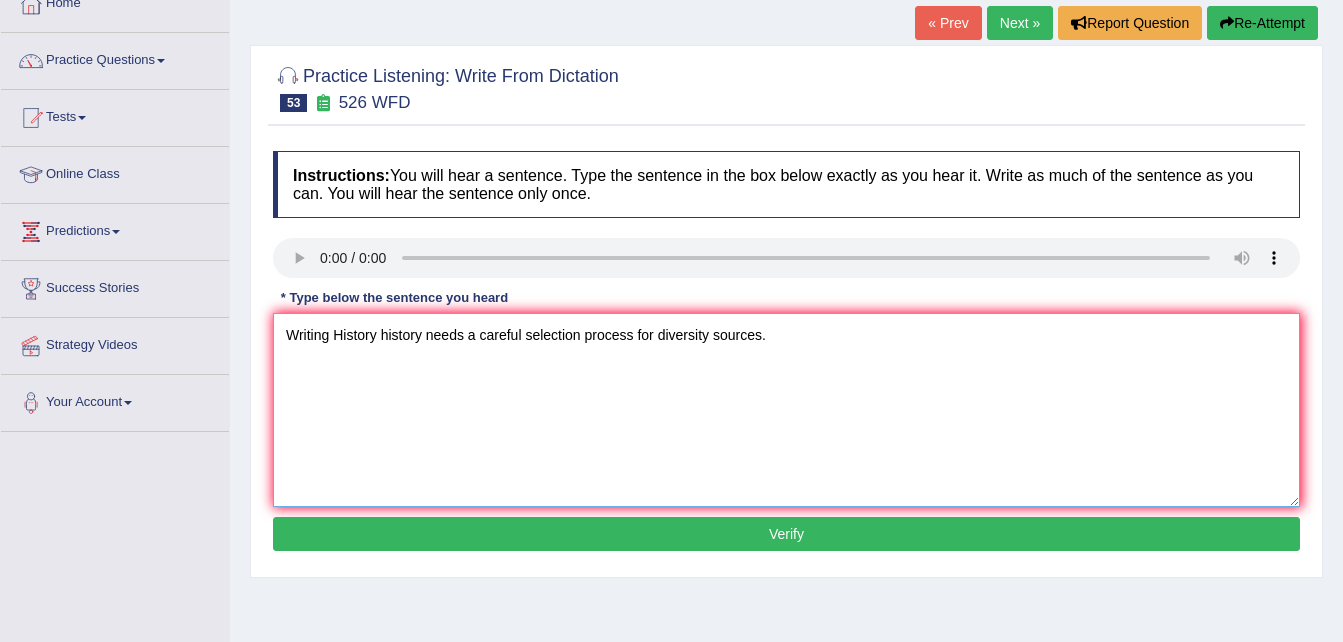 scroll, scrollTop: 167, scrollLeft: 0, axis: vertical 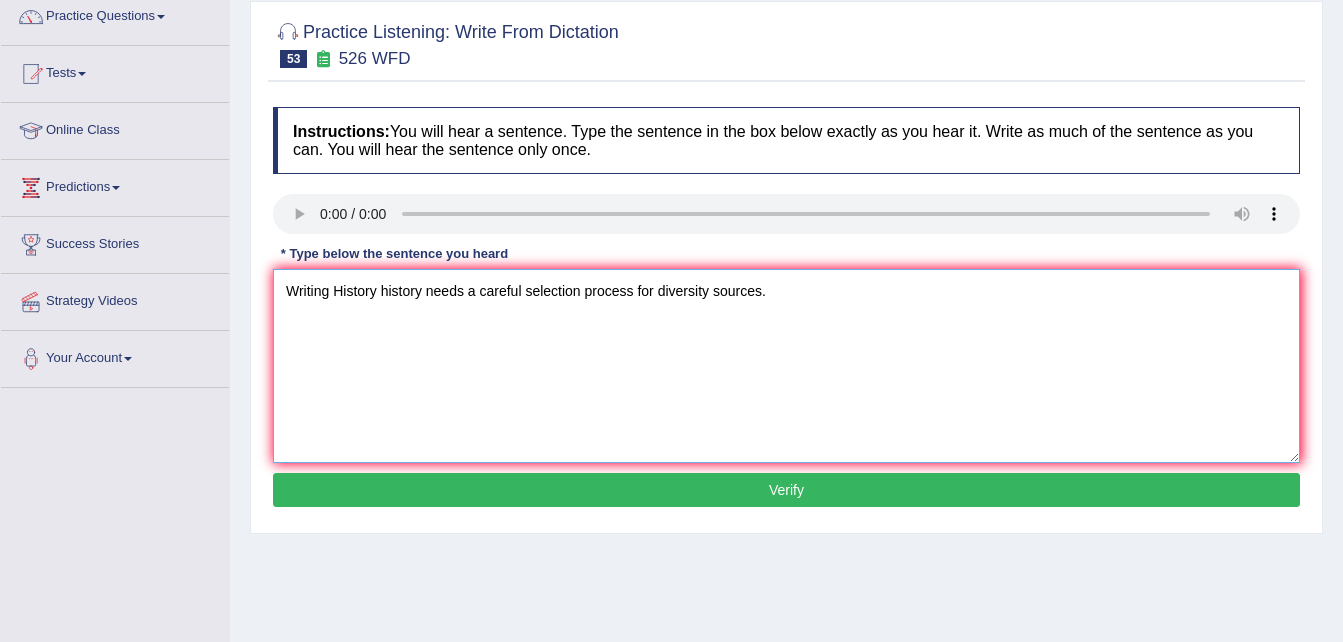click on "Writing History history needs a careful selection process for diversity sources." at bounding box center (786, 366) 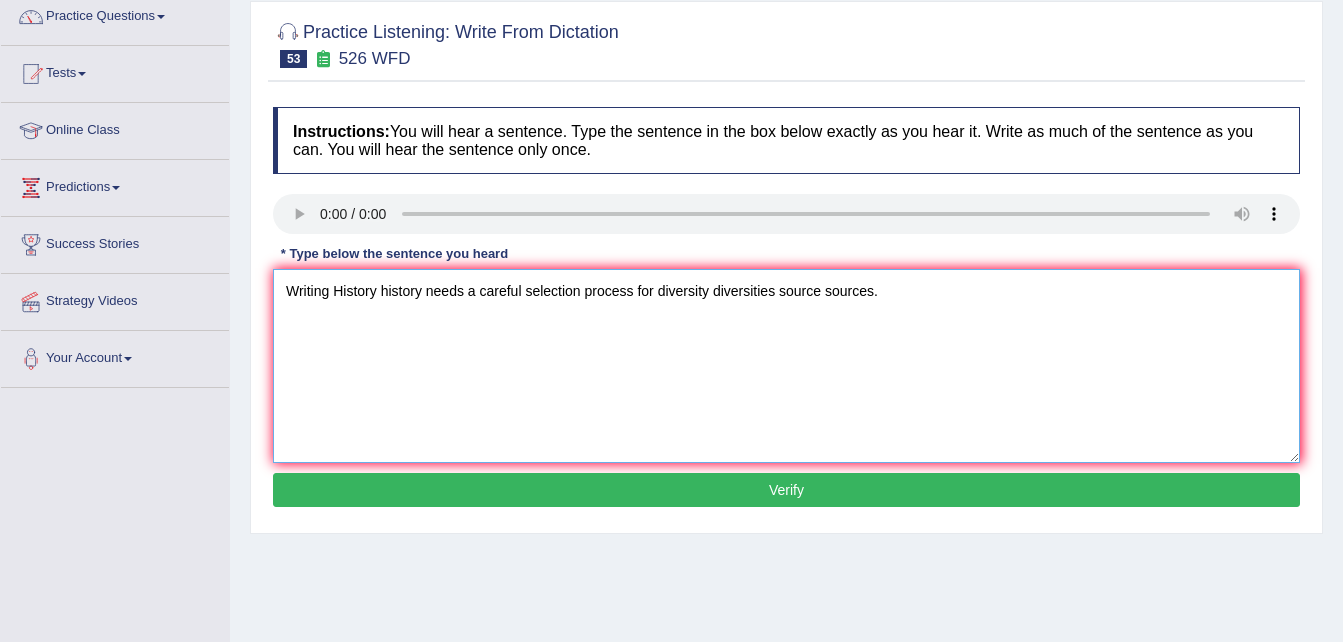 type on "Writing History history needs a careful selection process for diversity diversities source sources." 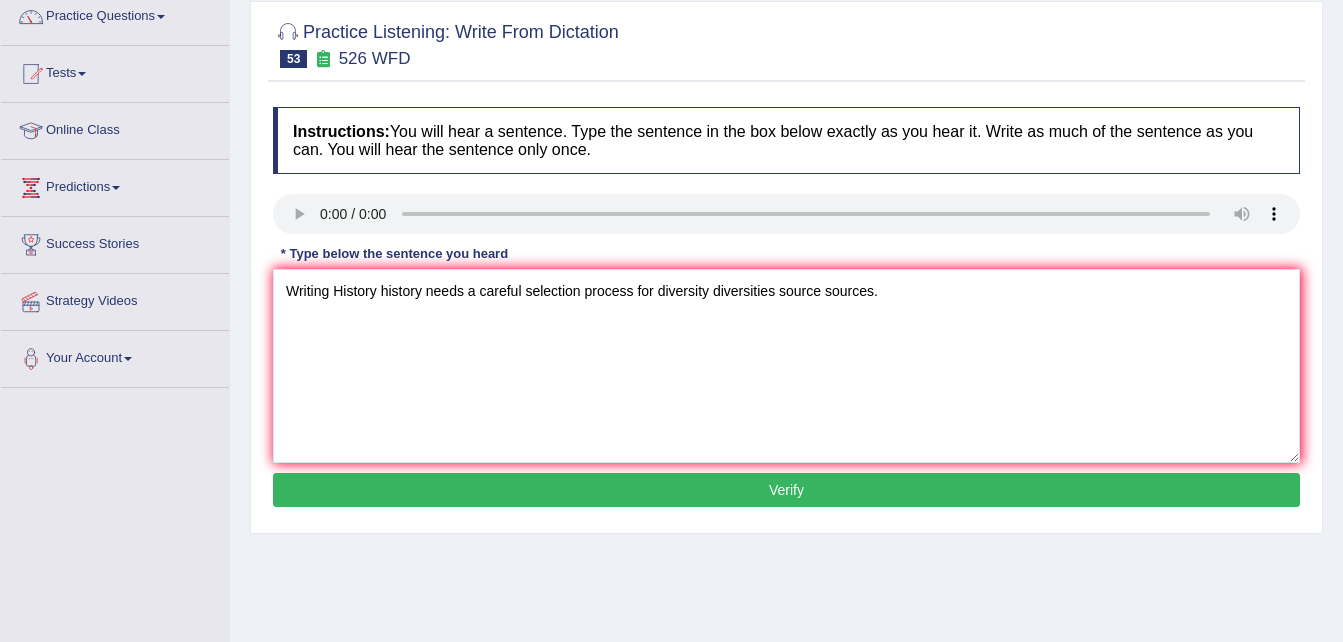 click on "Instructions:  You will hear a sentence. Type the sentence in the box below exactly as you hear it. Write as much of the sentence as you can. You will hear the sentence only once.
Transcript: Writing history needs a careful selection process of diverse sources. * Type below the sentence you heard Writing History history needs a careful selection process for diversity diversities source sources. Accuracy Comparison for Writing Scores:
Red:  Missed Words
Green:  Correct Words
Blue:  Added/Mistyped Words
Accuracy:   Punctuation at the end  You wrote first capital letter A.I. Engine Result:  Processing... Verify" at bounding box center [786, 310] 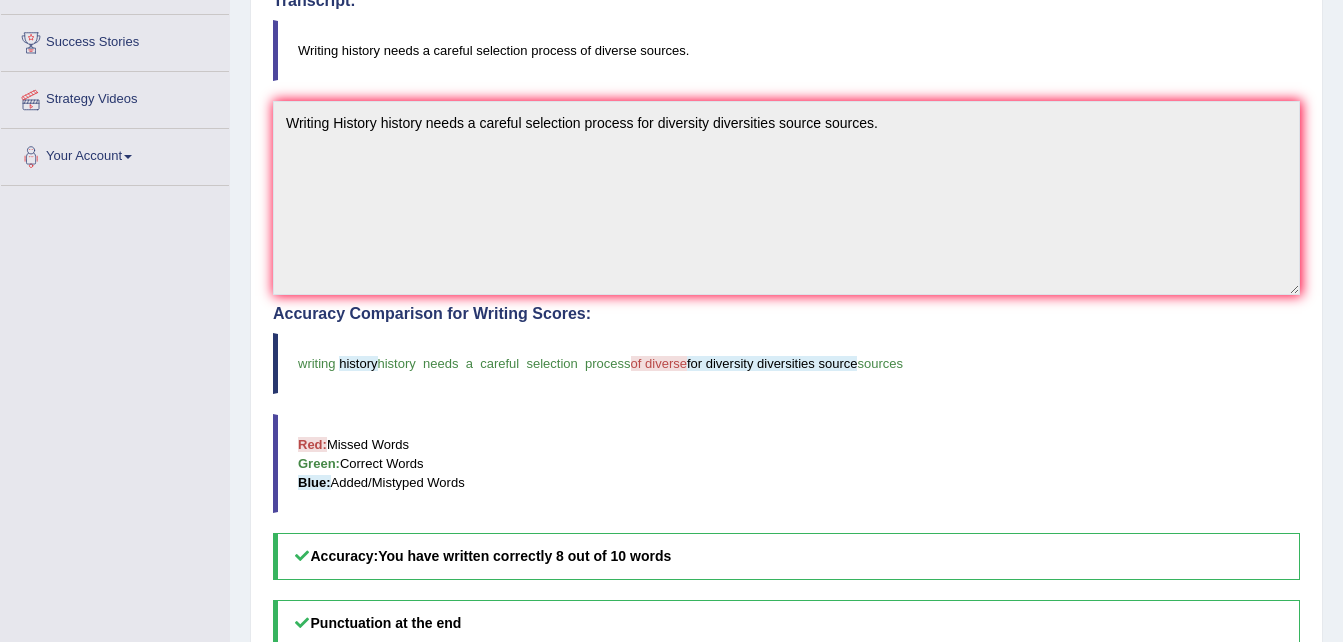 scroll, scrollTop: 367, scrollLeft: 0, axis: vertical 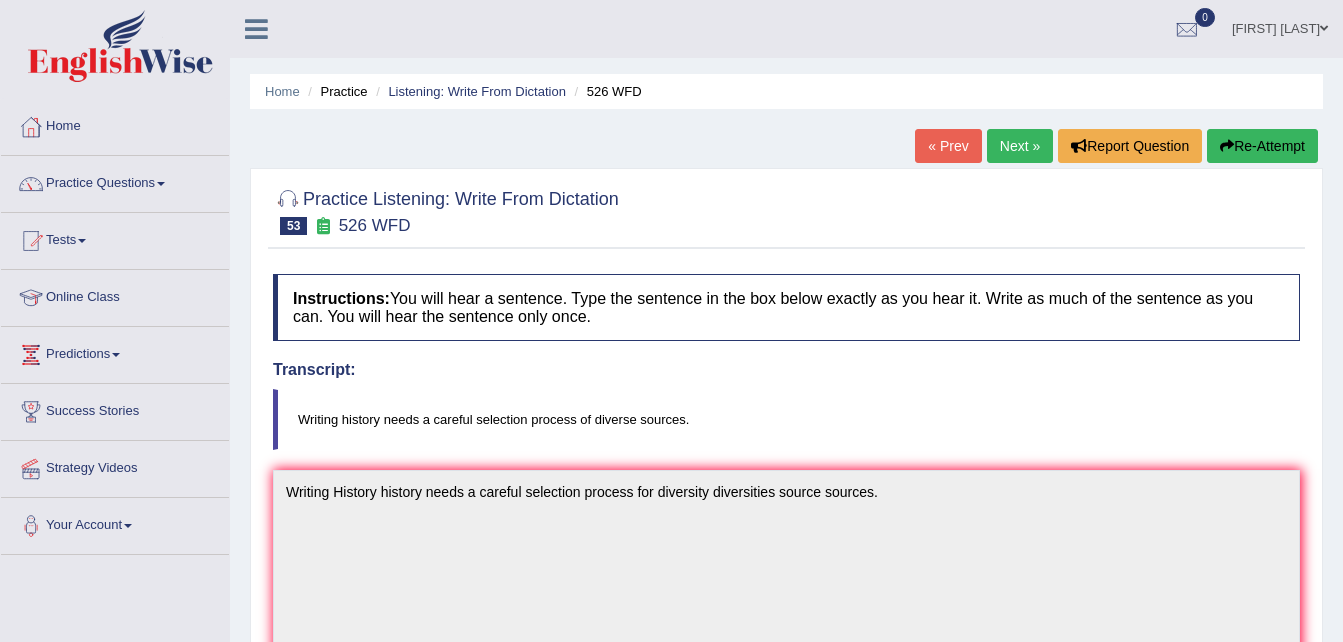 click on "Next »" at bounding box center [1020, 146] 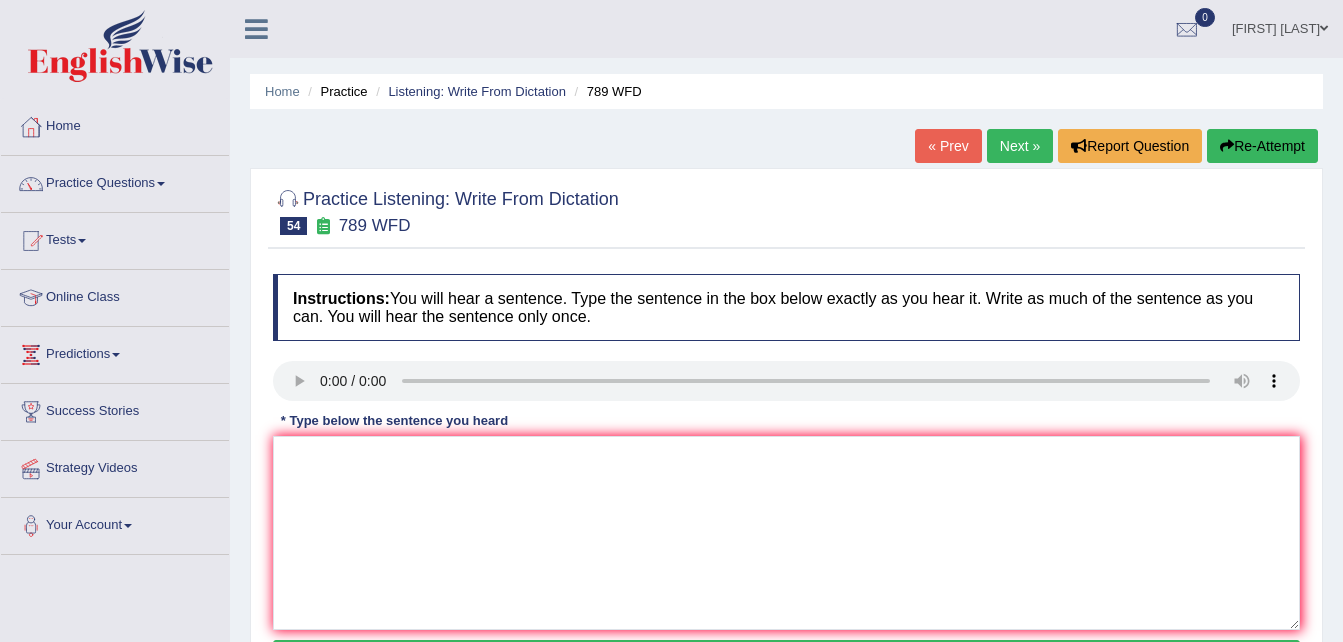 scroll, scrollTop: 0, scrollLeft: 0, axis: both 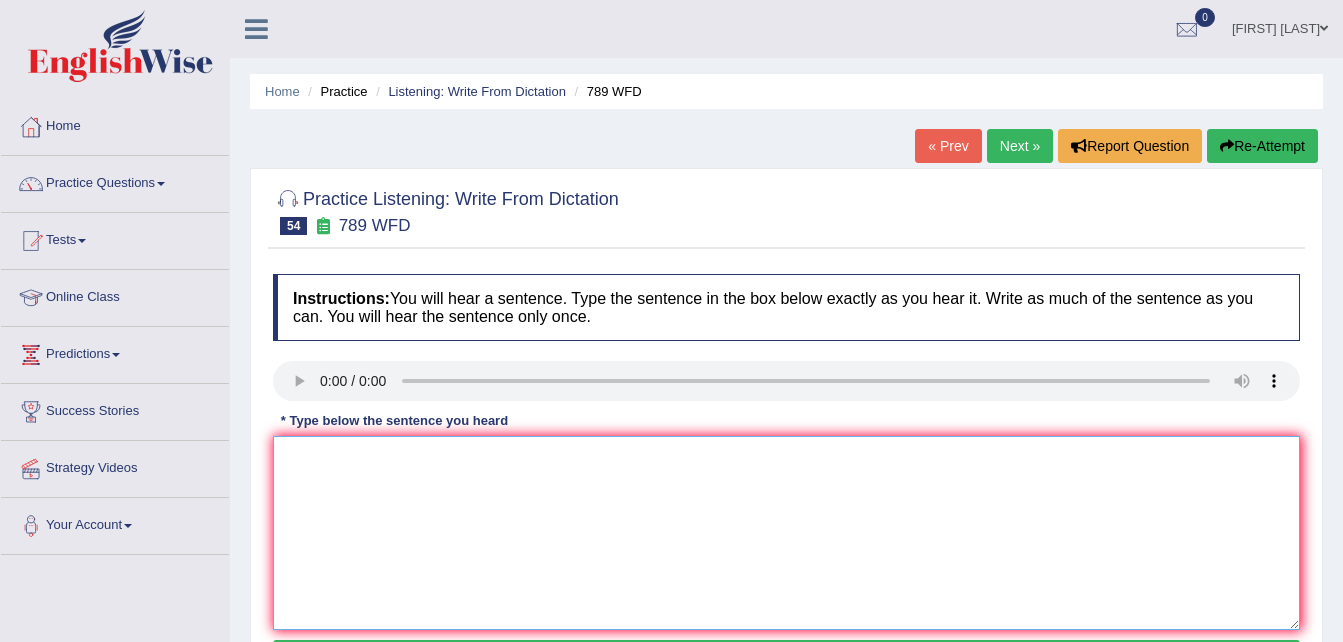 click at bounding box center [786, 533] 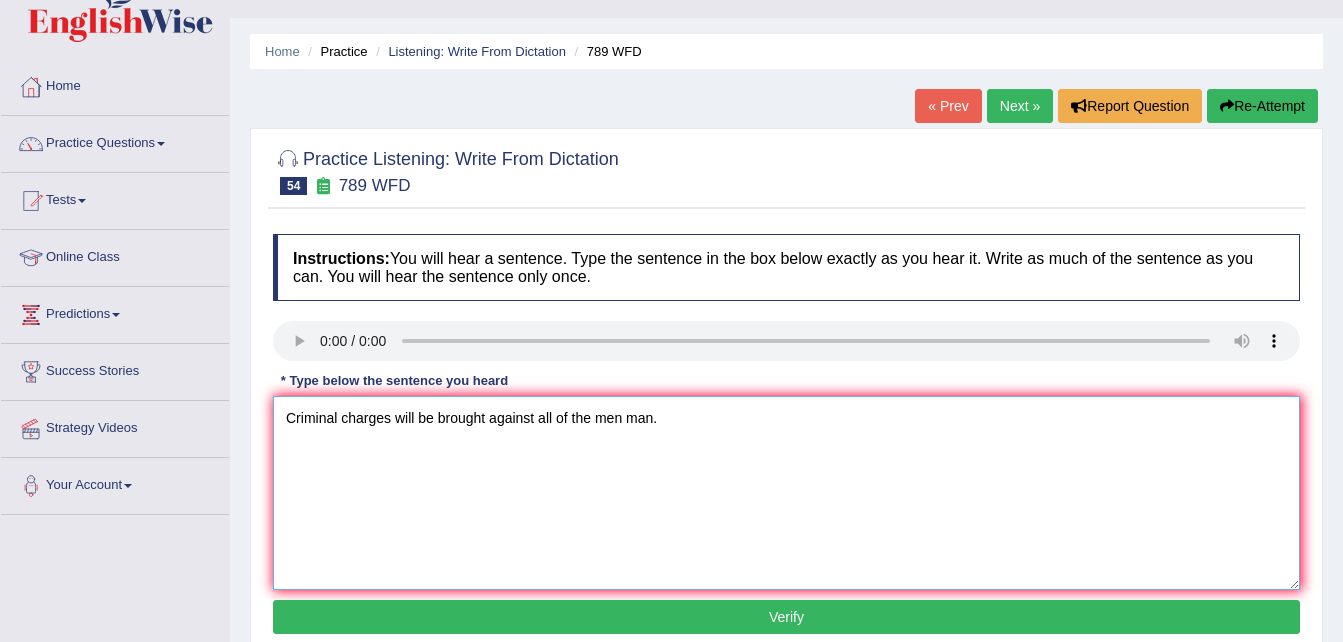 scroll, scrollTop: 80, scrollLeft: 0, axis: vertical 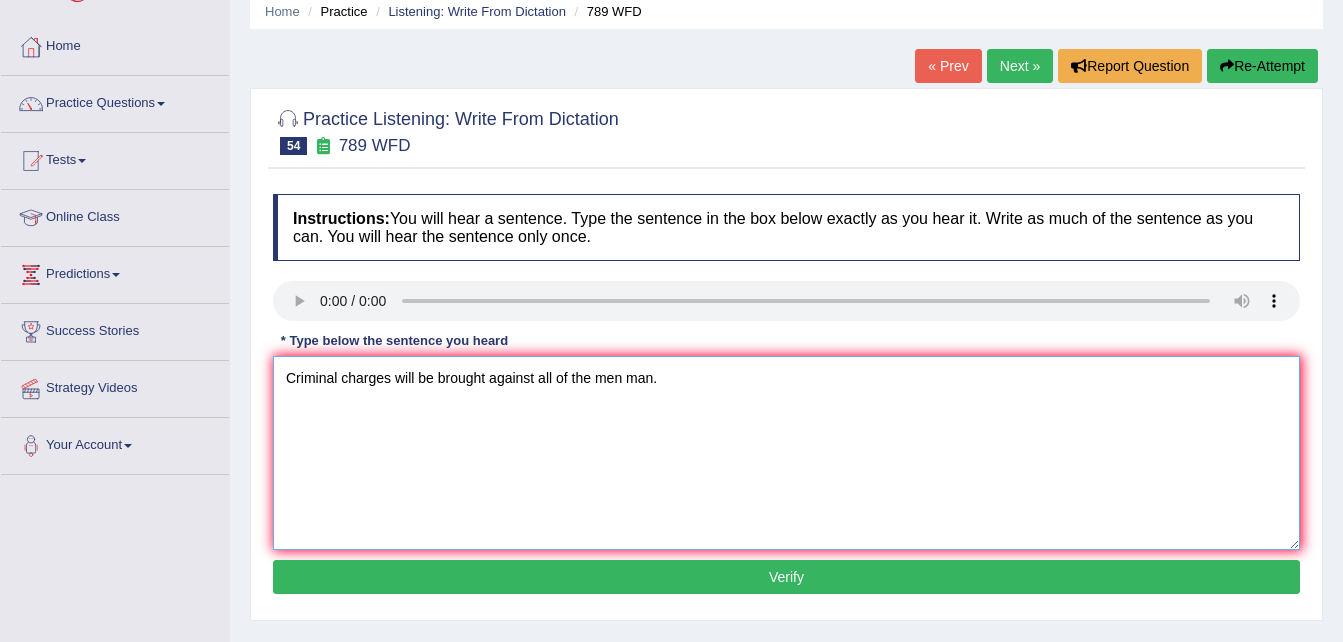 type on "Criminal charges will be brought against all of the men man." 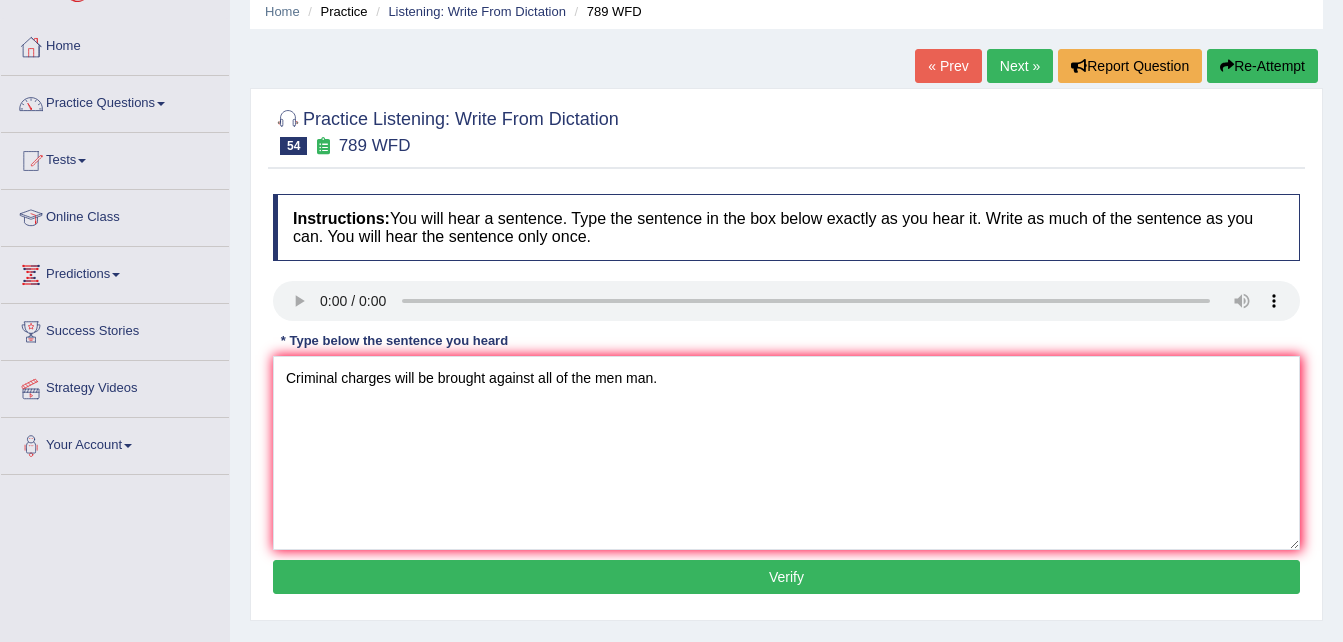 click on "Verify" at bounding box center (786, 577) 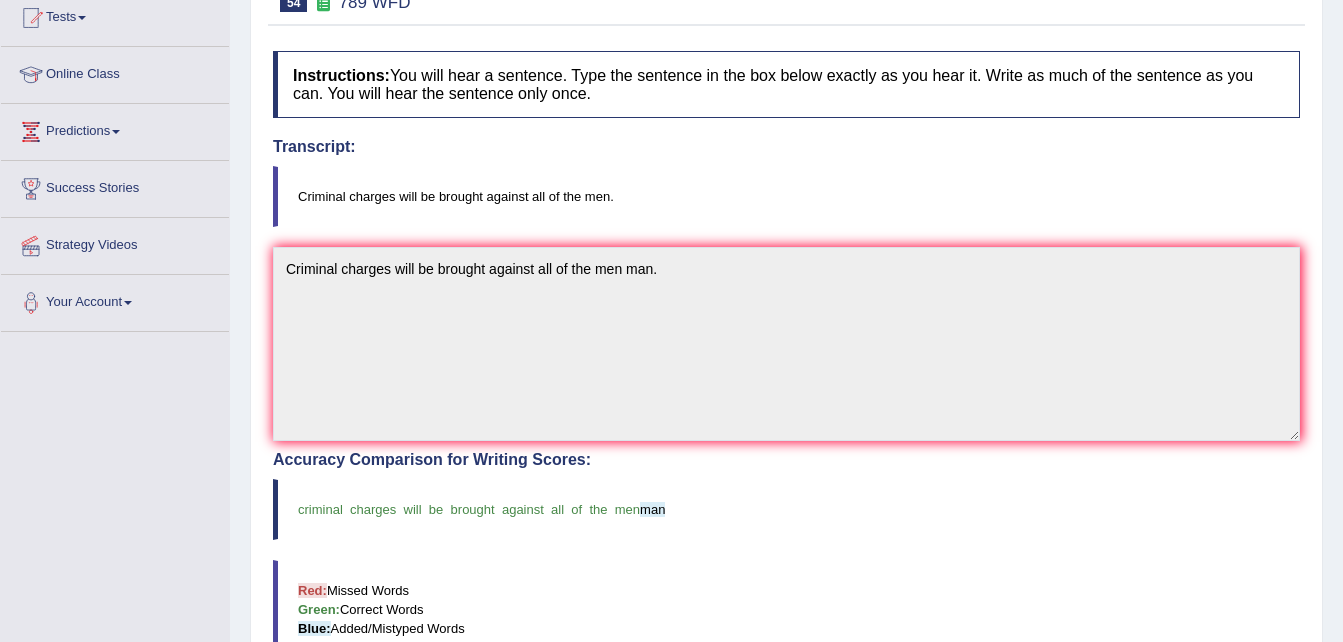 scroll, scrollTop: 0, scrollLeft: 0, axis: both 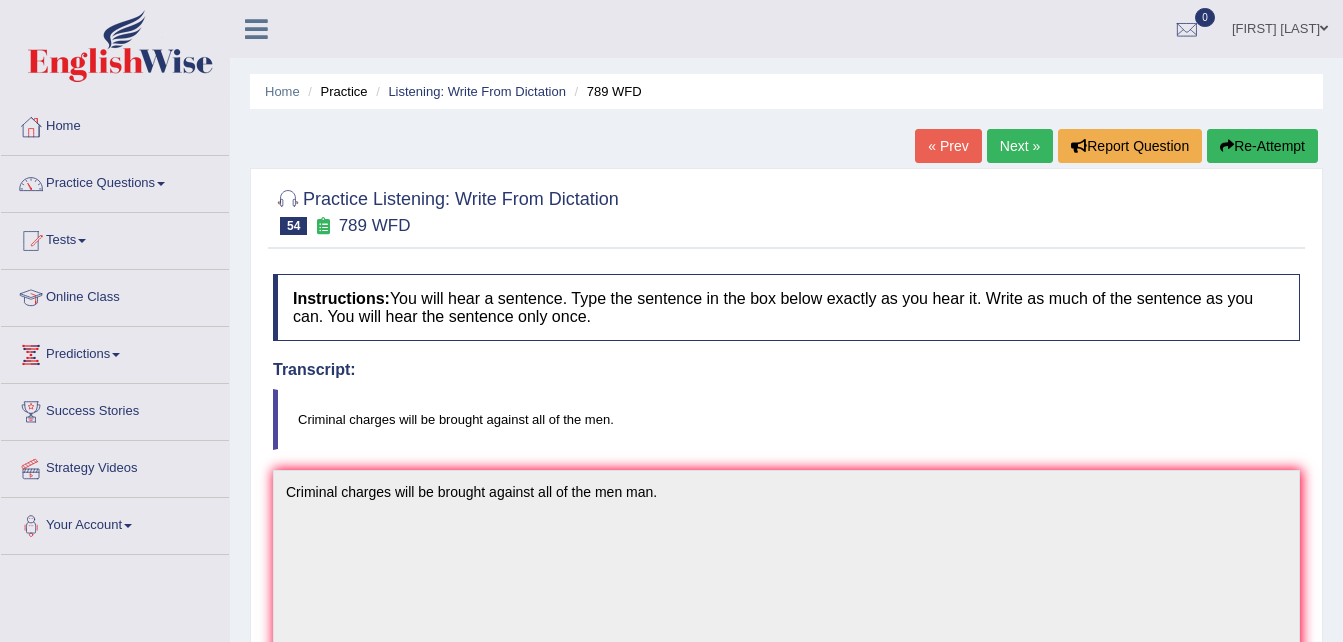 click on "Next »" at bounding box center [1020, 146] 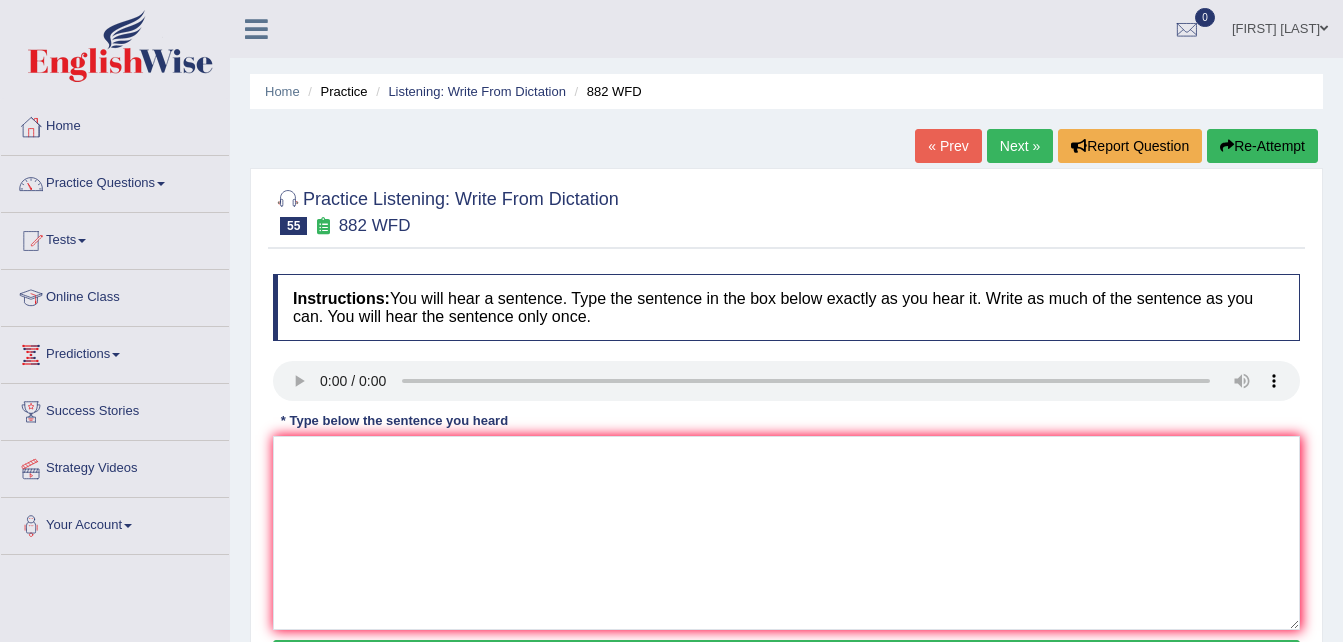 scroll, scrollTop: 0, scrollLeft: 0, axis: both 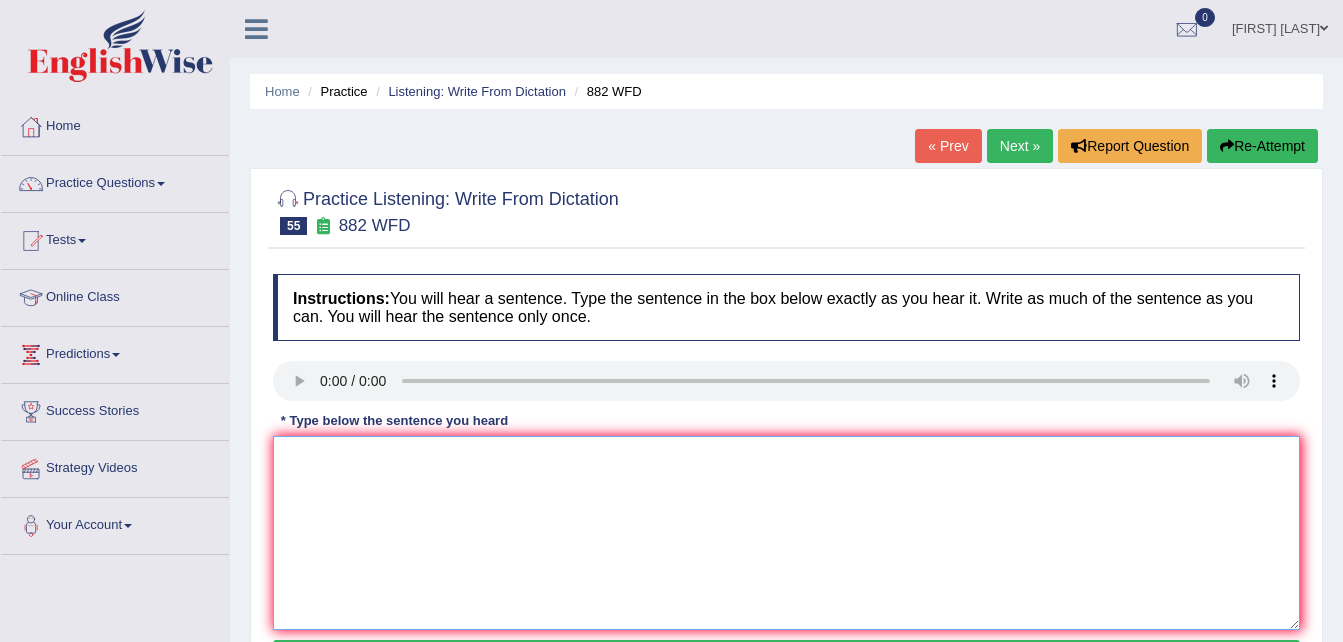 click at bounding box center [786, 533] 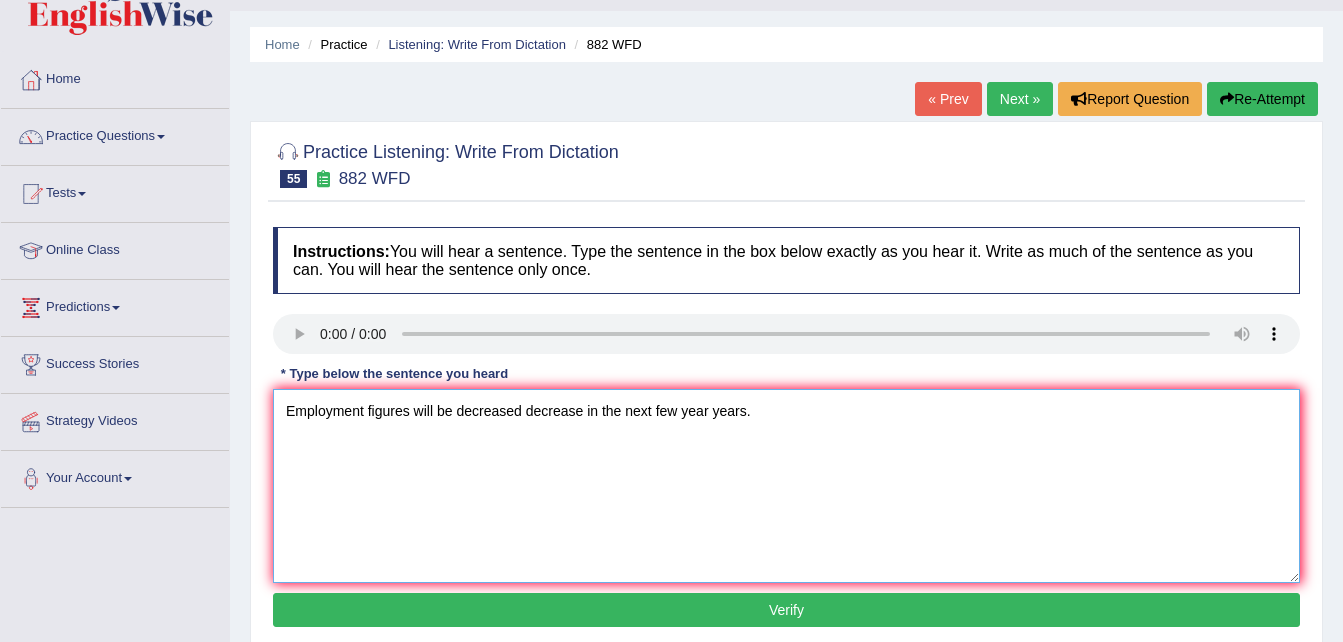 scroll, scrollTop: 102, scrollLeft: 0, axis: vertical 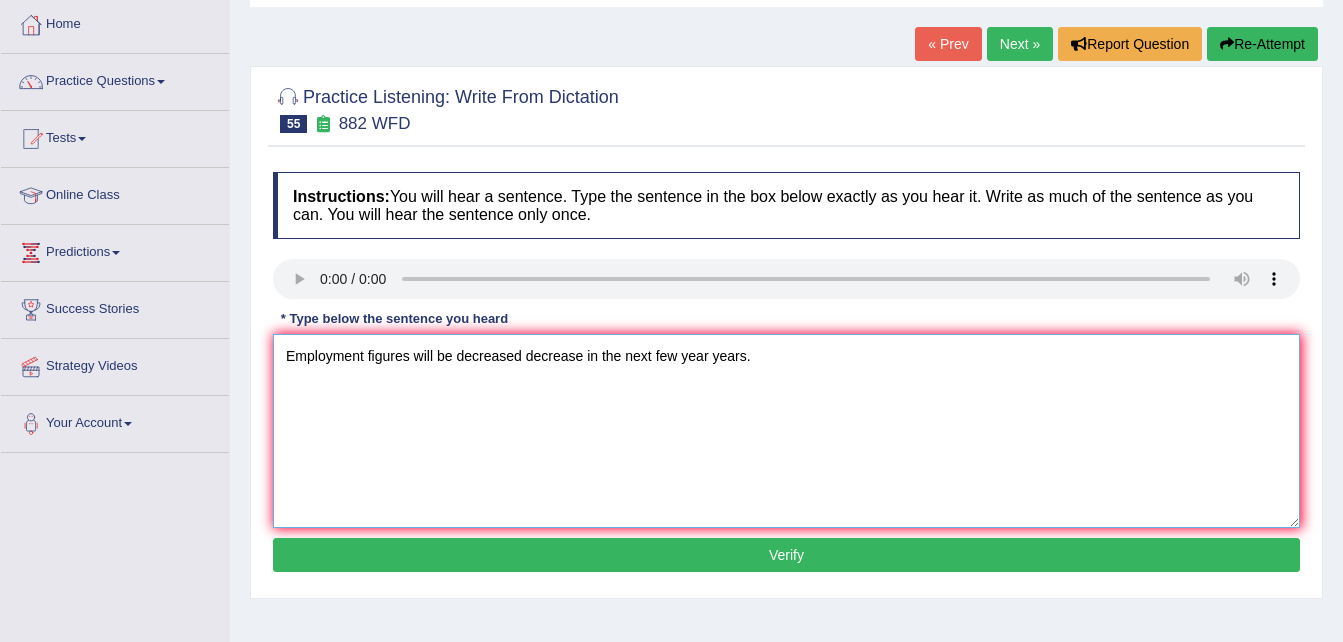 click on "Employment figures will be decreased decrease in the next few year years." at bounding box center [786, 431] 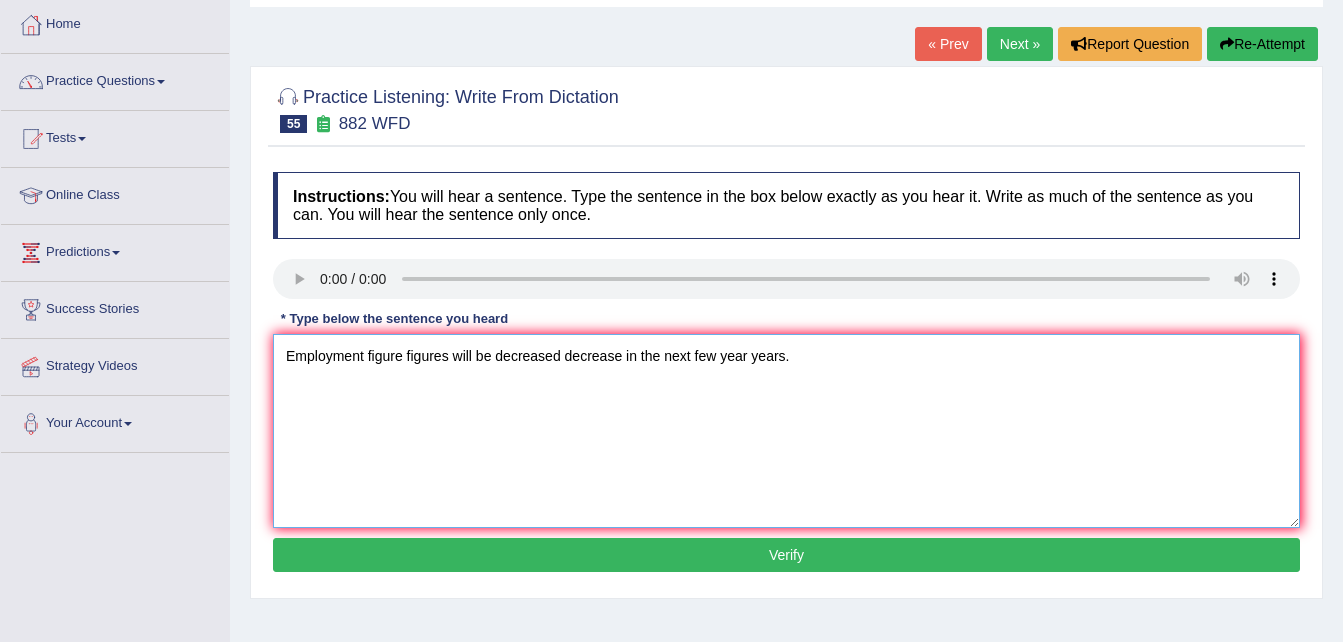 type on "Employment figure figures will be decreased decrease in the next few year years." 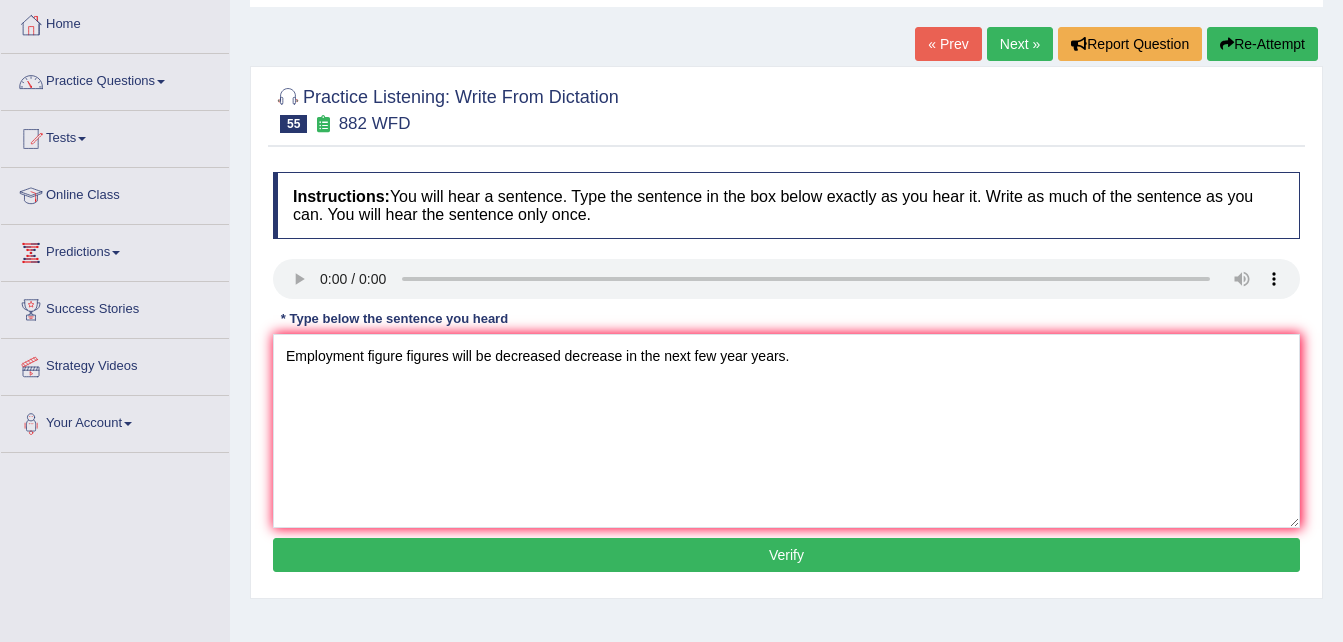 click on "Verify" at bounding box center (786, 555) 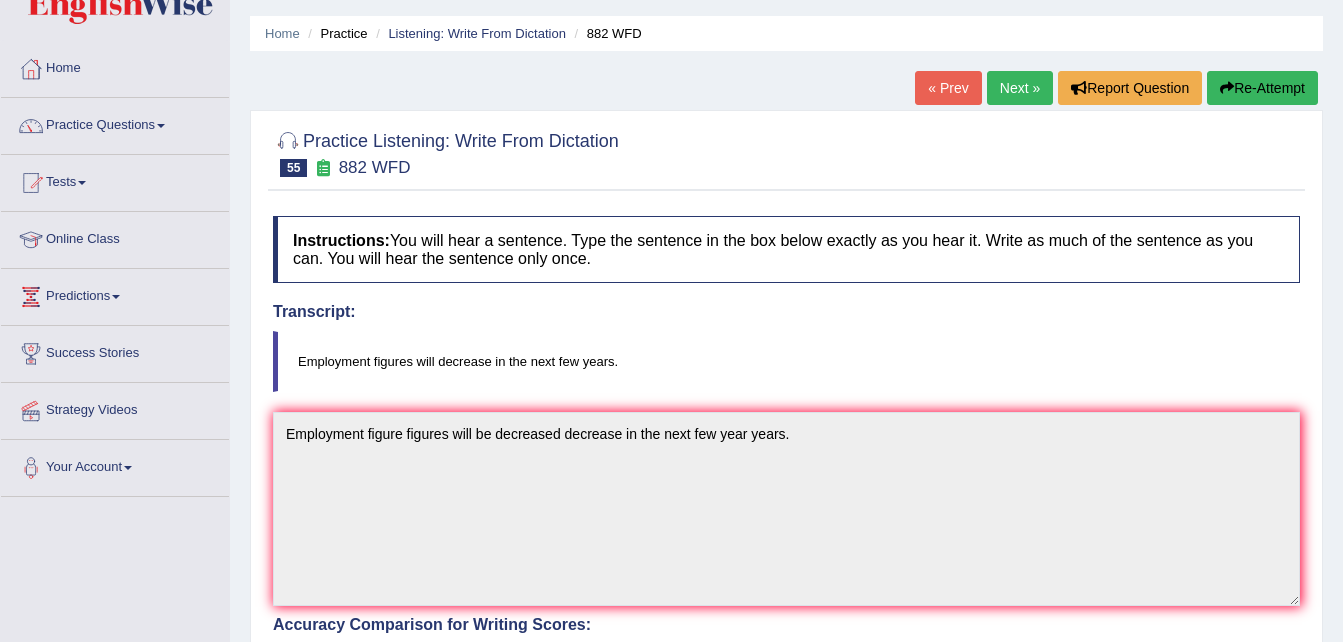 scroll, scrollTop: 0, scrollLeft: 0, axis: both 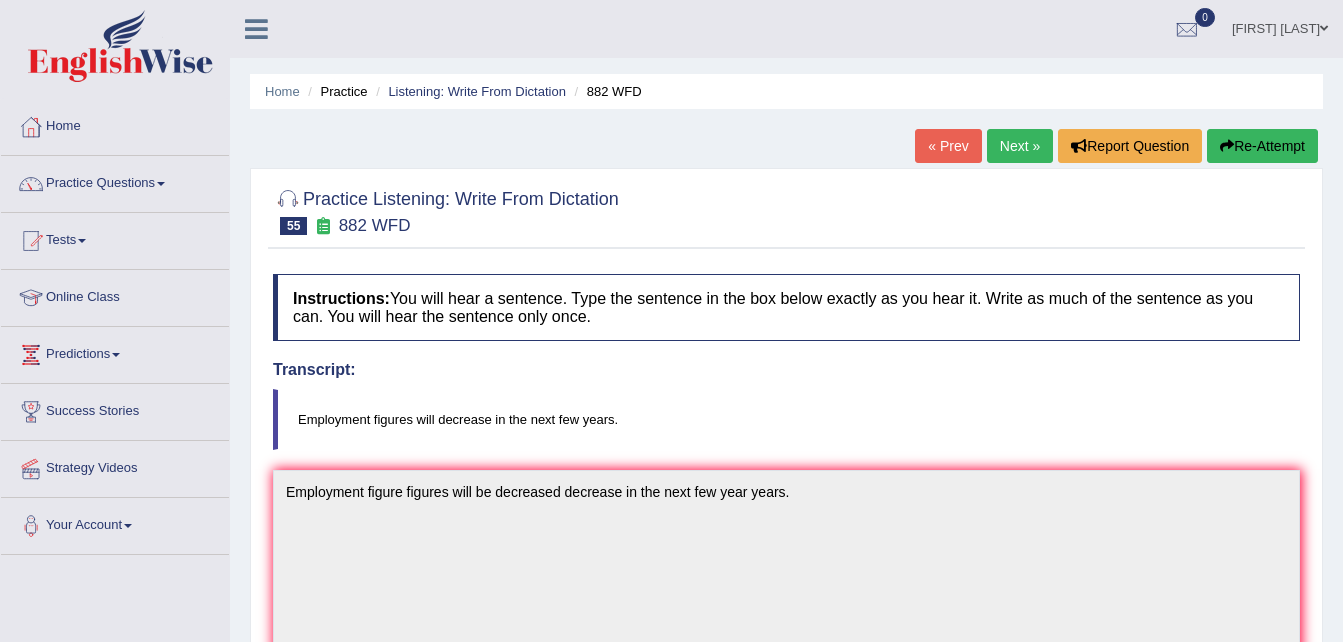 click on "Next »" at bounding box center [1020, 146] 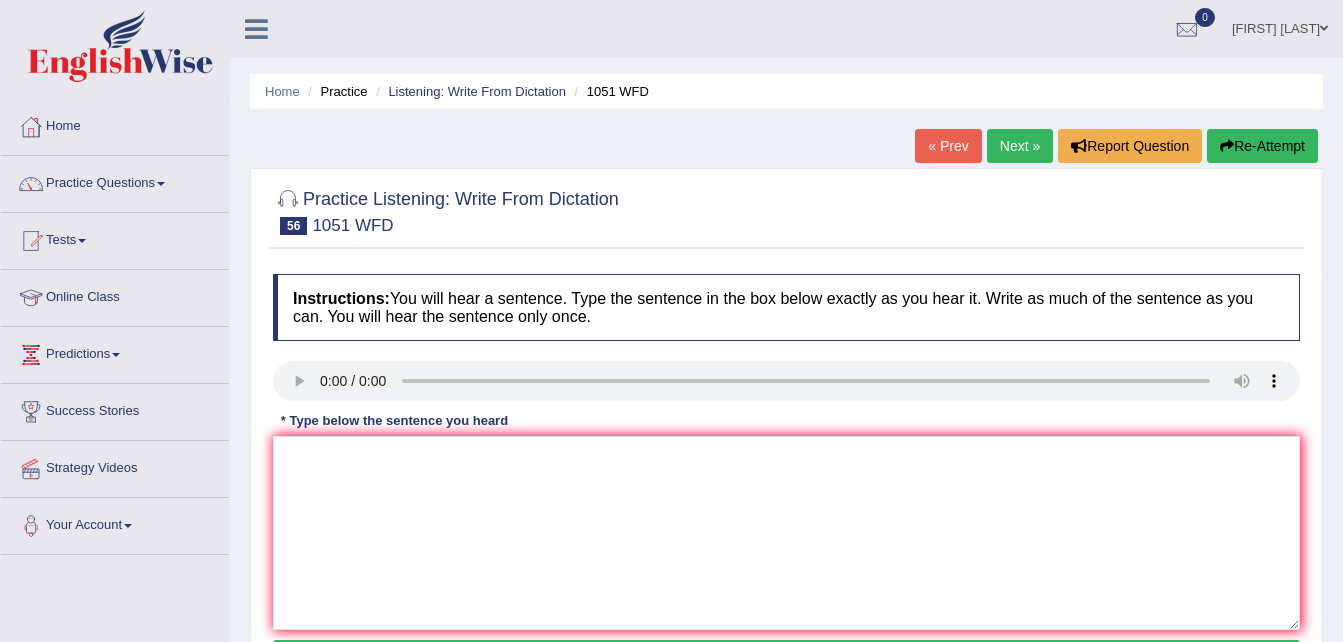 scroll, scrollTop: 0, scrollLeft: 0, axis: both 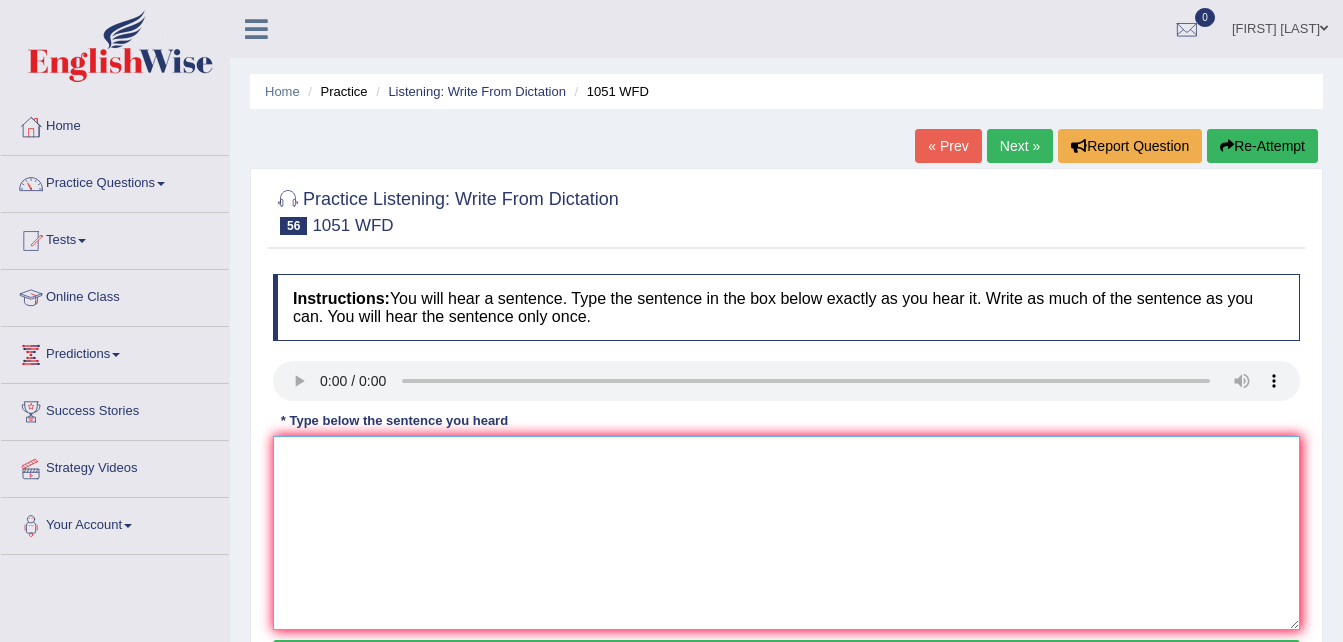 click at bounding box center (786, 533) 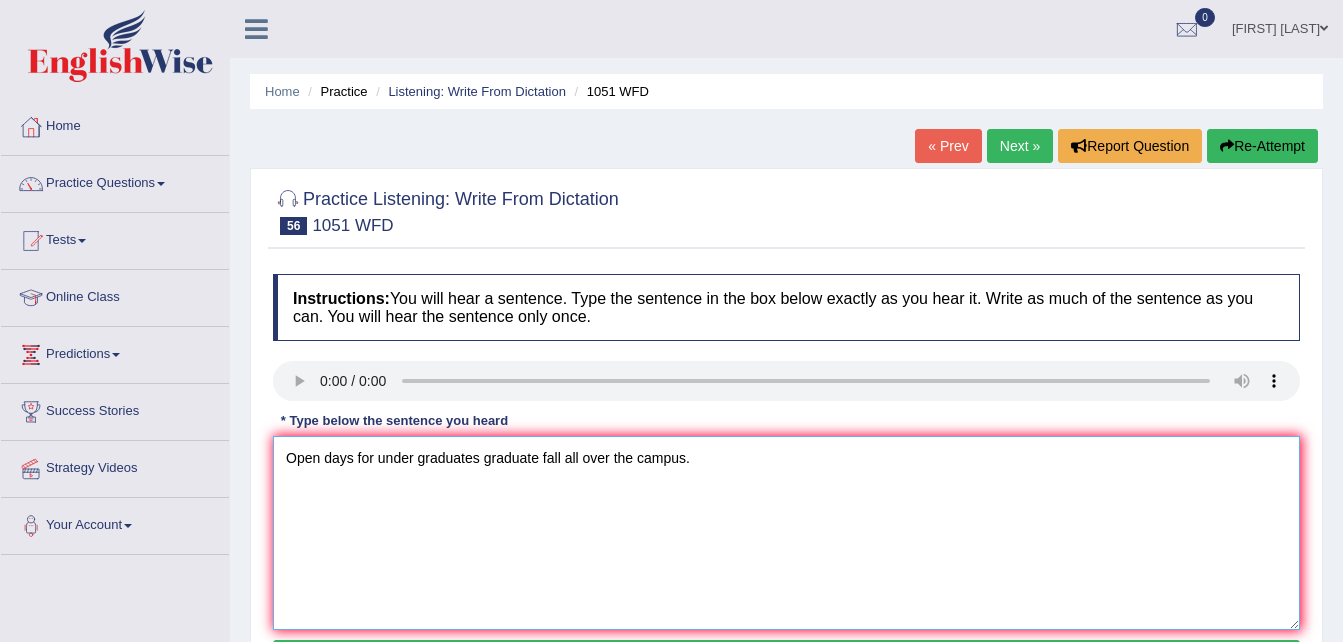 type on "Open days for under graduates graduate fall all over the campus." 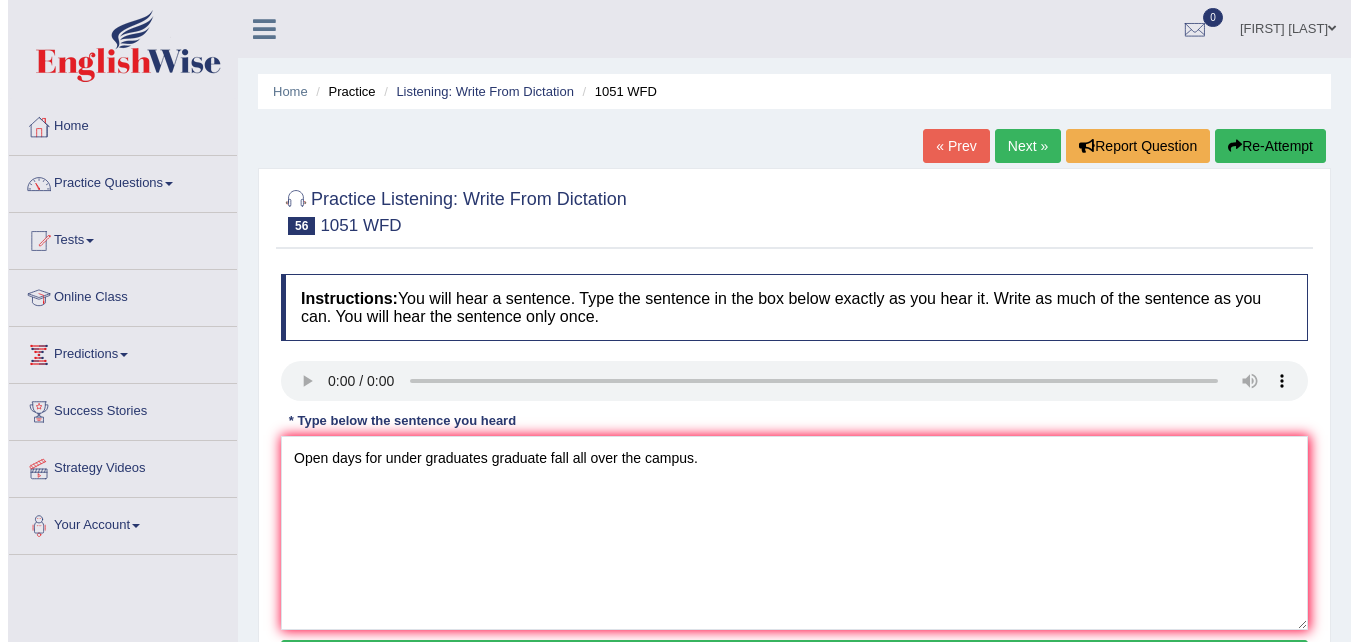 scroll, scrollTop: 118, scrollLeft: 0, axis: vertical 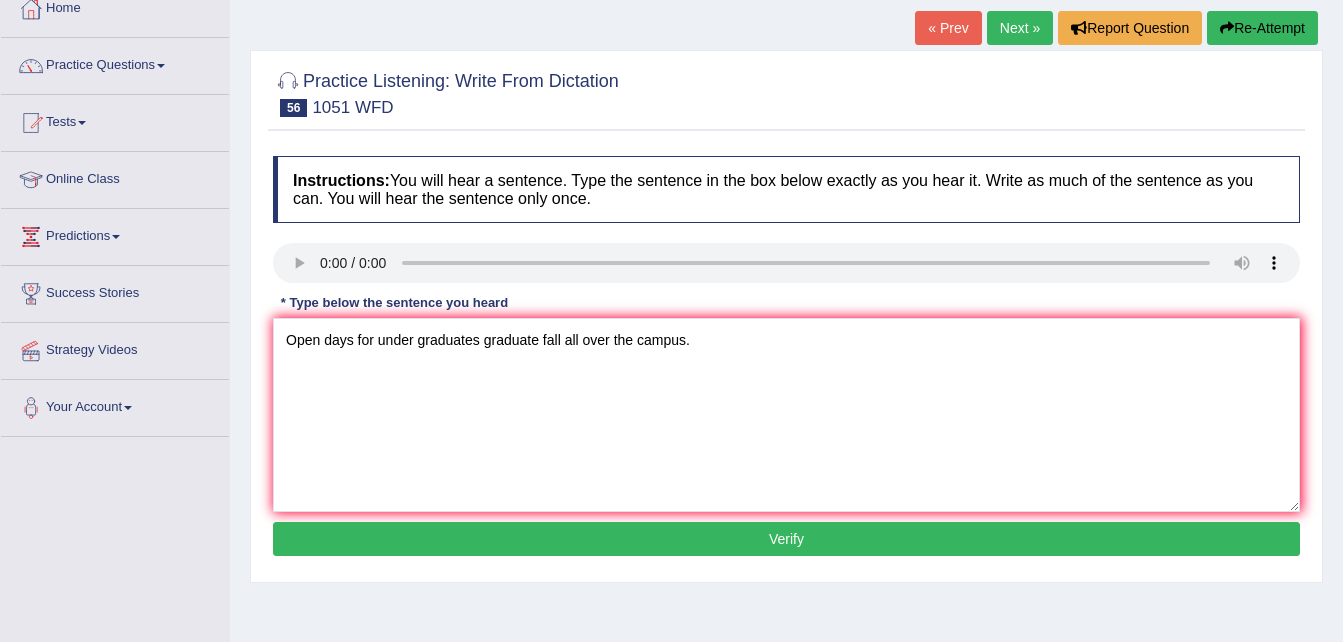 click on "Verify" at bounding box center (786, 539) 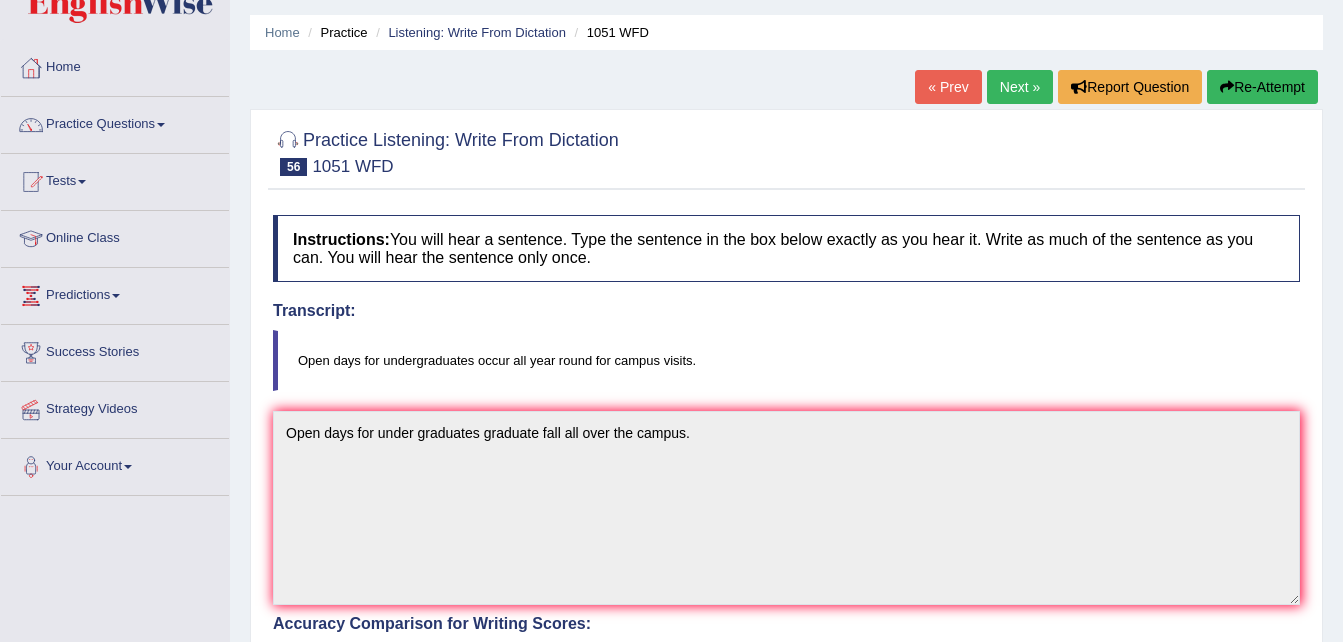 scroll, scrollTop: 0, scrollLeft: 0, axis: both 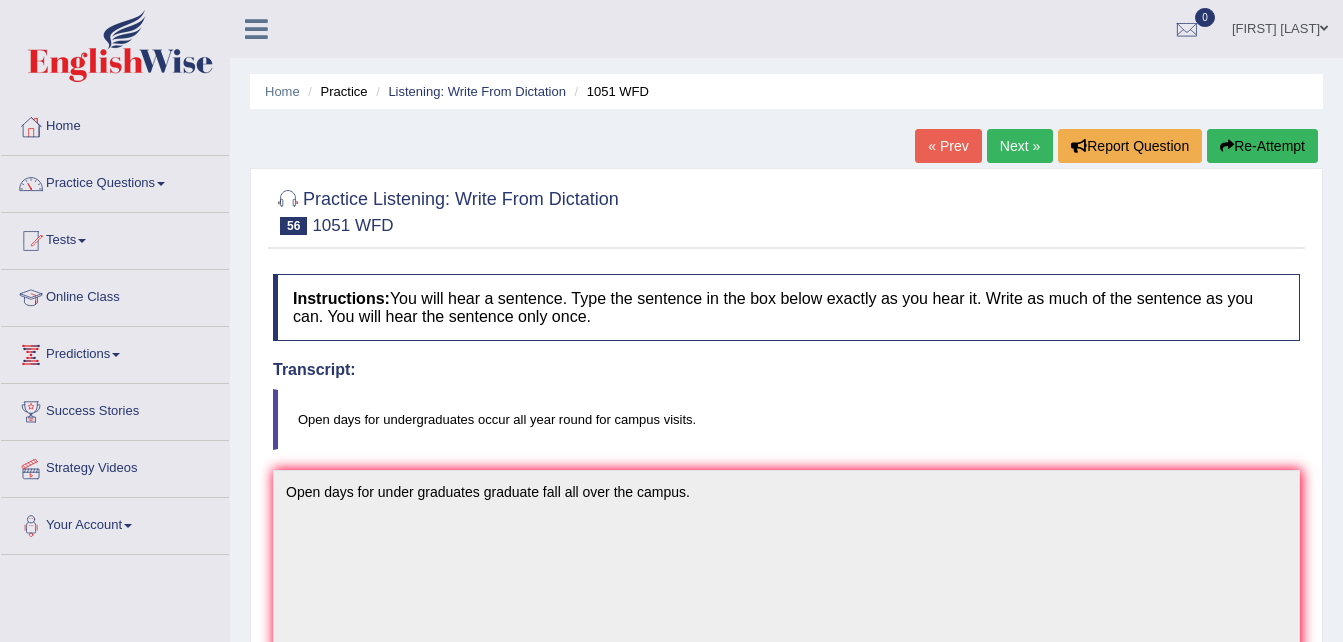 click on "Next »" at bounding box center (1020, 146) 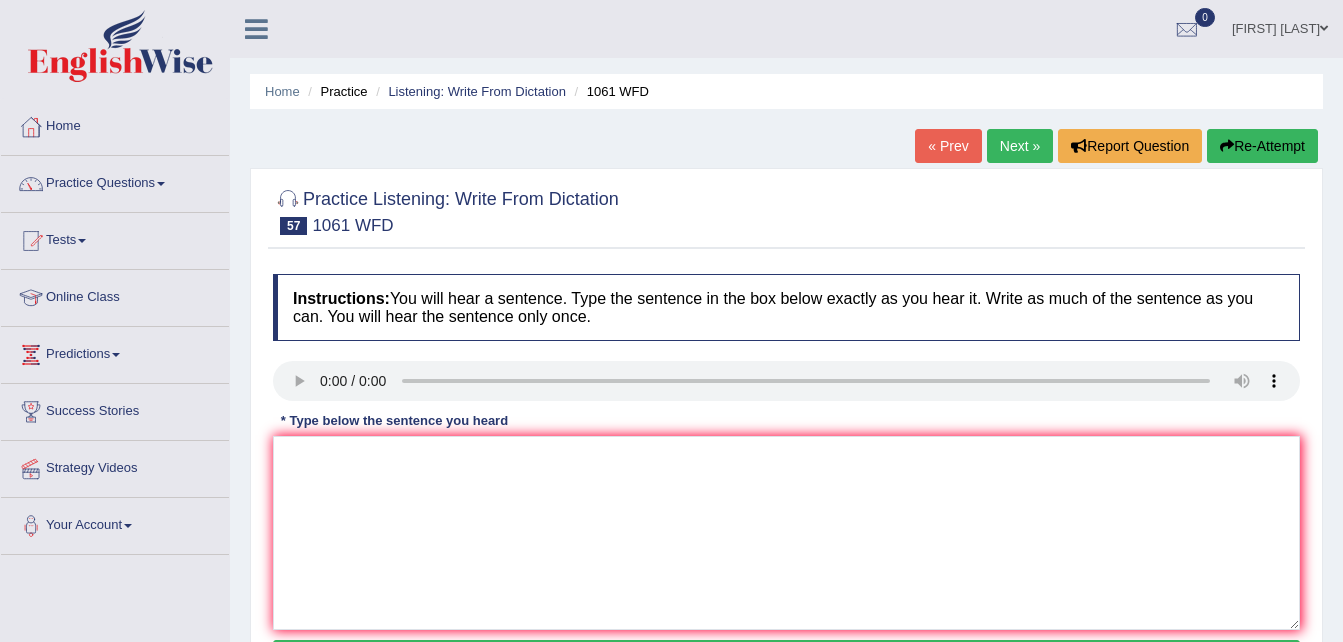scroll, scrollTop: 0, scrollLeft: 0, axis: both 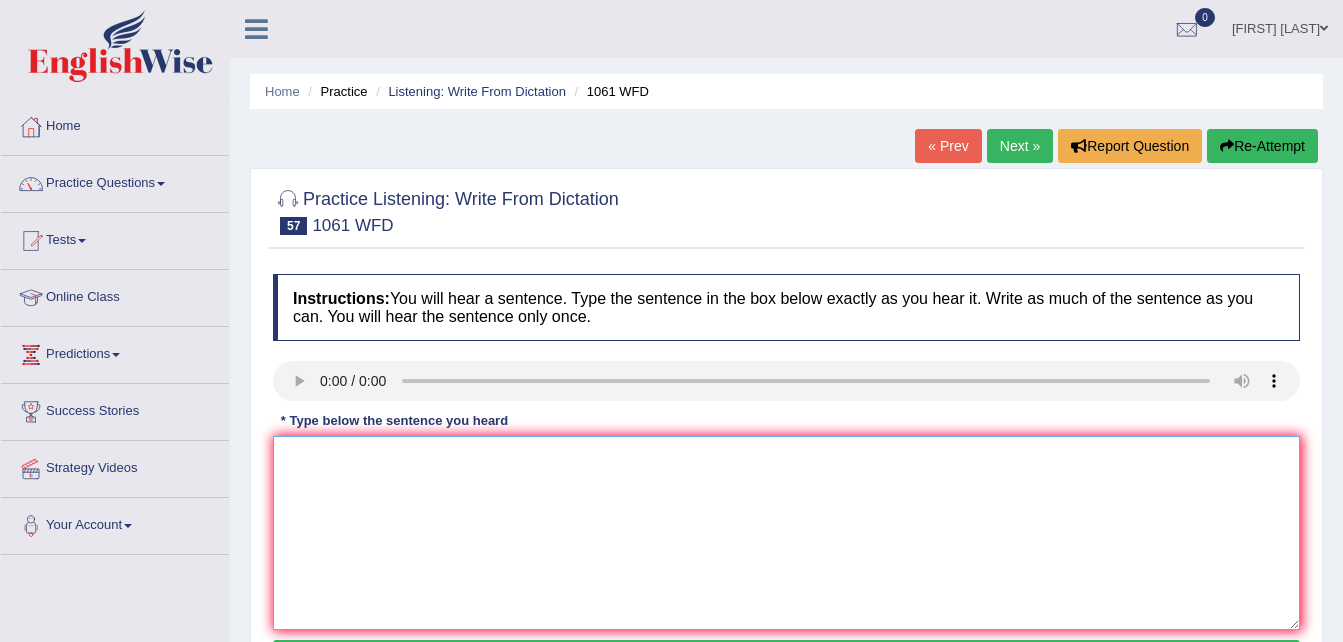 click at bounding box center [786, 533] 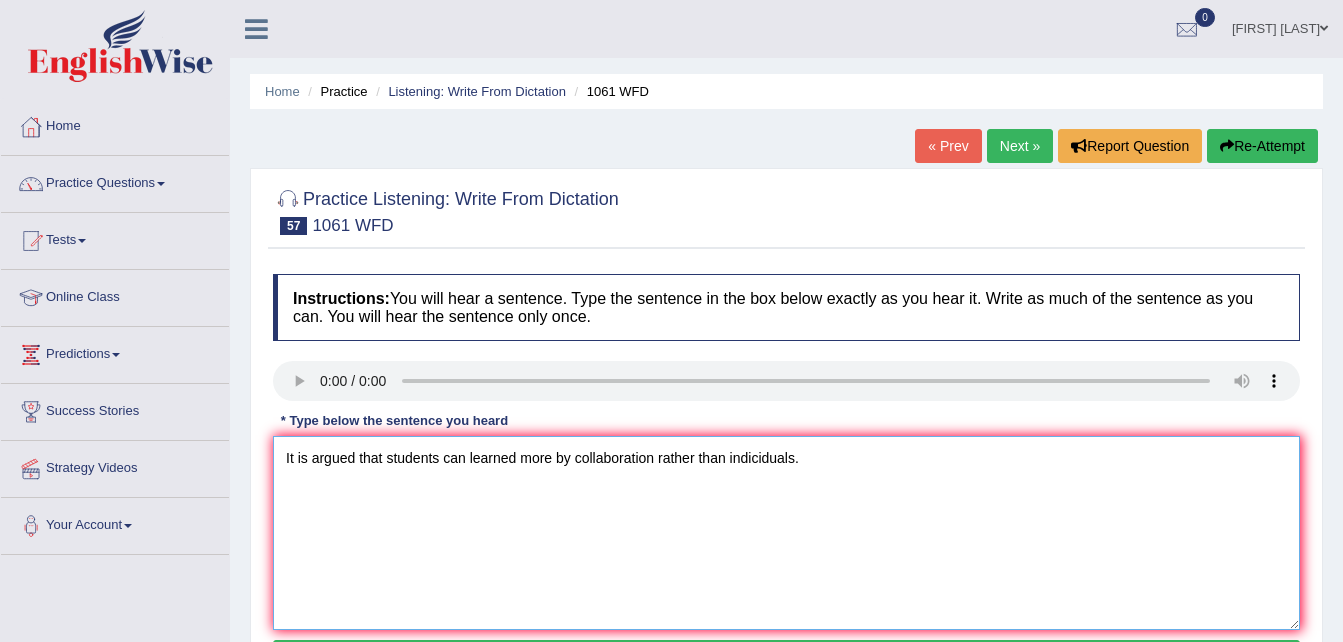 click on "It is argued that students can learned more by collaboration rather than indiciduals." at bounding box center (786, 533) 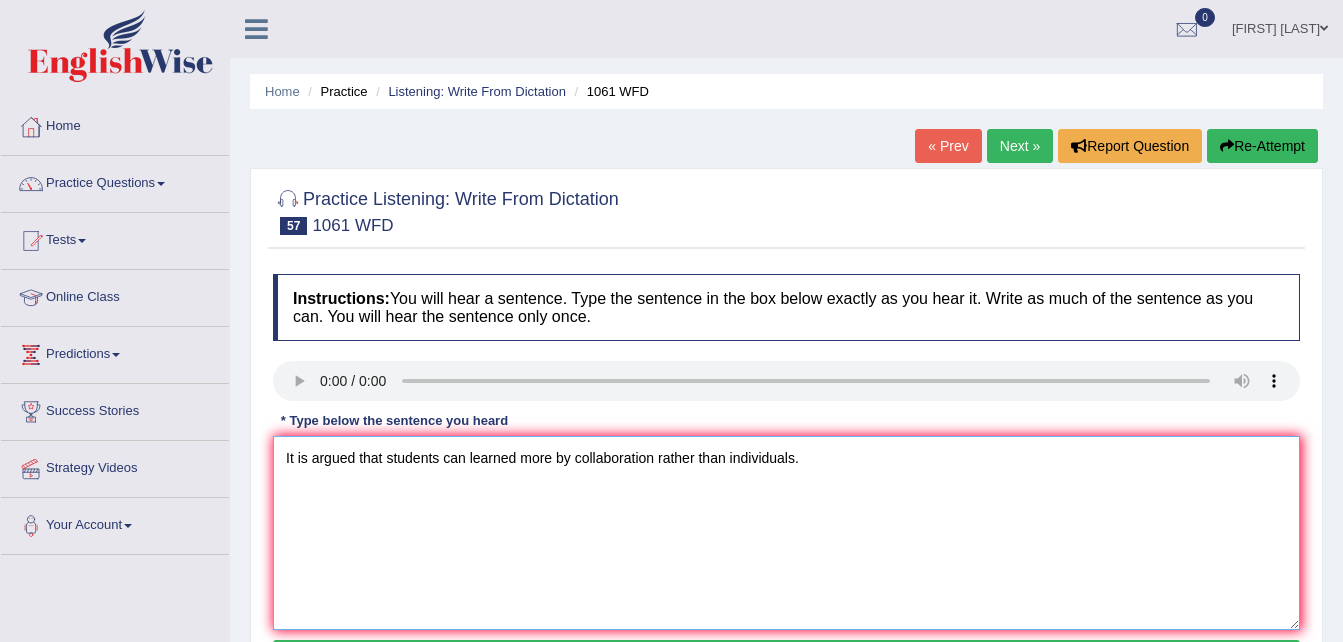 click on "It is argued that students can learned more by collaboration rather than individuals." at bounding box center (786, 533) 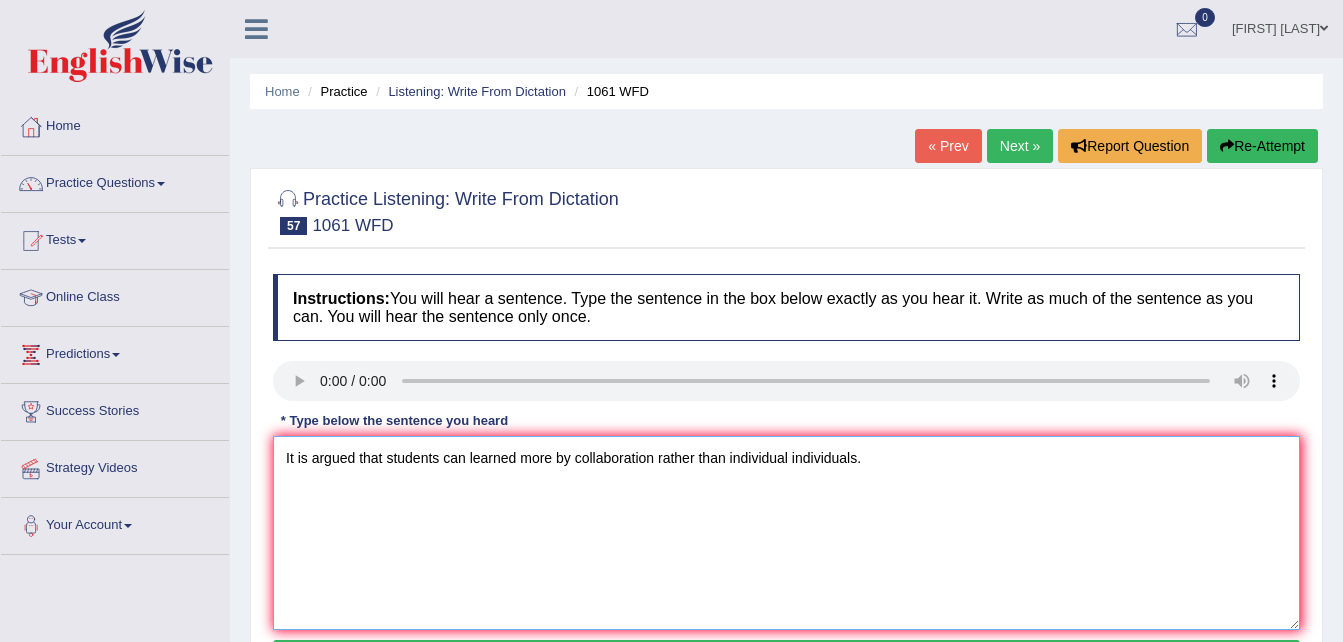 click on "It is argued that students can learned more by collaboration rather than individual individuals." at bounding box center [786, 533] 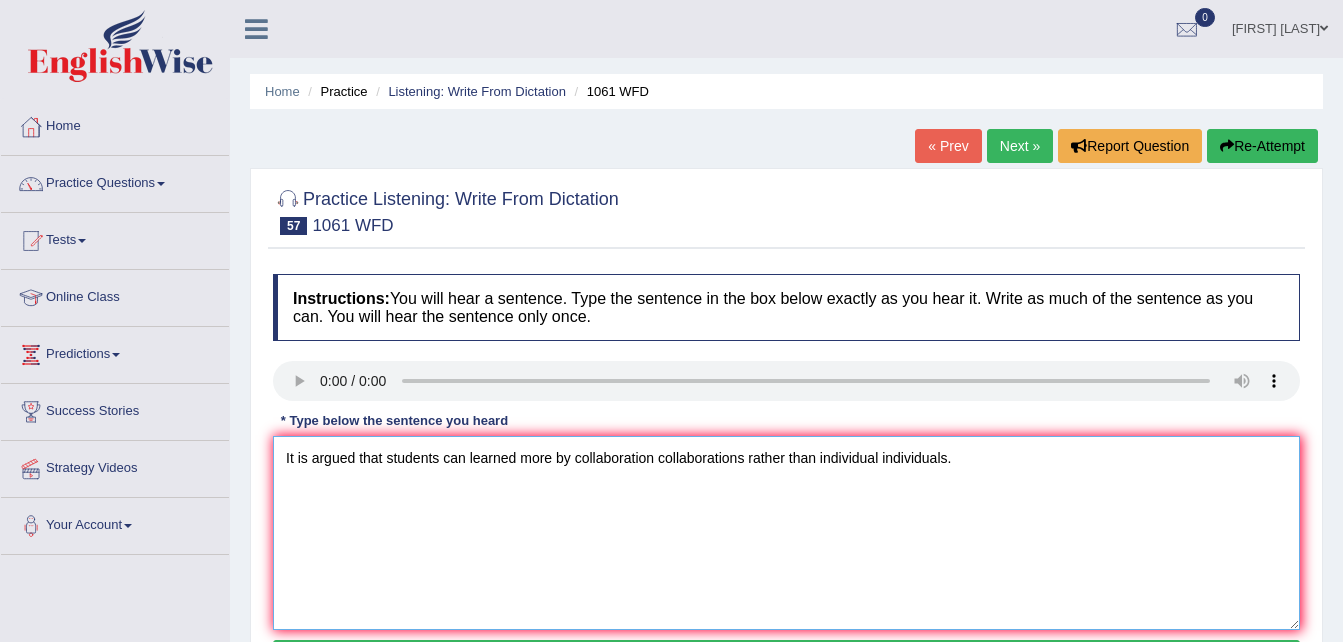 click on "It is argued that students can learned more by collaboration collaborations rather than individual individuals." at bounding box center [786, 533] 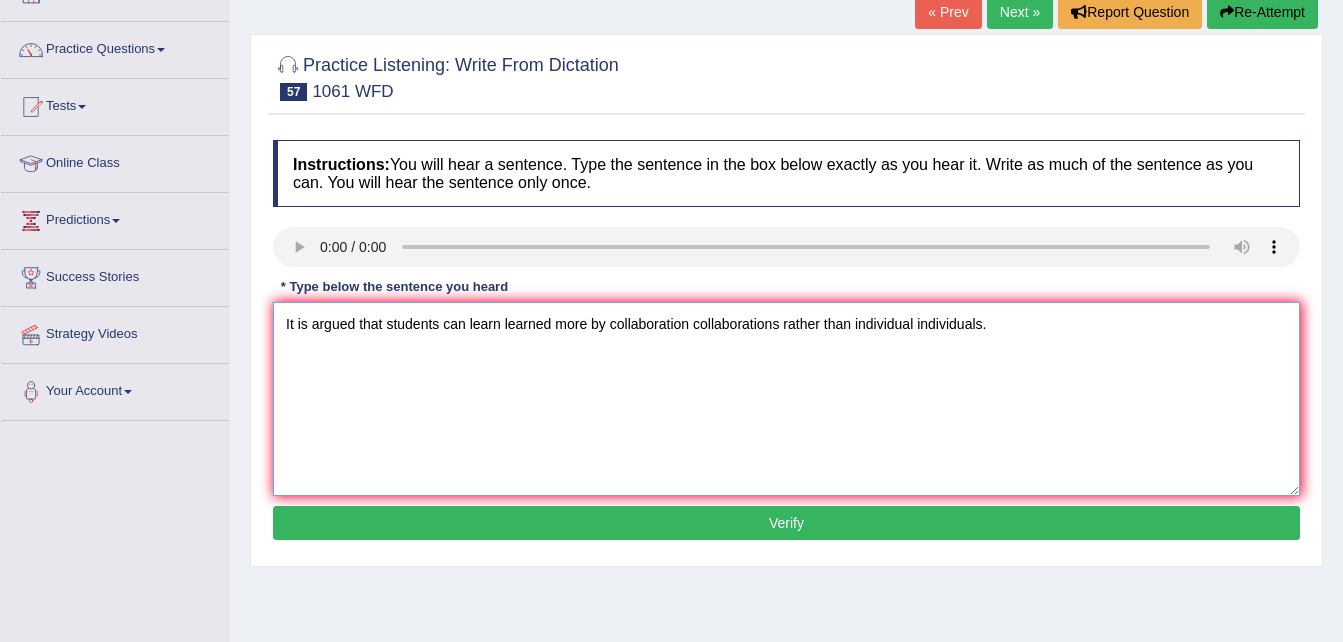 scroll, scrollTop: 139, scrollLeft: 0, axis: vertical 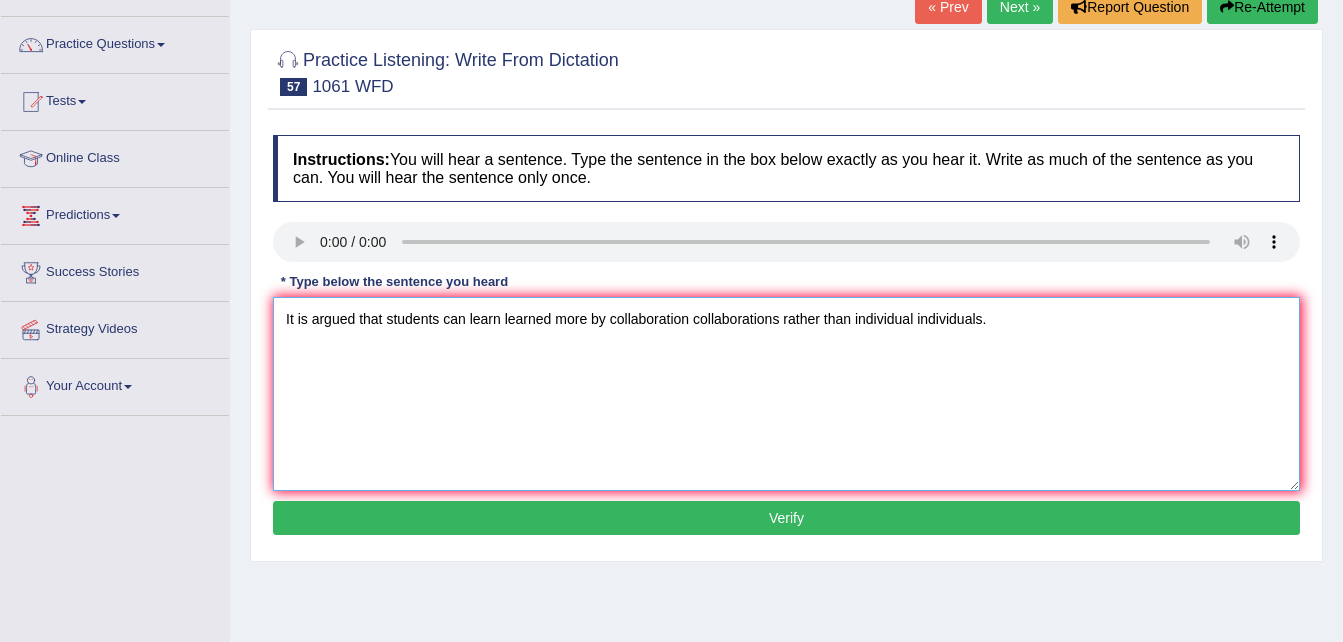 type on "It is argued that students can learn learned more by collaboration collaborations rather than individual individuals." 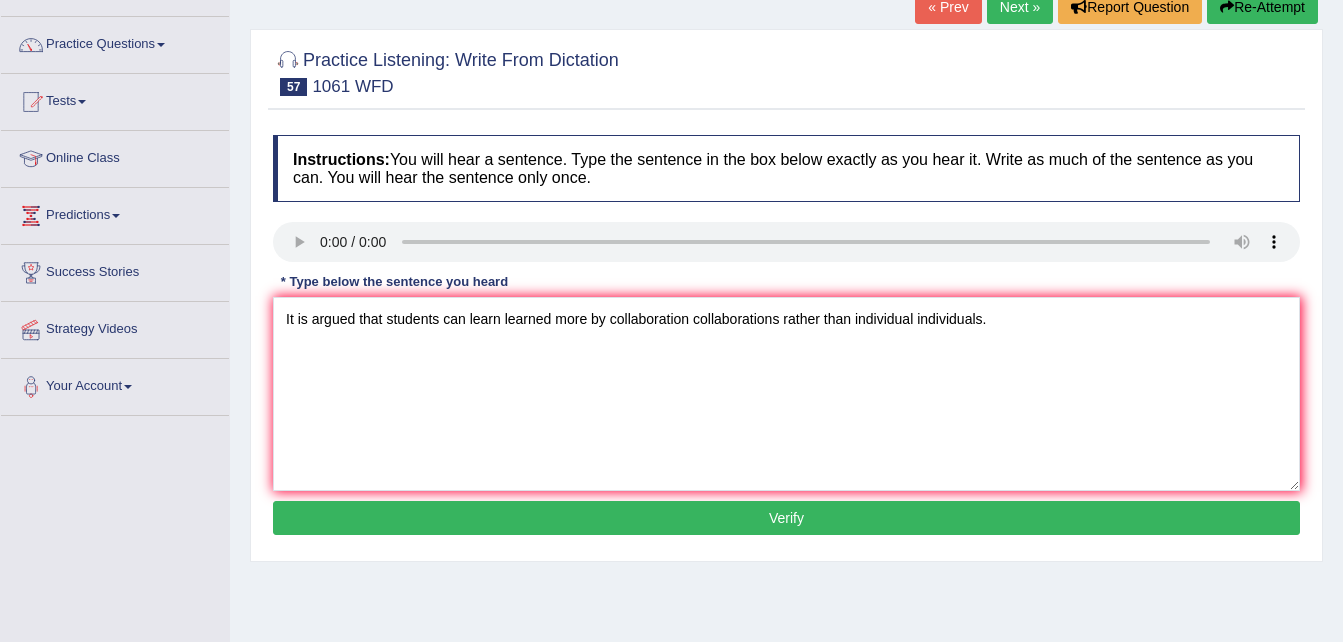 click on "Verify" at bounding box center (786, 518) 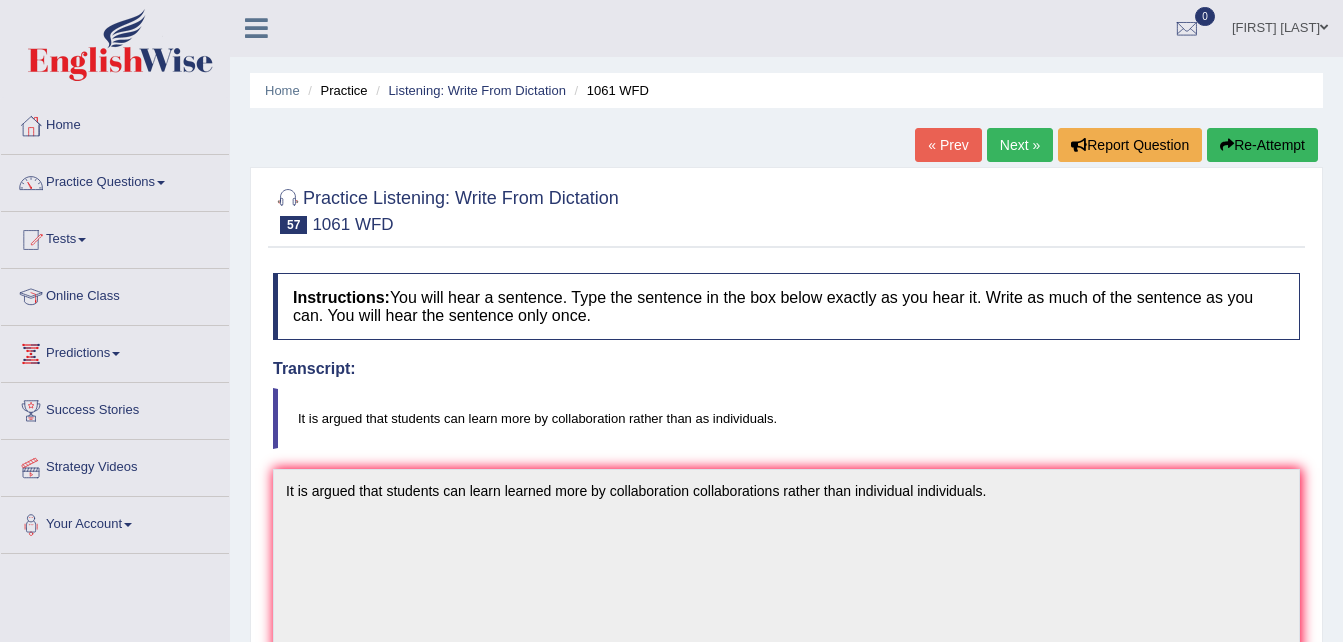 scroll, scrollTop: 0, scrollLeft: 0, axis: both 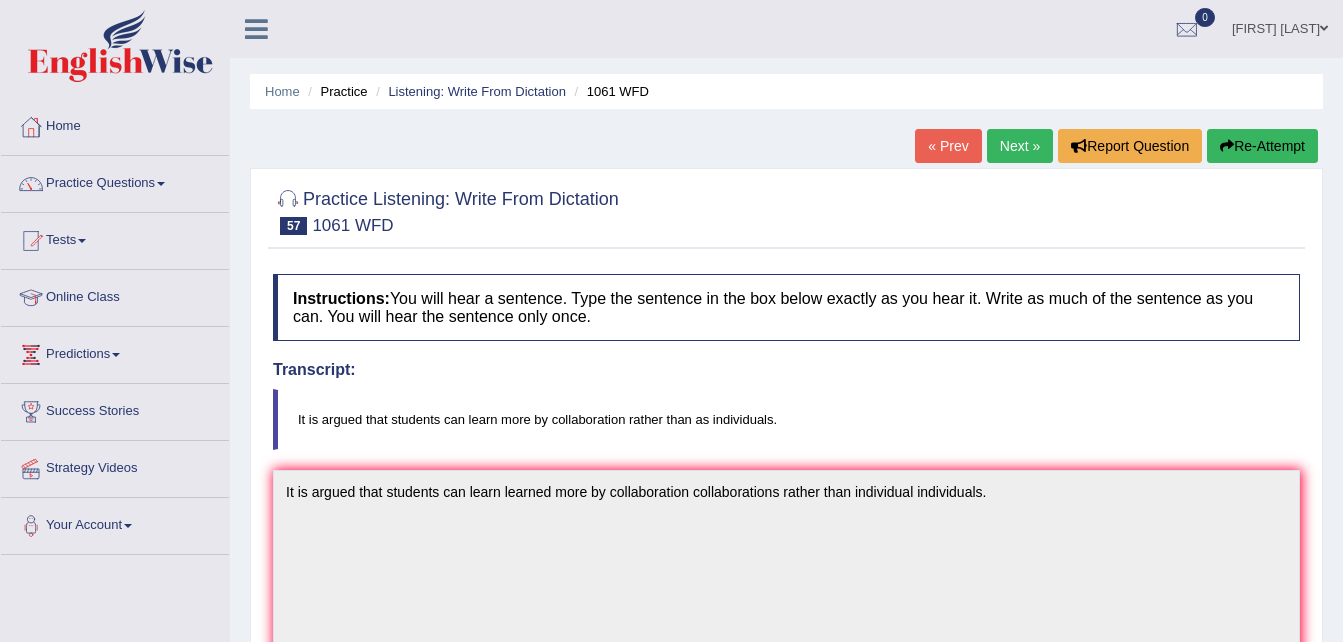 click on "Next »" at bounding box center [1020, 146] 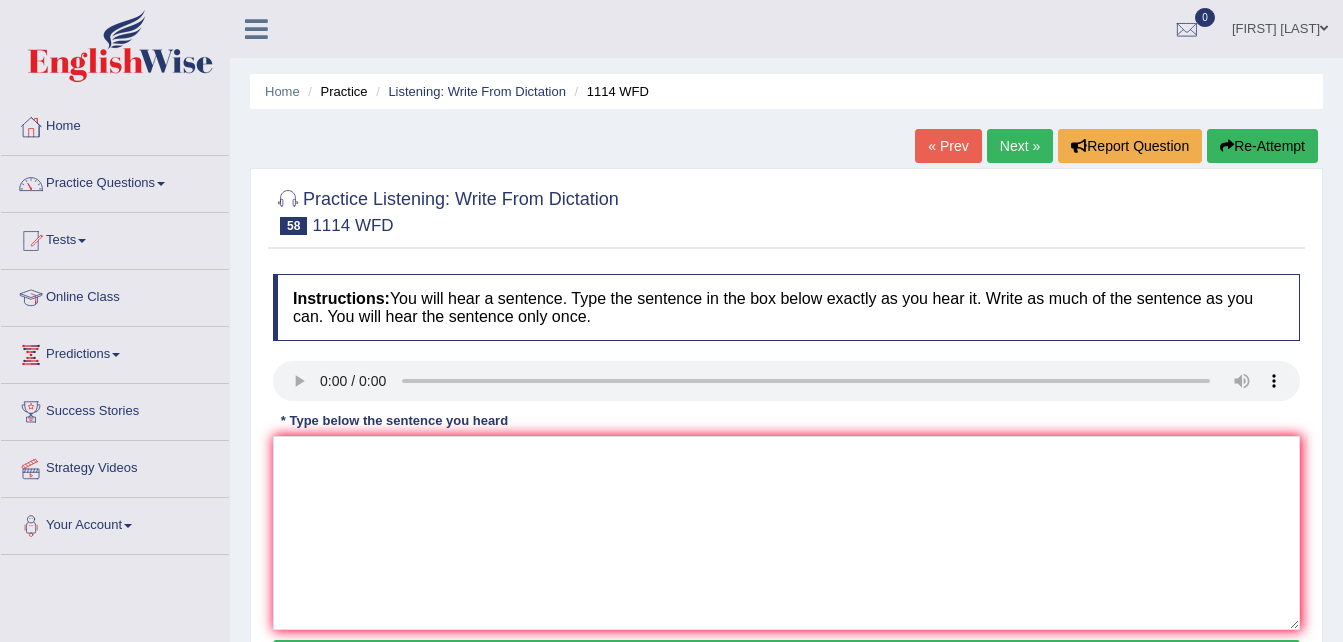 scroll, scrollTop: 0, scrollLeft: 0, axis: both 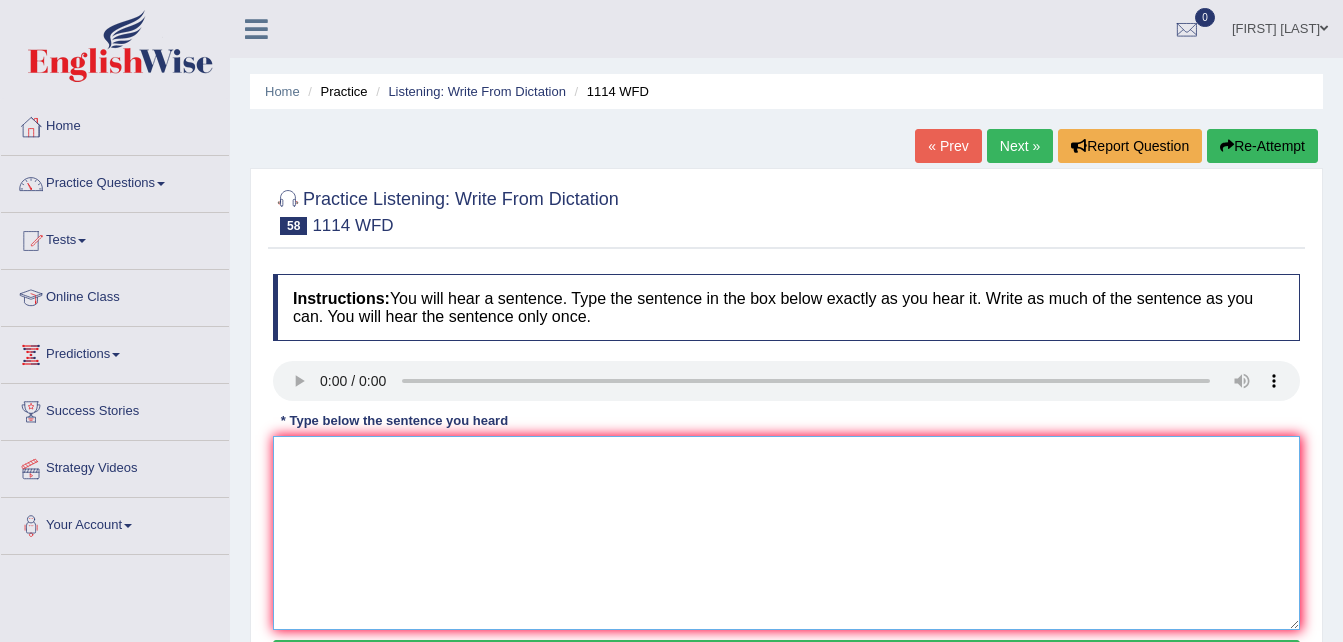 click at bounding box center (786, 533) 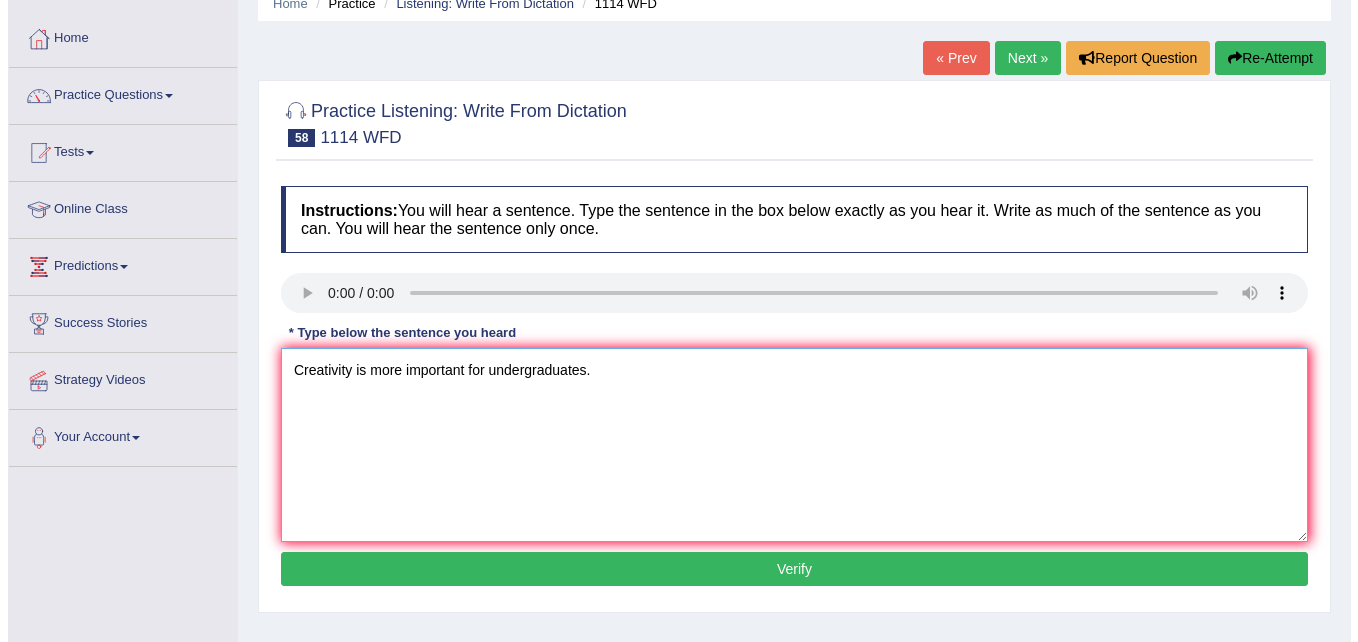 scroll, scrollTop: 113, scrollLeft: 0, axis: vertical 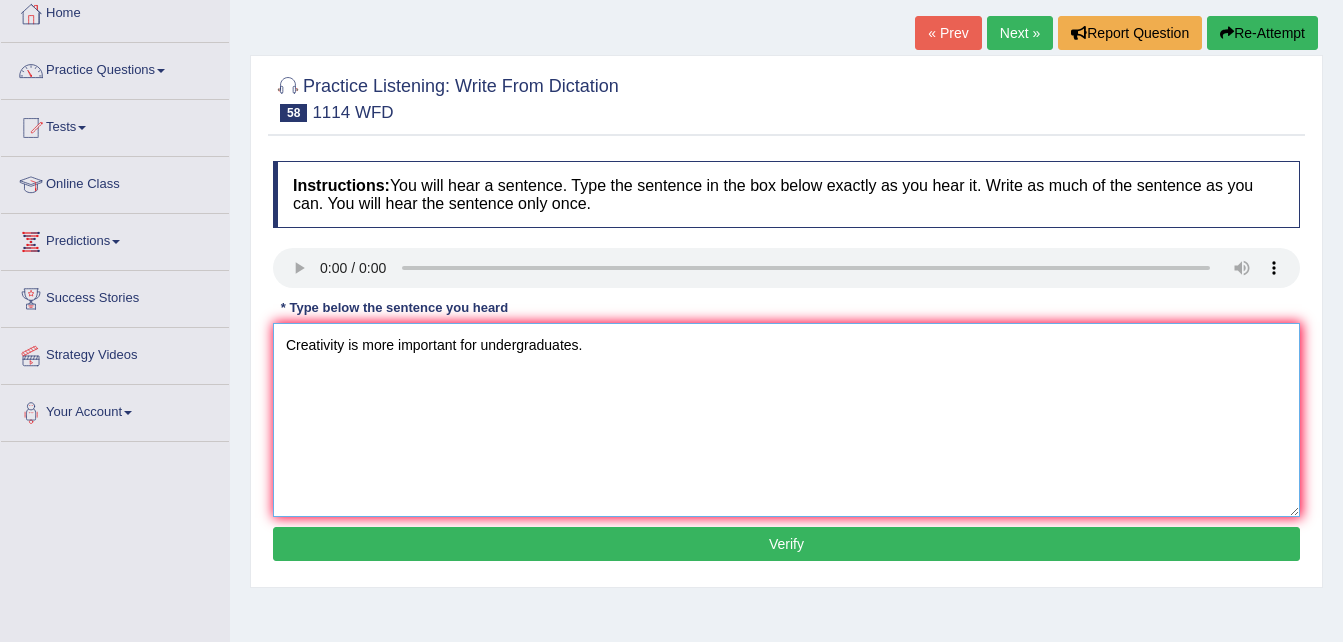 type on "Creativity is more important for undergraduates." 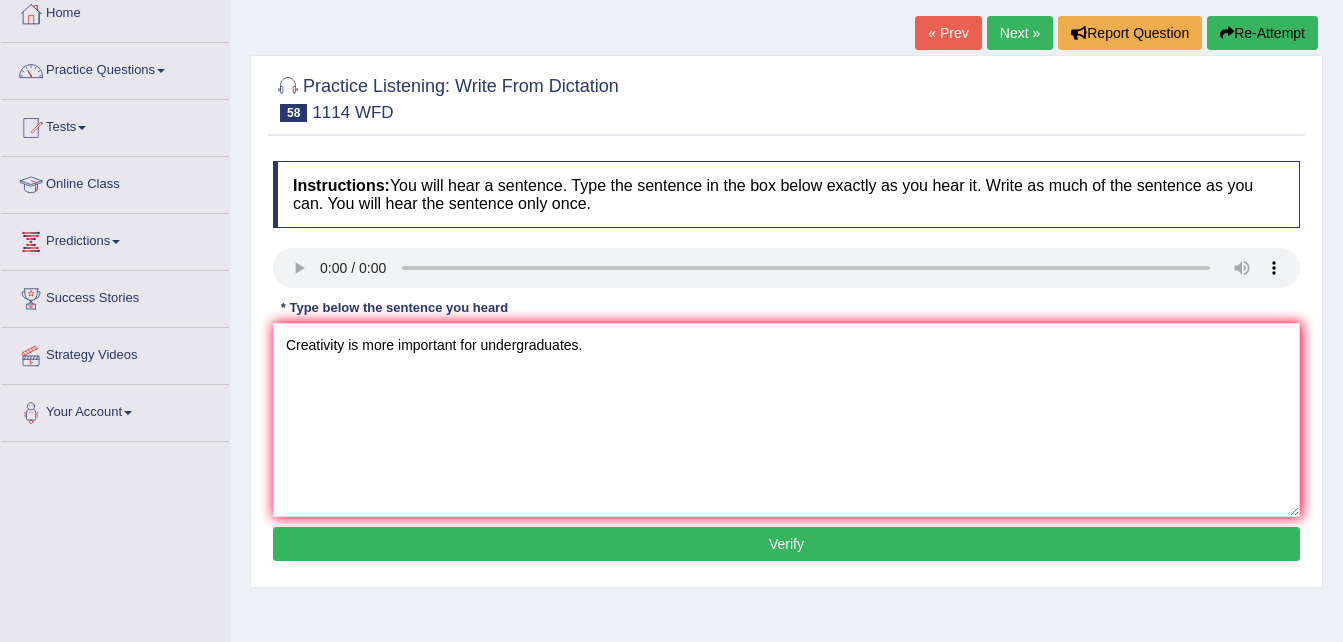 click on "Verify" at bounding box center (786, 544) 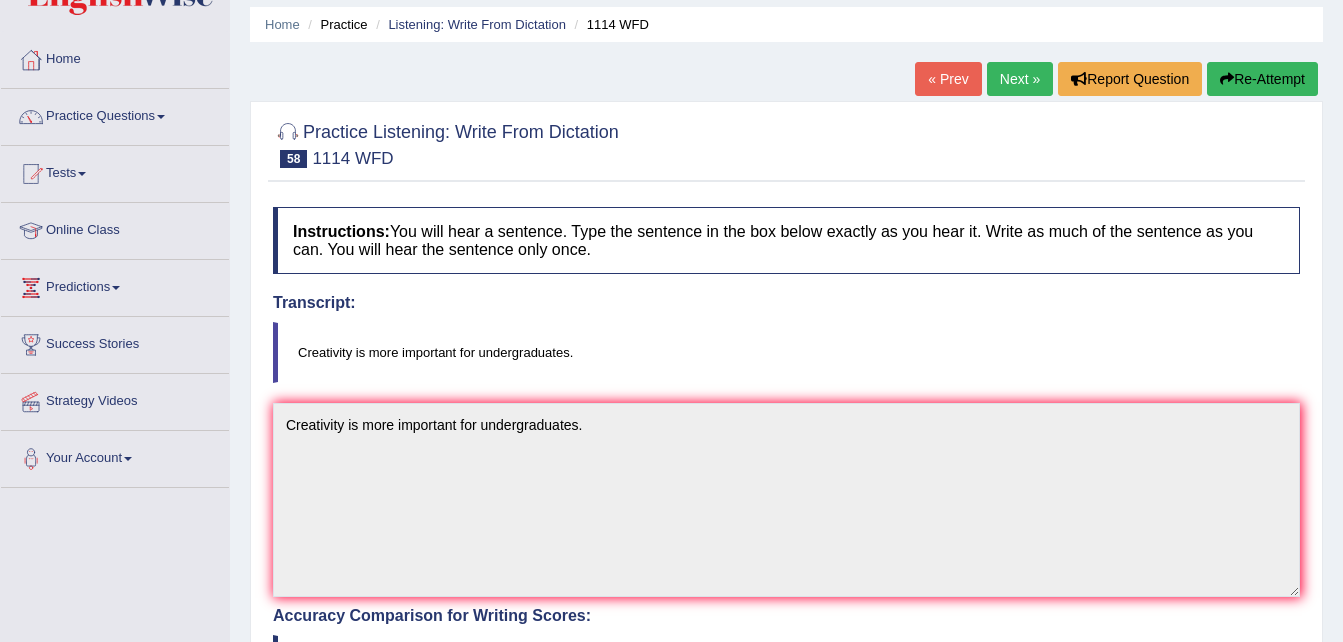 scroll, scrollTop: 0, scrollLeft: 0, axis: both 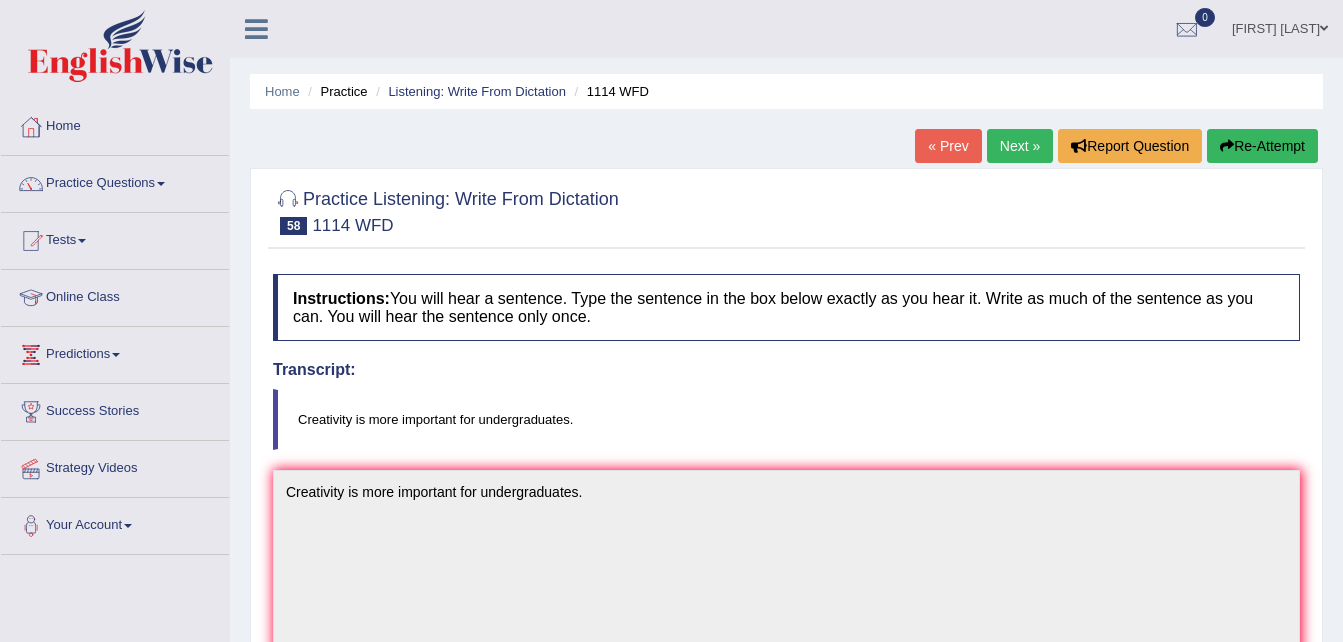 click on "Next »" at bounding box center (1020, 146) 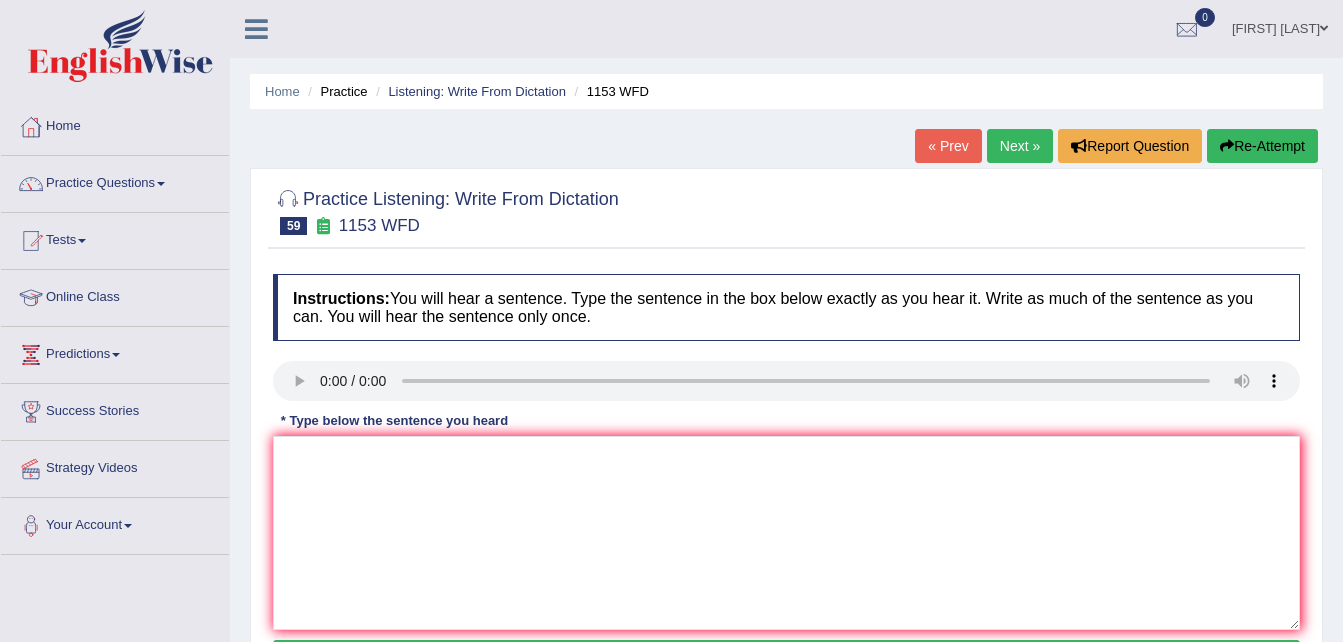 scroll, scrollTop: 0, scrollLeft: 0, axis: both 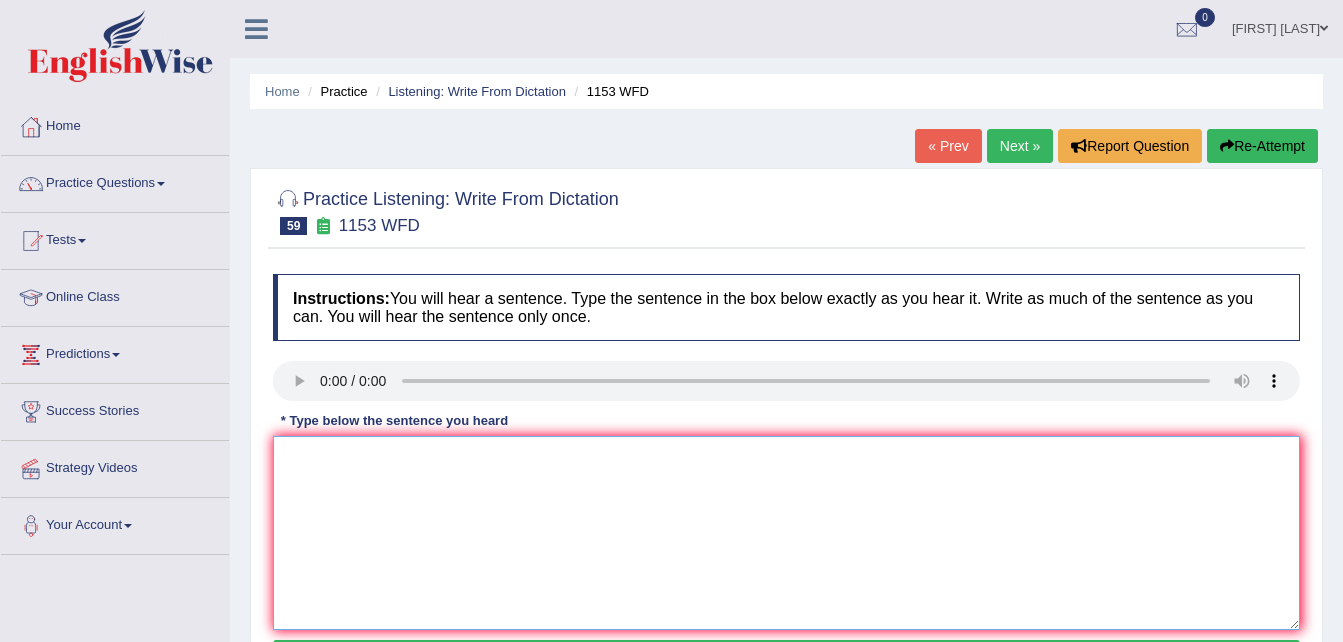 click at bounding box center [786, 533] 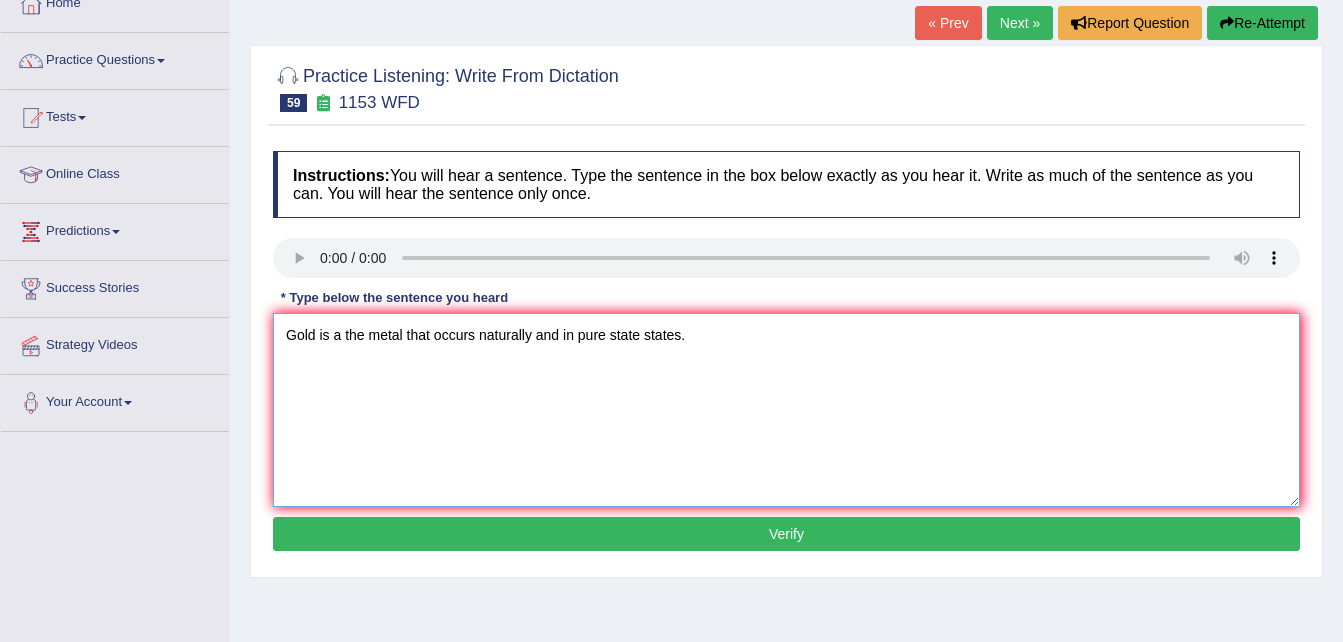 scroll, scrollTop: 125, scrollLeft: 0, axis: vertical 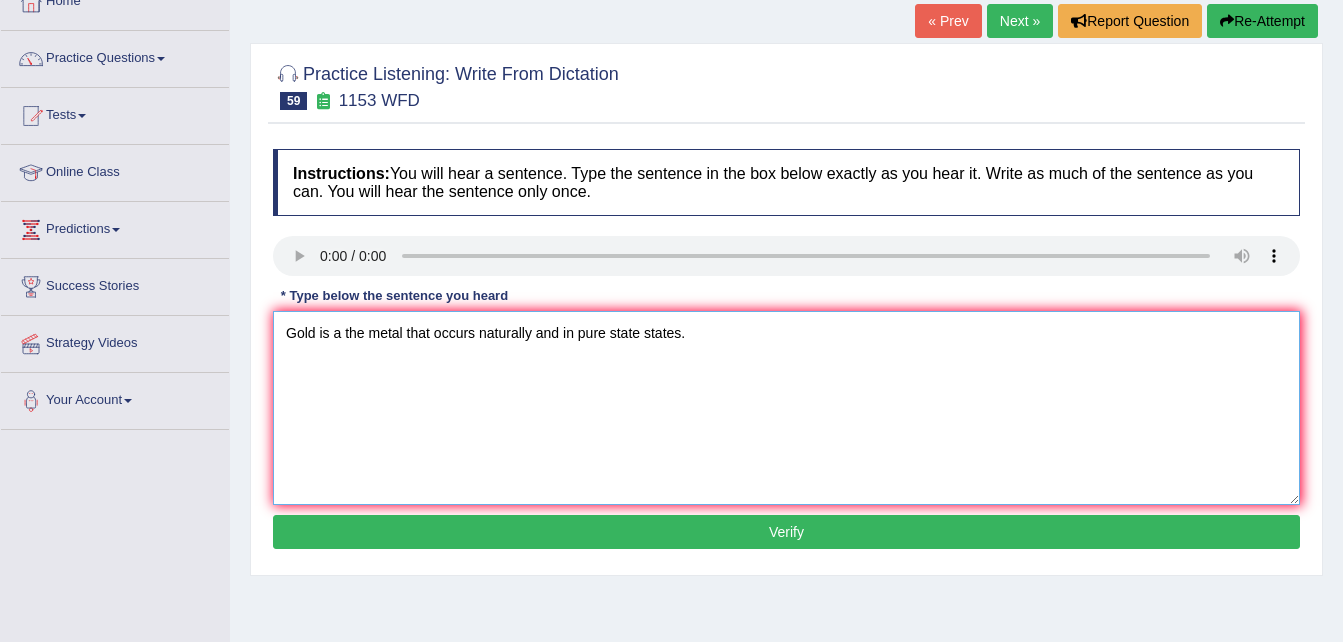 type on "Gold is a the metal that occurs naturally and in pure state states." 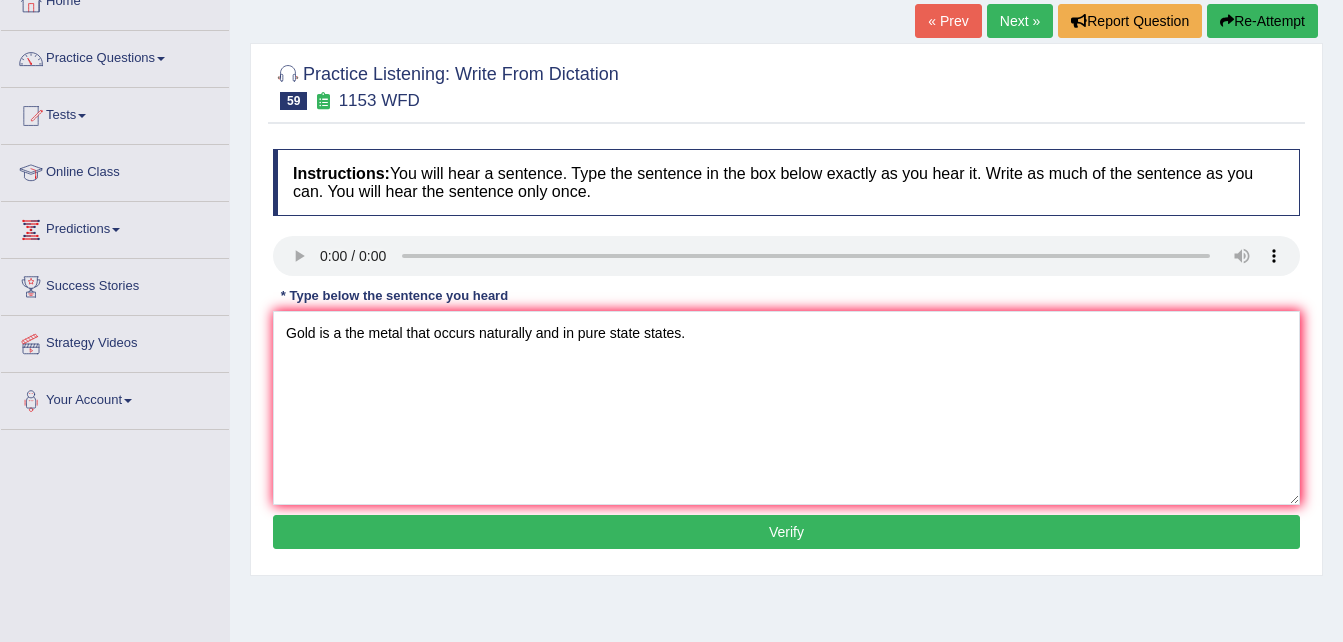click on "Verify" at bounding box center (786, 532) 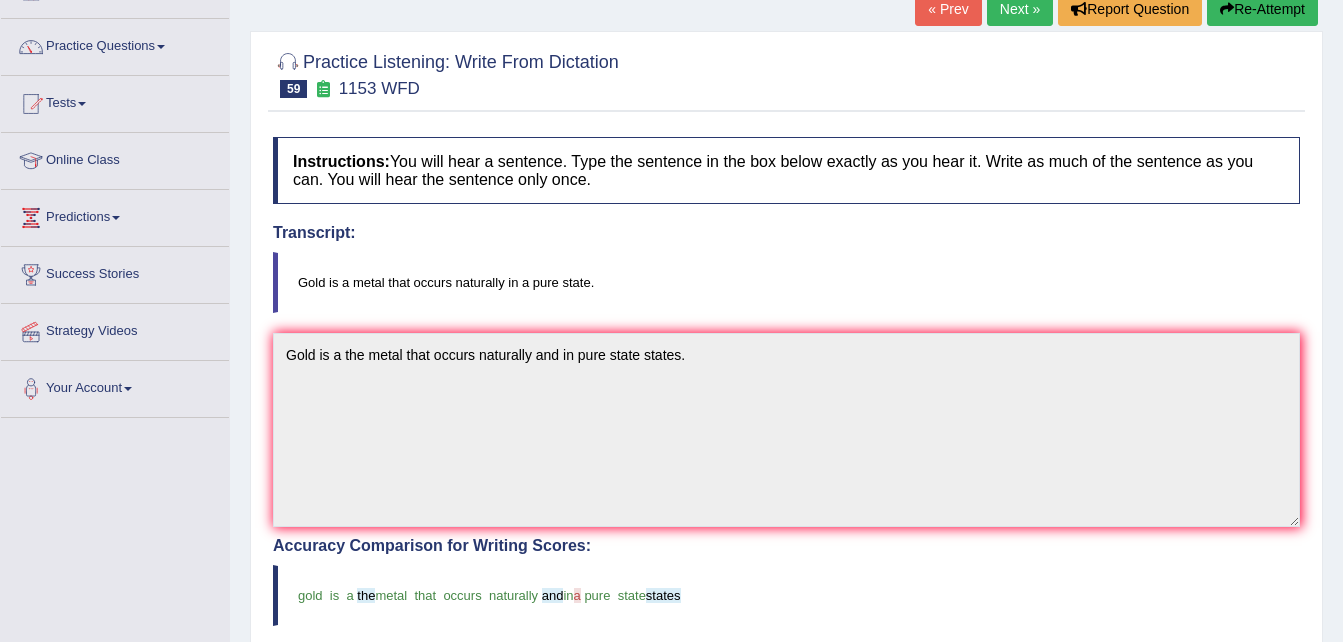 scroll, scrollTop: 0, scrollLeft: 0, axis: both 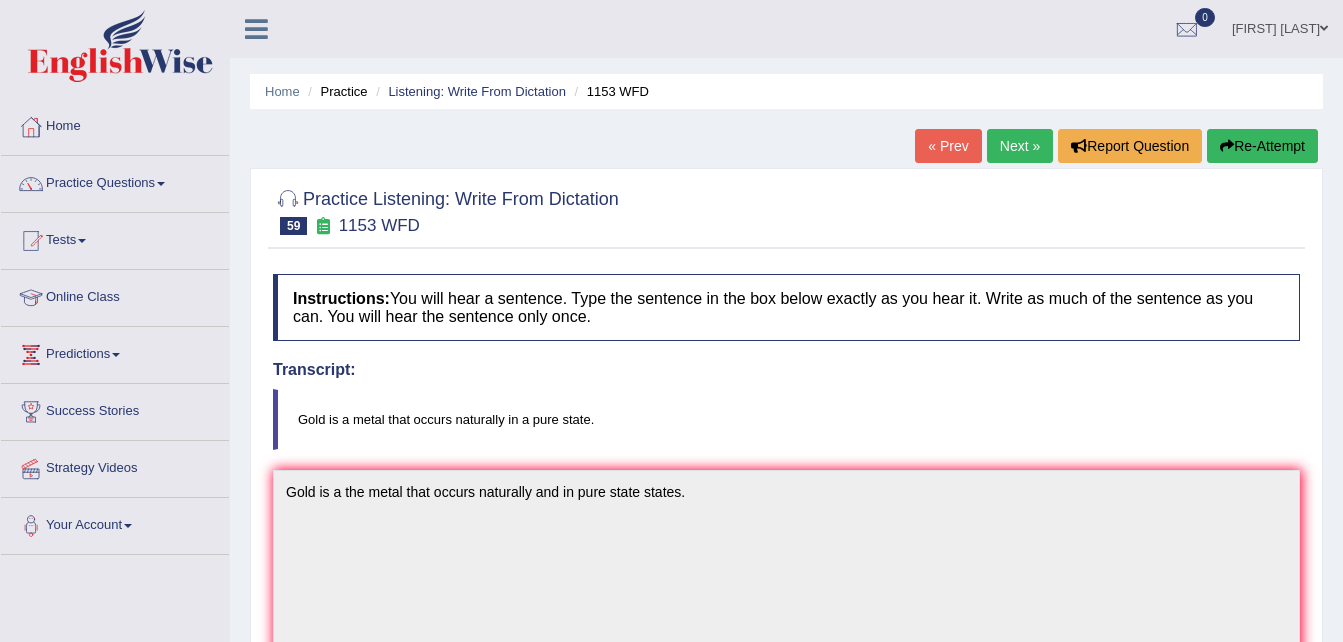 click on "Next »" at bounding box center [1020, 146] 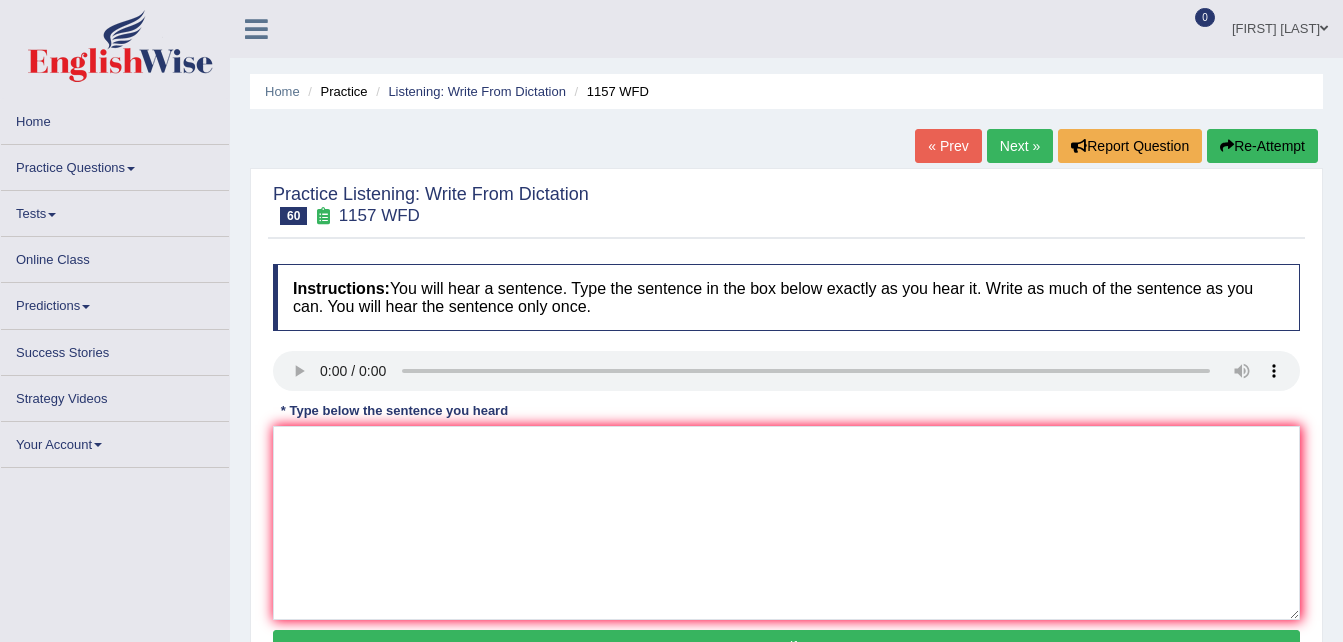 scroll, scrollTop: 0, scrollLeft: 0, axis: both 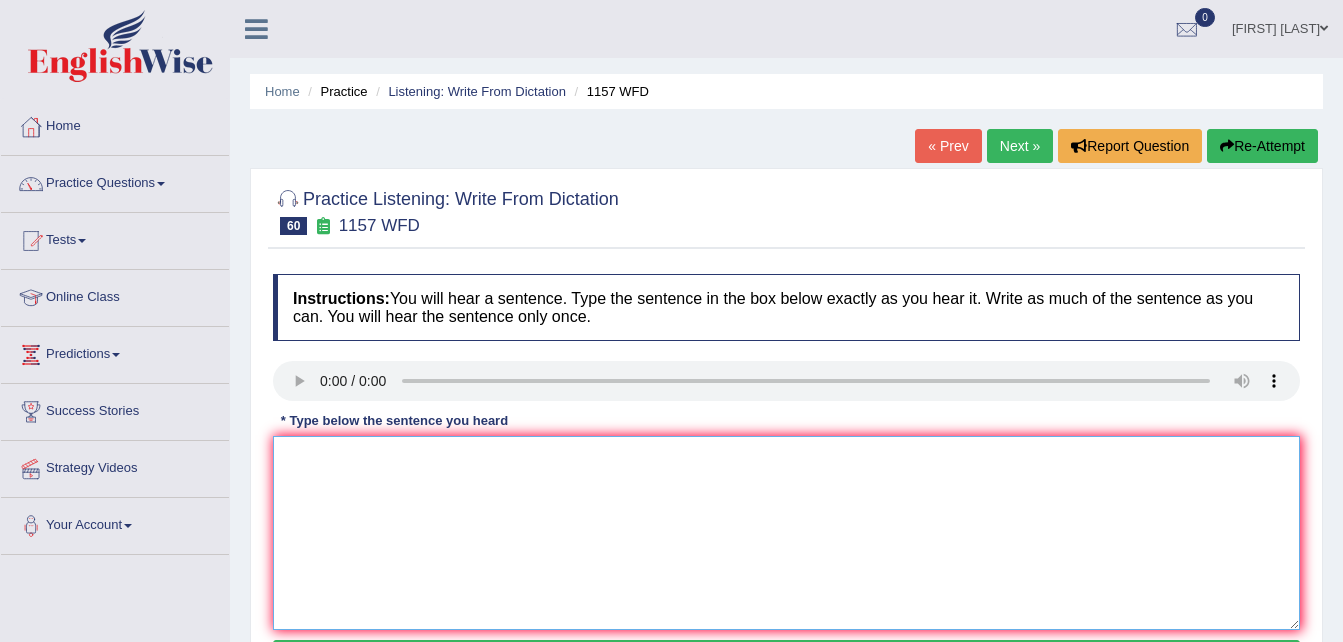 click at bounding box center [786, 533] 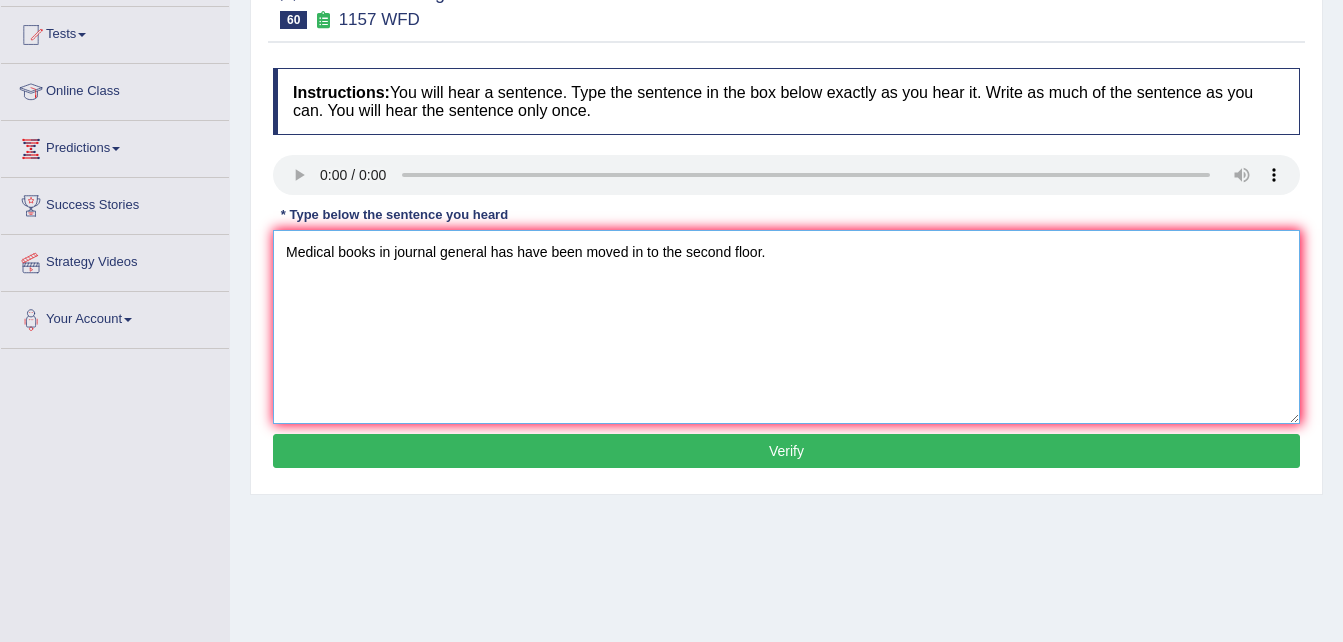 scroll, scrollTop: 215, scrollLeft: 0, axis: vertical 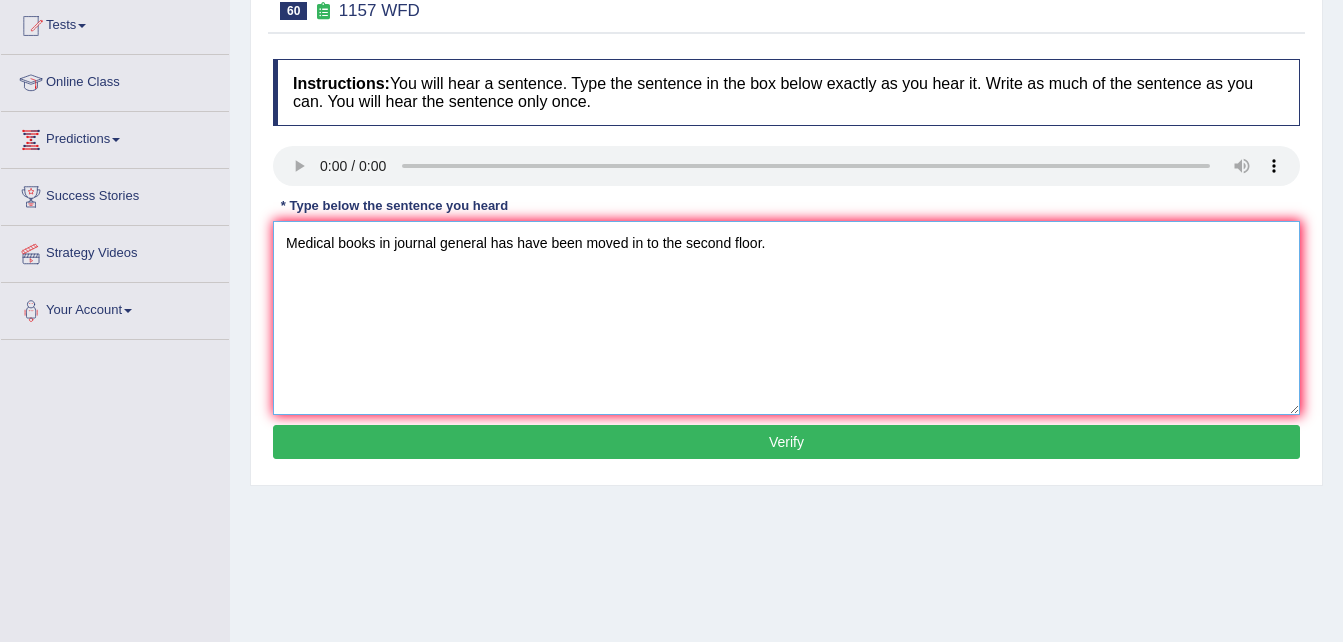 type on "Medical books in journal general has have been moved in to the second floor." 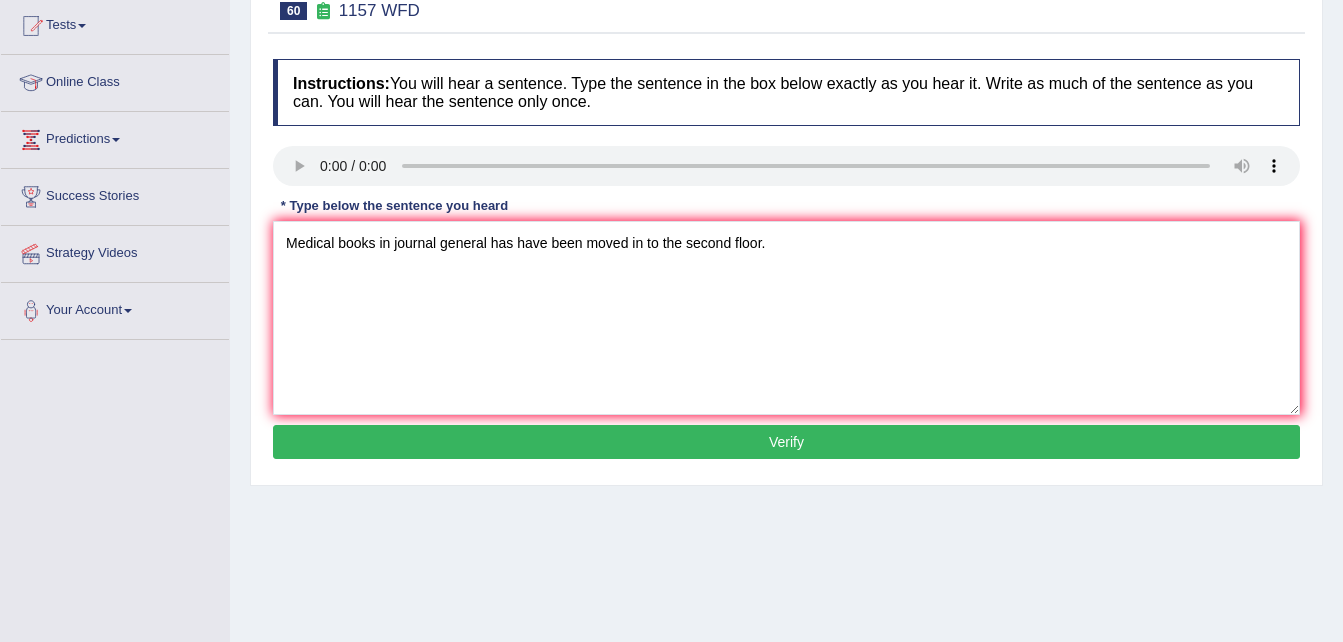 click on "Verify" at bounding box center (786, 442) 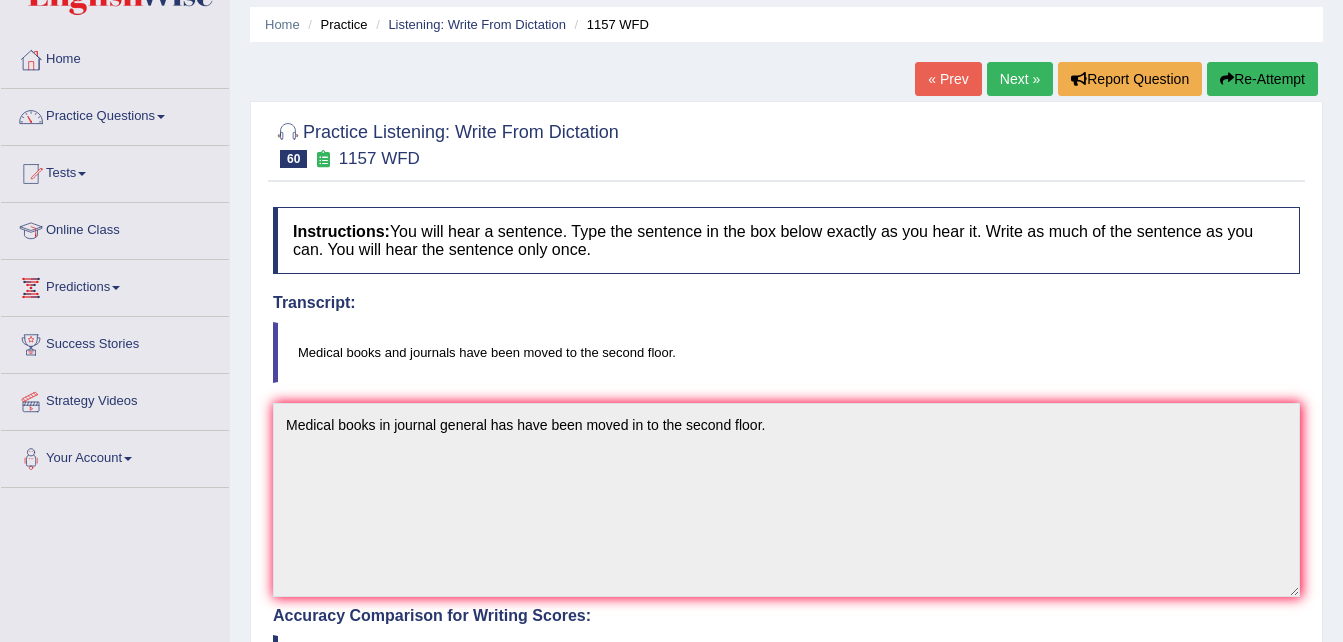 scroll, scrollTop: 0, scrollLeft: 0, axis: both 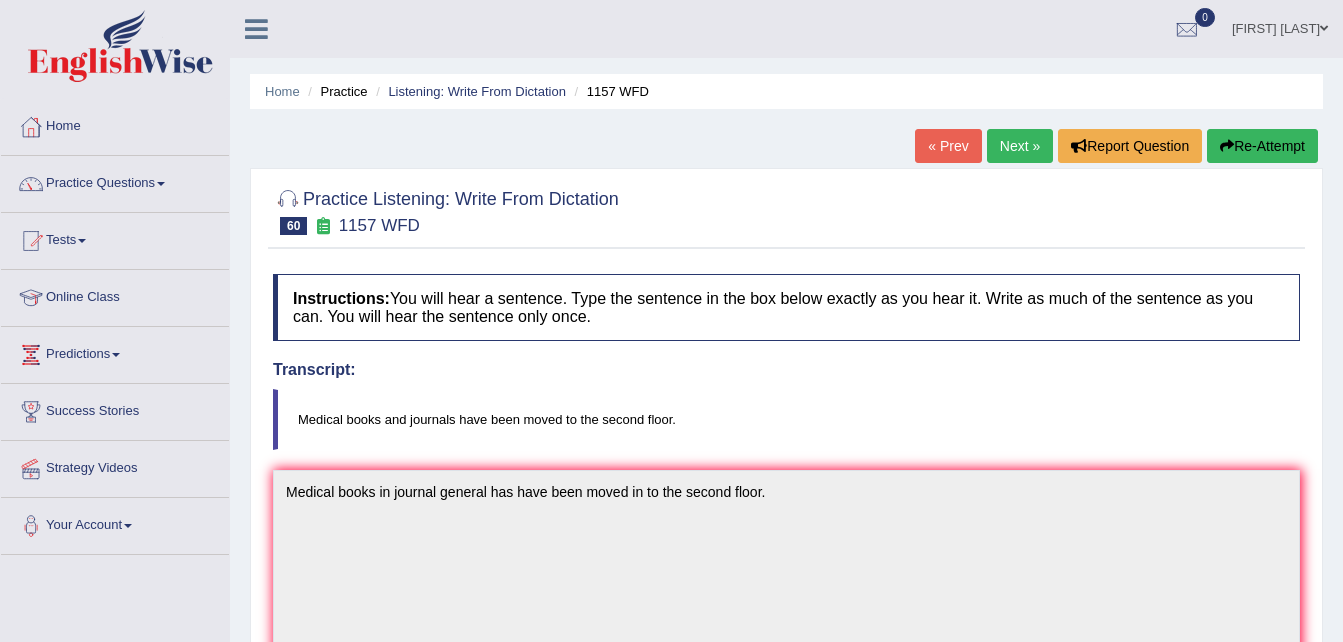 click on "Next »" at bounding box center (1020, 146) 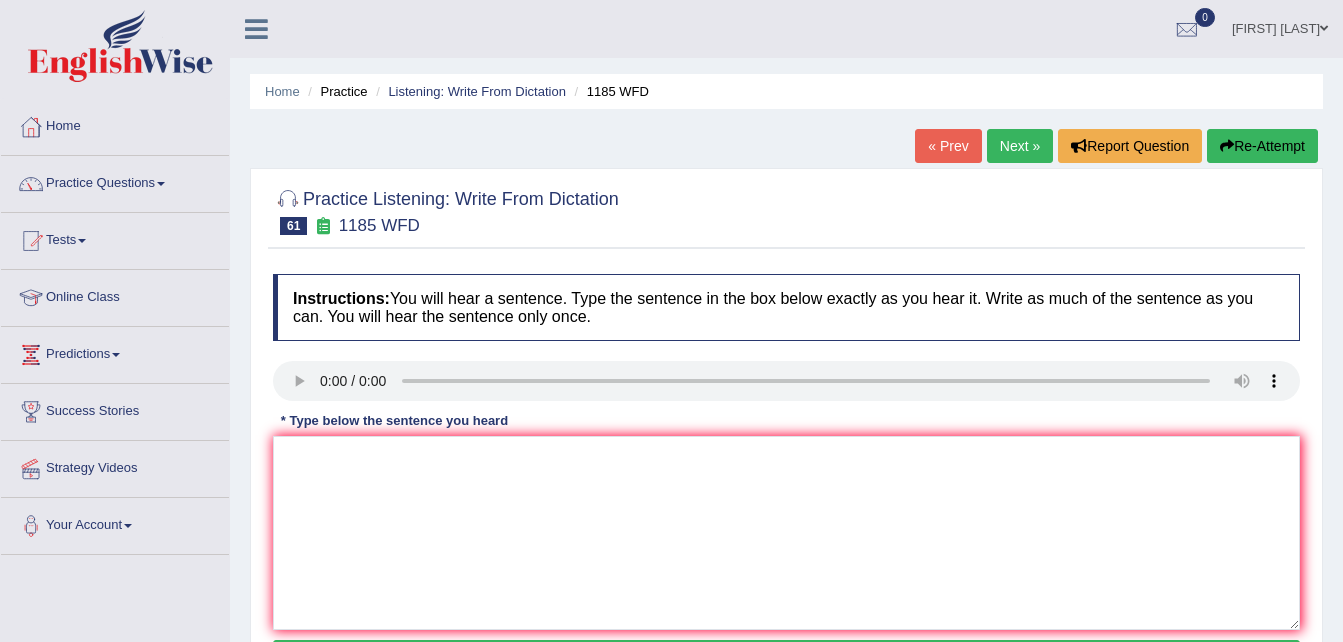 scroll, scrollTop: 0, scrollLeft: 0, axis: both 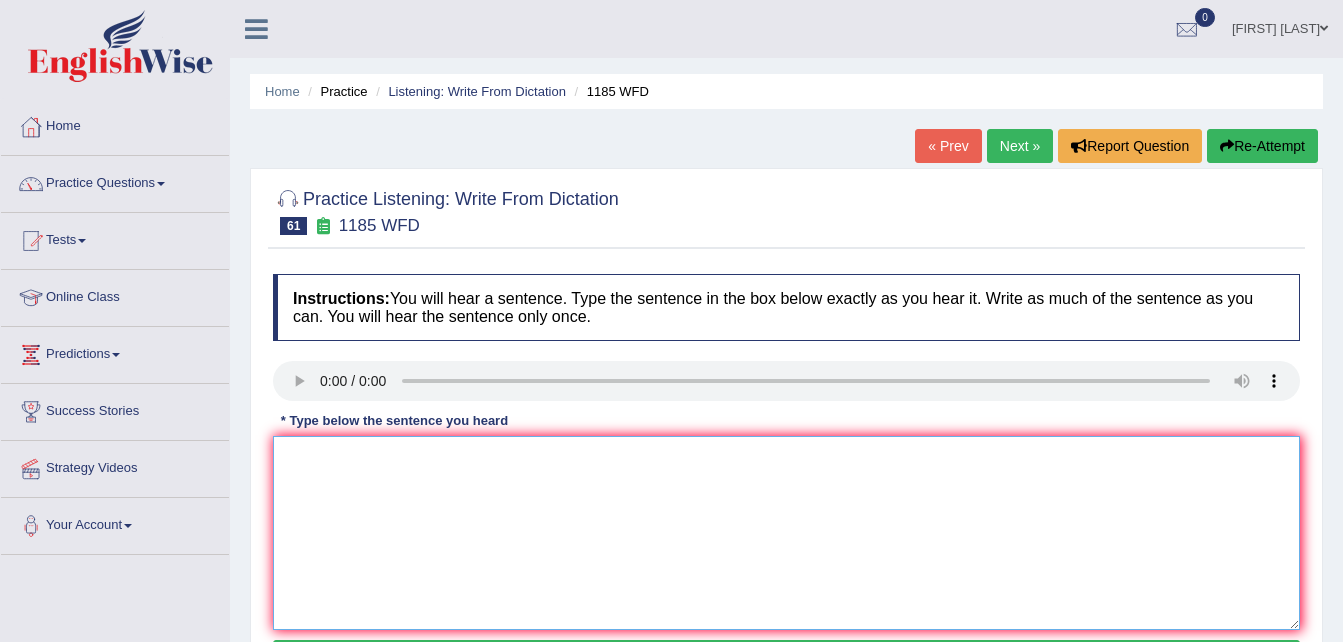 click at bounding box center (786, 533) 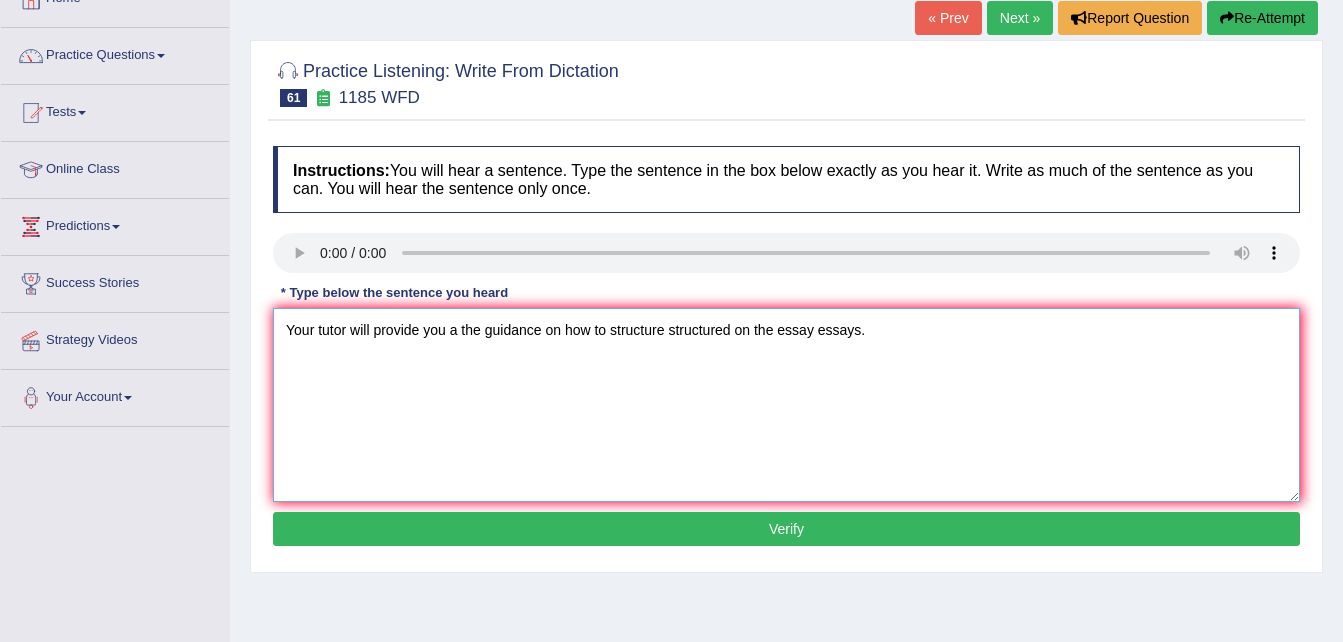 scroll, scrollTop: 142, scrollLeft: 0, axis: vertical 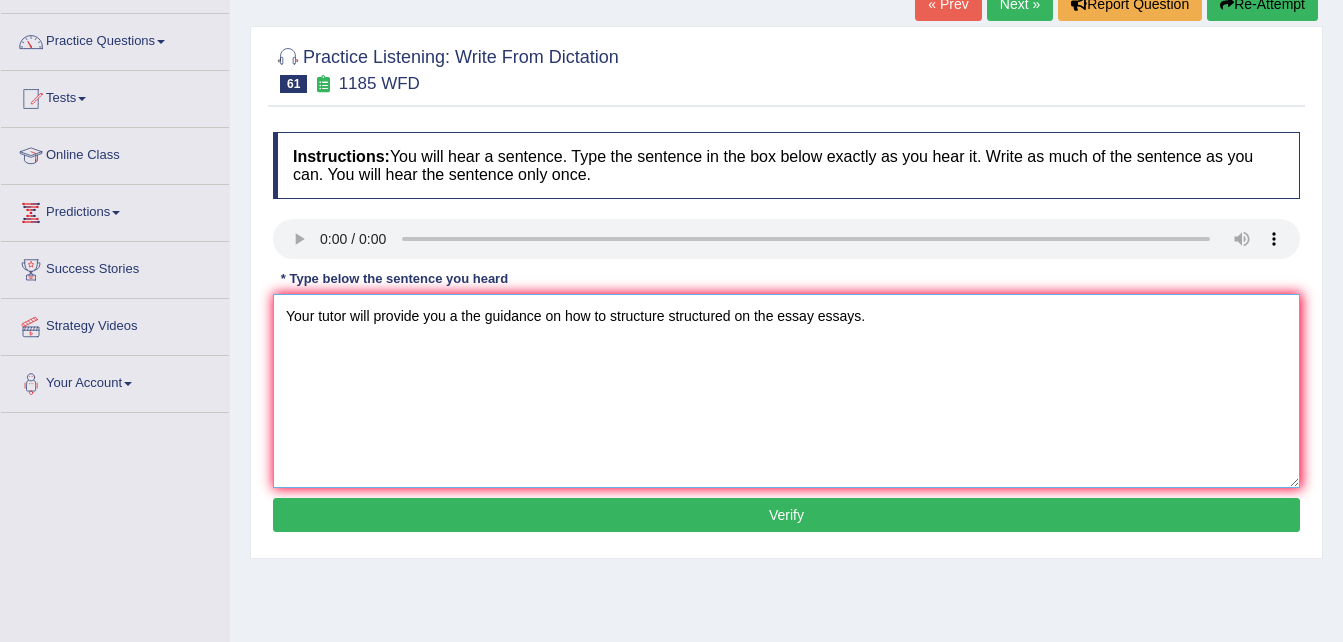 type on "Your tutor will provide you a the guidance on how to structure structured on the essay essays." 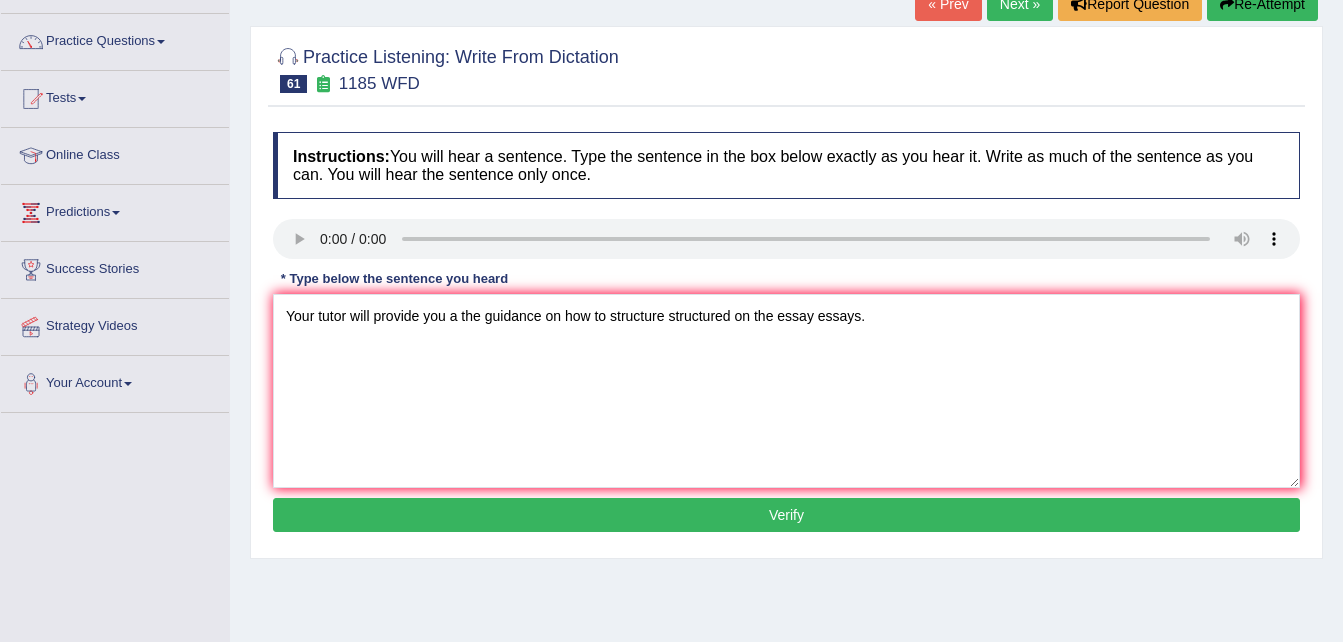 click on "Verify" at bounding box center (786, 515) 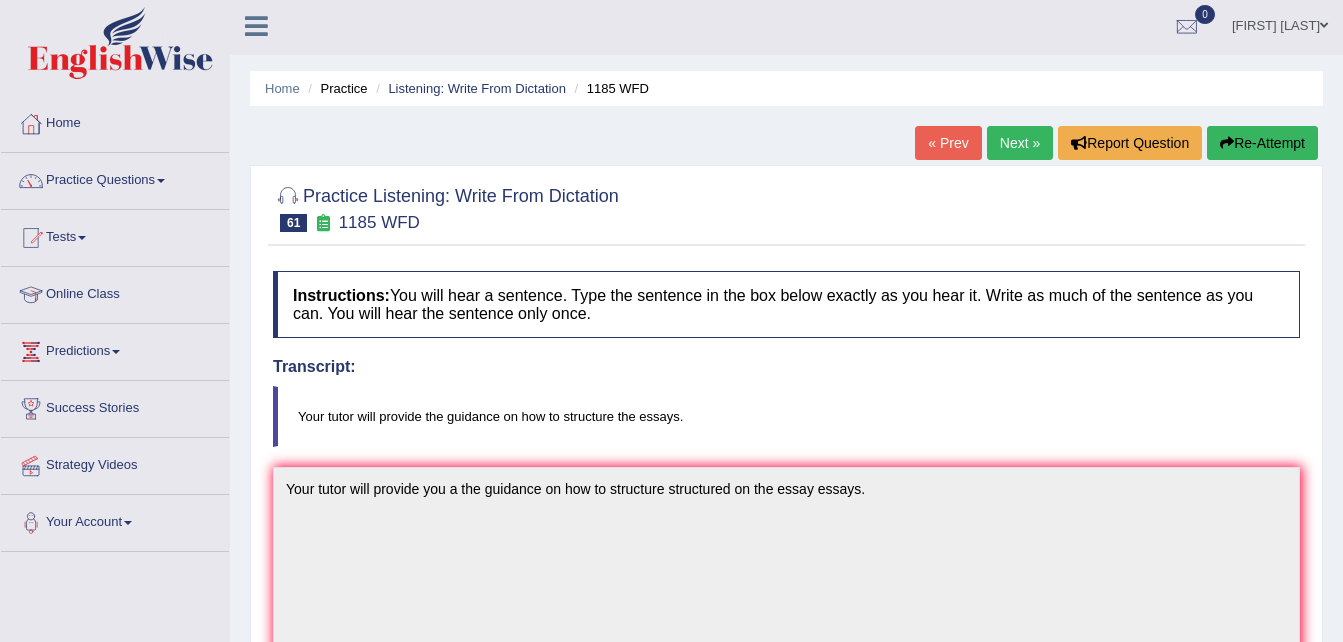 scroll, scrollTop: 0, scrollLeft: 0, axis: both 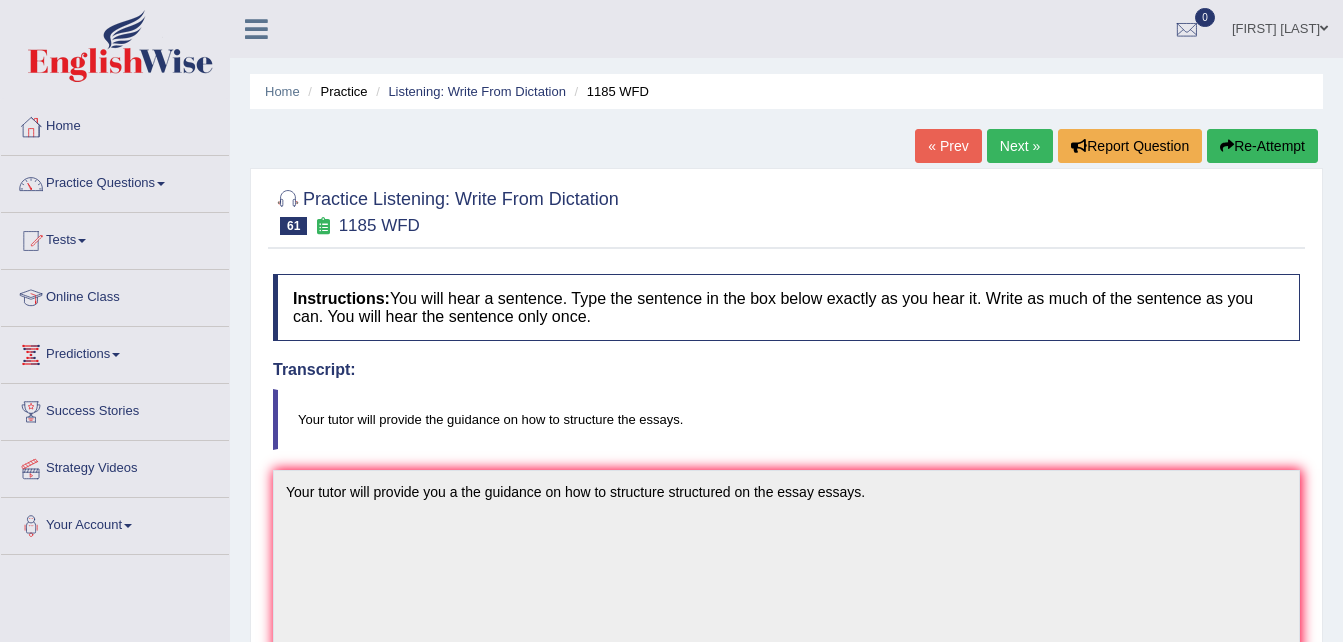 click on "Next »" at bounding box center (1020, 146) 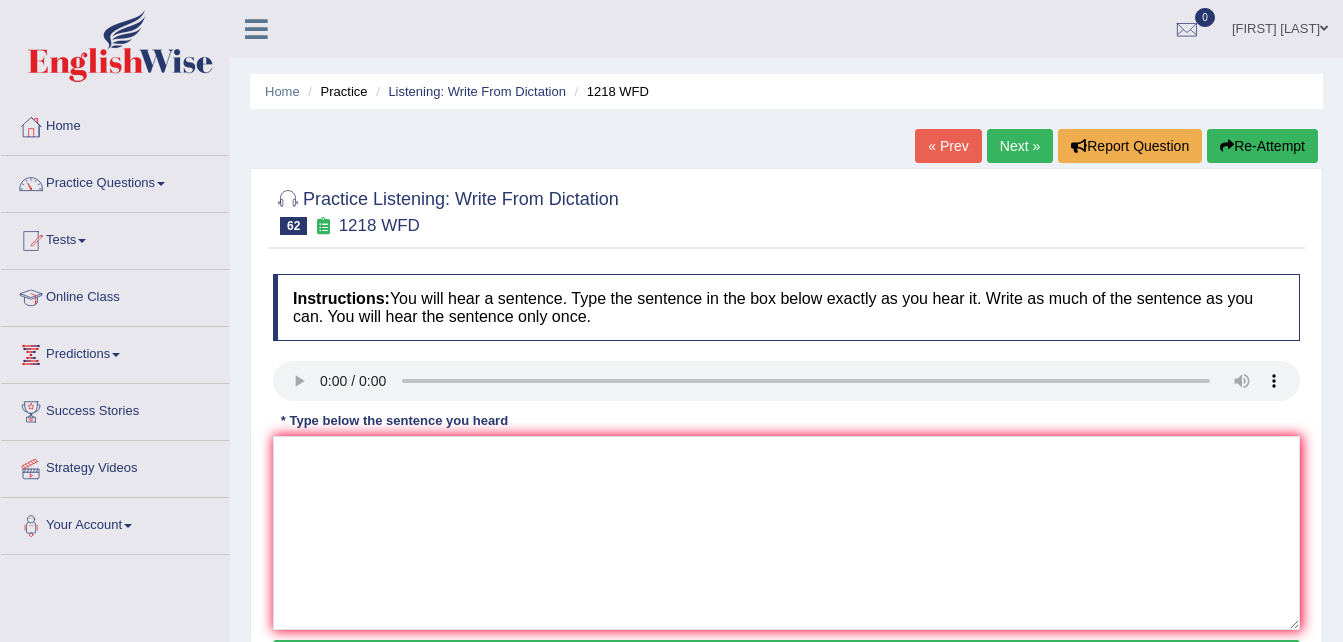 scroll, scrollTop: 0, scrollLeft: 0, axis: both 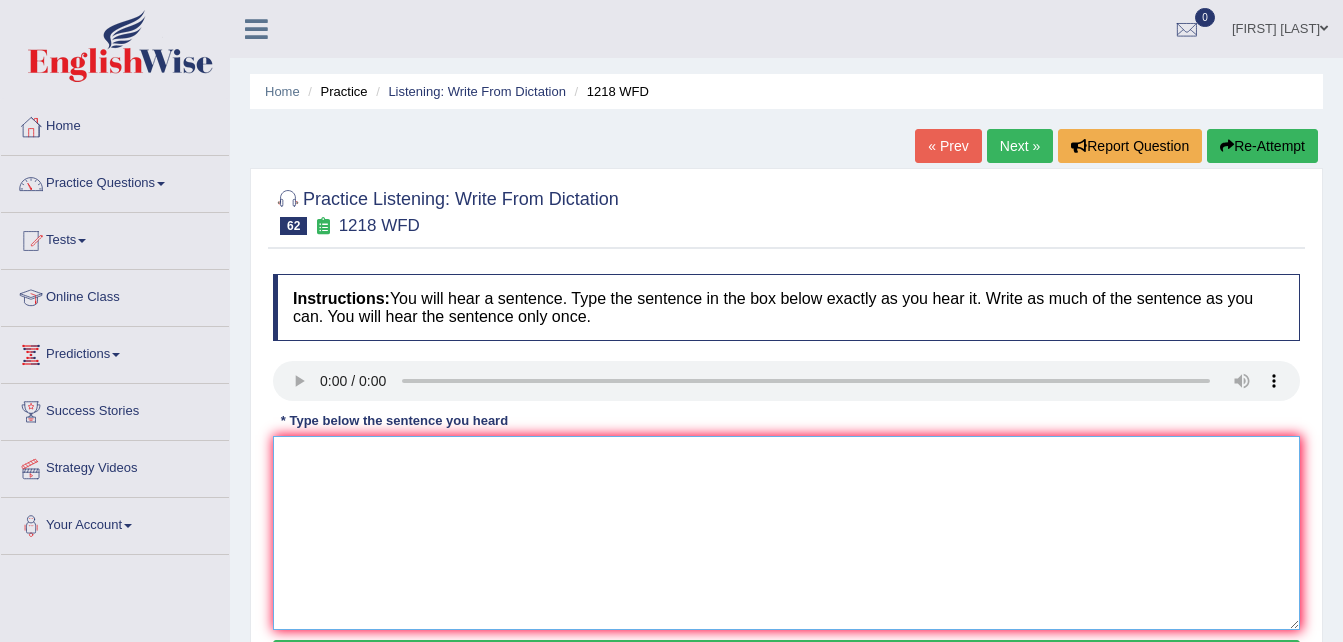 click at bounding box center (786, 533) 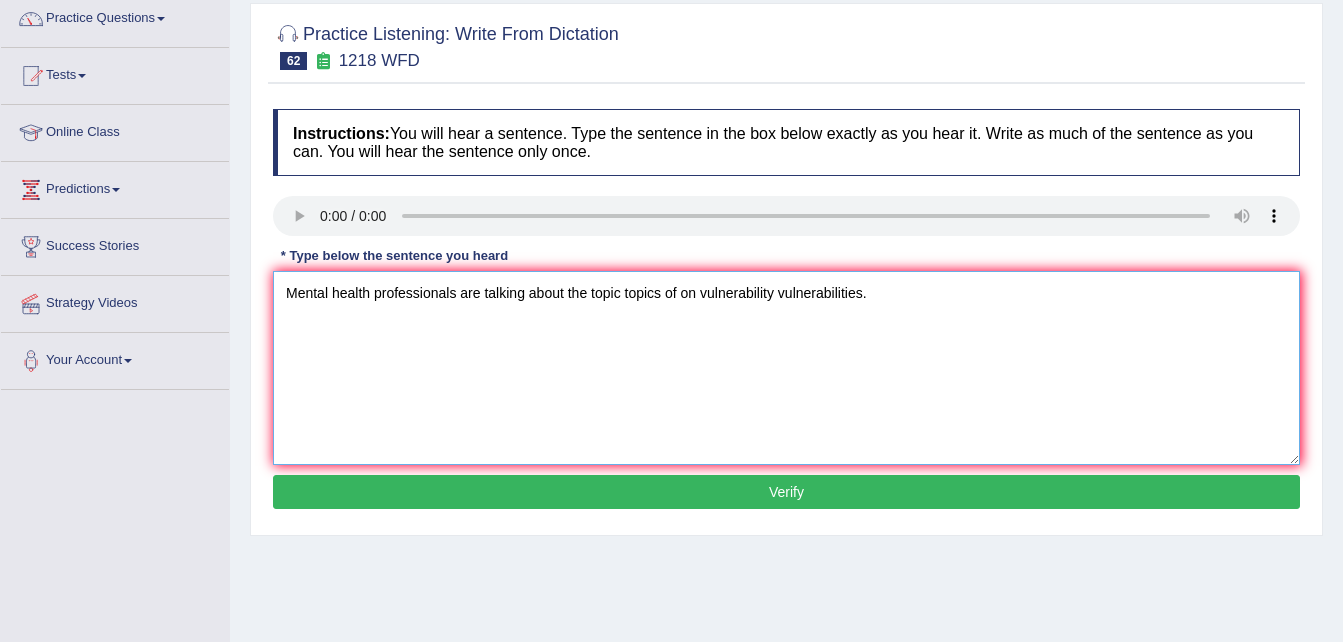 scroll, scrollTop: 167, scrollLeft: 0, axis: vertical 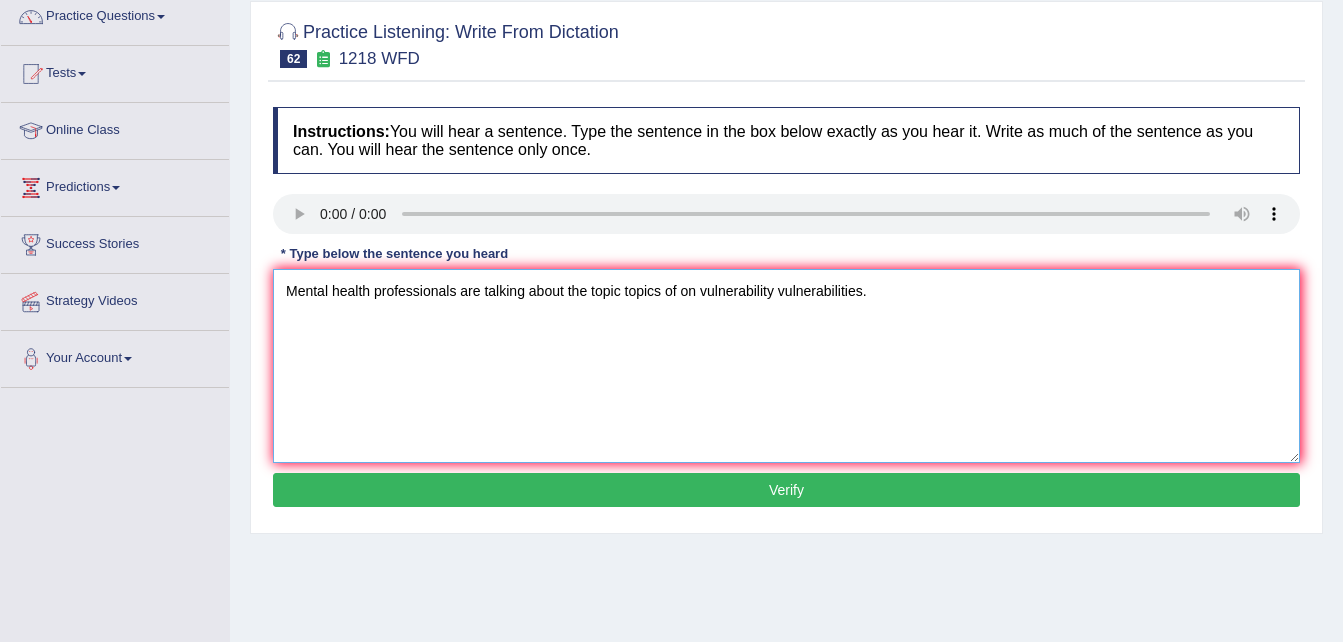click on "Mental health professionals are talking about the topic topics of on vulnerability vulnerabilities." at bounding box center [786, 366] 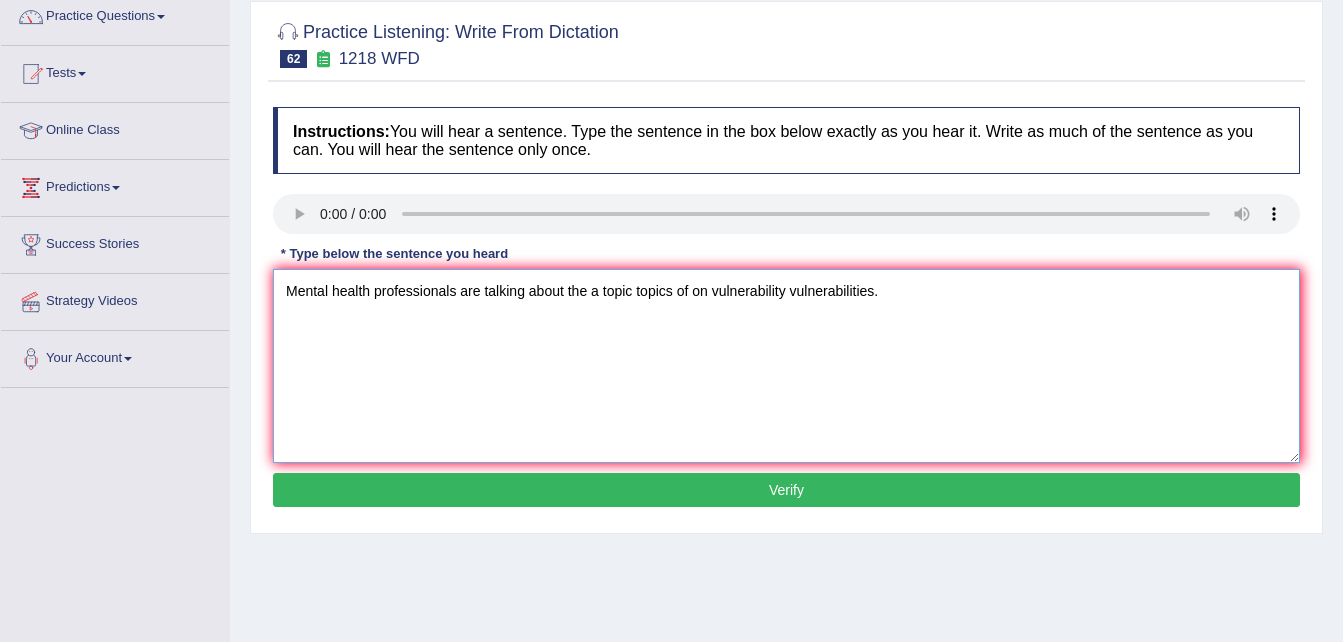 click on "Mental health professionals are talking about the a topic topics of on vulnerability vulnerabilities." at bounding box center (786, 366) 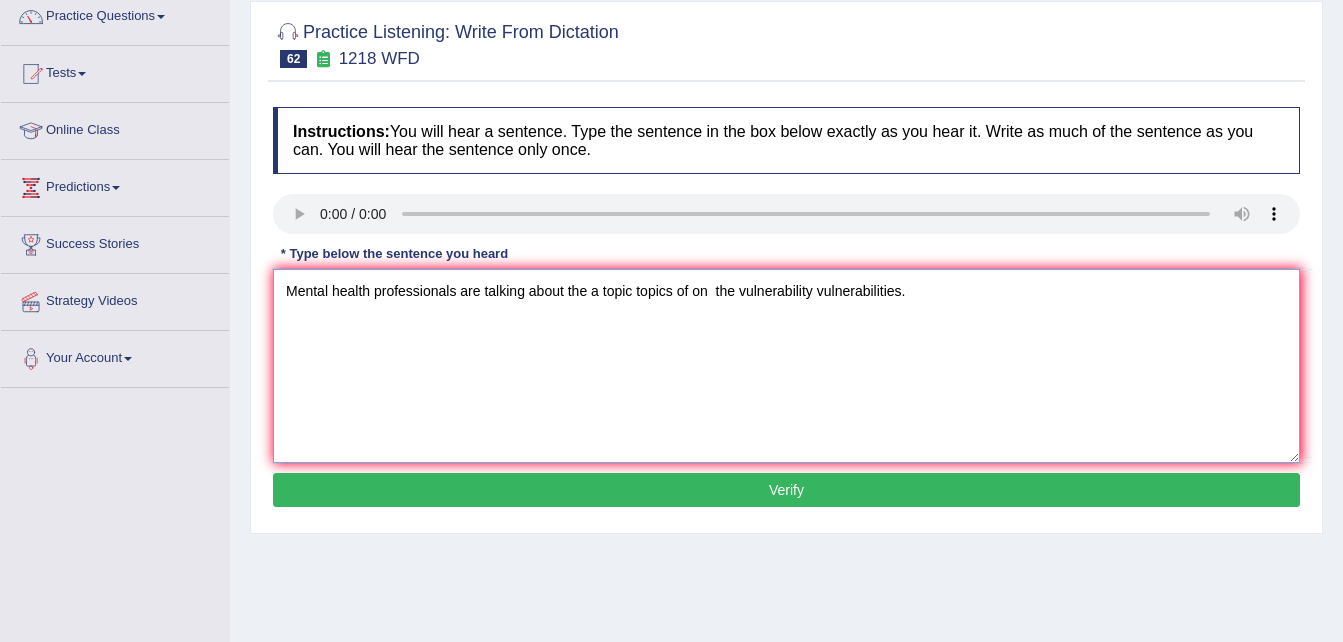 type on "Mental health professionals are talking about the a topic topics of on  the vulnerability vulnerabilities." 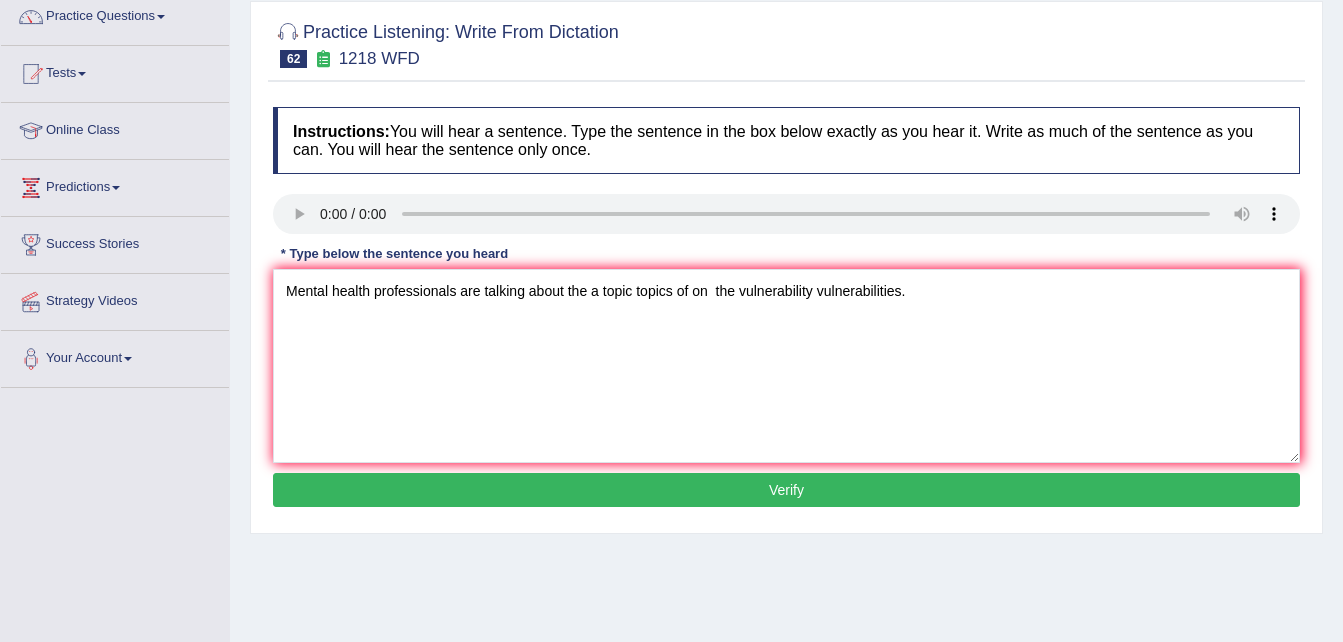click on "Verify" at bounding box center [786, 490] 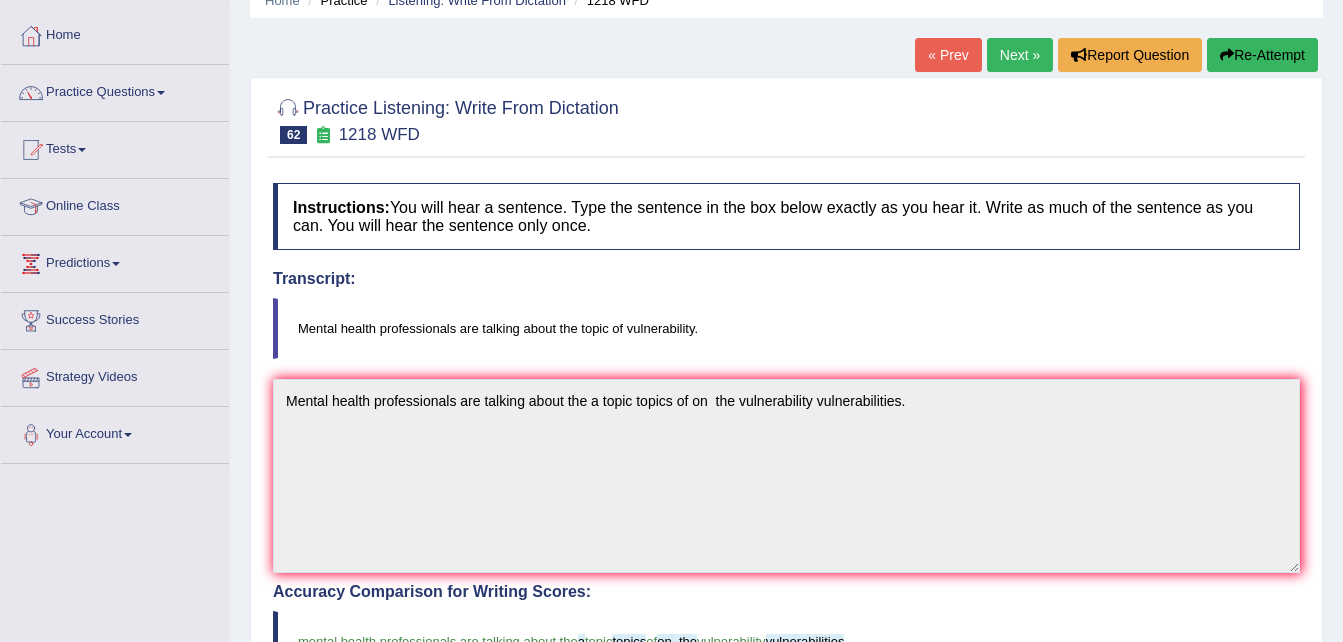 scroll, scrollTop: 87, scrollLeft: 0, axis: vertical 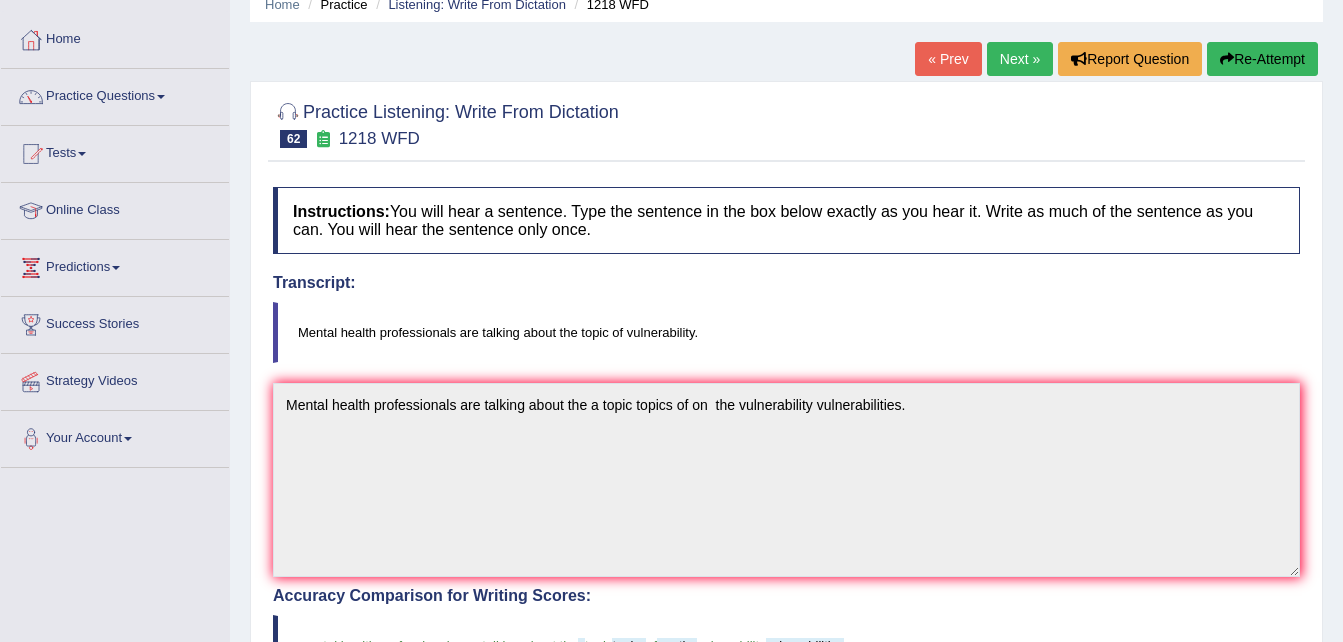 click on "Next »" at bounding box center (1020, 59) 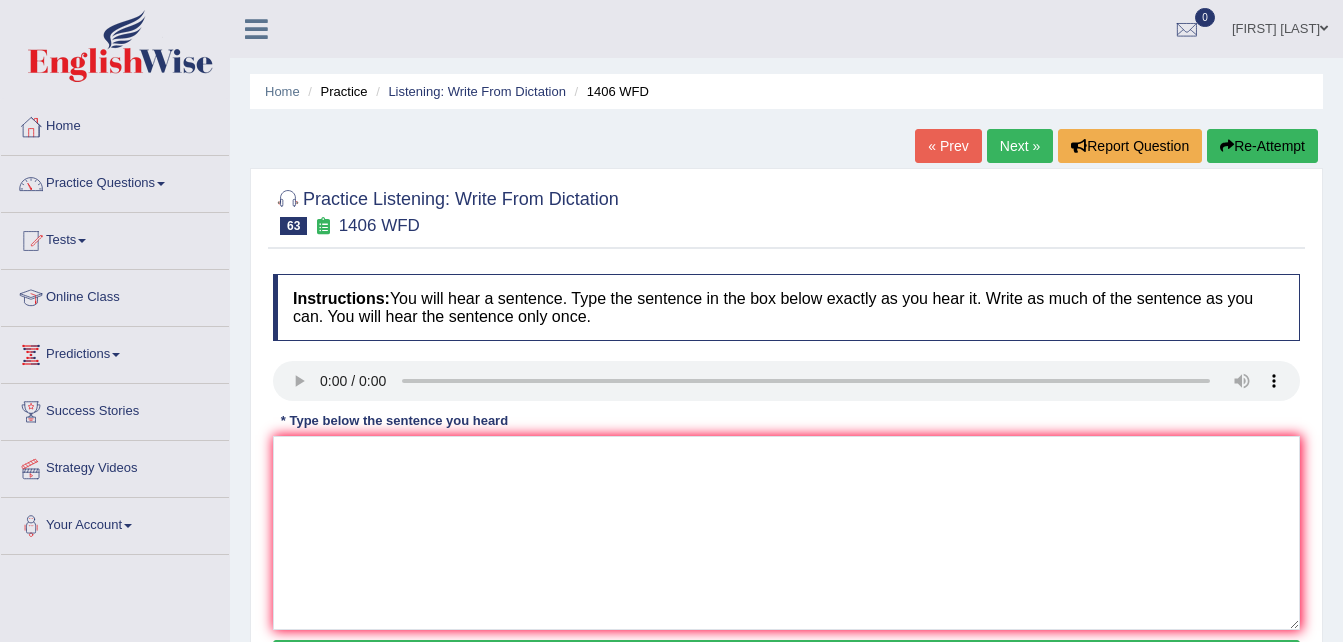 scroll, scrollTop: 0, scrollLeft: 0, axis: both 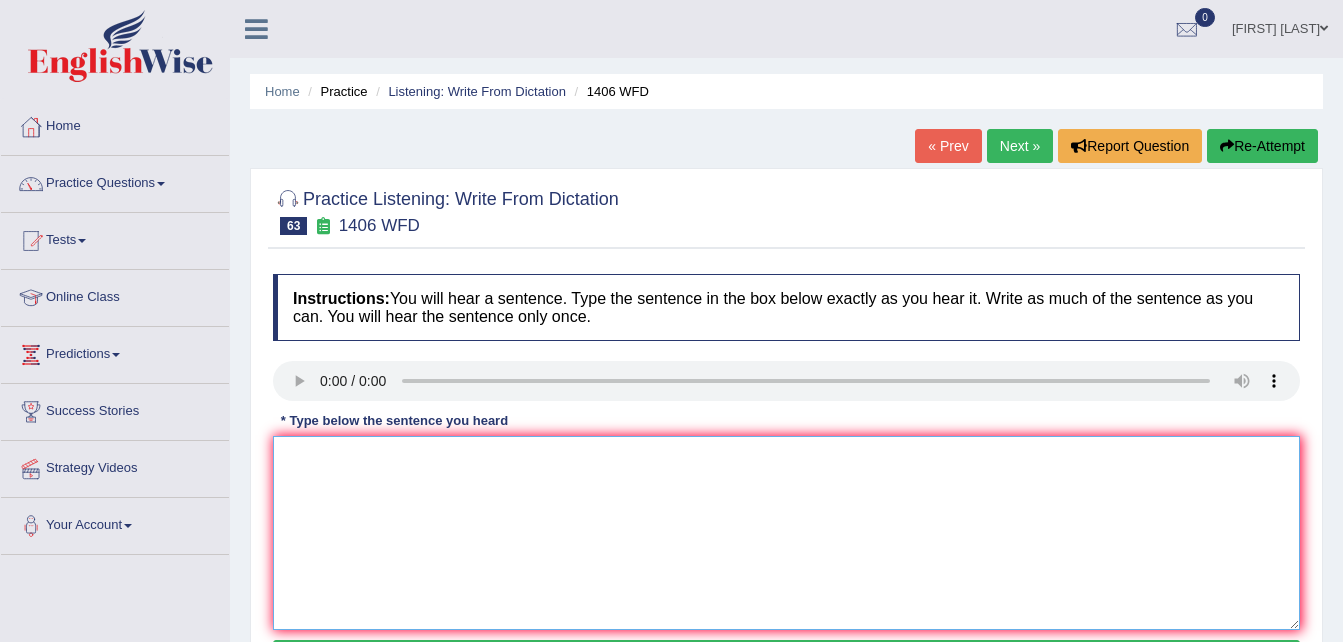 click at bounding box center (786, 533) 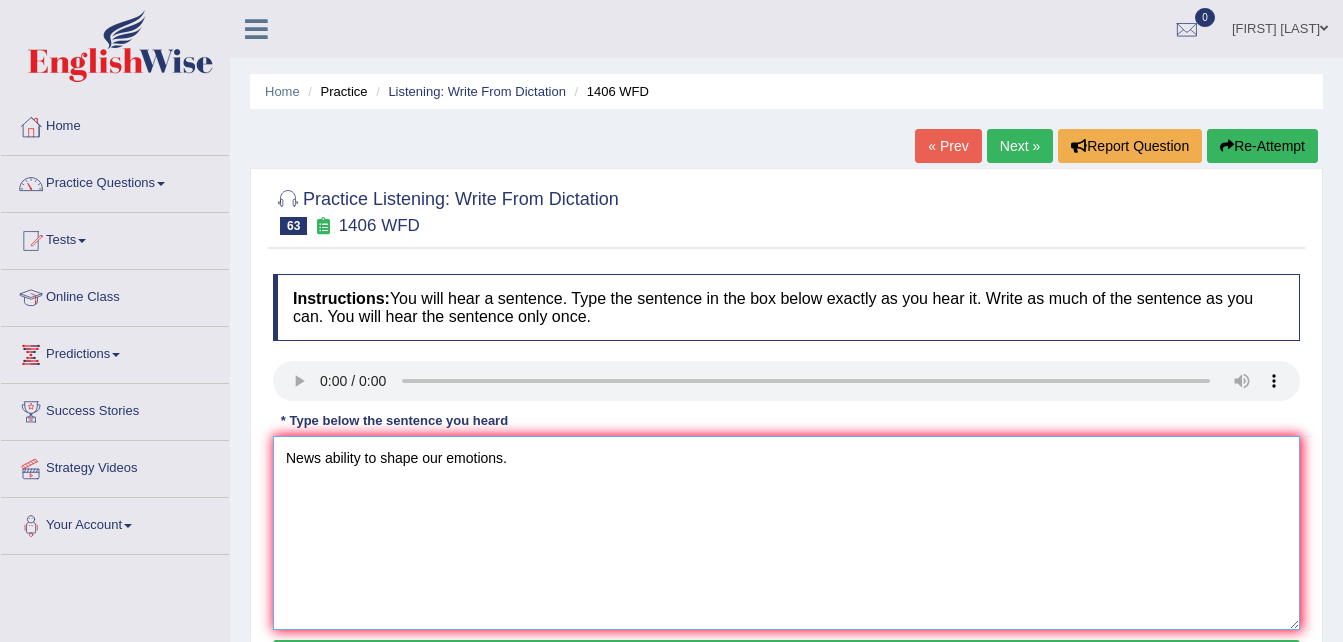 click on "News ability to shape our emotions." at bounding box center (786, 533) 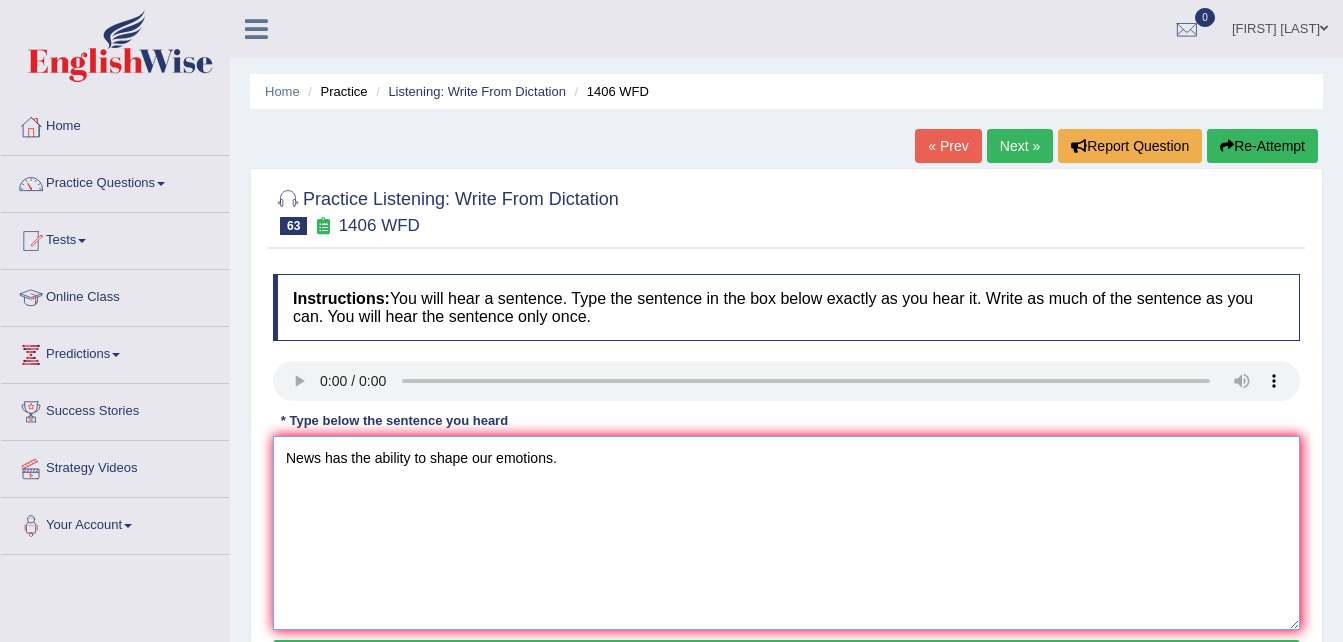 scroll, scrollTop: 113, scrollLeft: 0, axis: vertical 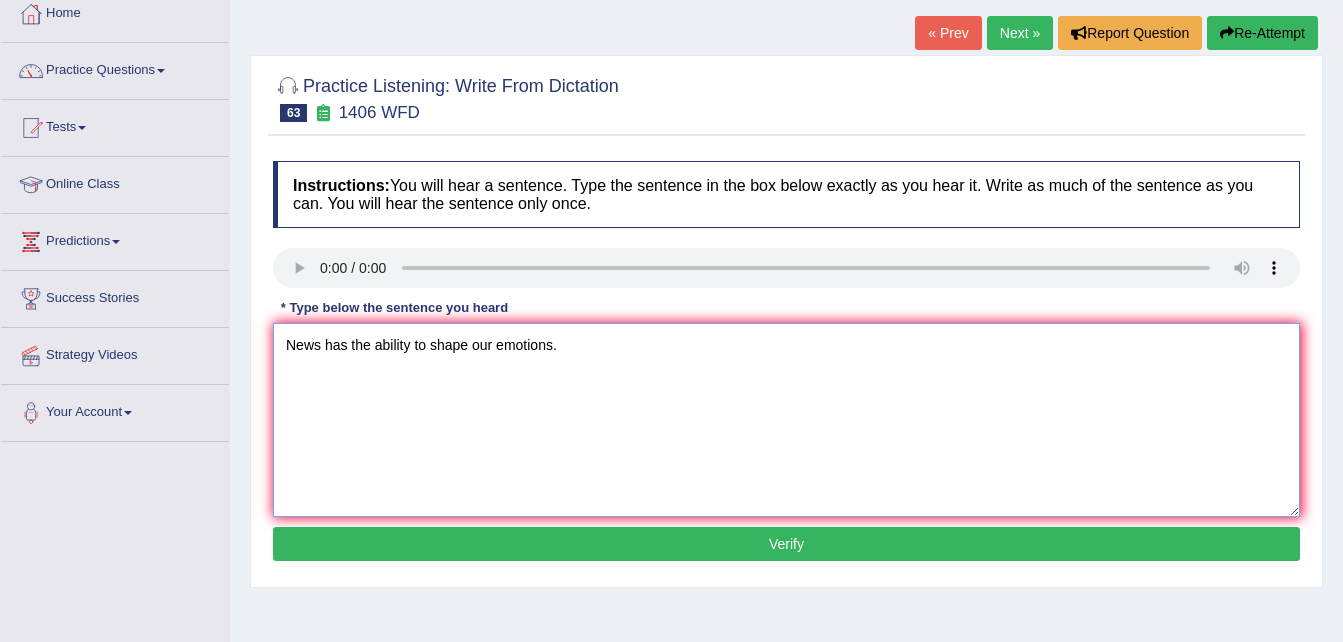 type on "News has the ability to shape our emotions." 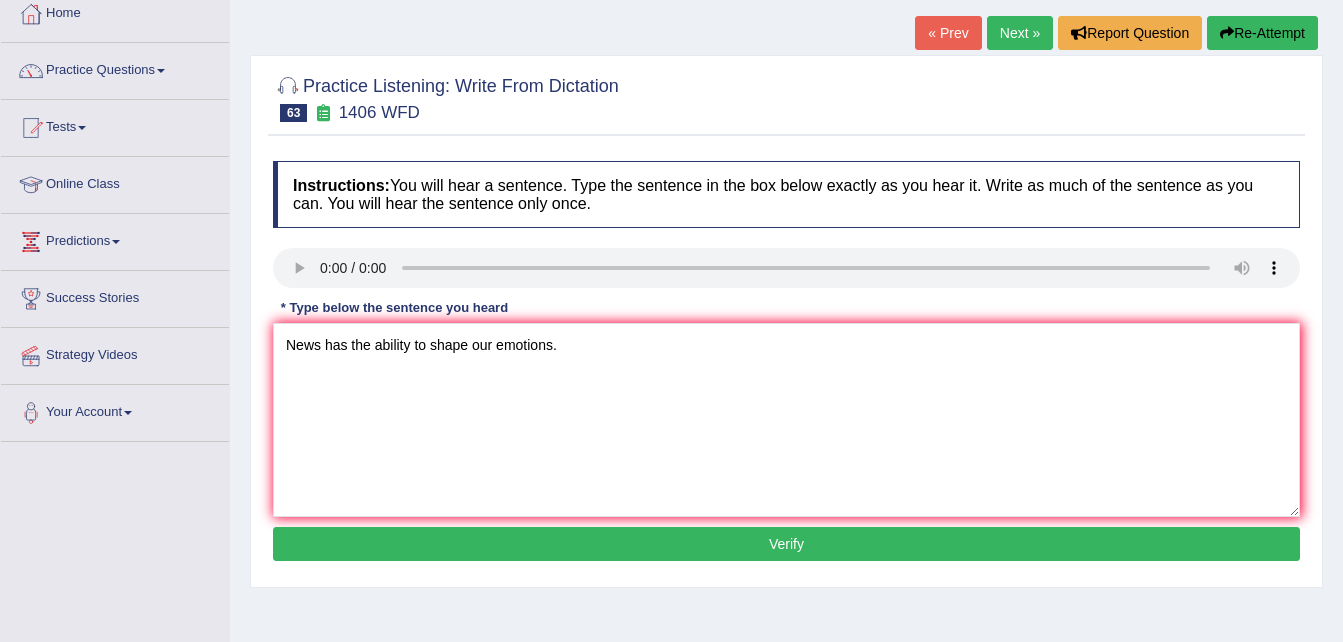 click on "Verify" at bounding box center [786, 544] 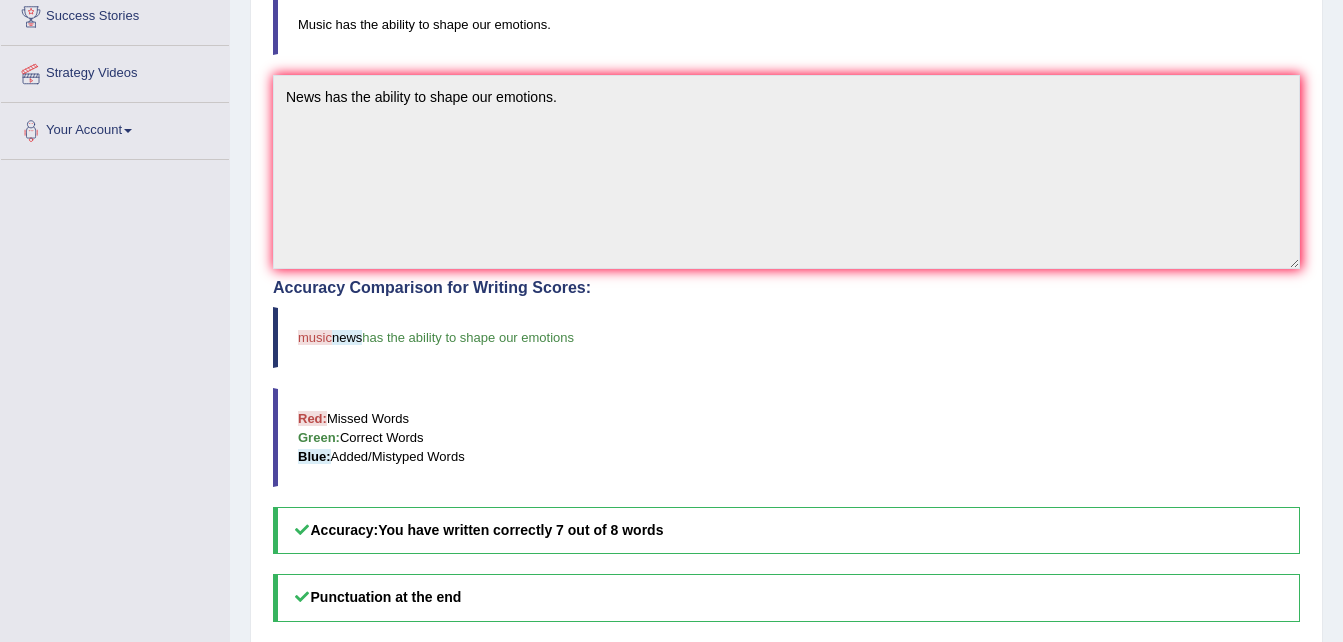 scroll, scrollTop: 397, scrollLeft: 0, axis: vertical 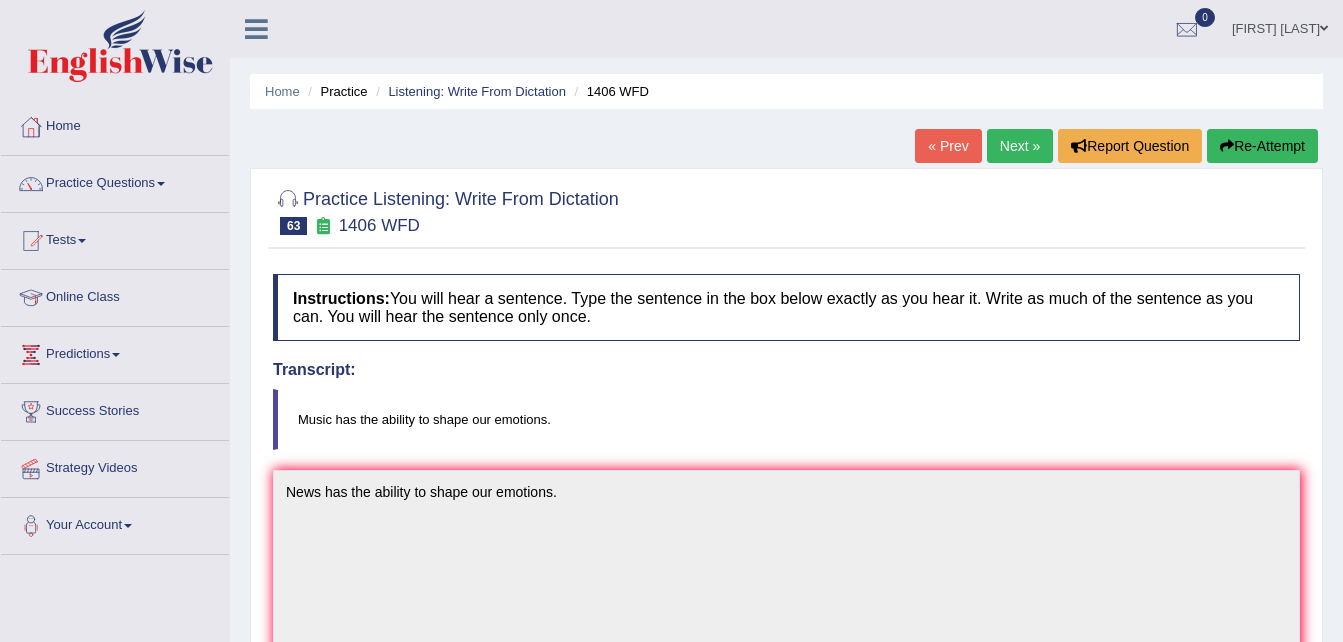 click on "Next »" at bounding box center (1020, 146) 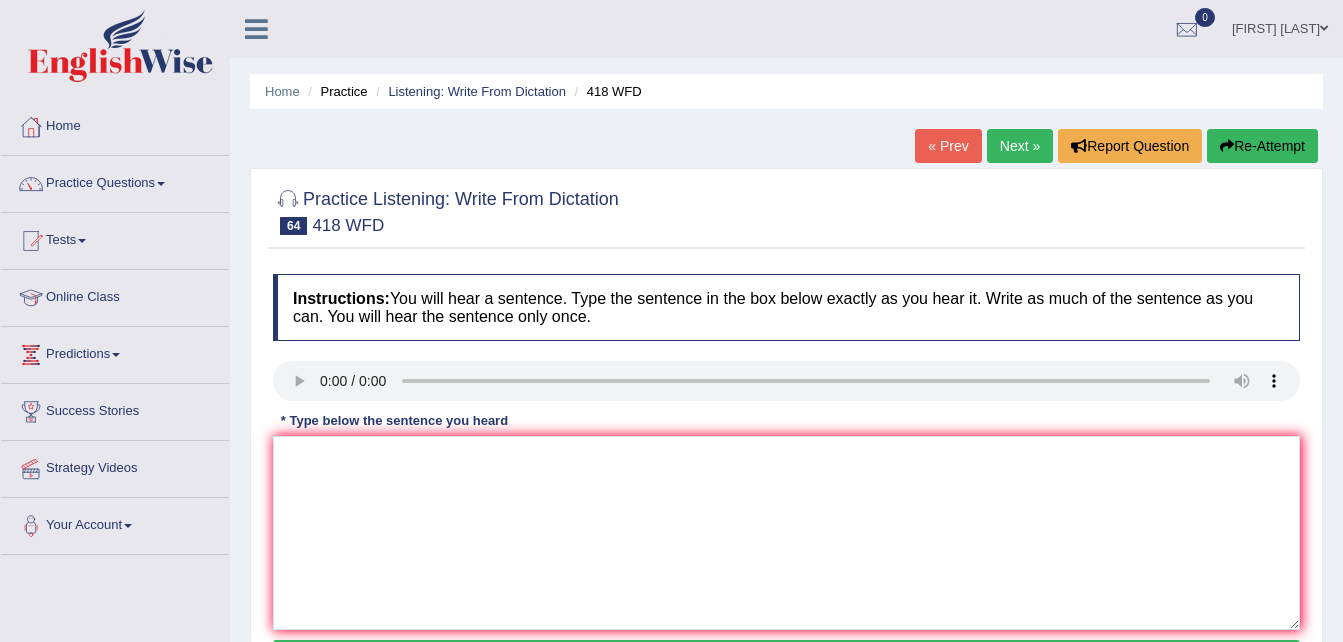 scroll, scrollTop: 0, scrollLeft: 0, axis: both 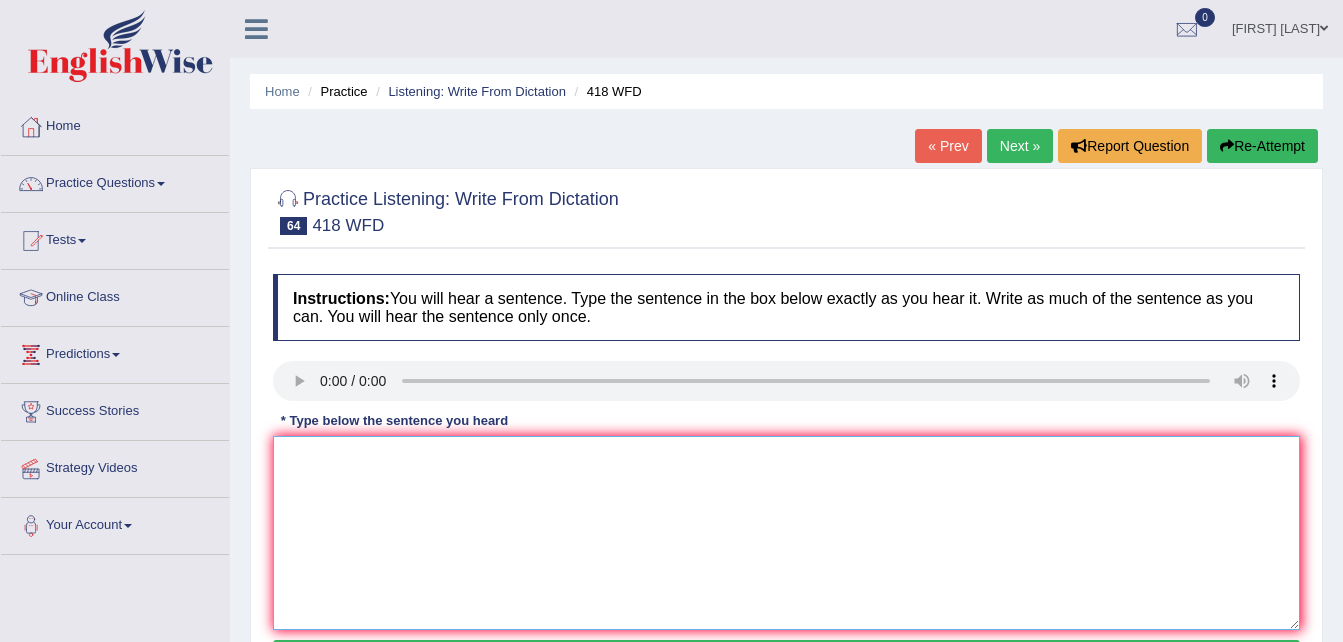 click at bounding box center [786, 533] 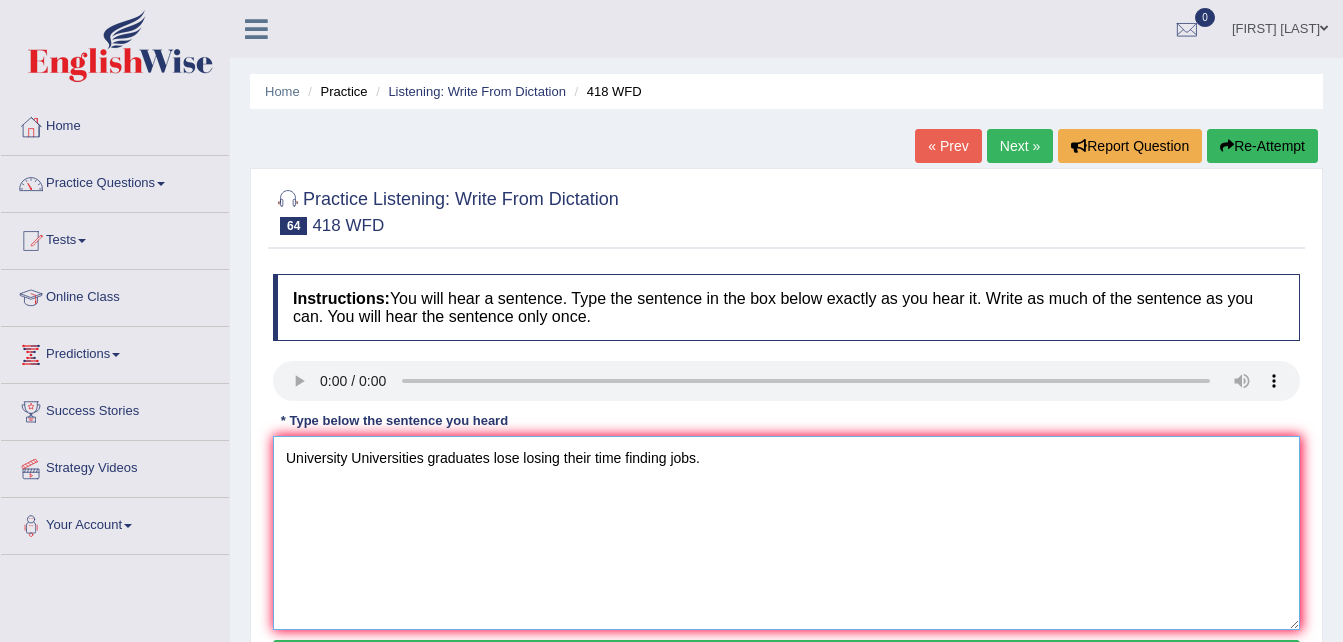 scroll, scrollTop: 408, scrollLeft: 0, axis: vertical 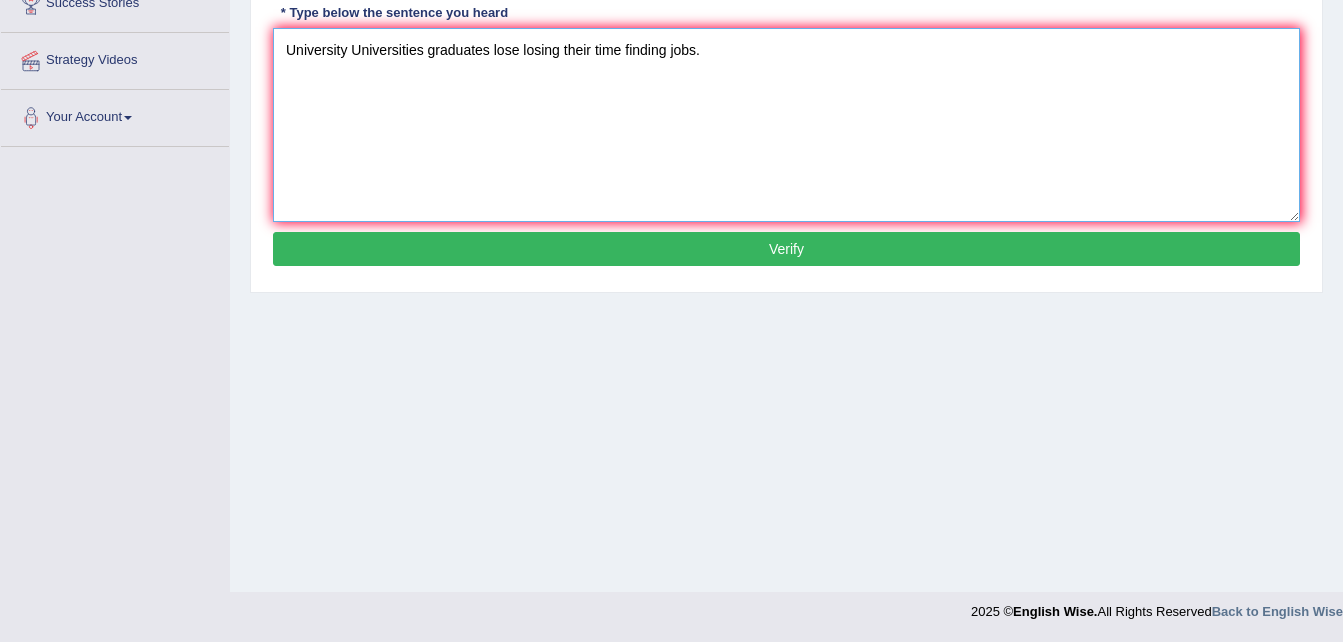 type on "University Universities graduates lose losing their time finding jobs." 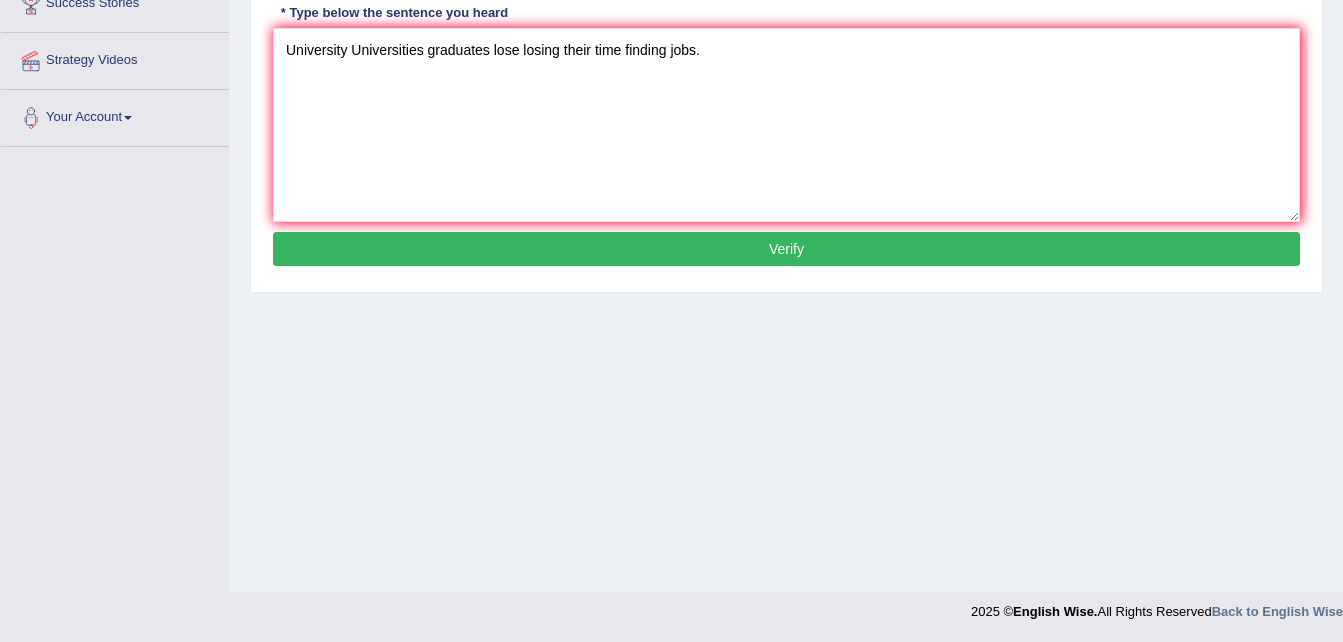click on "Home
Practice
Listening: Write From Dictation
418 WFD
« Prev Next »  Report Question  Re-Attempt
Practice Listening: Write From Dictation
64
418 WFD
Instructions:  You will hear a sentence. Type the sentence in the box below exactly as you hear it. Write as much of the sentence as you can. You will hear the sentence only once.
Transcript: University graduates lose their time finding jobs. * Type below the sentence you heard University Universities graduates lose losing their time finding jobs. Accuracy Comparison for Writing Scores:
Red:  Missed Words
Green:  Correct Words
Blue:  Added/Mistyped Words
Accuracy:   Punctuation at the end  You wrote first capital letter A.I. Engine Result:  Processing... Verify" at bounding box center [786, 92] 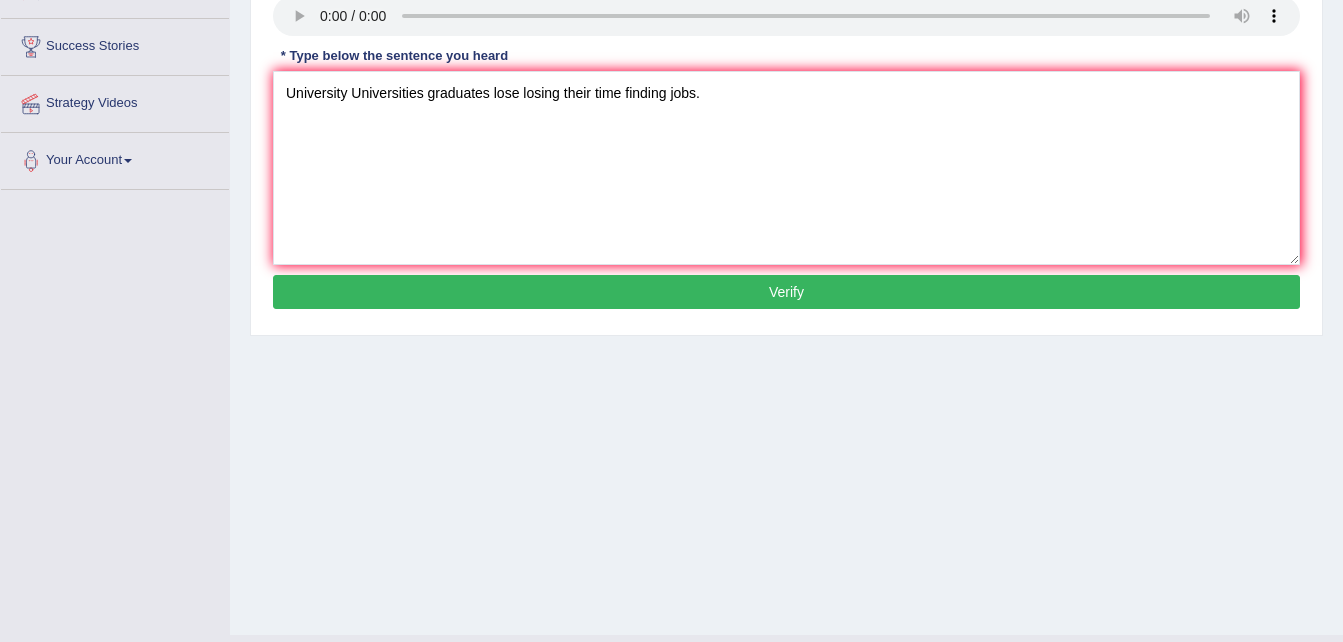 scroll, scrollTop: 328, scrollLeft: 0, axis: vertical 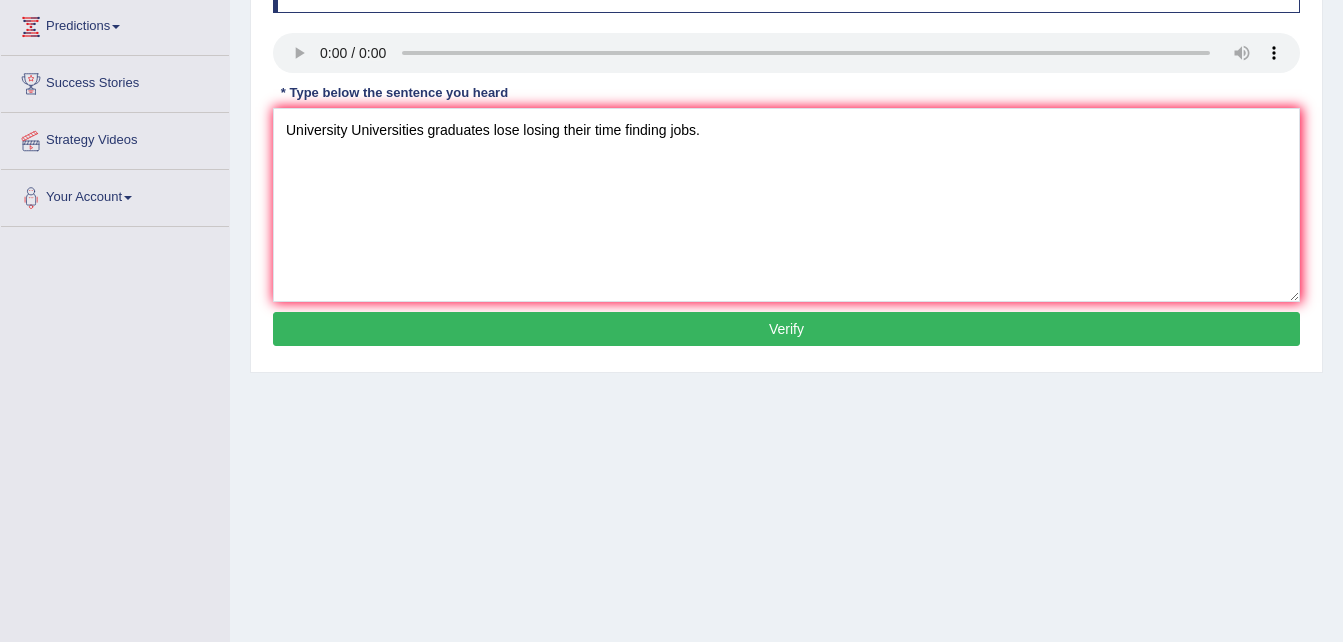 click on "Verify" at bounding box center (786, 329) 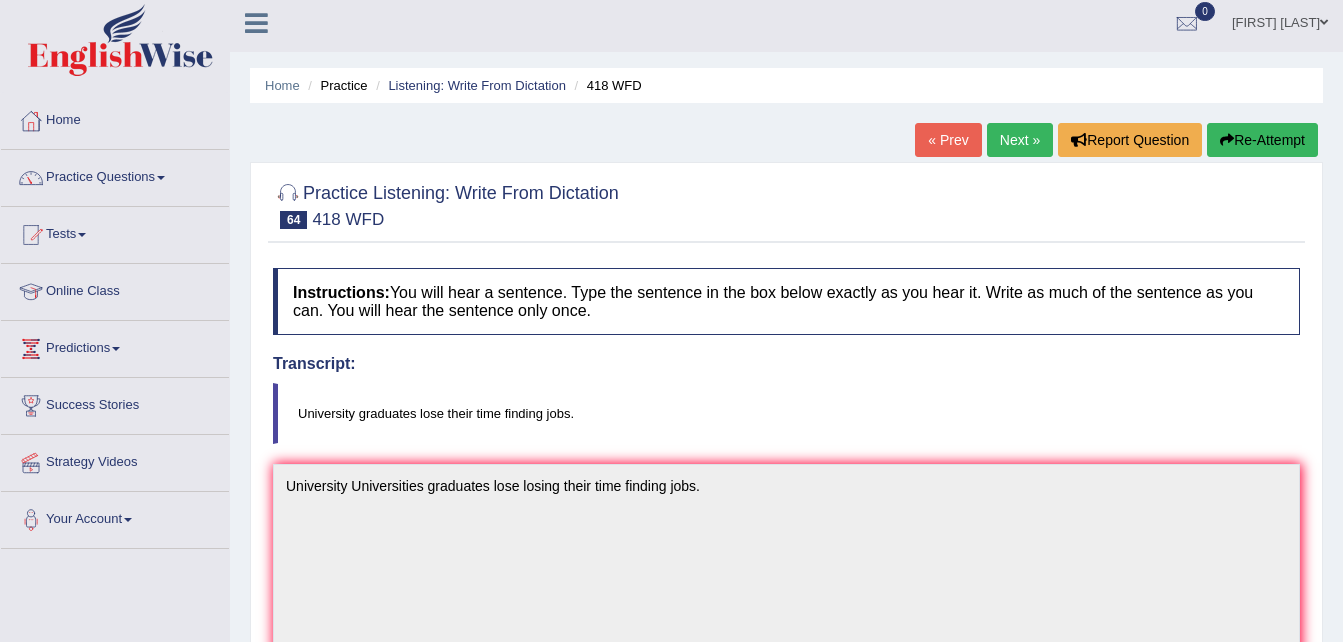 scroll, scrollTop: 0, scrollLeft: 0, axis: both 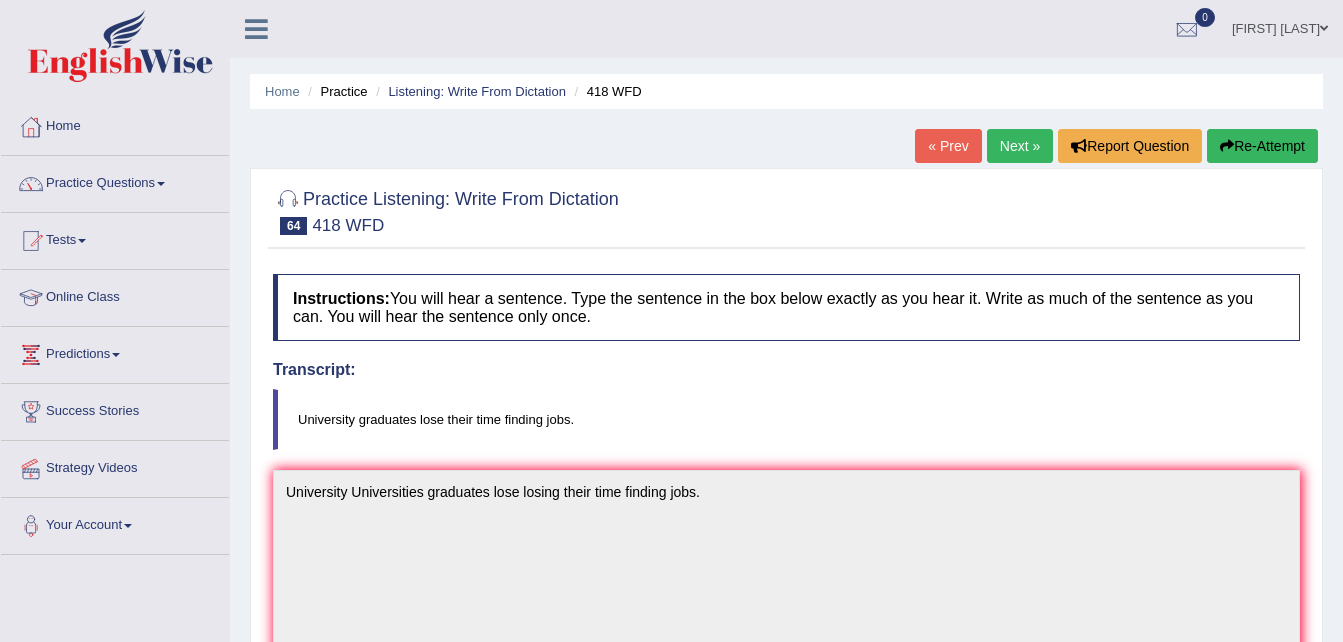 click on "Next »" at bounding box center [1020, 146] 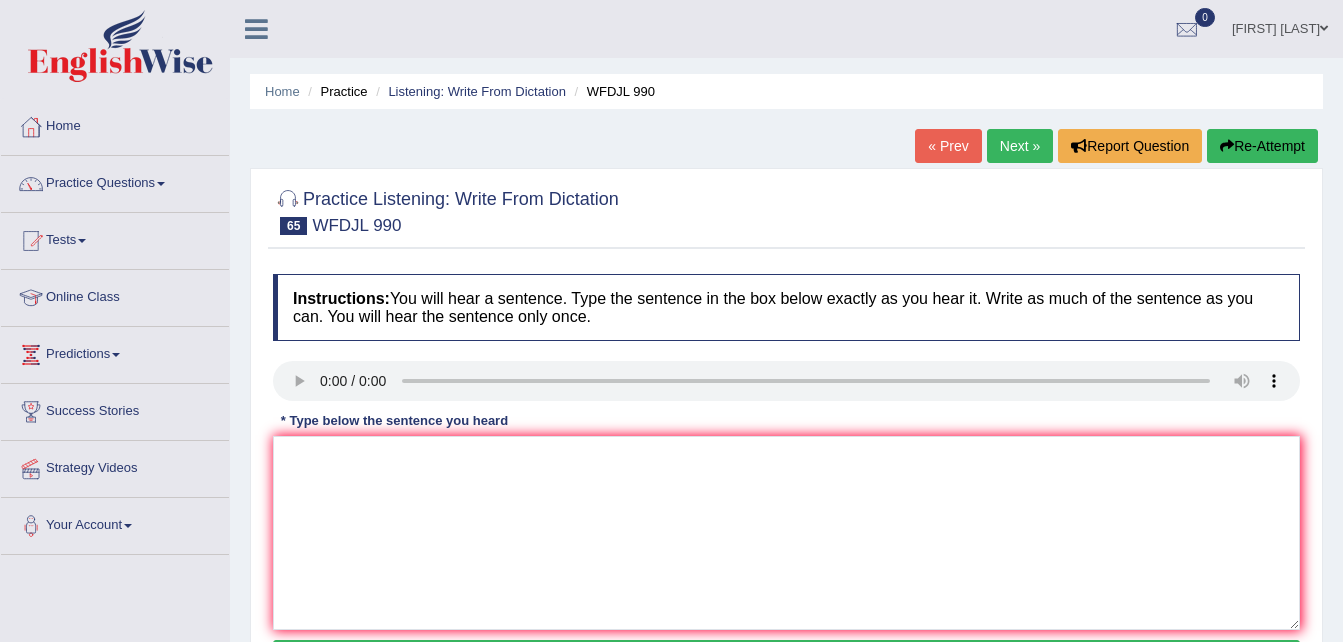 scroll, scrollTop: 0, scrollLeft: 0, axis: both 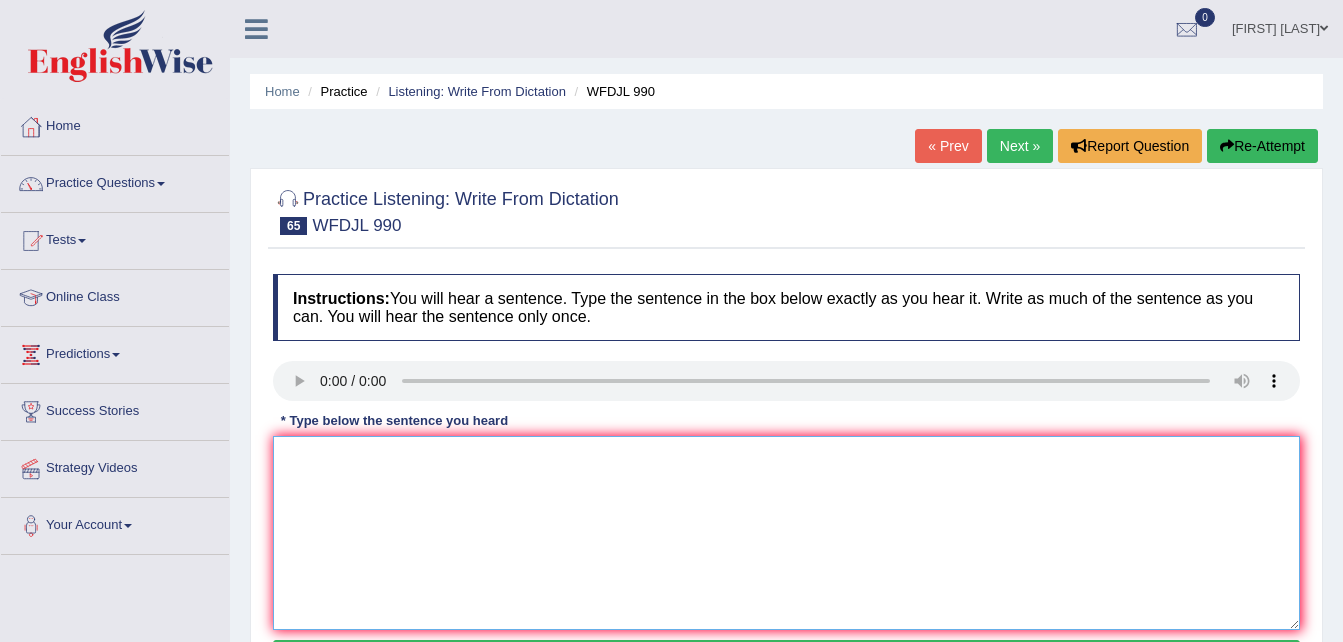 click at bounding box center [786, 533] 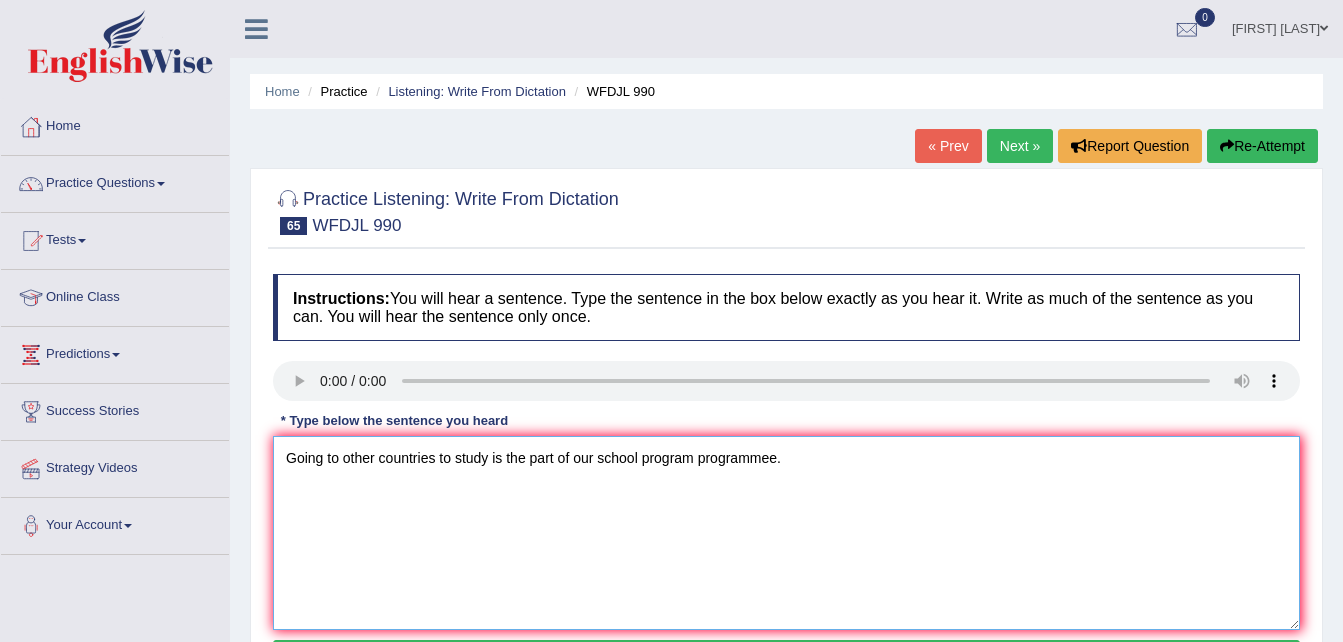 click on "Going to other countries to study is the part of our school program programmee." at bounding box center [786, 533] 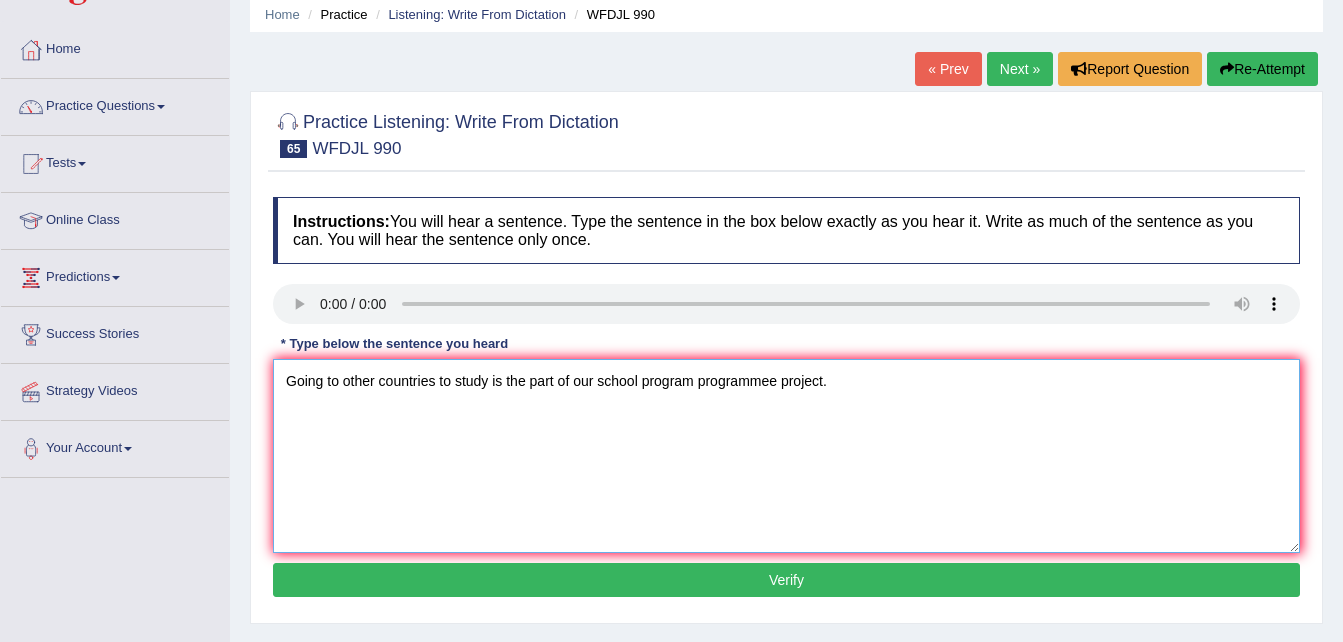 scroll, scrollTop: 141, scrollLeft: 0, axis: vertical 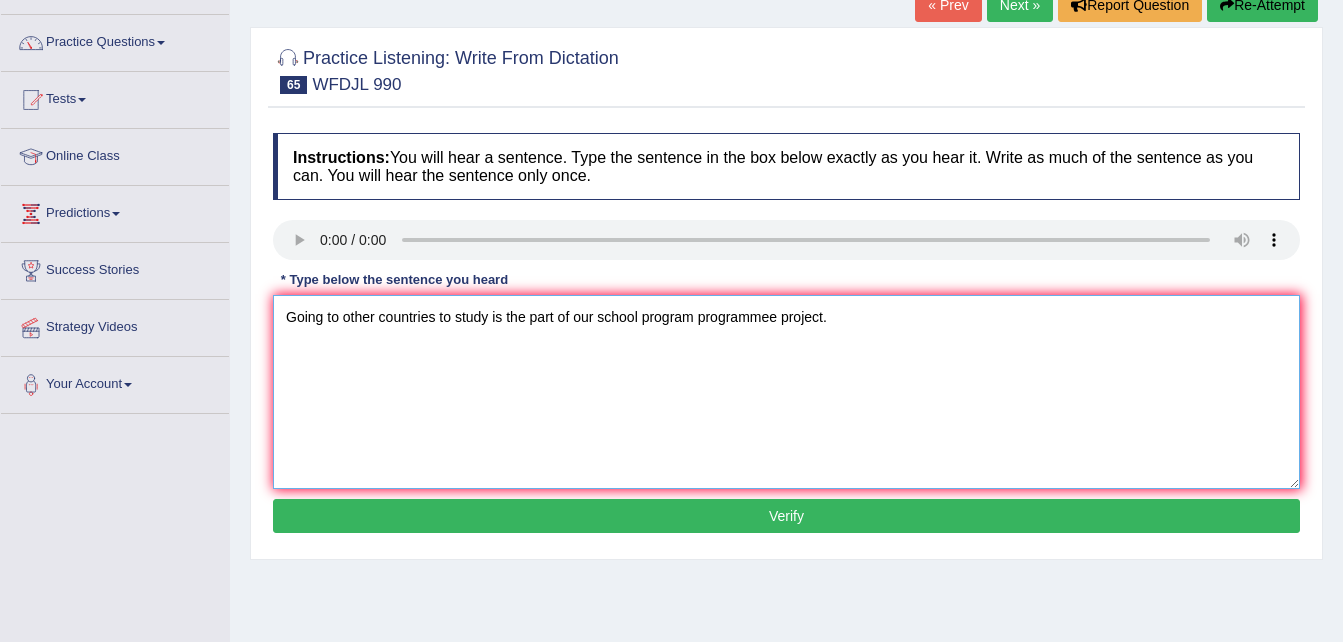 type on "Going to other countries to study is the part of our school program programmee project." 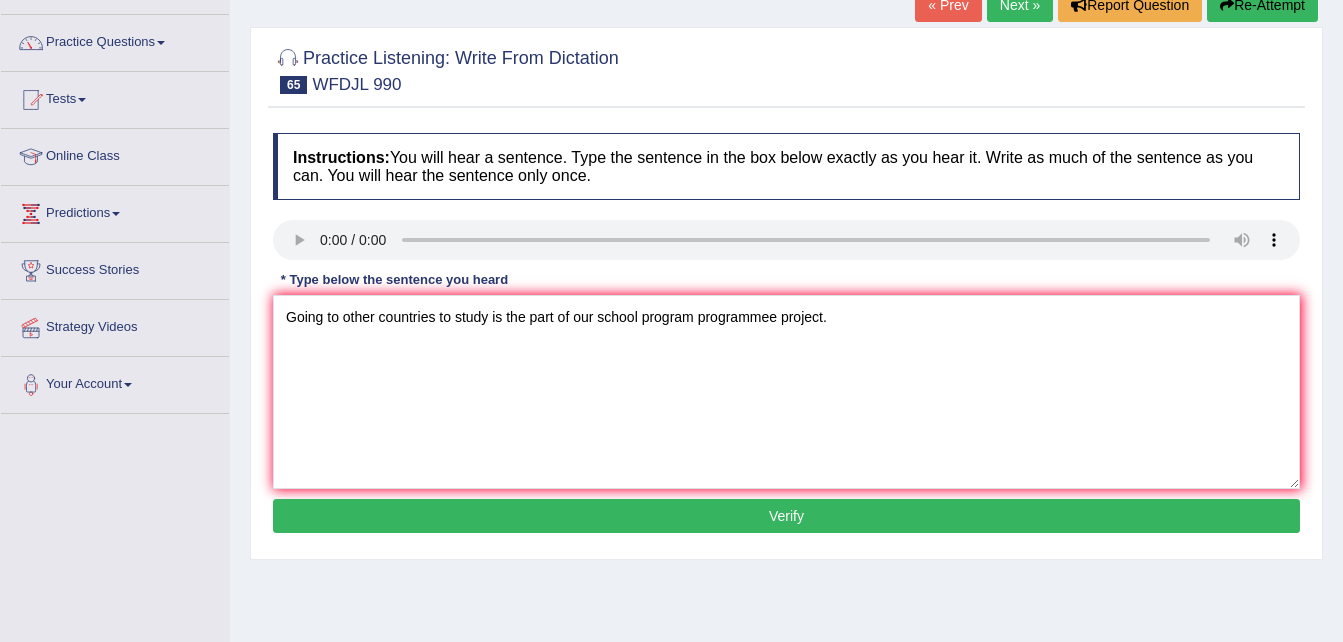 click on "Verify" at bounding box center (786, 516) 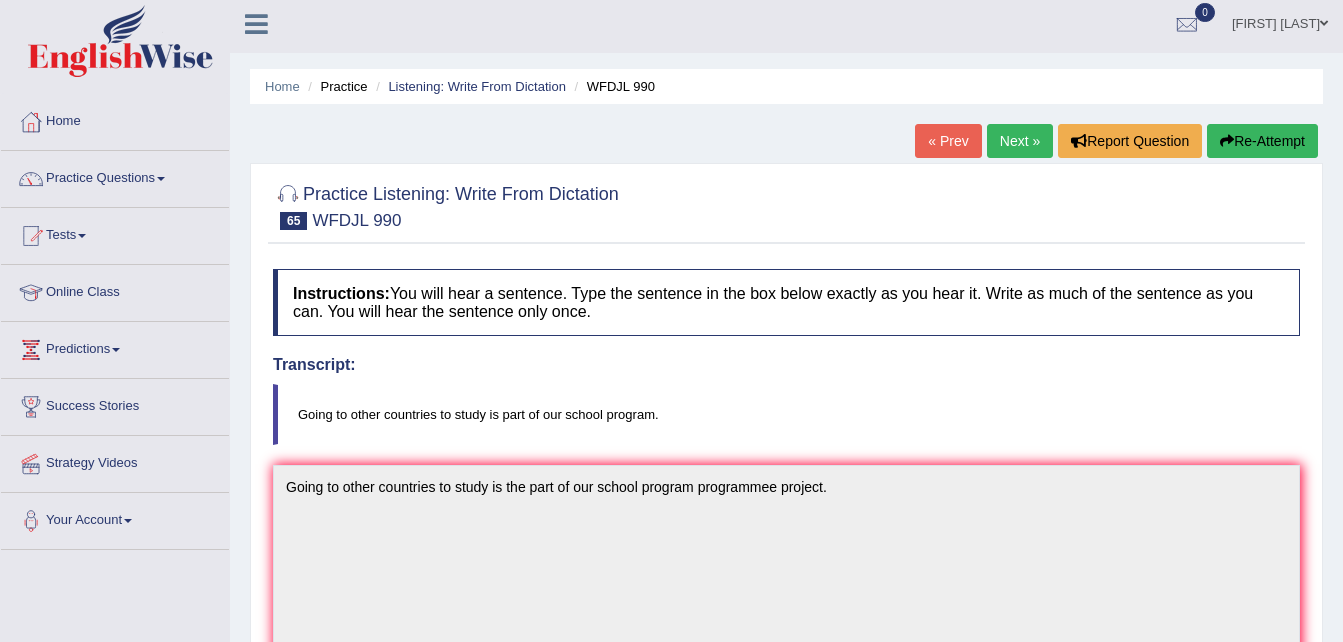 scroll, scrollTop: 0, scrollLeft: 0, axis: both 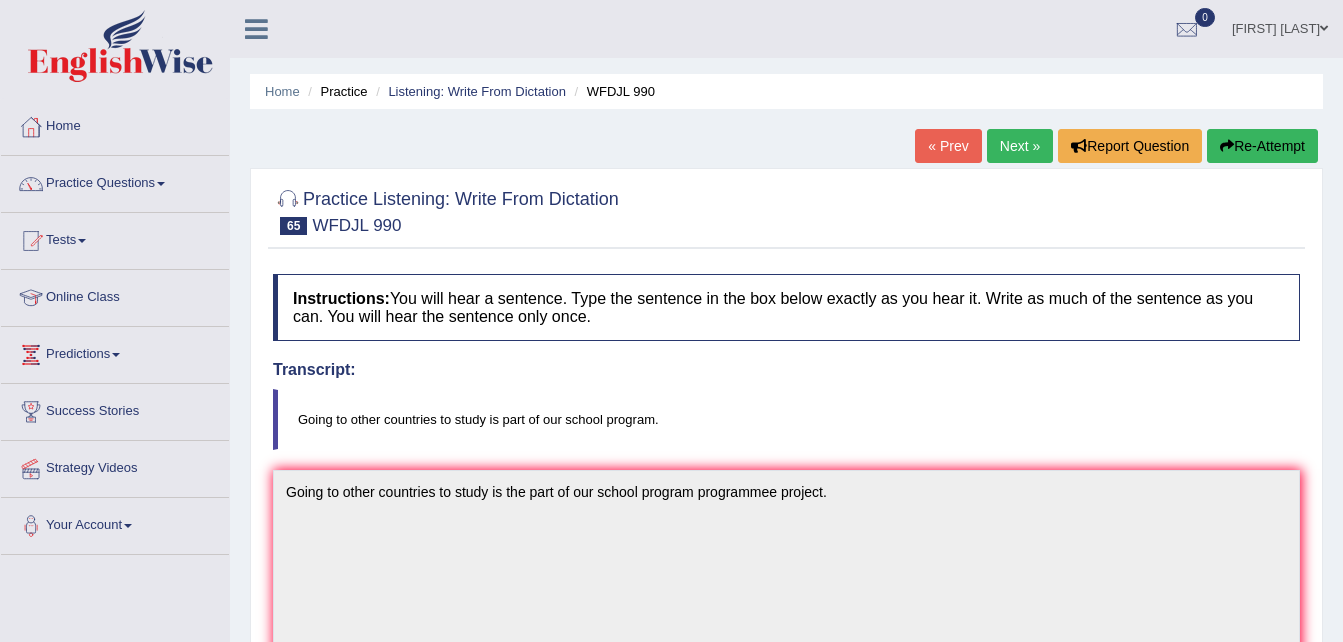 click on "Next »" at bounding box center (1020, 146) 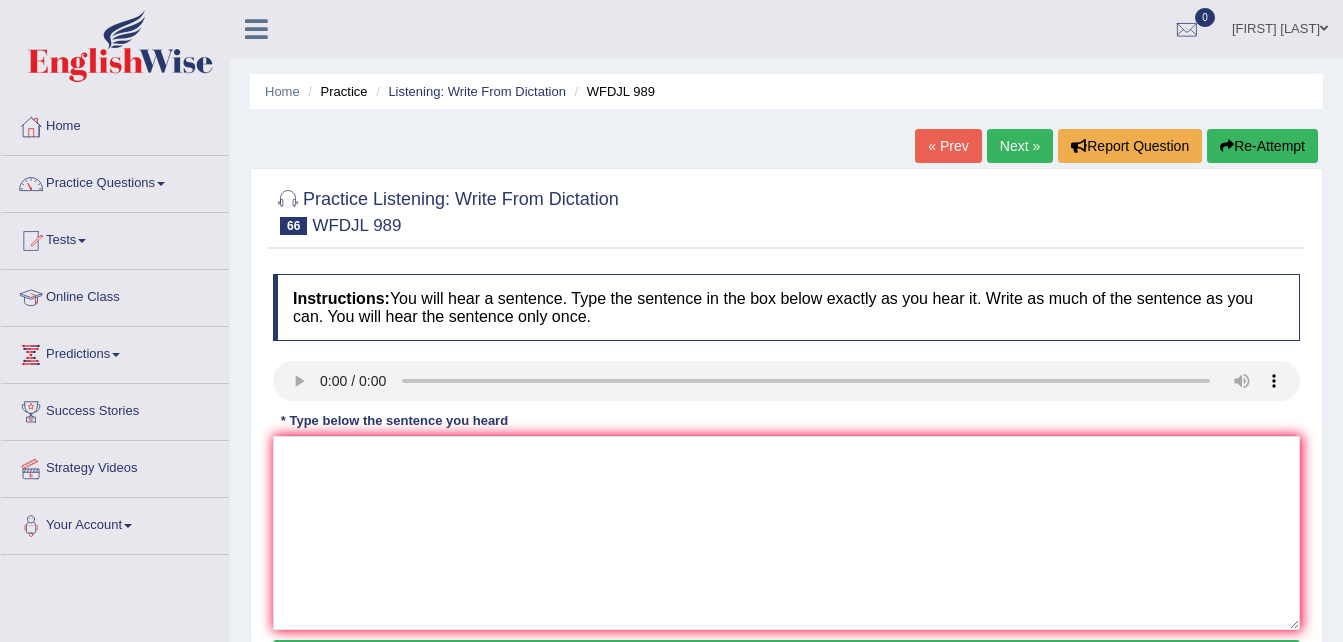 scroll, scrollTop: 0, scrollLeft: 0, axis: both 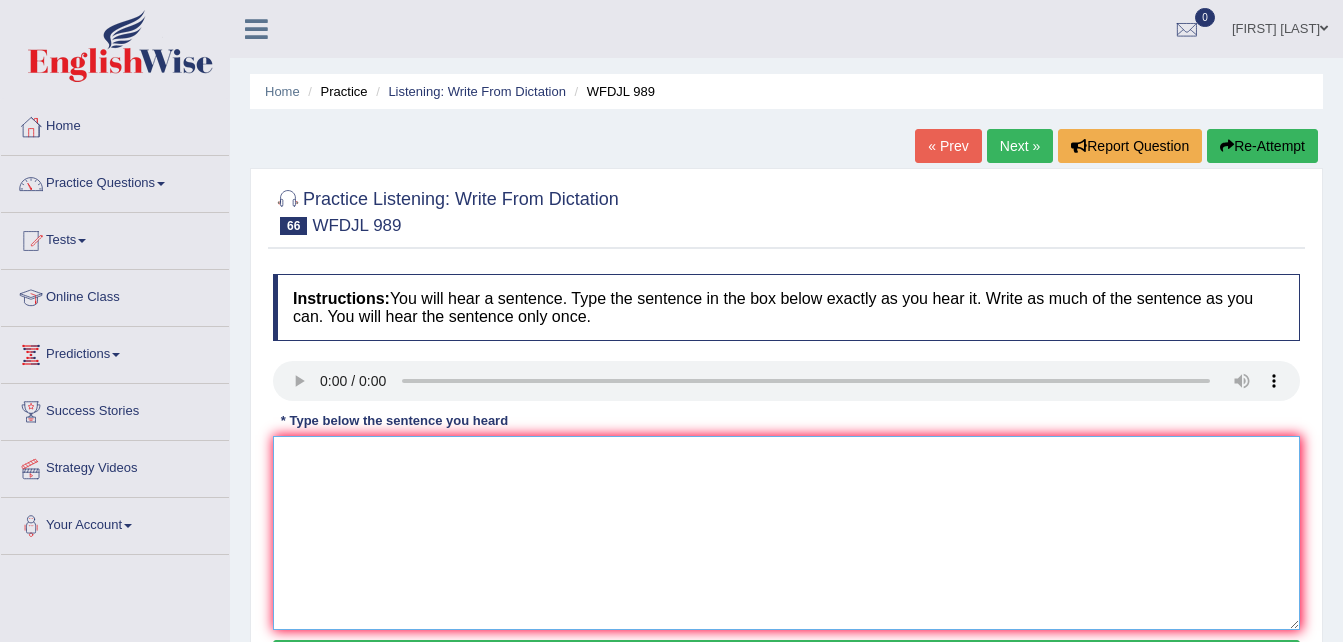 click at bounding box center [786, 533] 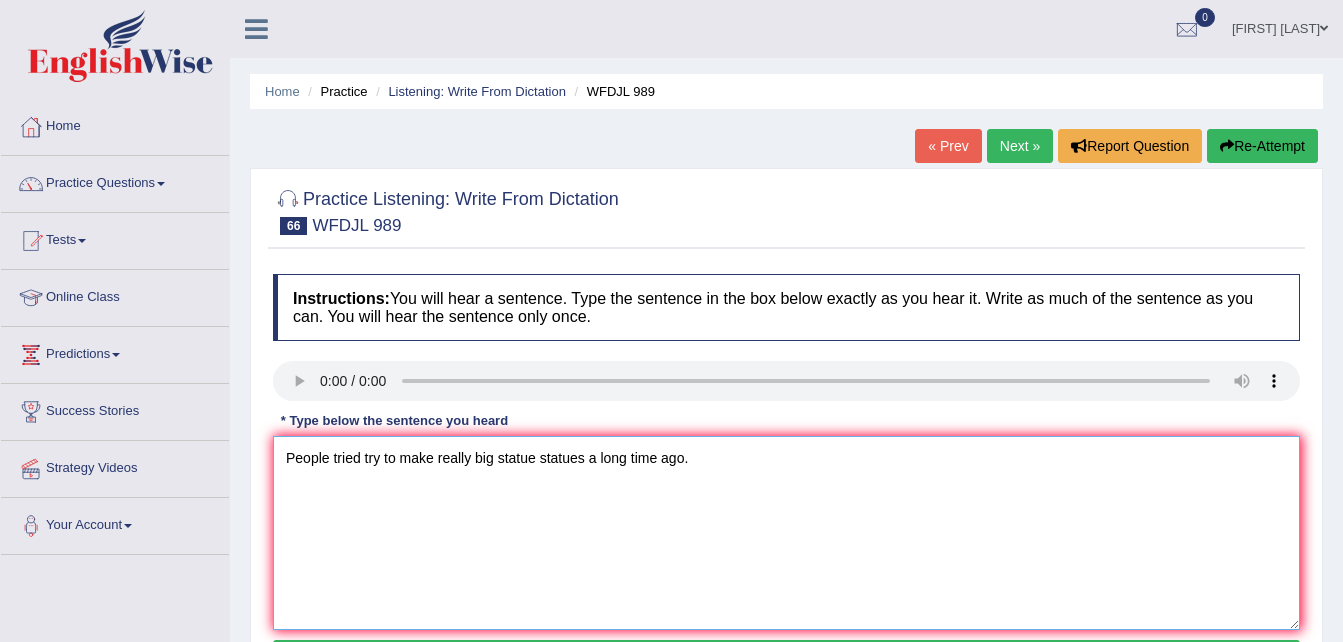type on "People tried try to make really big statue statues a long time ago." 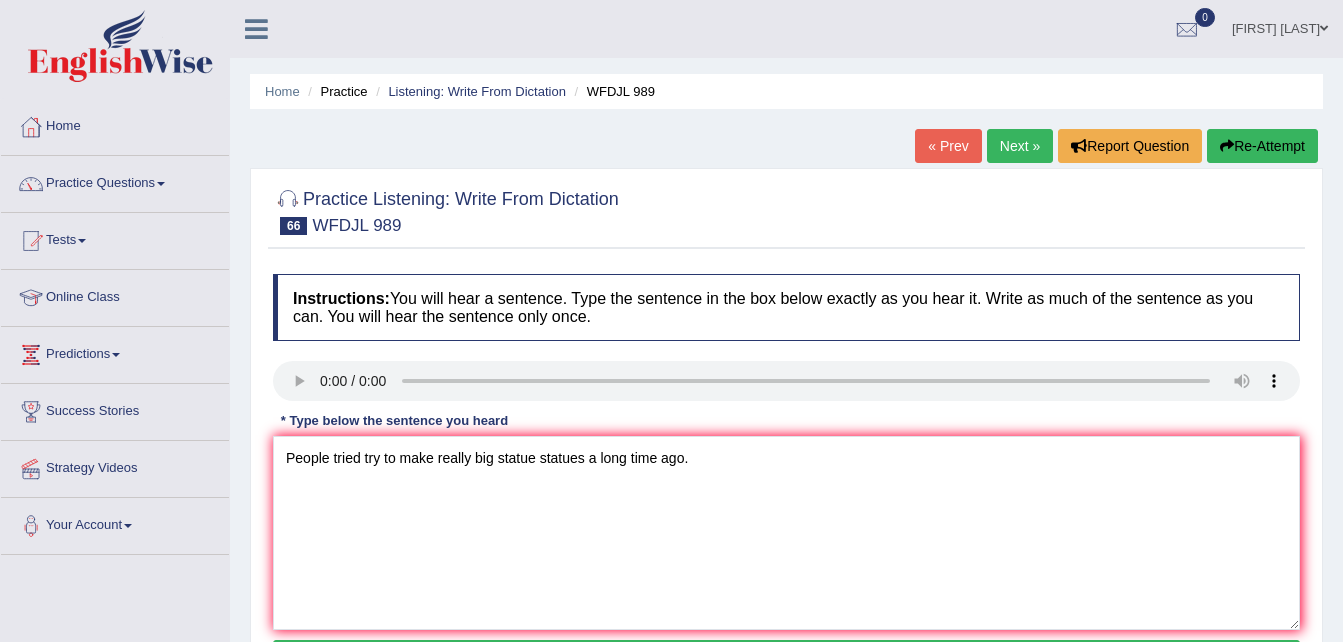 click on "Practice Listening: Write From Dictation
66
WFDJL 989
Instructions:  You will hear a sentence. Type the sentence in the box below exactly as you hear it. Write as much of the sentence as you can. You will hear the sentence only once.
Transcript: People tried to make really big statues a long time ago. * Type below the sentence you heard People tried try to make really big statue statues a long time ago. Accuracy Comparison for Writing Scores:
Red:  Missed Words
Green:  Correct Words
Blue:  Added/Mistyped Words
Accuracy:   Punctuation at the end  You wrote first capital letter A.I. Engine Result:  Processing... Verify" at bounding box center [786, 434] 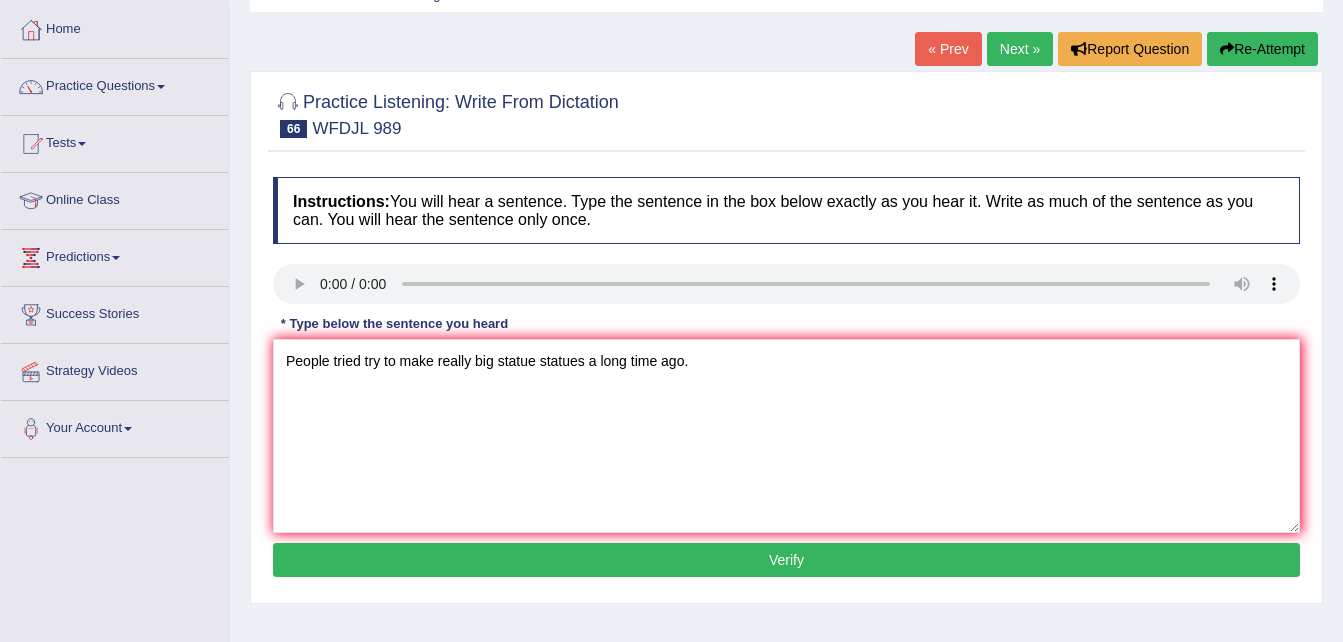 scroll, scrollTop: 160, scrollLeft: 0, axis: vertical 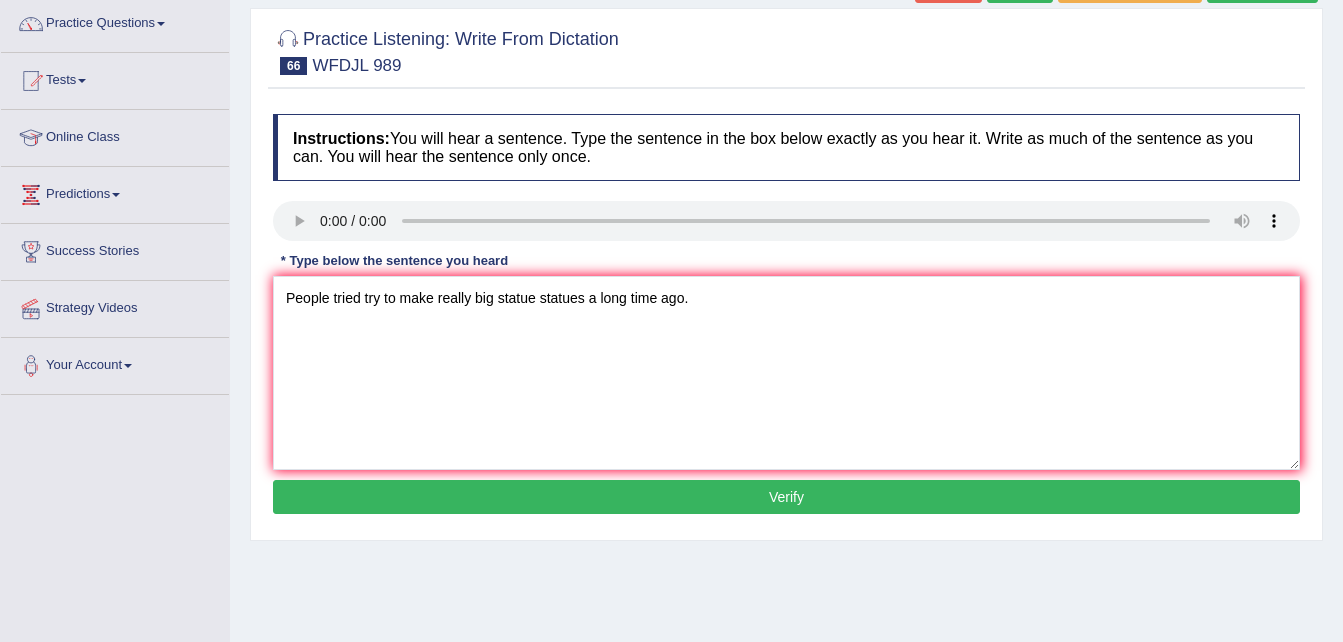click on "Verify" at bounding box center (786, 497) 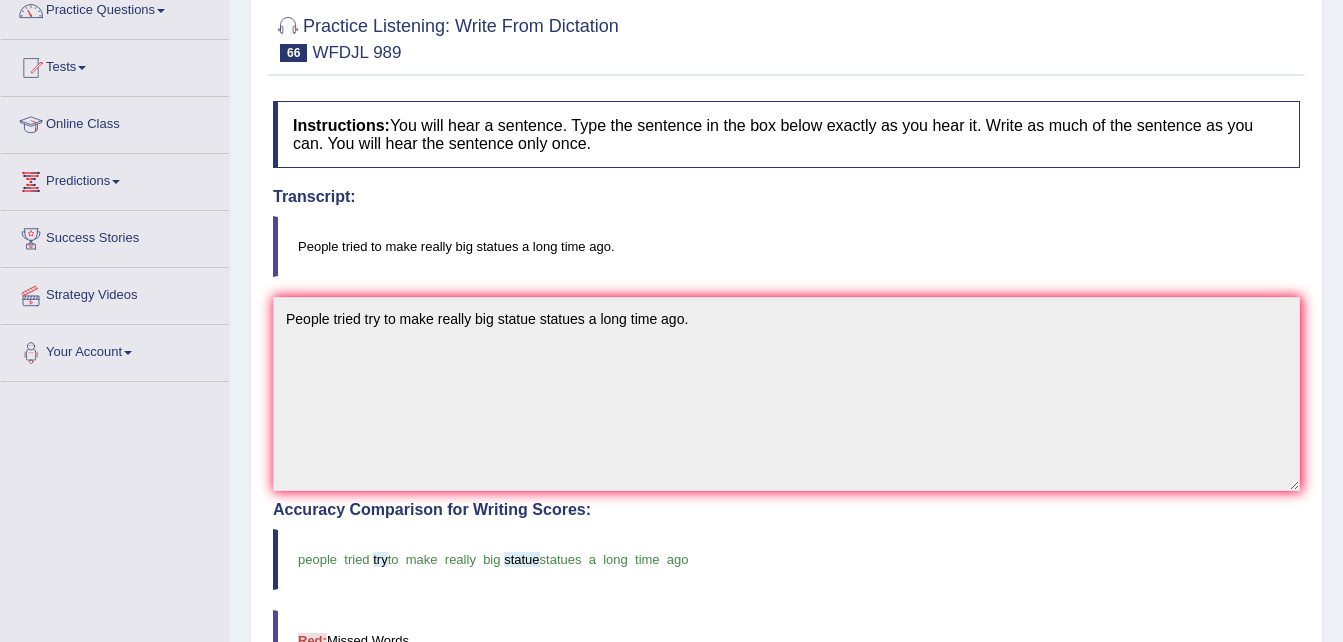 scroll, scrollTop: 120, scrollLeft: 0, axis: vertical 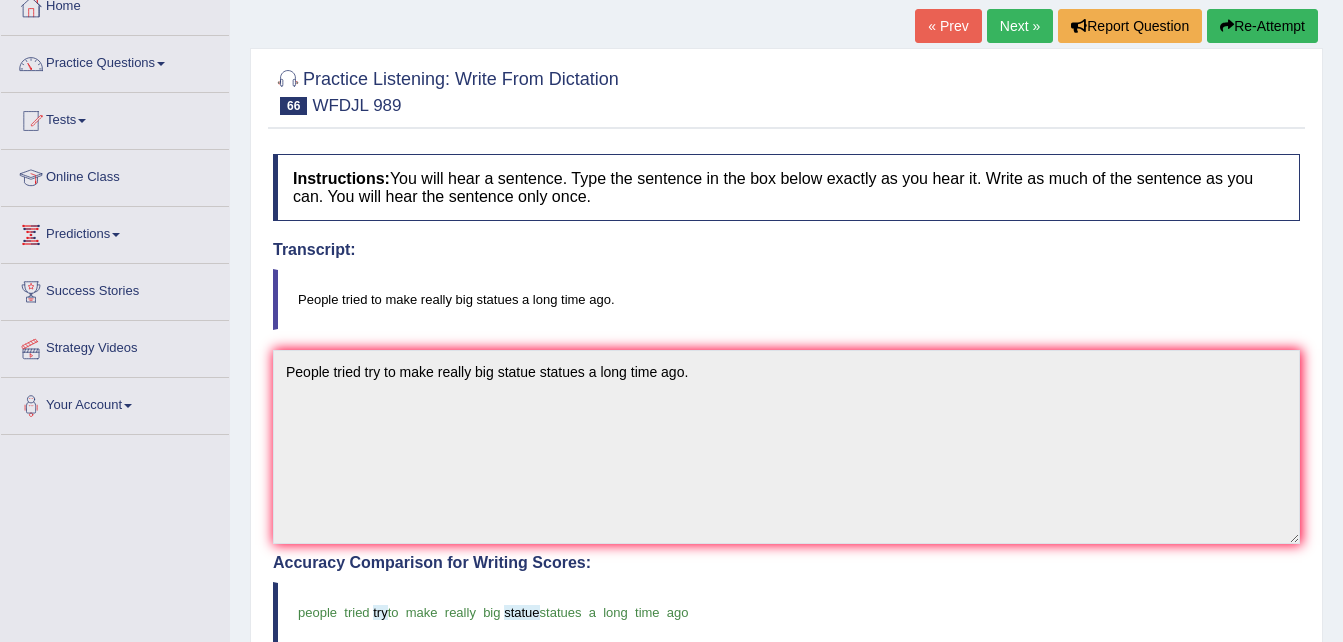 click on "Next »" at bounding box center (1020, 26) 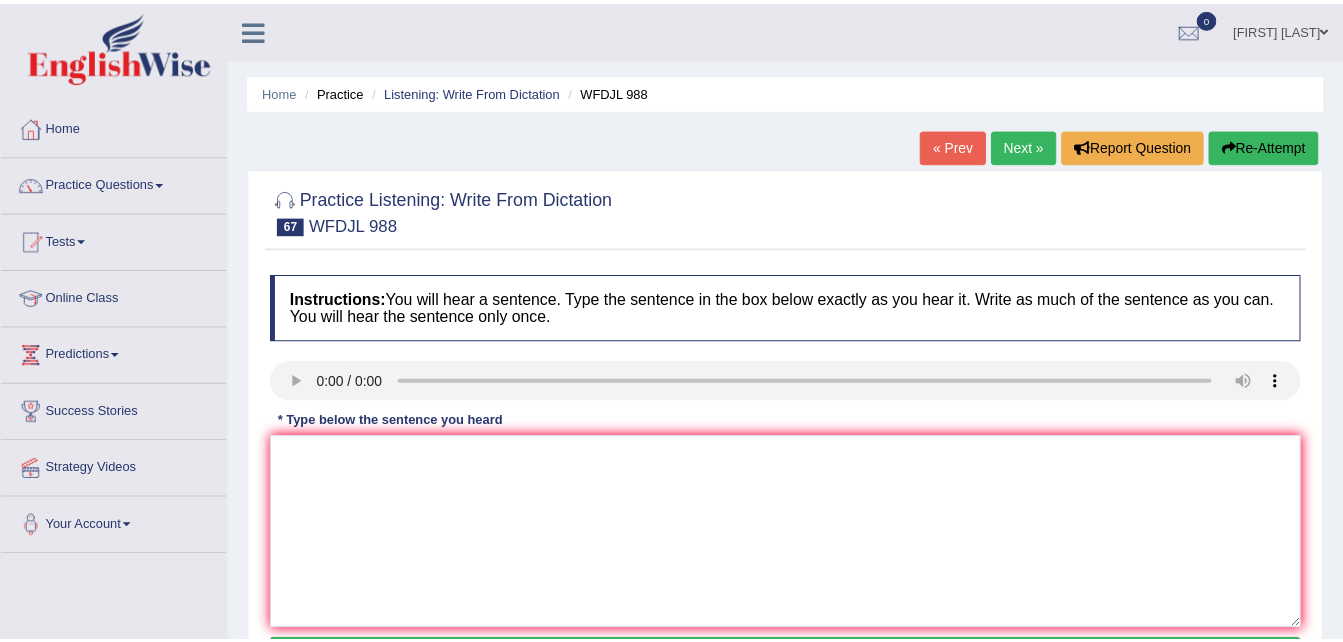 scroll, scrollTop: 0, scrollLeft: 0, axis: both 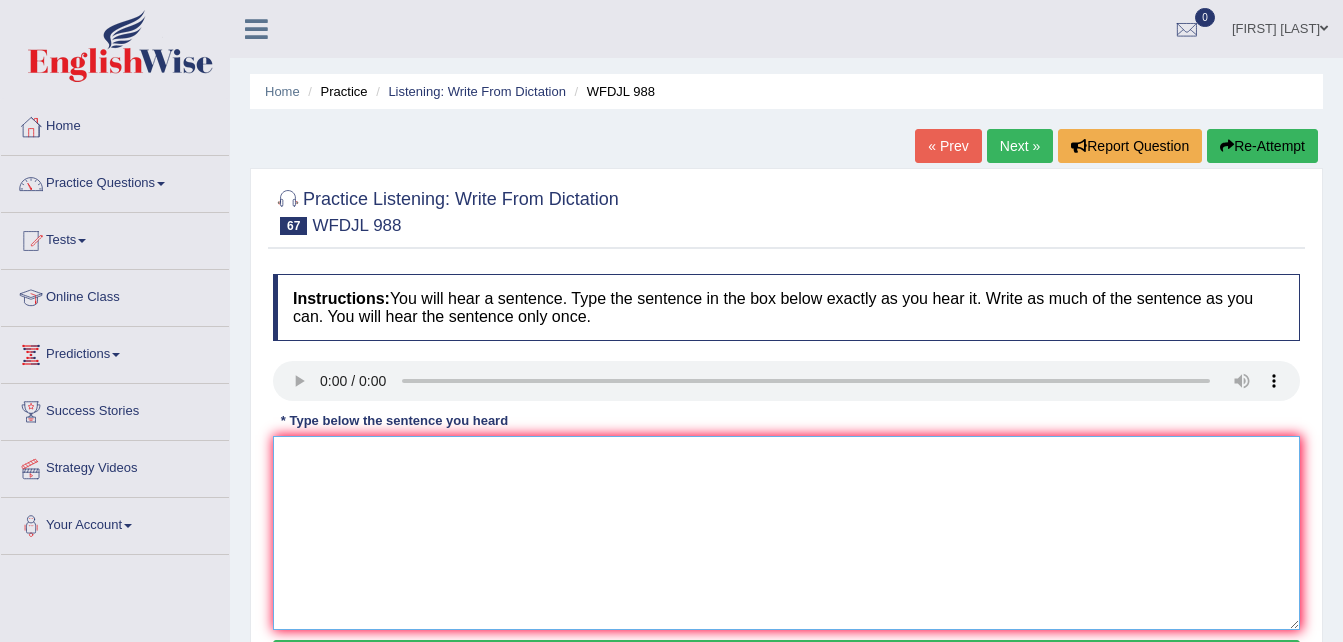 click at bounding box center (786, 533) 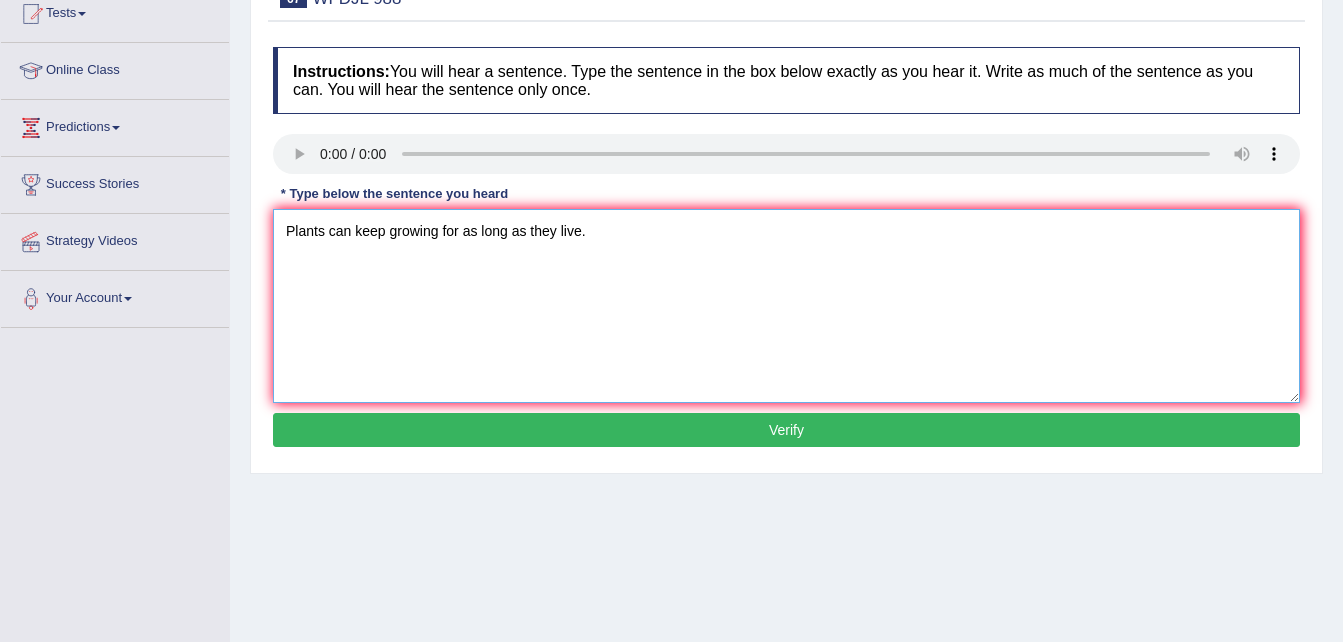 scroll, scrollTop: 229, scrollLeft: 0, axis: vertical 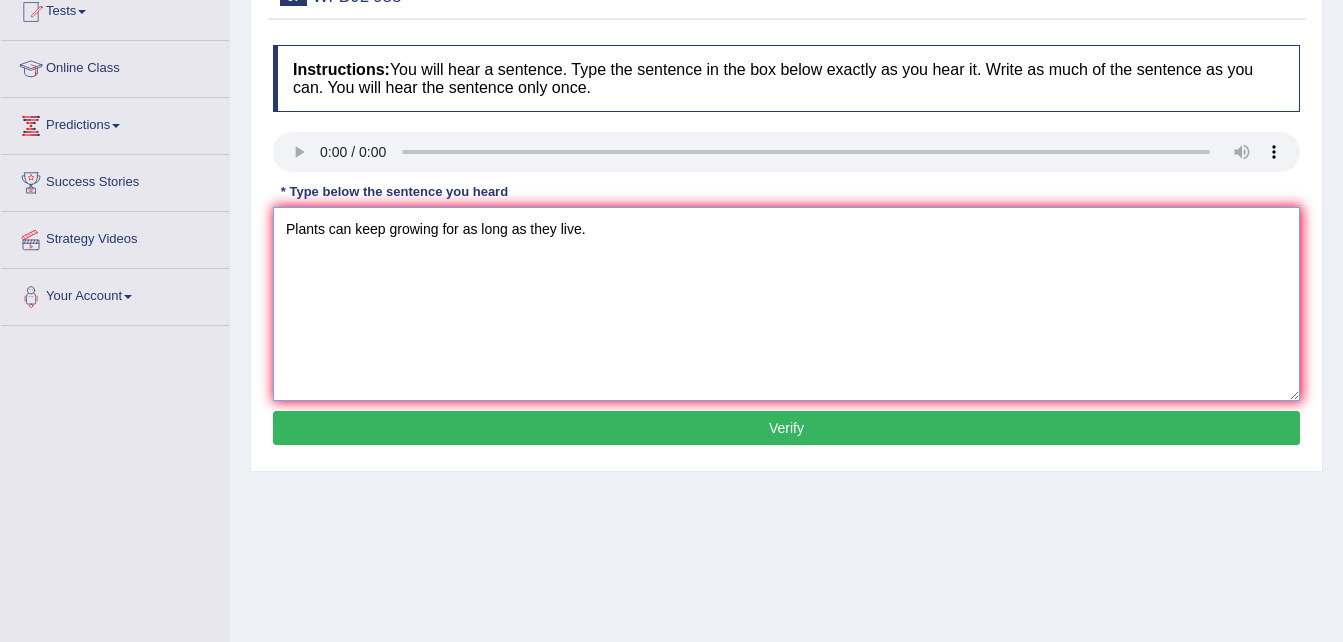 type on "Plants can keep growing for as long as they live." 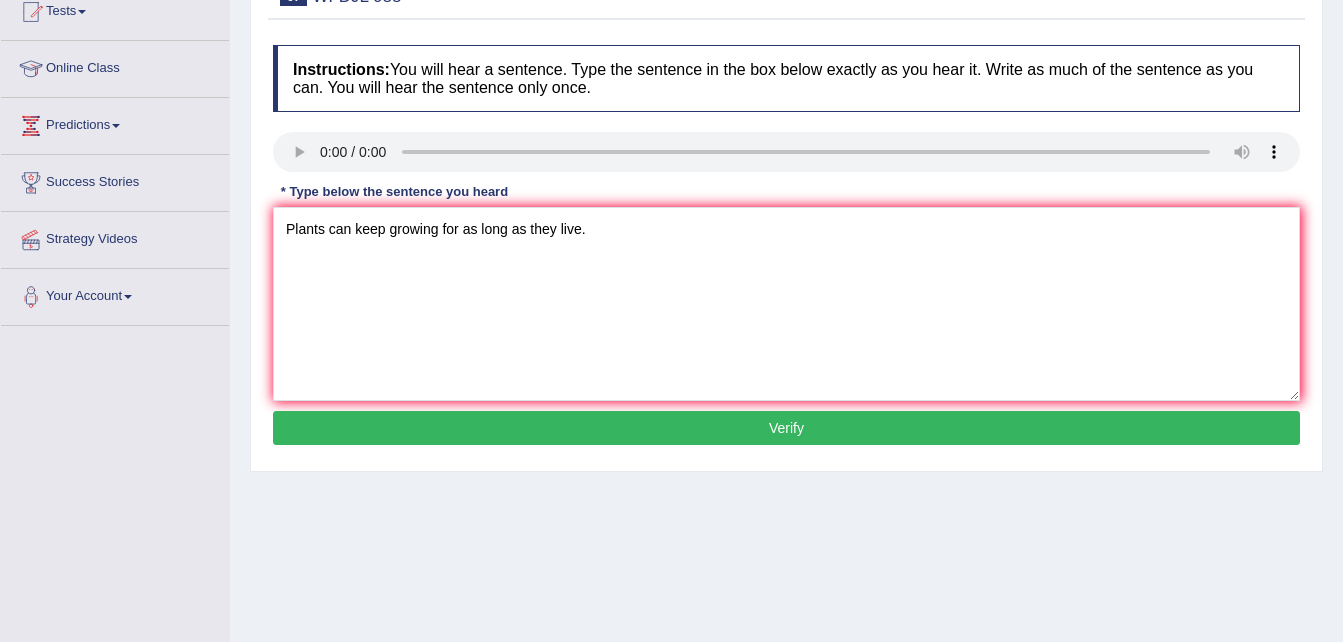 click on "Verify" at bounding box center [786, 428] 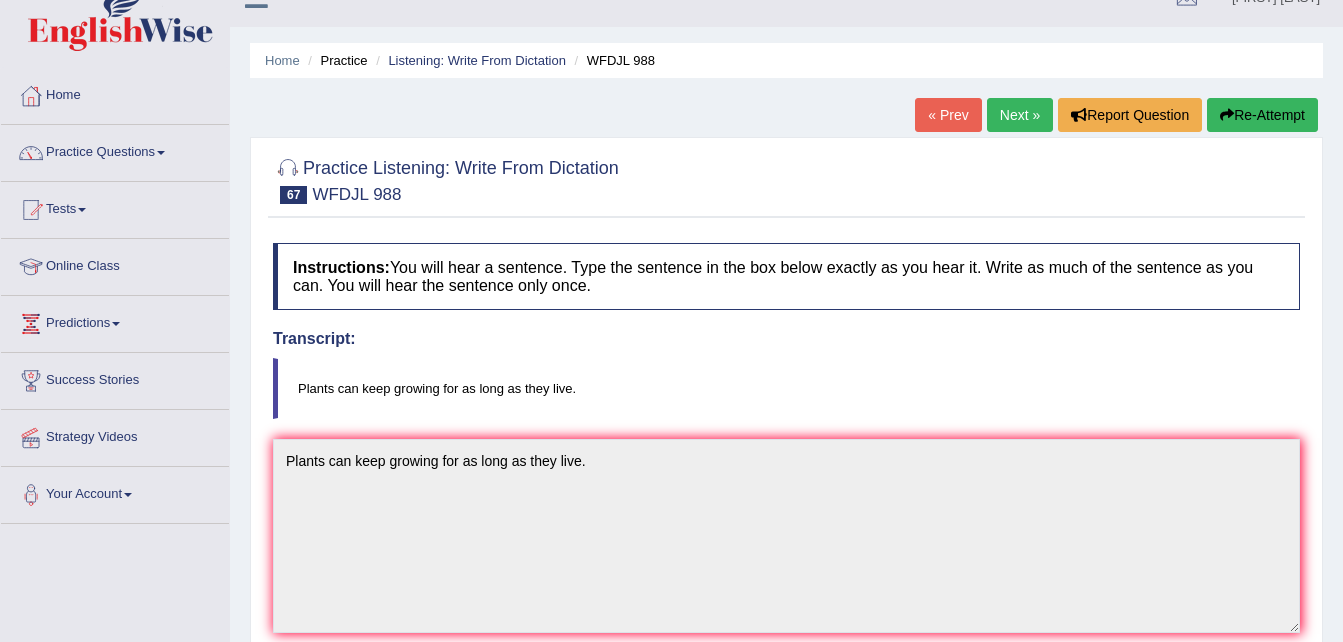 scroll, scrollTop: 0, scrollLeft: 0, axis: both 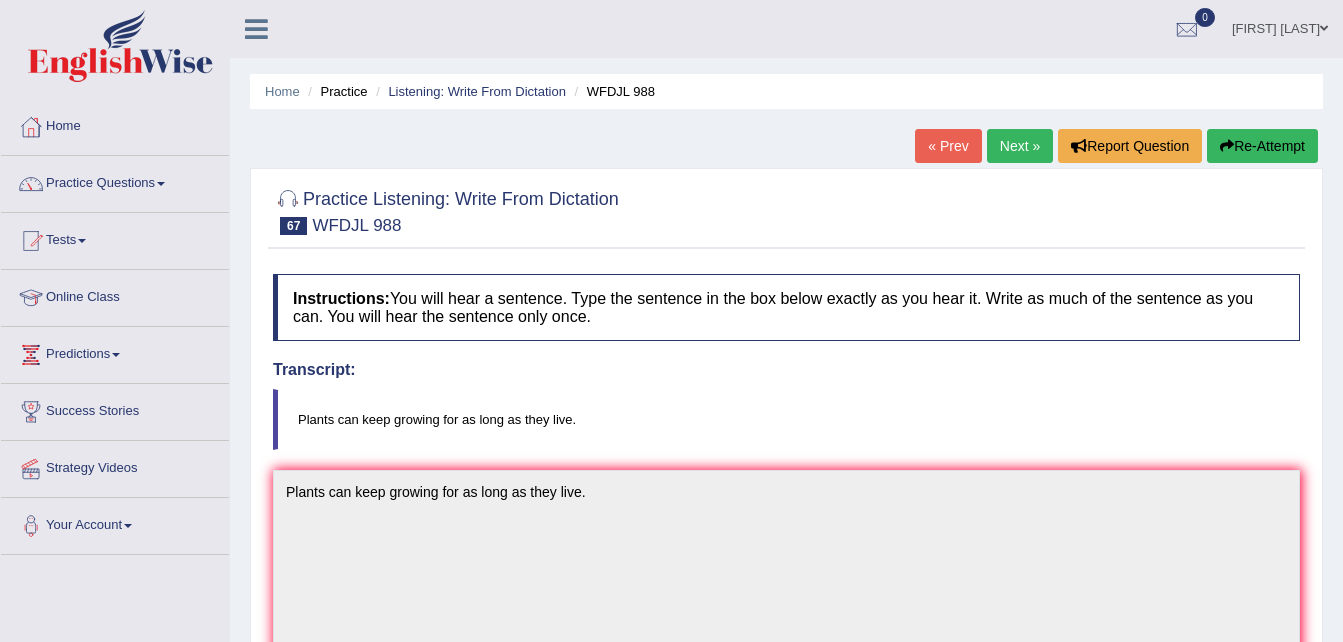 click on "Next »" at bounding box center [1020, 146] 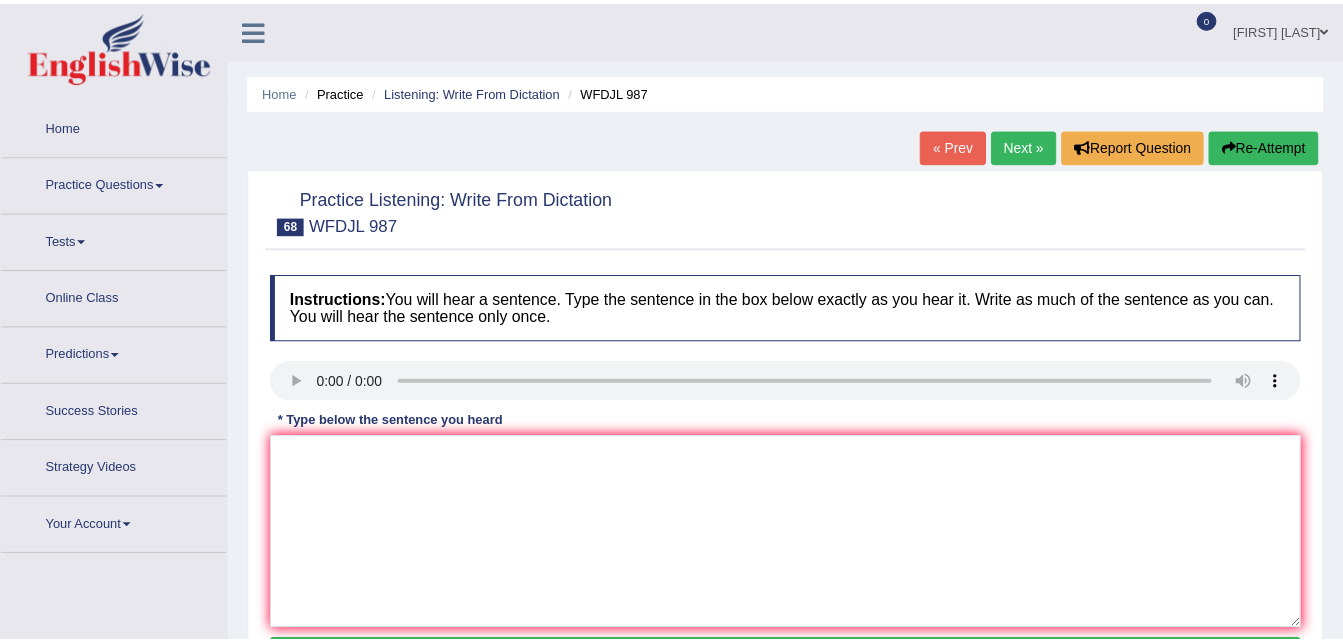 scroll, scrollTop: 0, scrollLeft: 0, axis: both 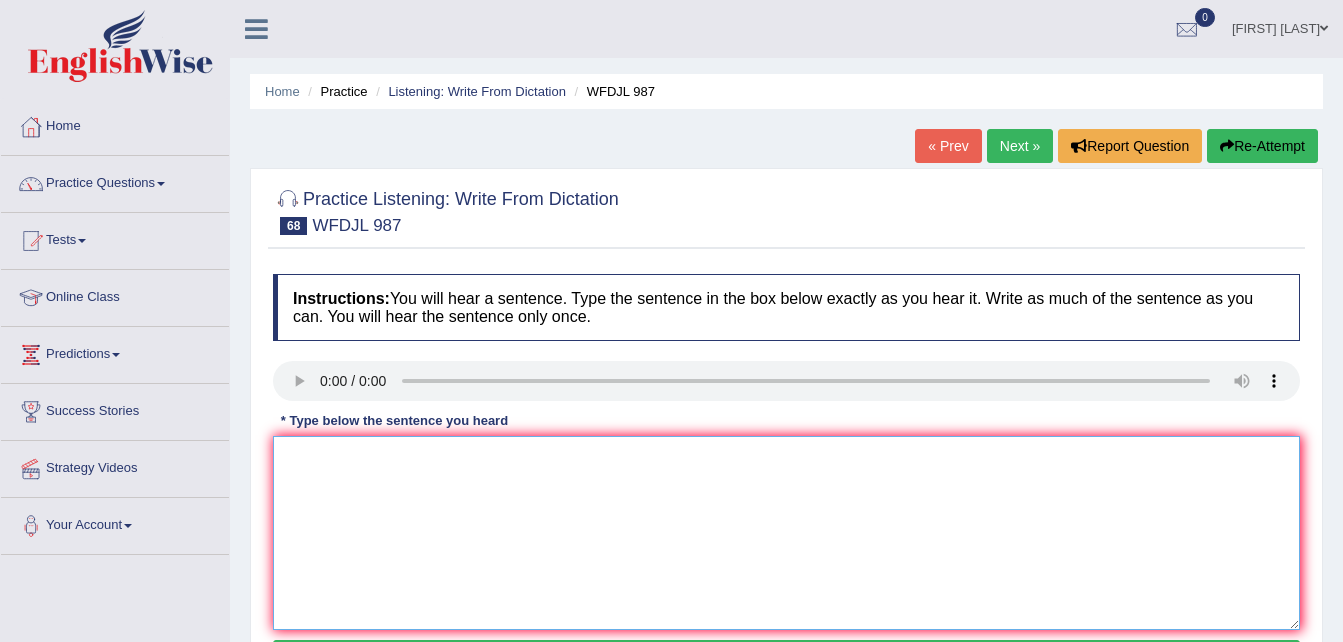 click at bounding box center (786, 533) 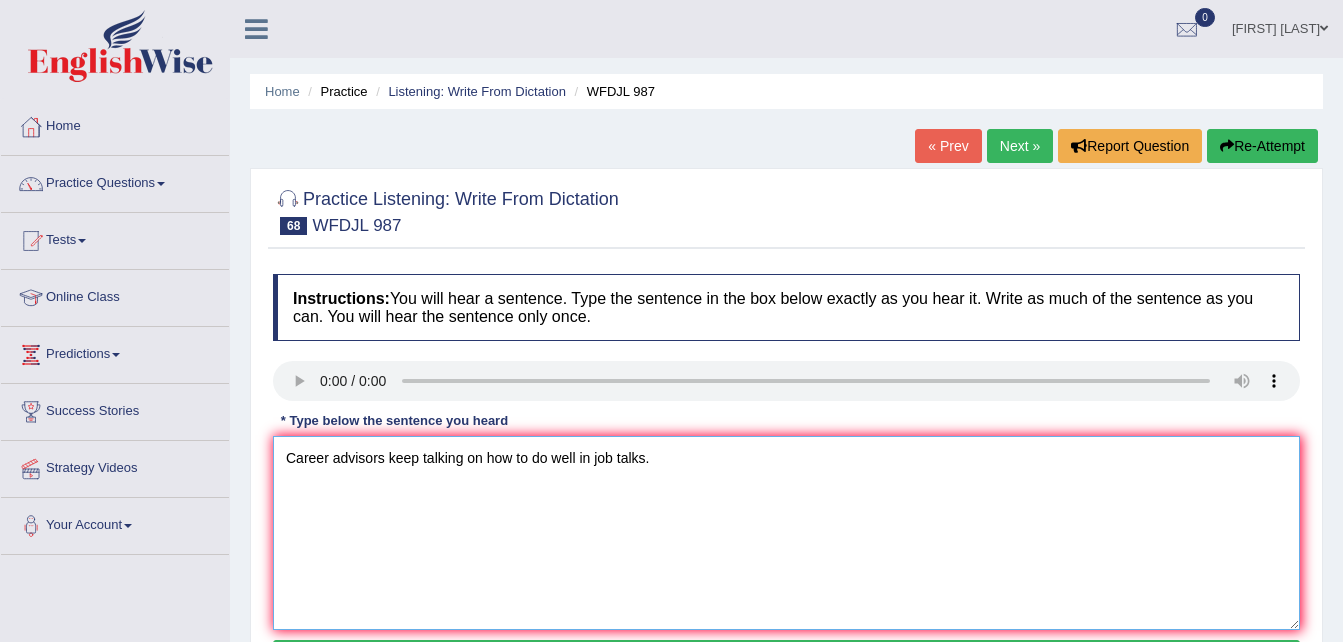 click on "Career advisors keep talking on how to do well in job talks." at bounding box center (786, 533) 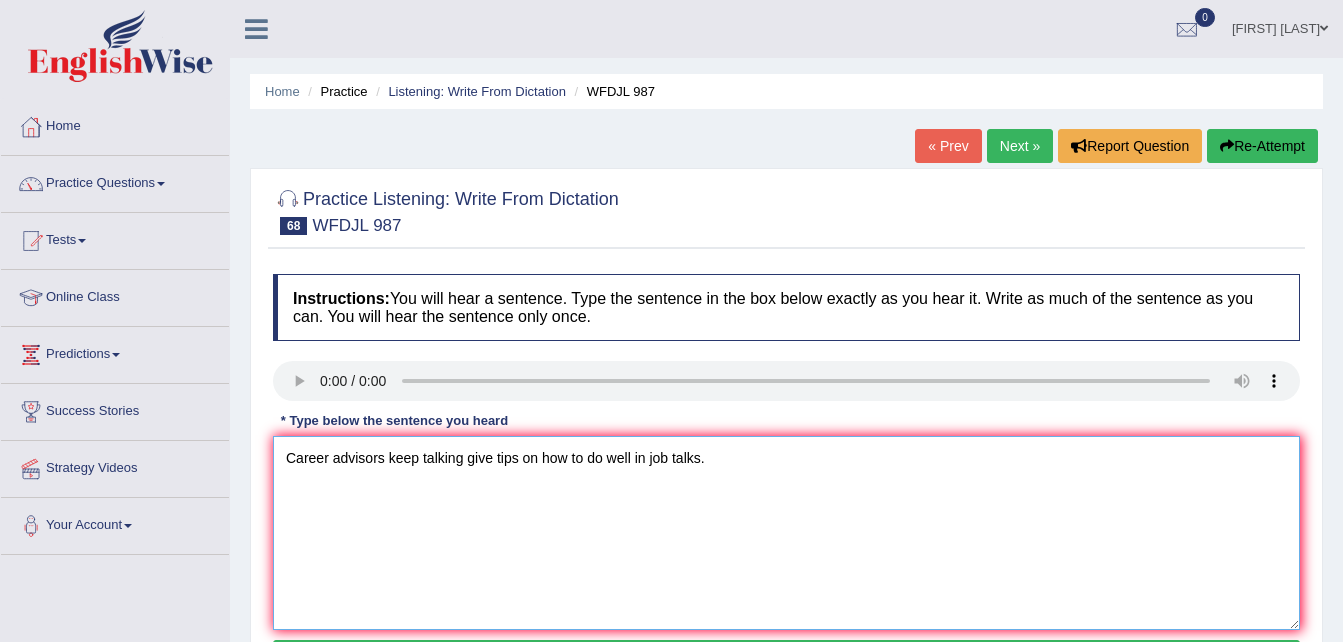 click on "Career advisors keep talking give tips on how to do well in job talks." at bounding box center [786, 533] 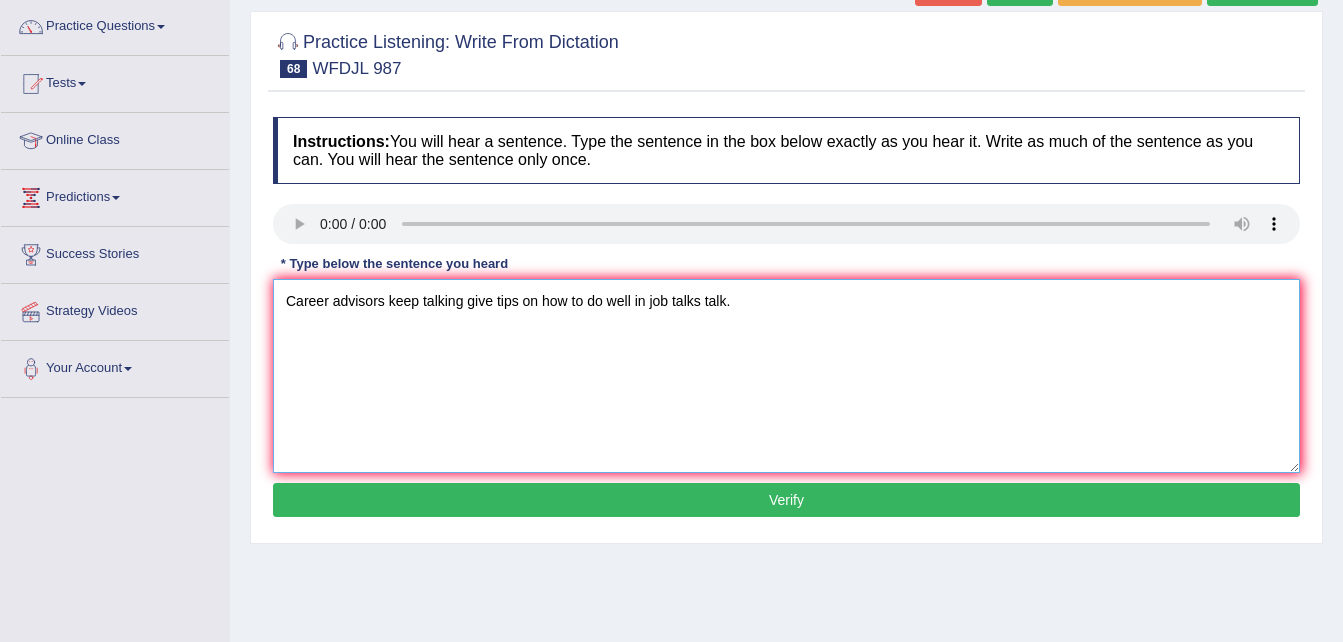 scroll, scrollTop: 164, scrollLeft: 0, axis: vertical 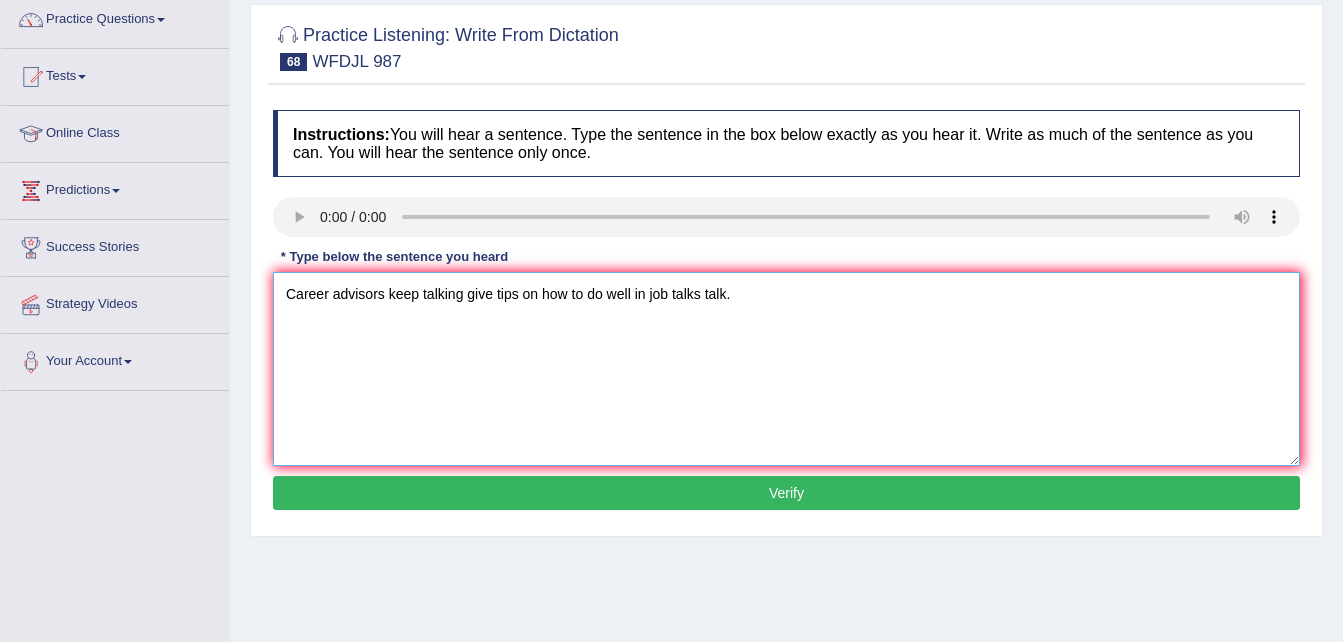 click on "Career advisors keep talking give tips on how to do well in job talks talk." at bounding box center [786, 369] 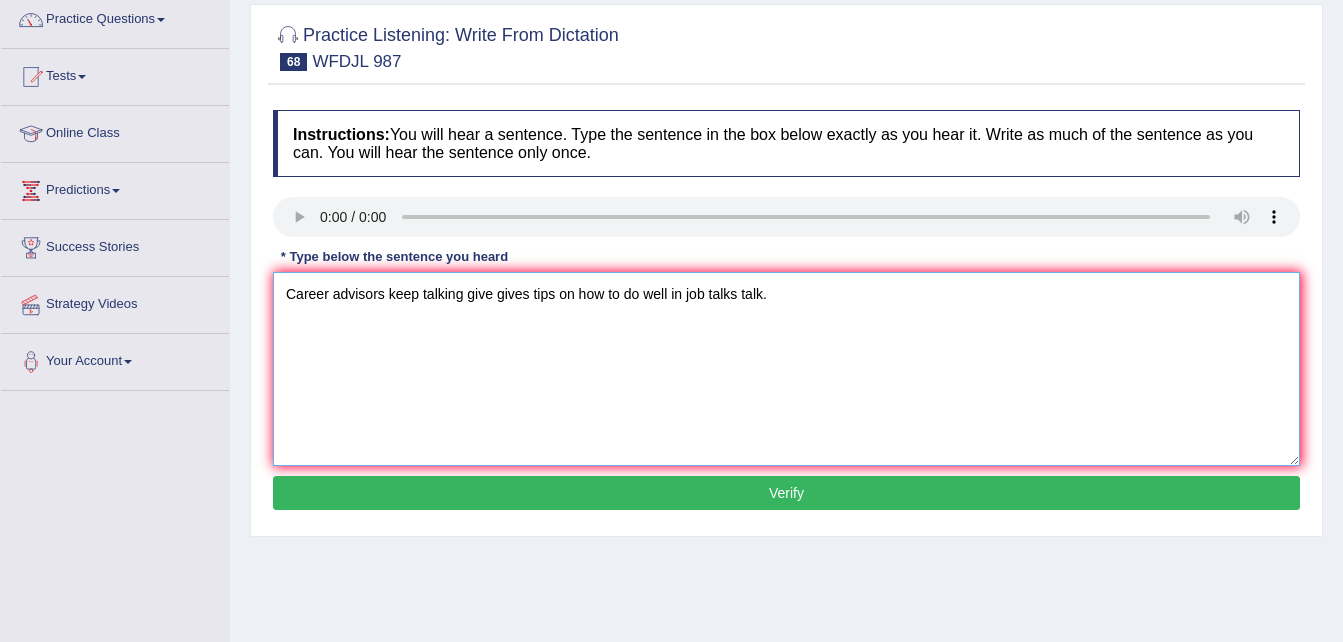 type on "Career advisors keep talking give gives tips on how to do well in job talks talk." 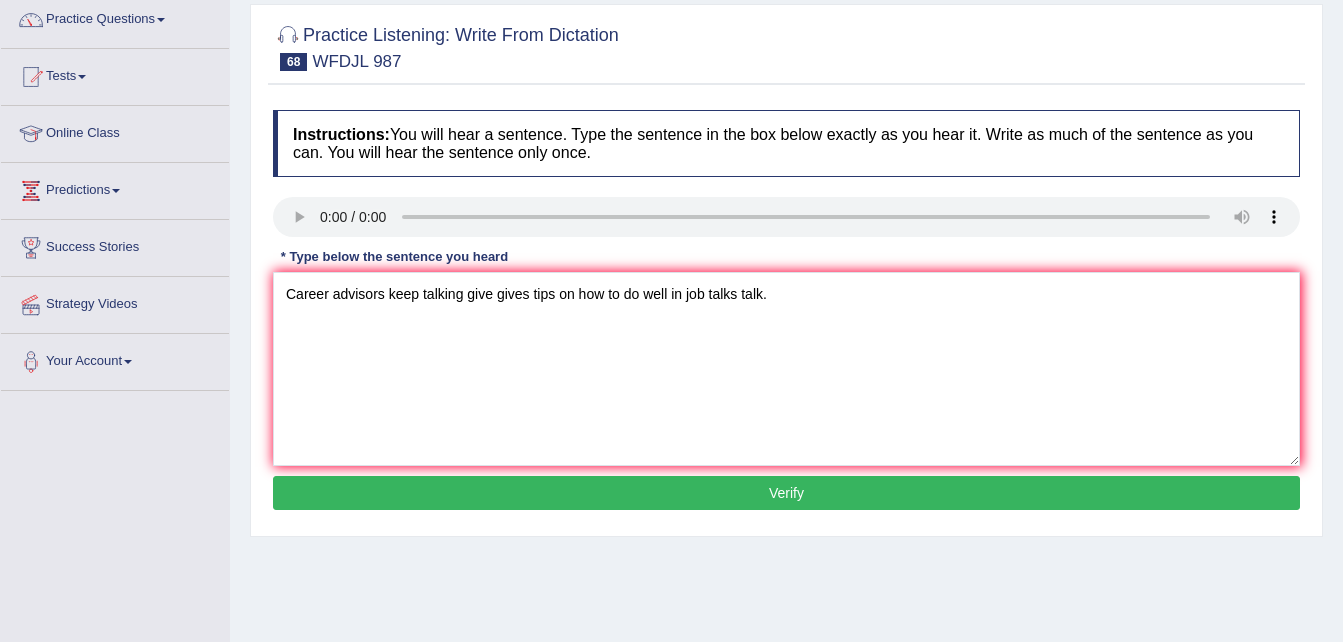 click on "Verify" at bounding box center (786, 493) 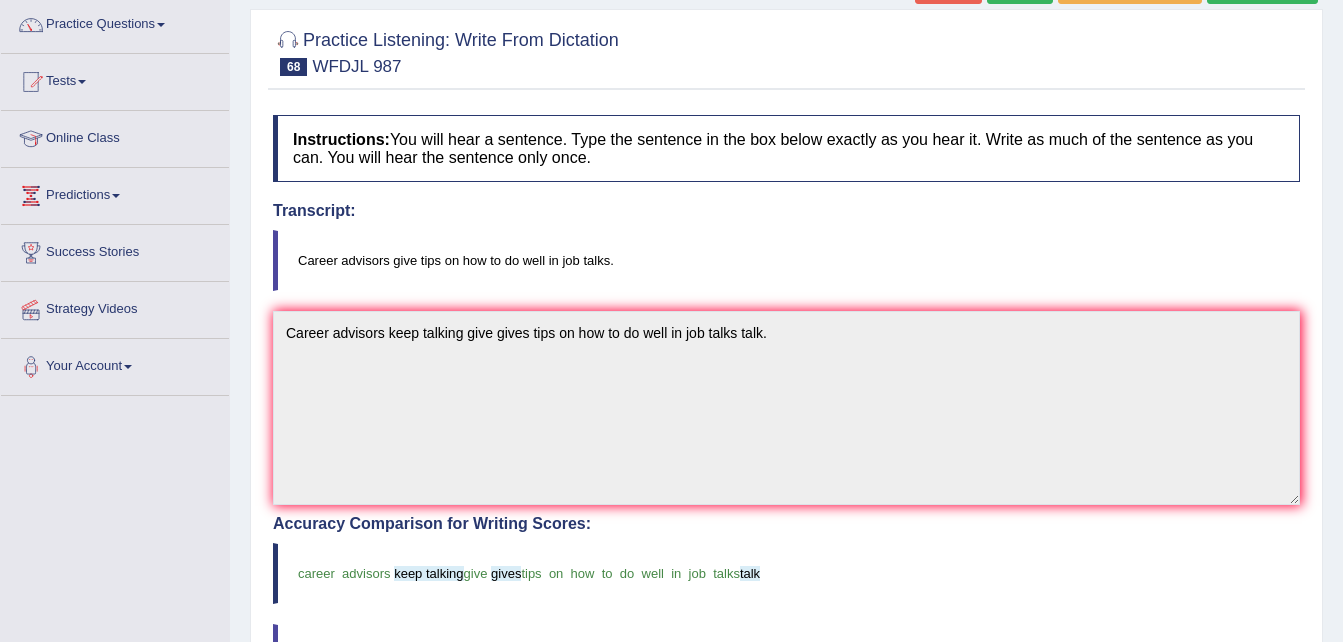 scroll, scrollTop: 133, scrollLeft: 0, axis: vertical 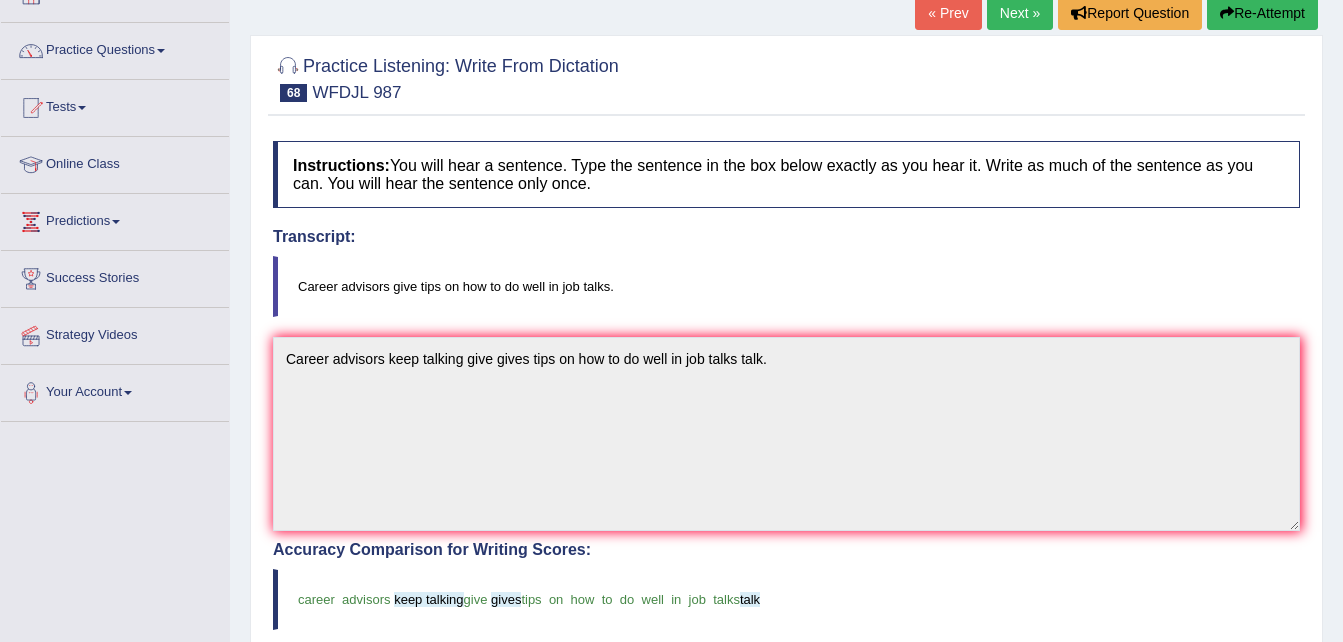 click on "Next »" at bounding box center [1020, 13] 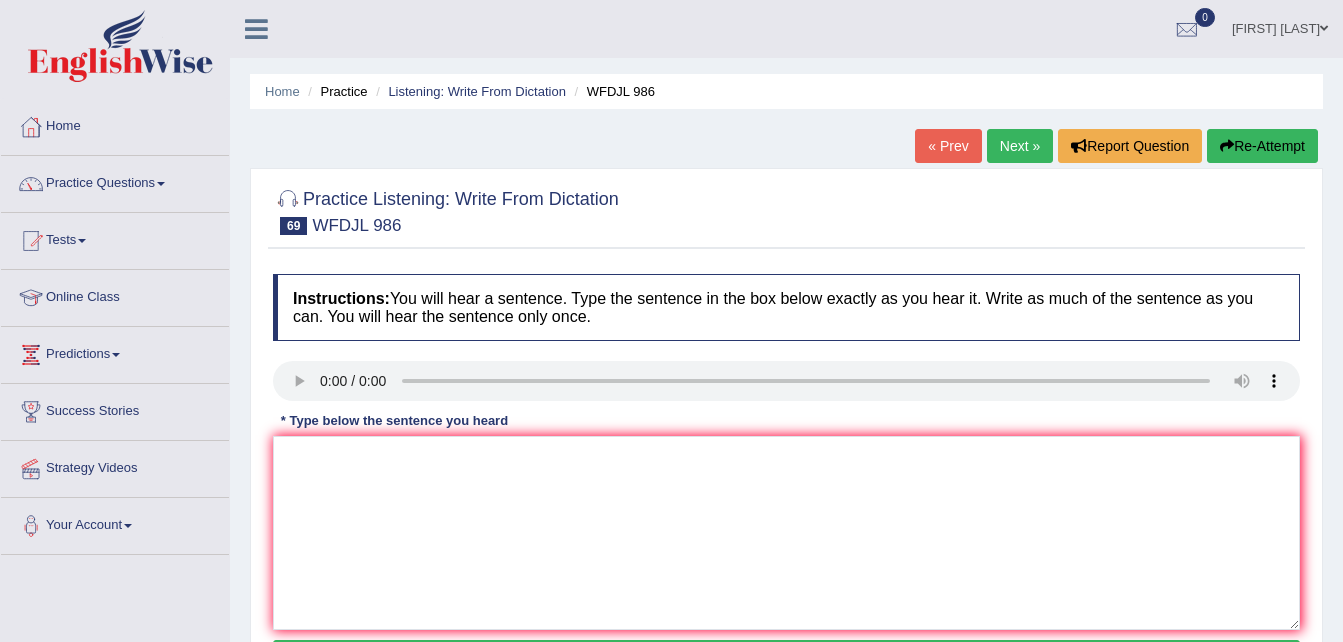 scroll, scrollTop: 0, scrollLeft: 0, axis: both 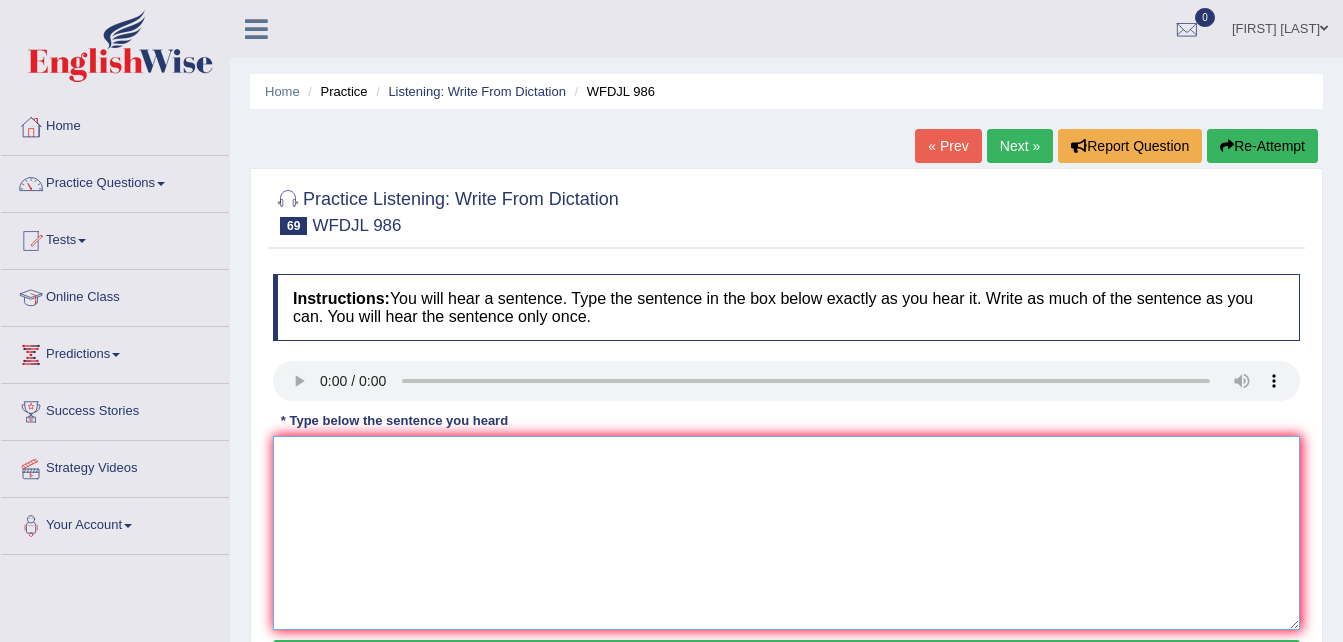 click at bounding box center [786, 533] 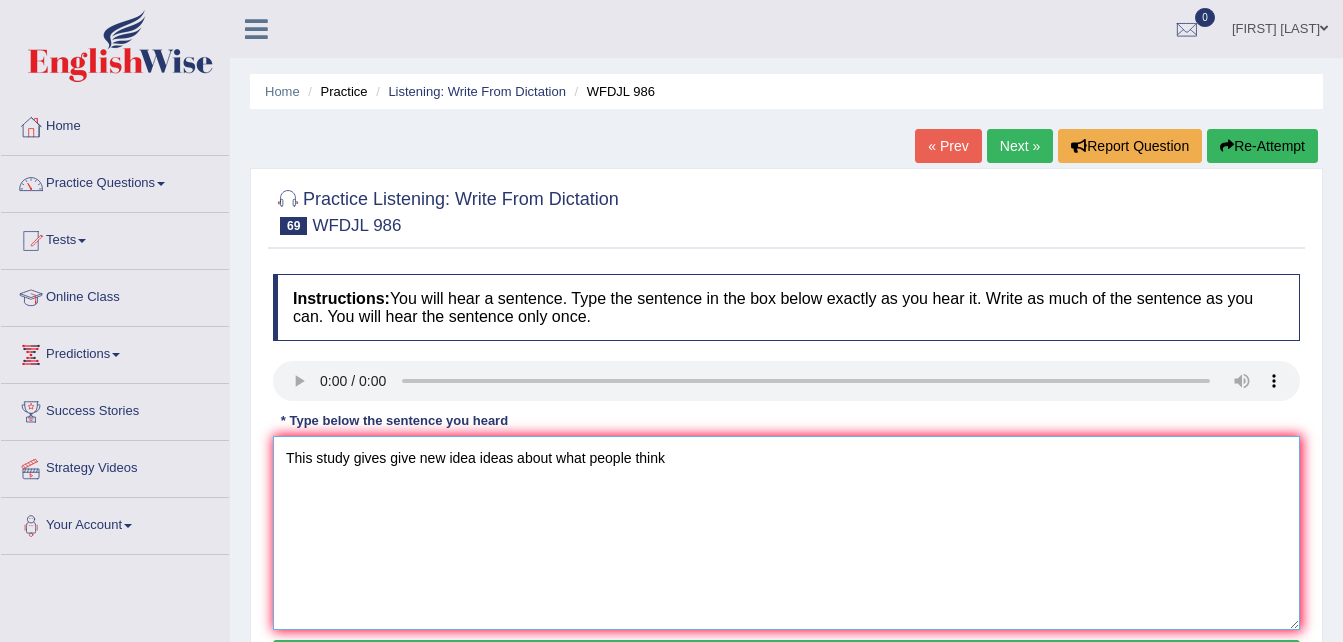 click on "This study gives give new idea ideas about what people think" at bounding box center (786, 533) 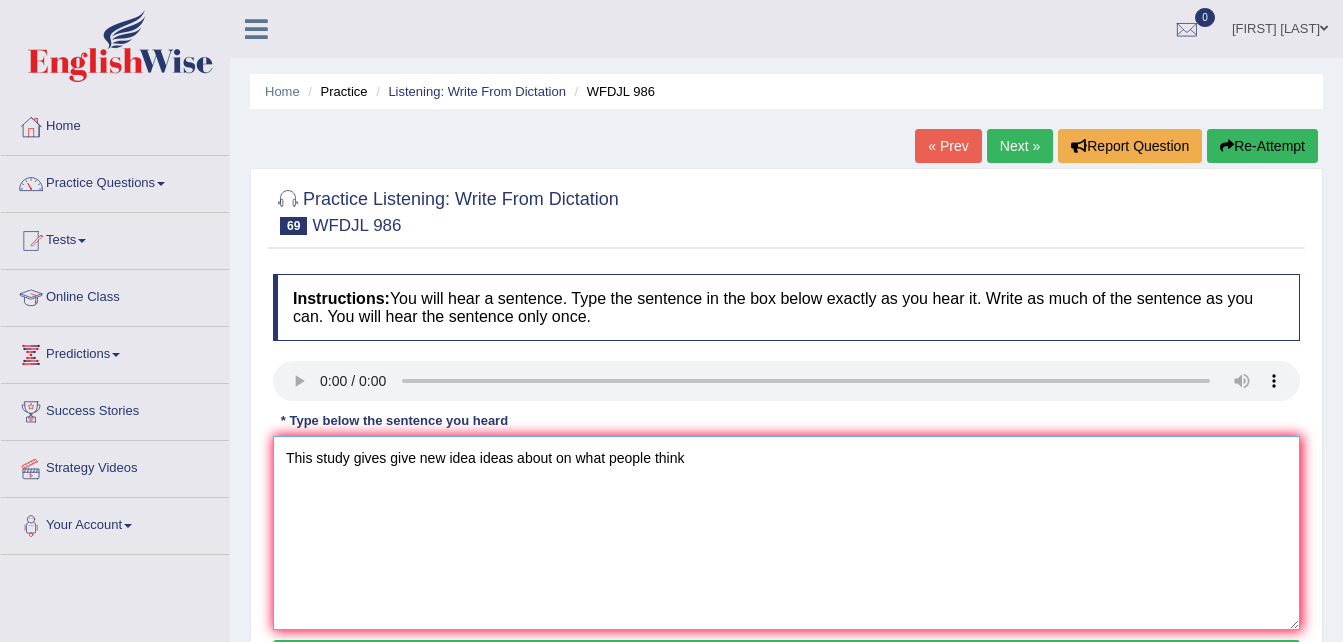 click on "This study gives give new idea ideas about on what people think" at bounding box center (786, 533) 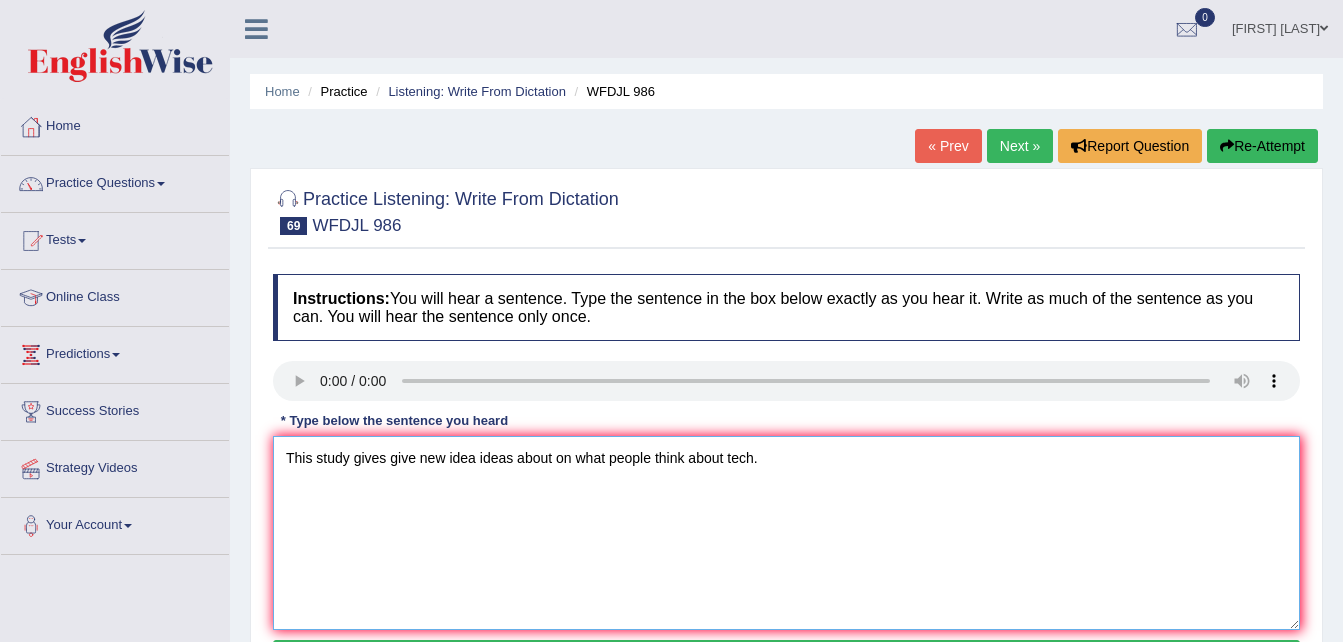 scroll, scrollTop: 297, scrollLeft: 0, axis: vertical 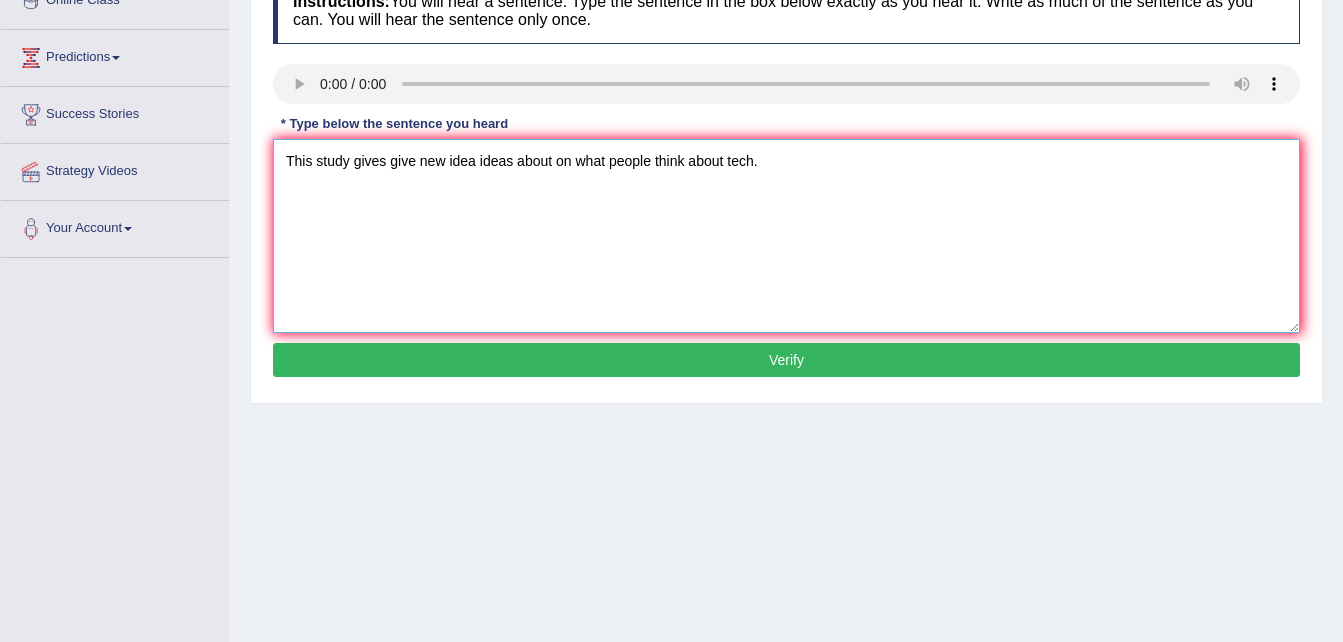 type on "This study gives give new idea ideas about on what people think about tech." 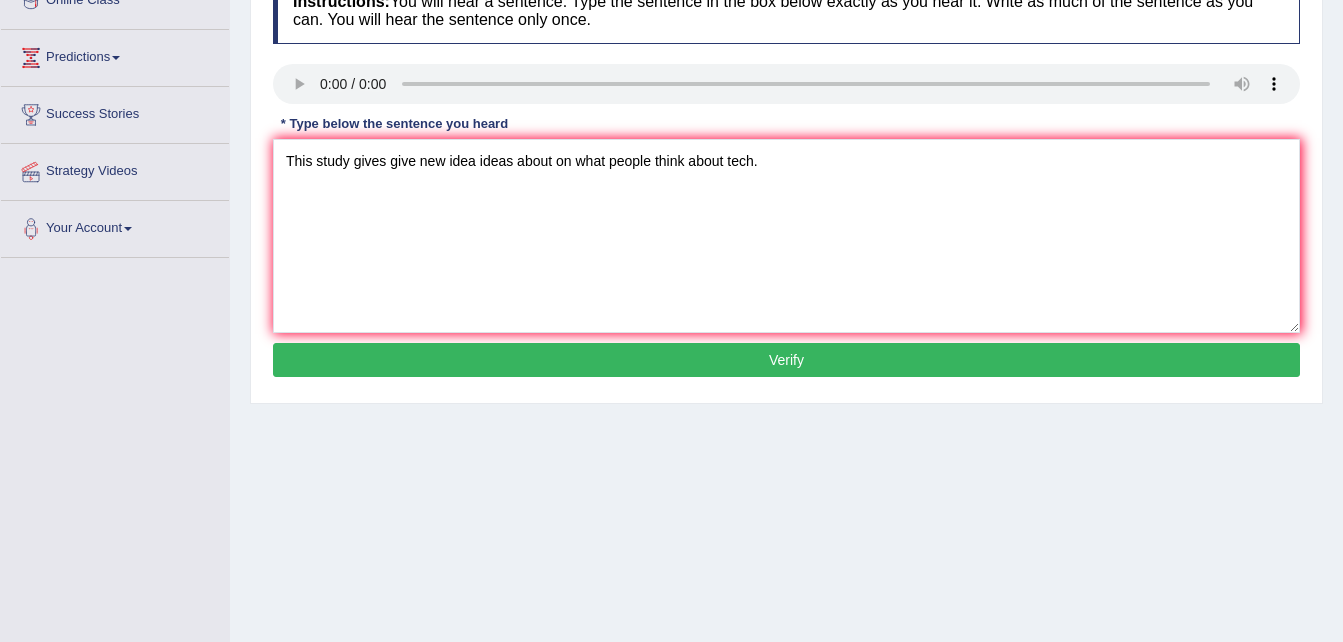 click on "Verify" at bounding box center (786, 360) 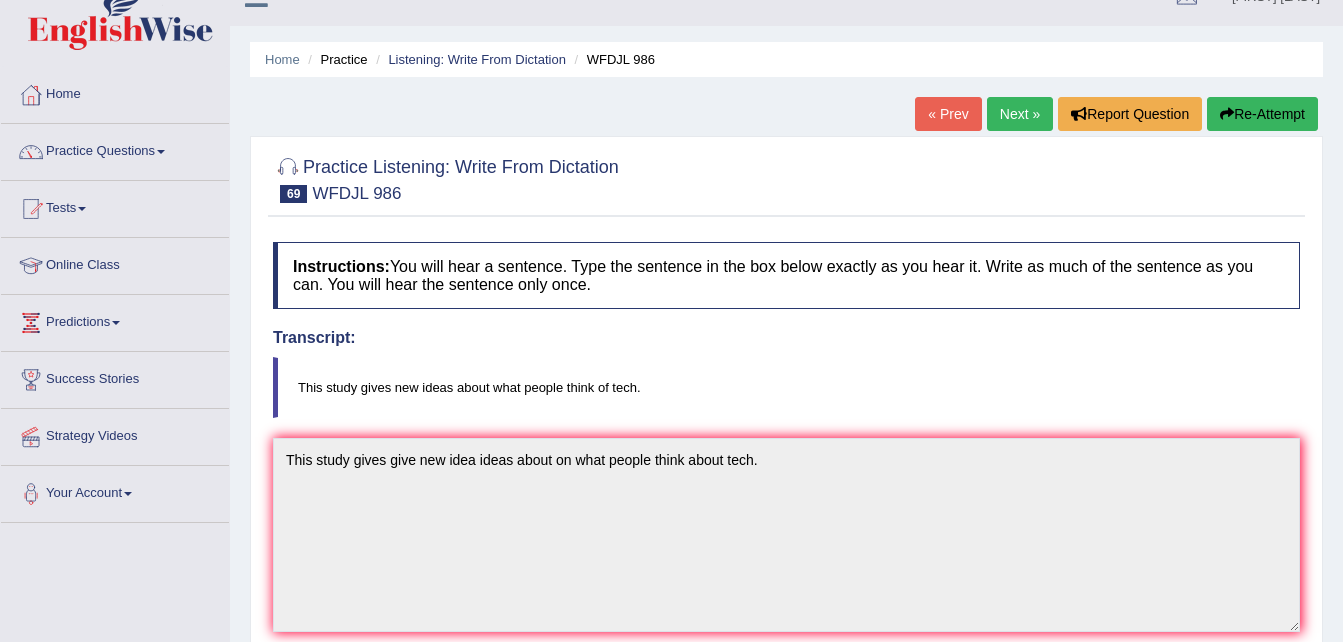 scroll, scrollTop: 0, scrollLeft: 0, axis: both 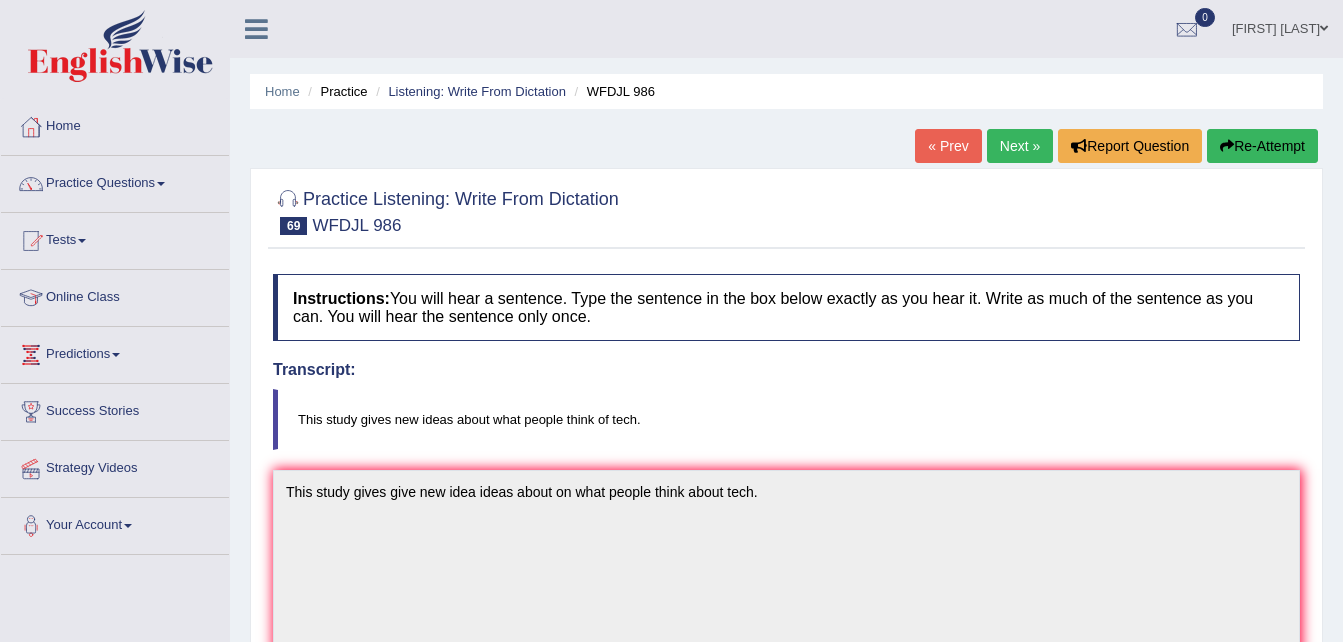 click on "Next »" at bounding box center (1020, 146) 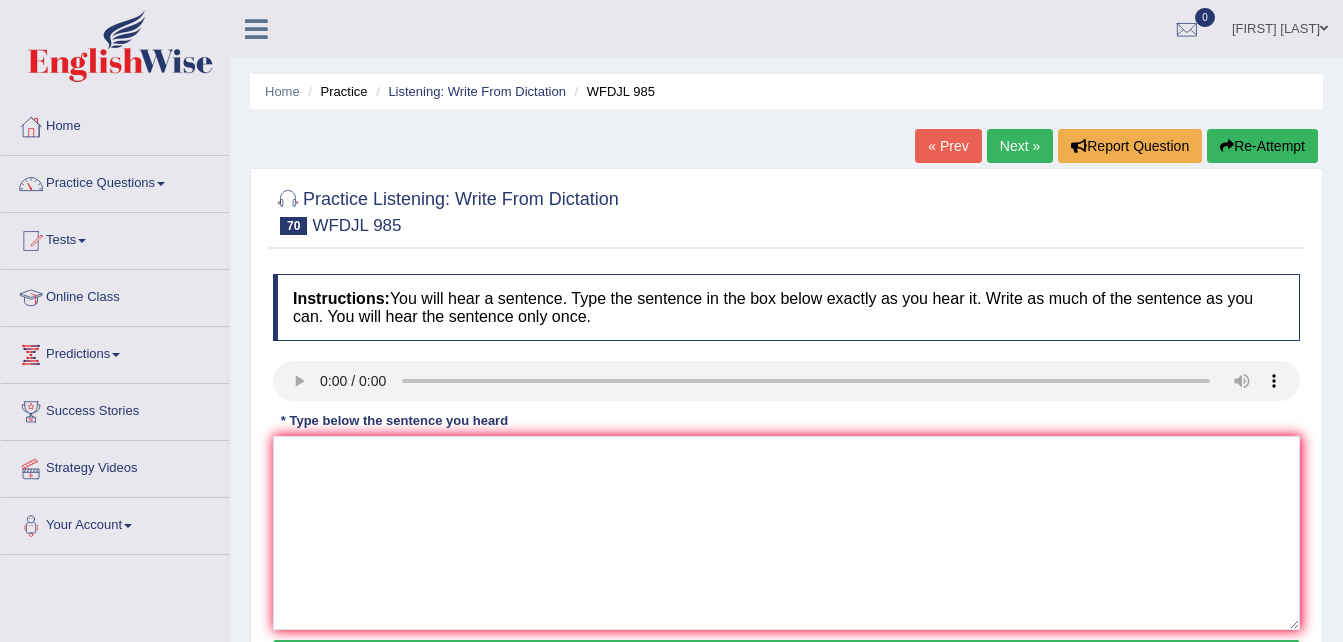 scroll, scrollTop: 0, scrollLeft: 0, axis: both 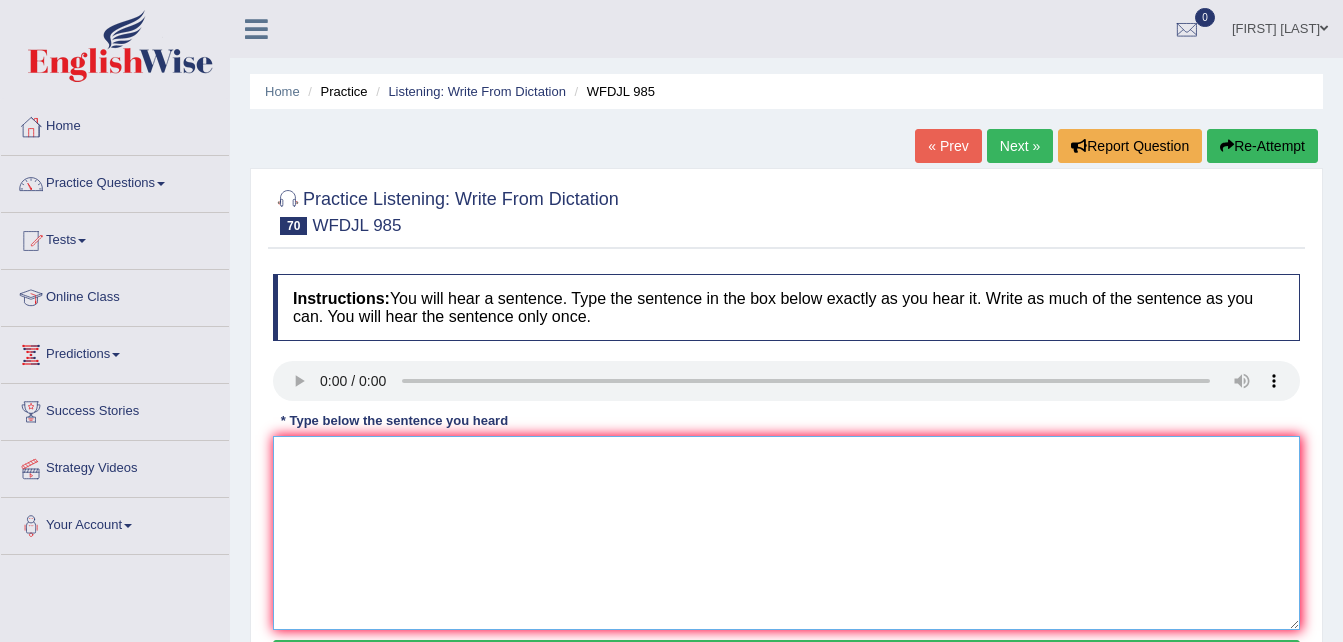 click at bounding box center (786, 533) 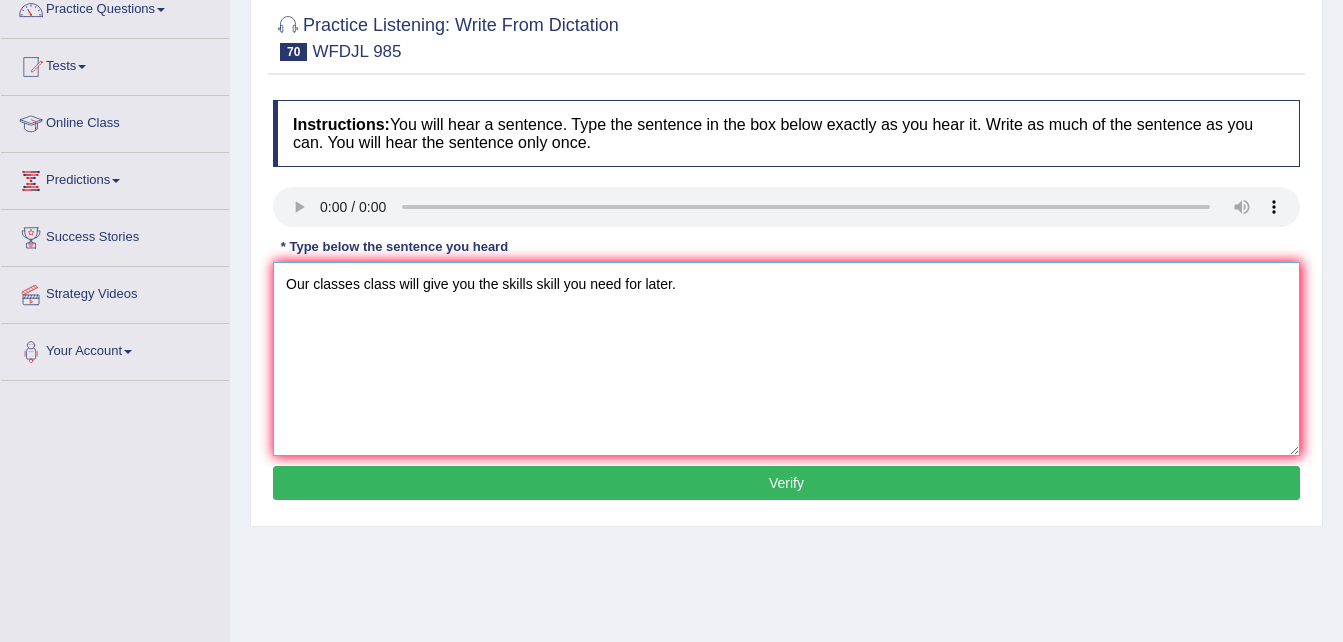 scroll, scrollTop: 179, scrollLeft: 0, axis: vertical 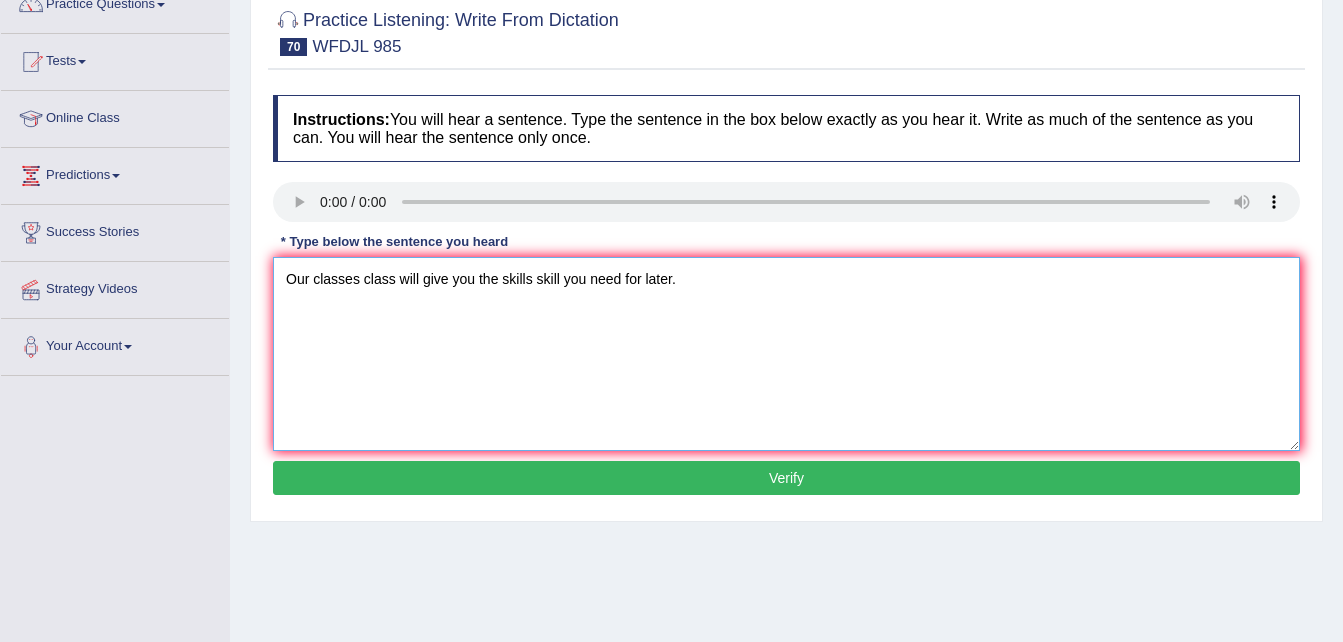 type on "Our classes class will give you the skills skill you need for later." 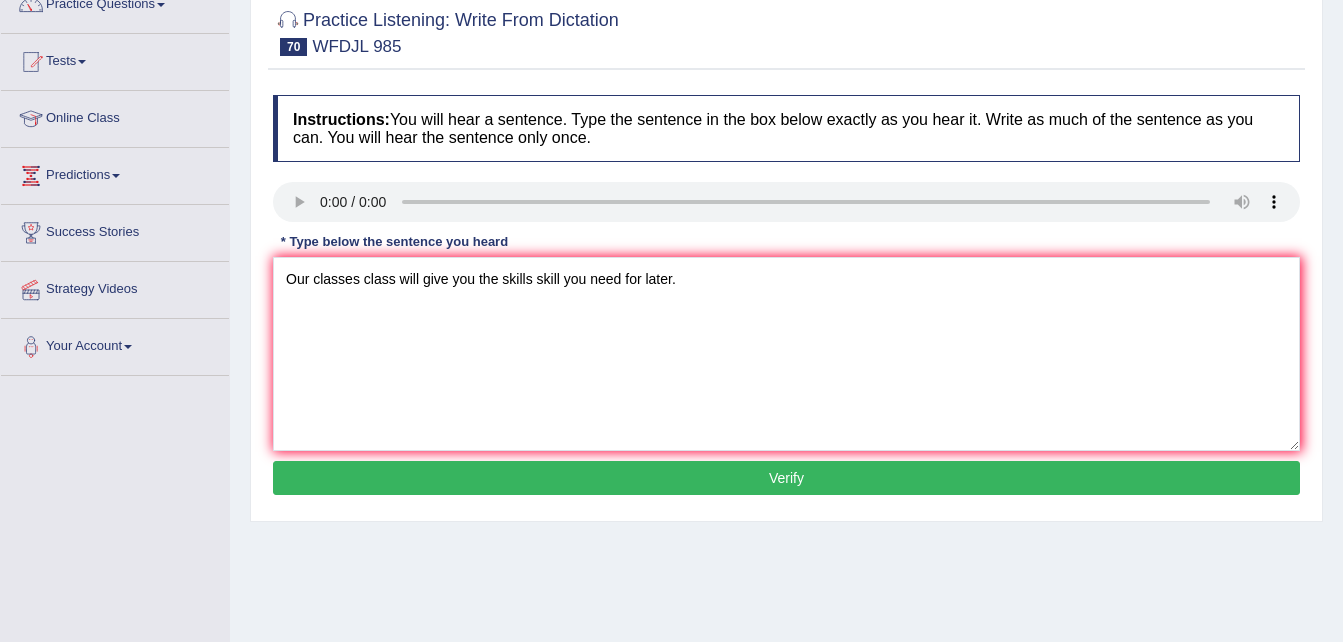 click on "Verify" at bounding box center (786, 478) 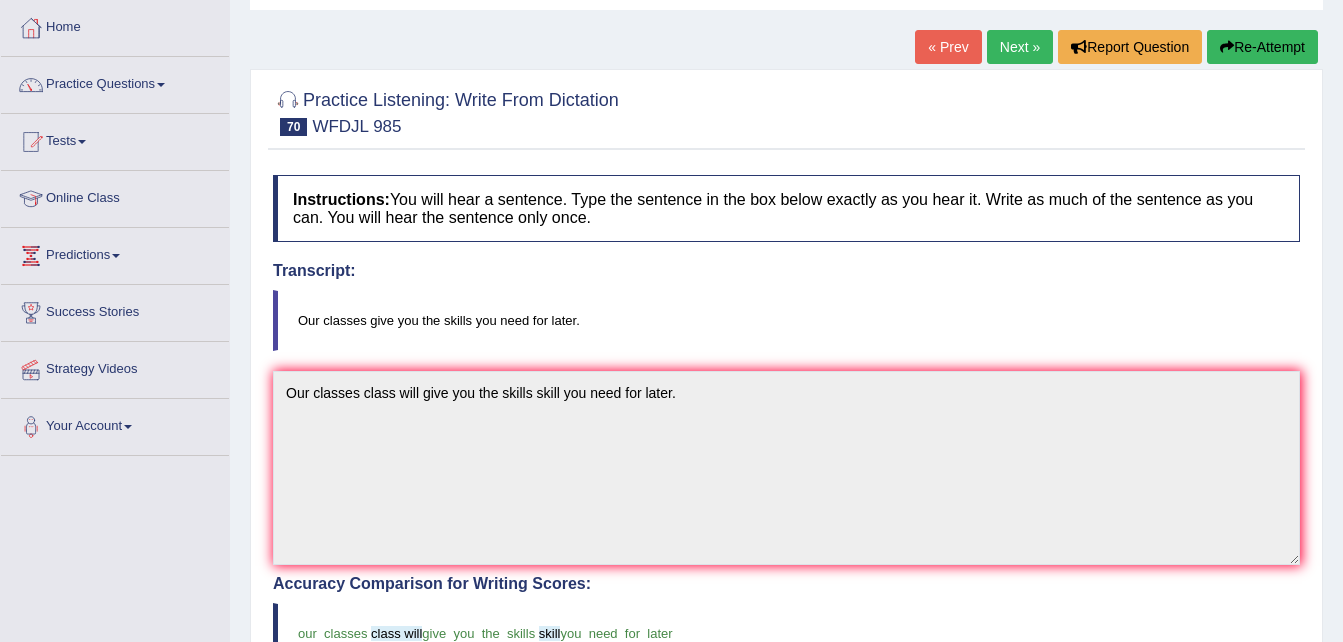 scroll, scrollTop: 0, scrollLeft: 0, axis: both 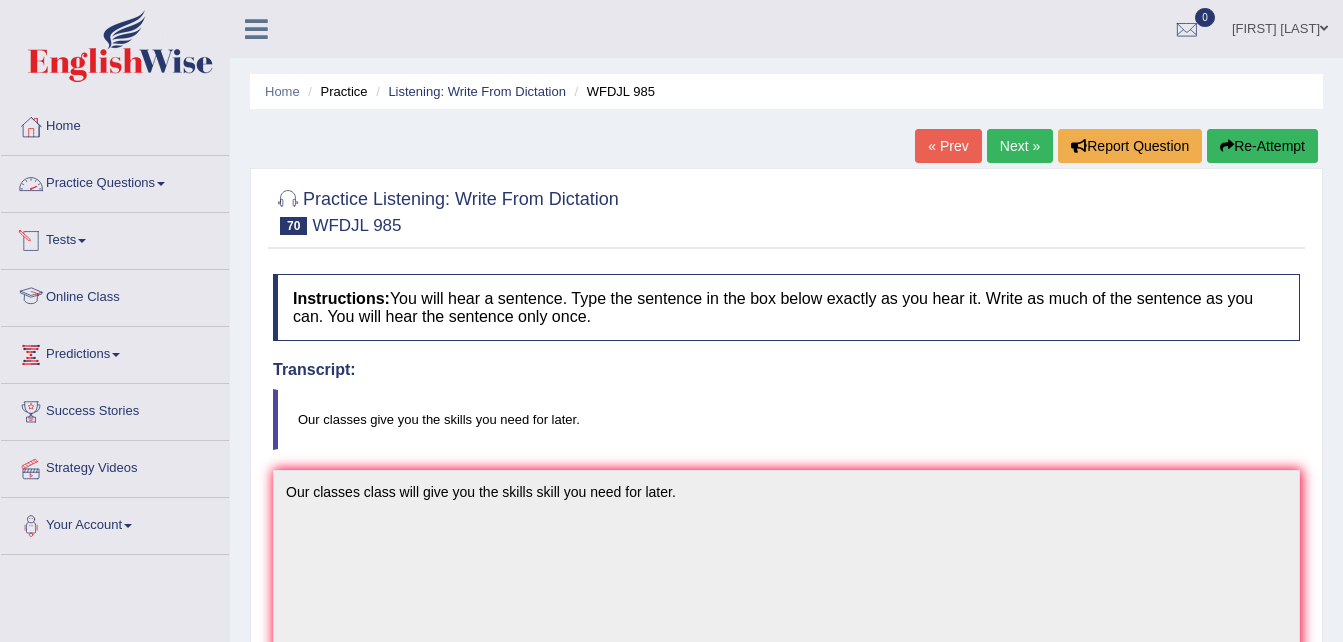 click on "Practice Questions" at bounding box center (115, 181) 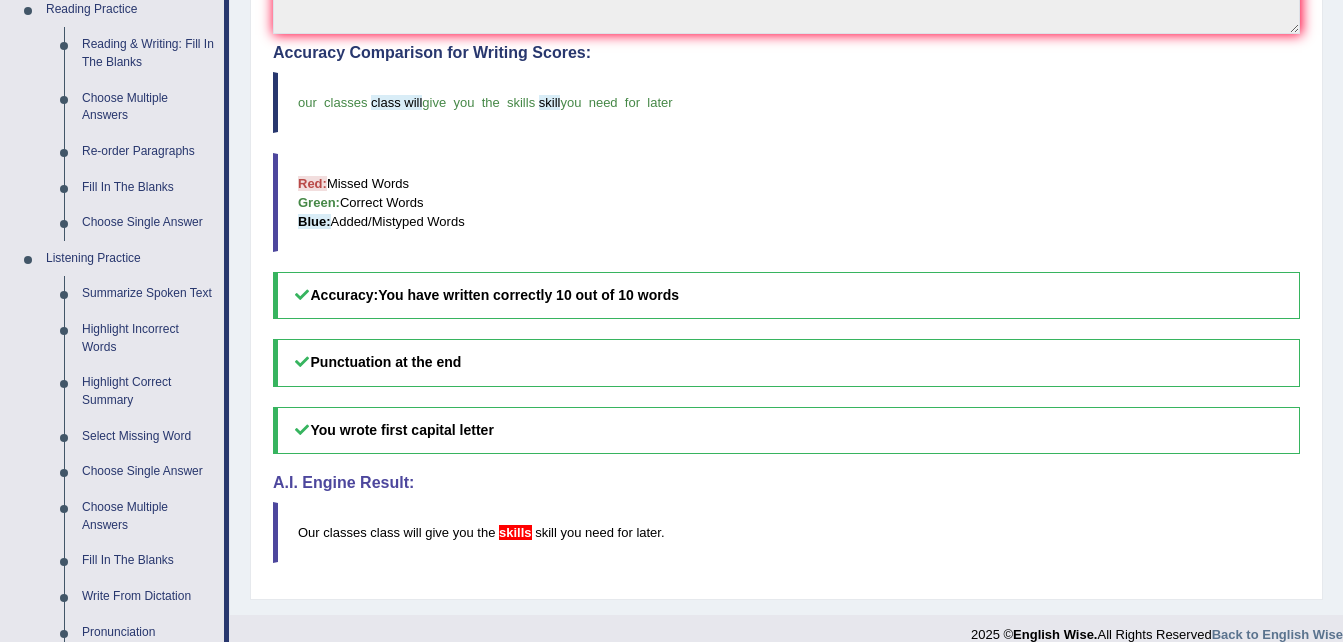 scroll, scrollTop: 636, scrollLeft: 0, axis: vertical 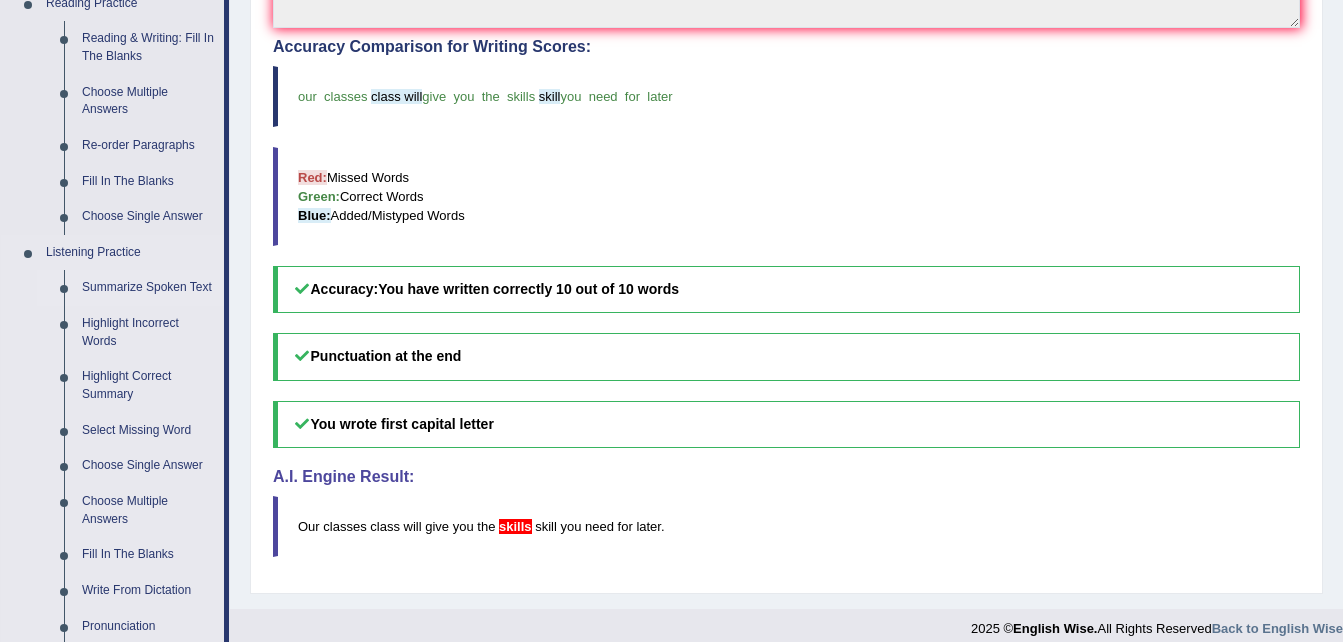 click on "Summarize Spoken Text" at bounding box center [148, 288] 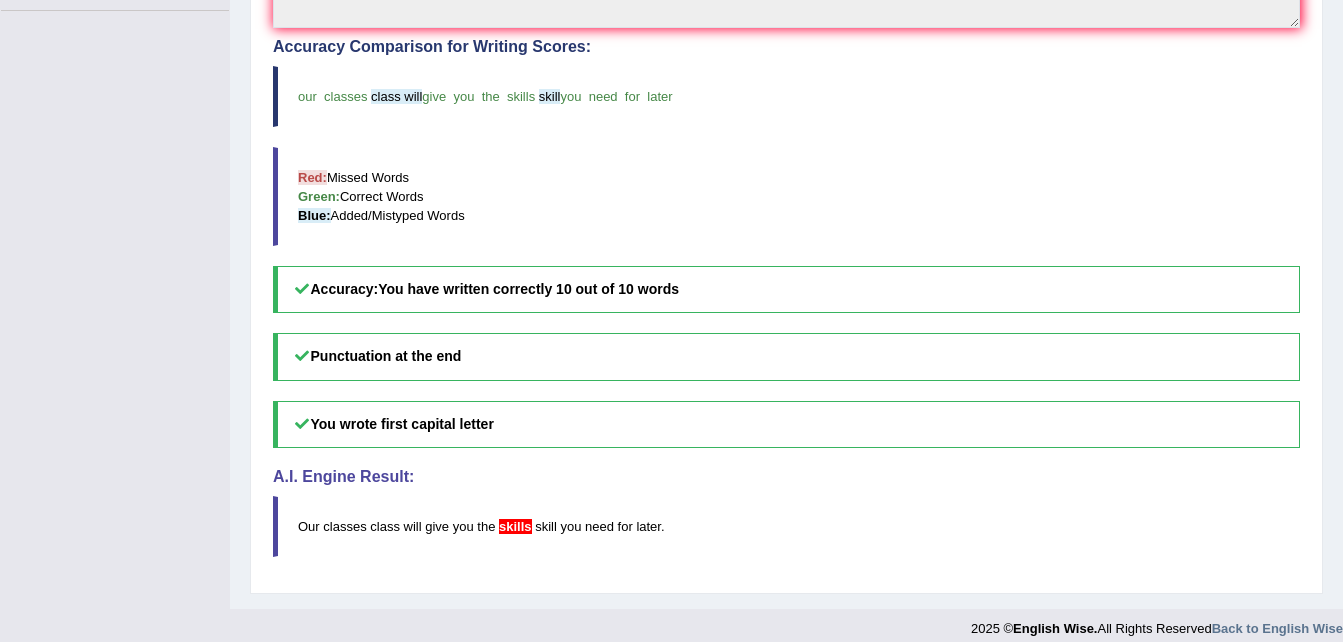scroll, scrollTop: 355, scrollLeft: 0, axis: vertical 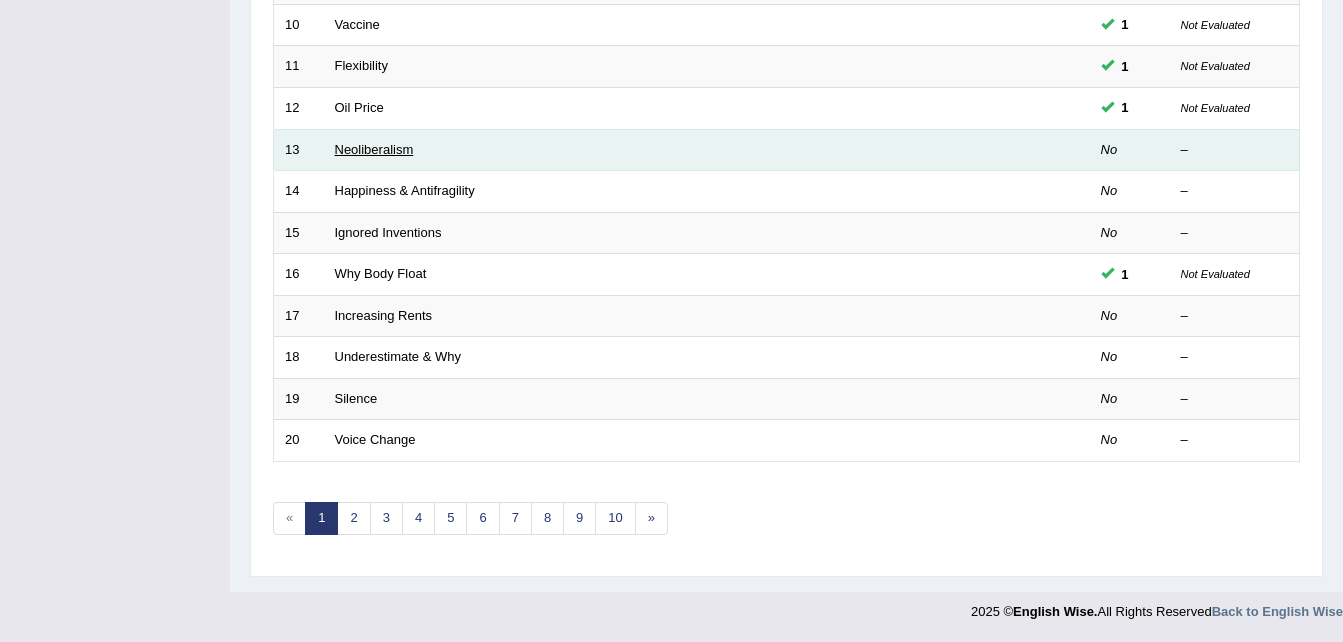 click on "Neoliberalism" at bounding box center [374, 149] 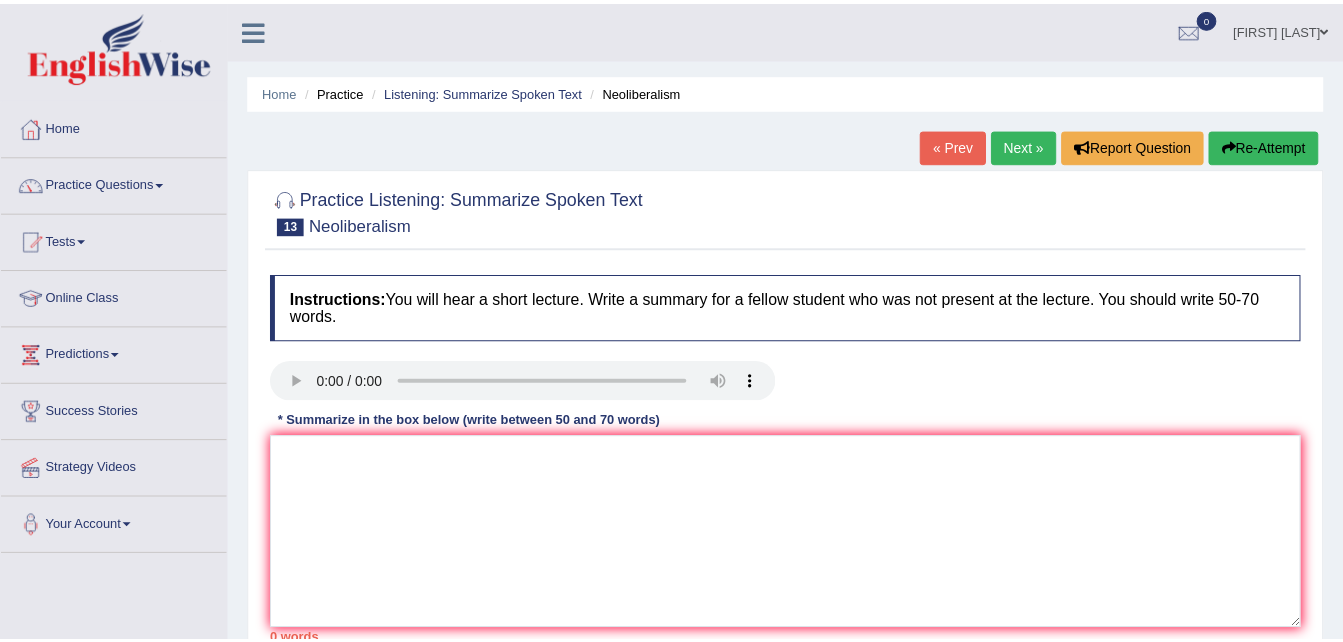 scroll, scrollTop: 0, scrollLeft: 0, axis: both 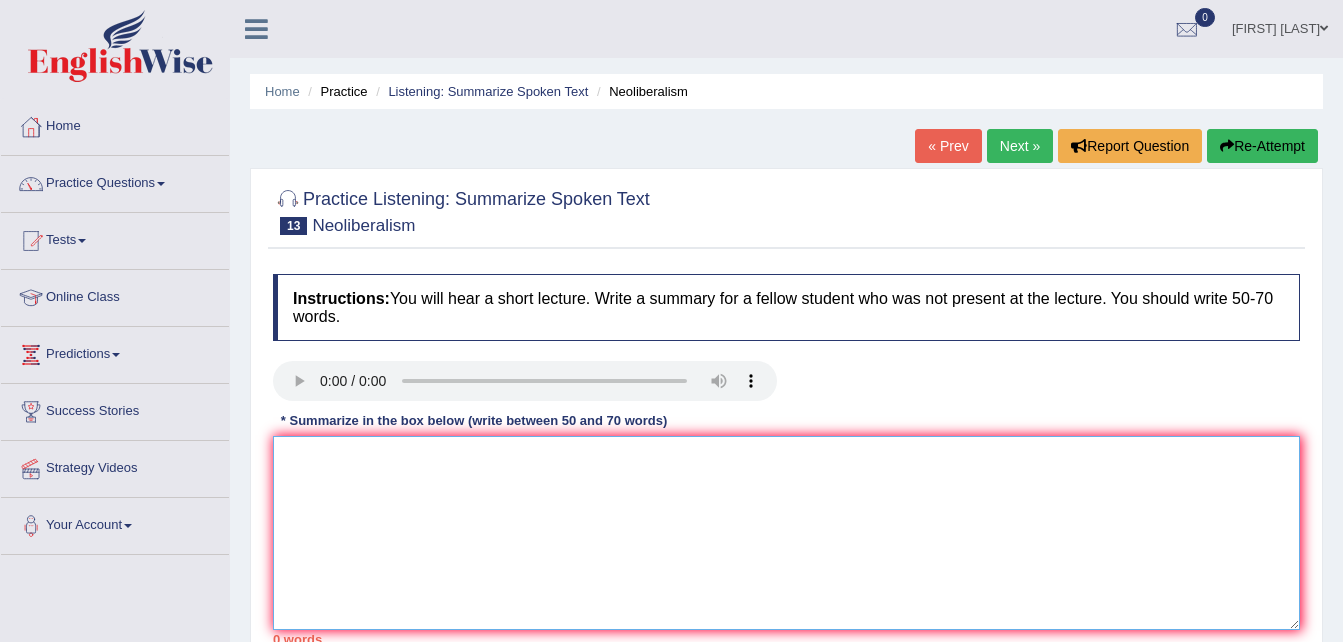 click at bounding box center (786, 533) 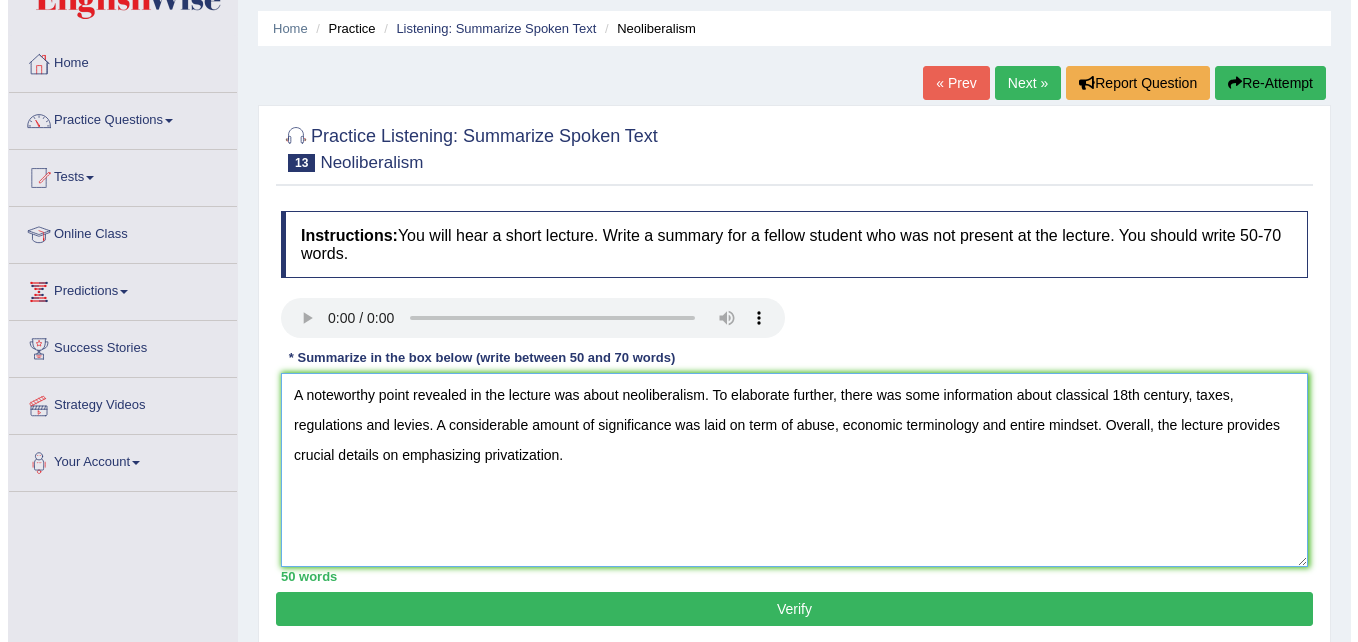 scroll, scrollTop: 86, scrollLeft: 0, axis: vertical 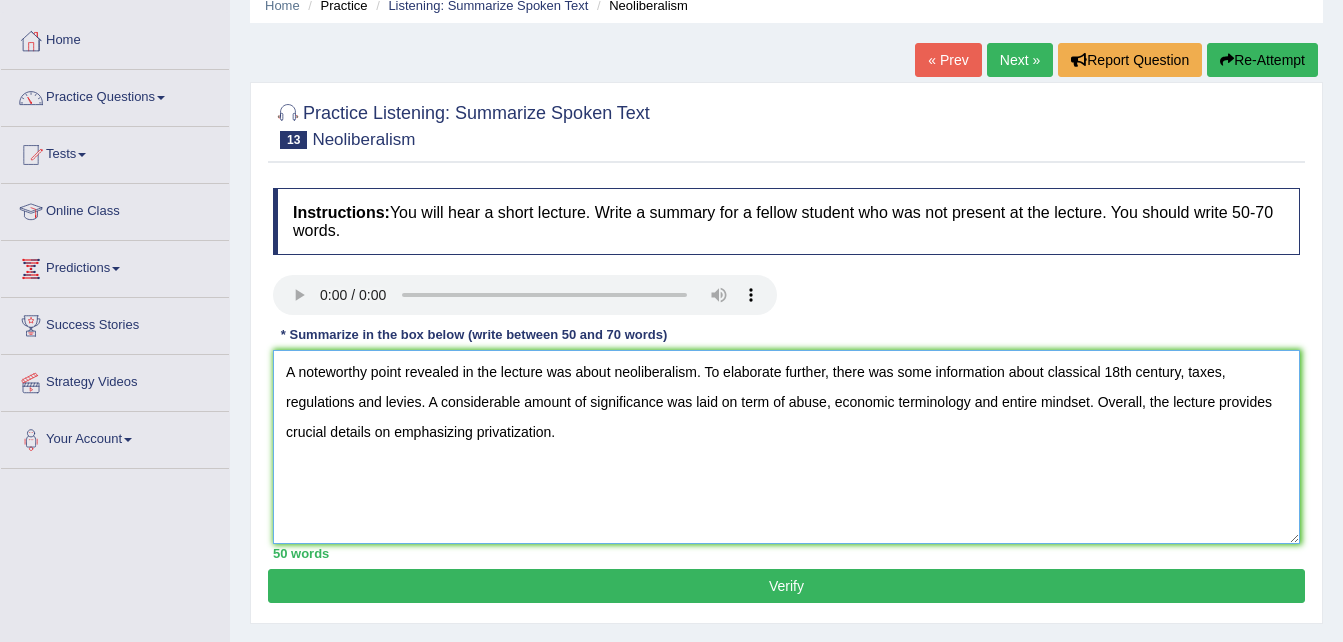 type on "A noteworthy point revealed in the lecture was about neoliberalism. To elaborate further, there was some information about classical 18th century, taxes, regulations and levies. A considerable amount of significance was laid on term of abuse, economic terminology and entire mindset. Overall, the lecture provides crucial details on emphasizing privatization." 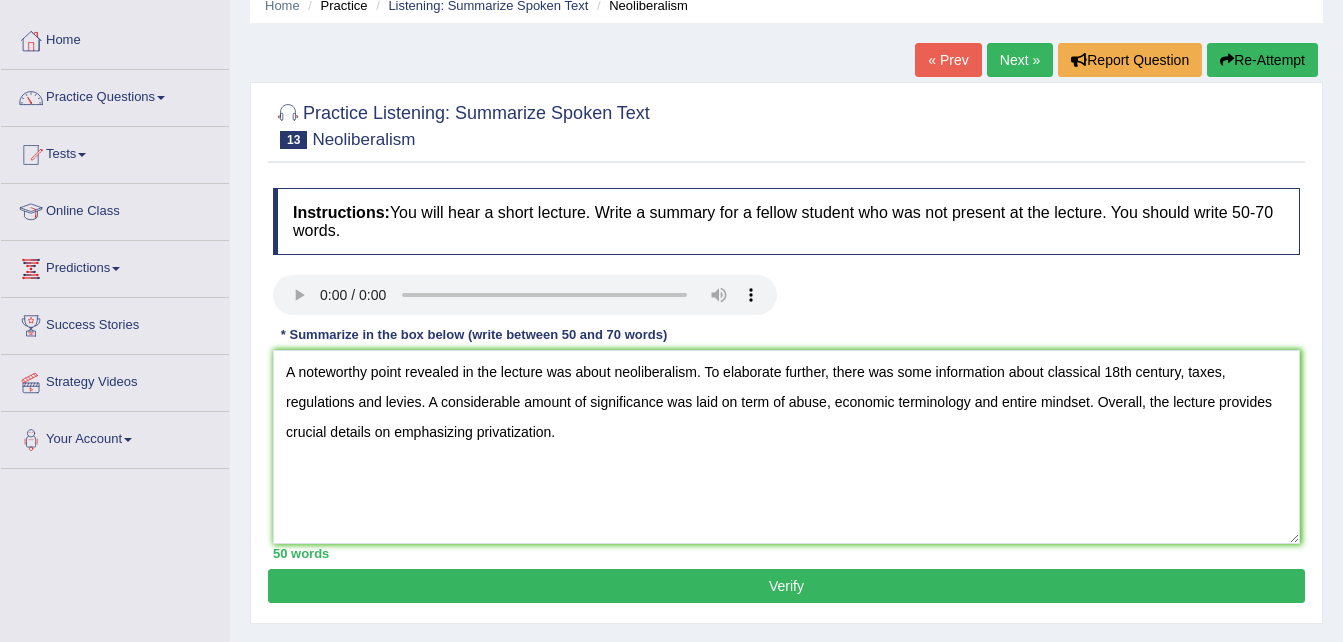 click on "Verify" at bounding box center (786, 586) 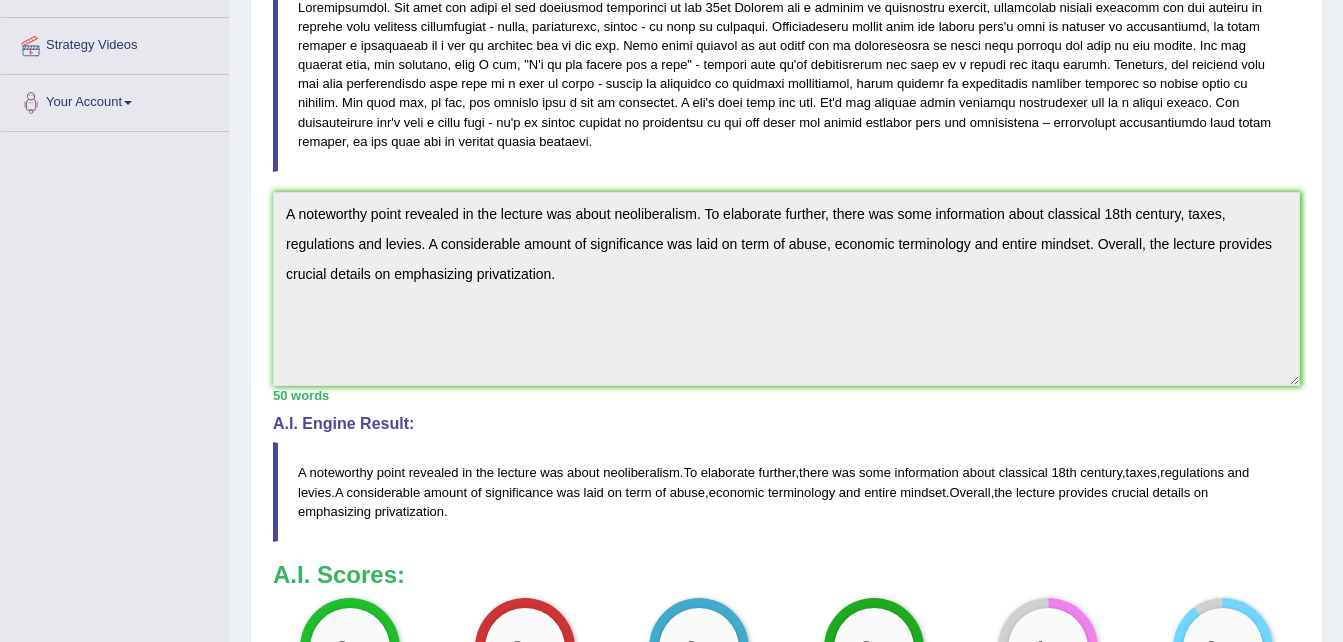 scroll, scrollTop: 421, scrollLeft: 0, axis: vertical 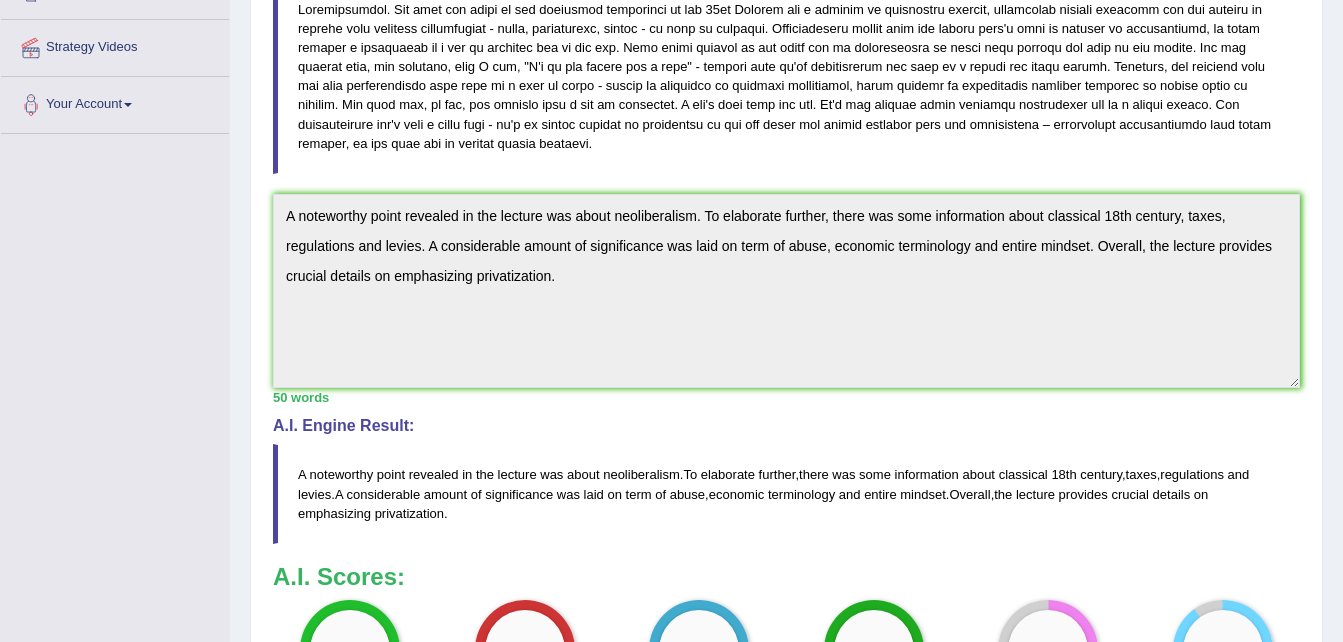 click on "Instructions:  You will hear a short lecture. Write a summary for a fellow student who was not present at the lecture. You should write 50-70 words.
Transcript: Recorded Answer: * Summarize in the box below (write between 50 and 70 words) A noteworthy point revealed in the lecture was about neoliberalism. To elaborate further, there was some information about classical 18th century, taxes, regulations and levies. A considerable amount of significance was laid on term of abuse, economic terminology and entire mindset. Overall, the lecture provides crucial details on emphasizing privatization. 50 words Written Keywords: — A.I. Engine Result: A   noteworthy   point   revealed   in   the   lecture   was   about   neoliberalism .  To   elaborate   further ,  there   was   some   information   about   classical   18th   century ,  taxes ,  regulations   and   levies .  A   considerable   amount   of   significance   was   laid   on   term   of   abuse ,  economic   terminology   and   entire   .  ," at bounding box center [786, 289] 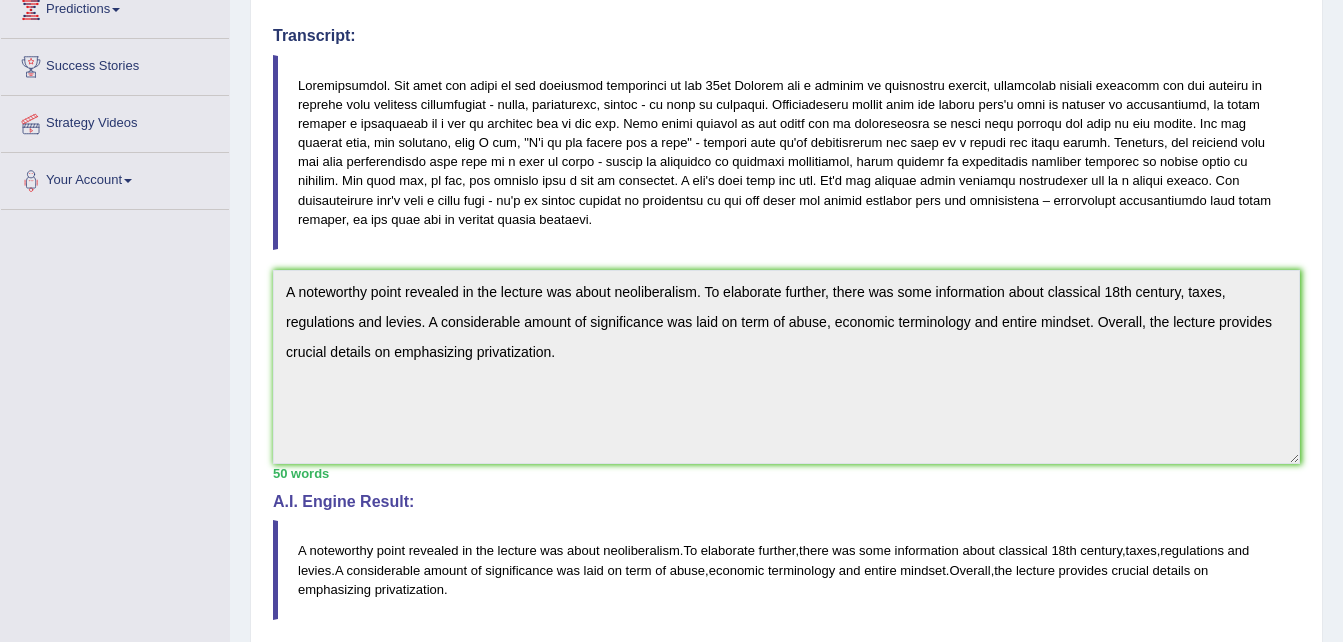 scroll, scrollTop: 0, scrollLeft: 0, axis: both 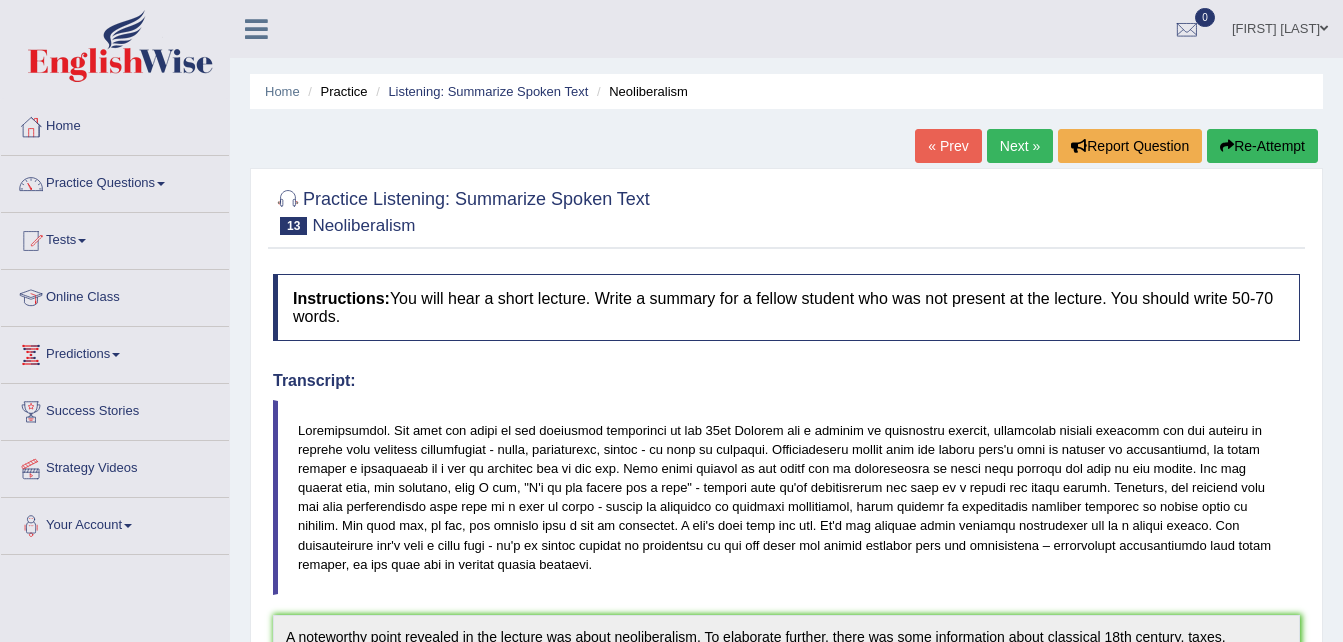 click on "Re-Attempt" at bounding box center (1262, 146) 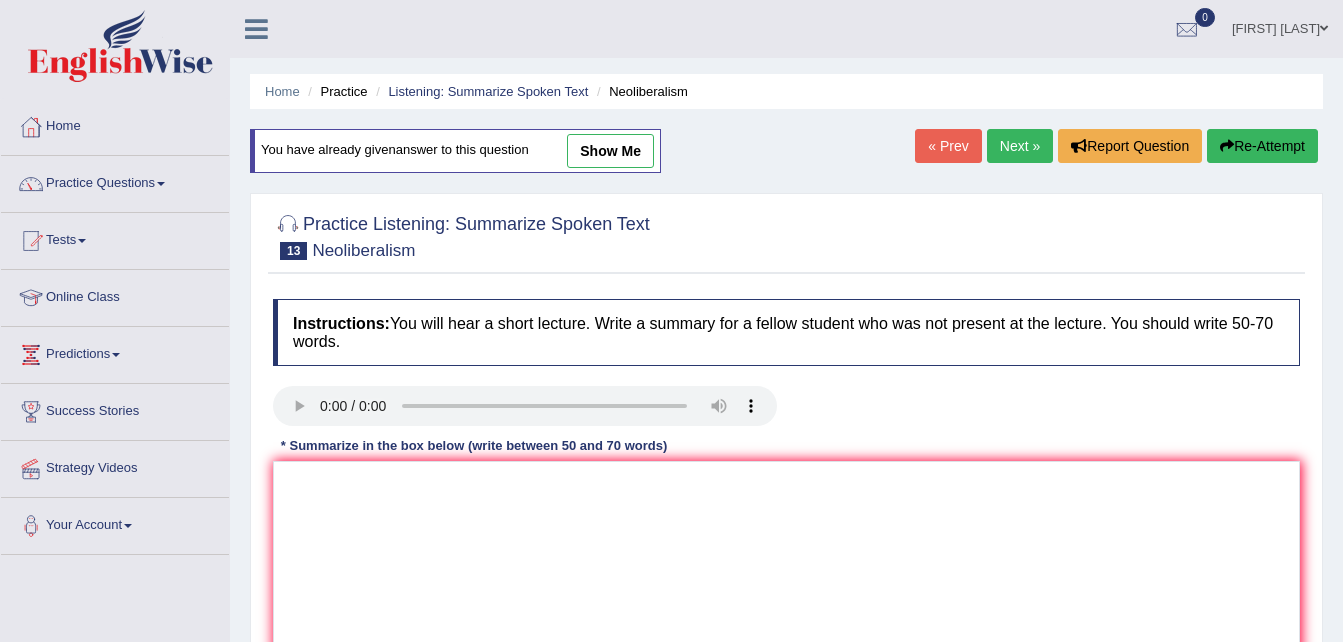 scroll, scrollTop: 0, scrollLeft: 0, axis: both 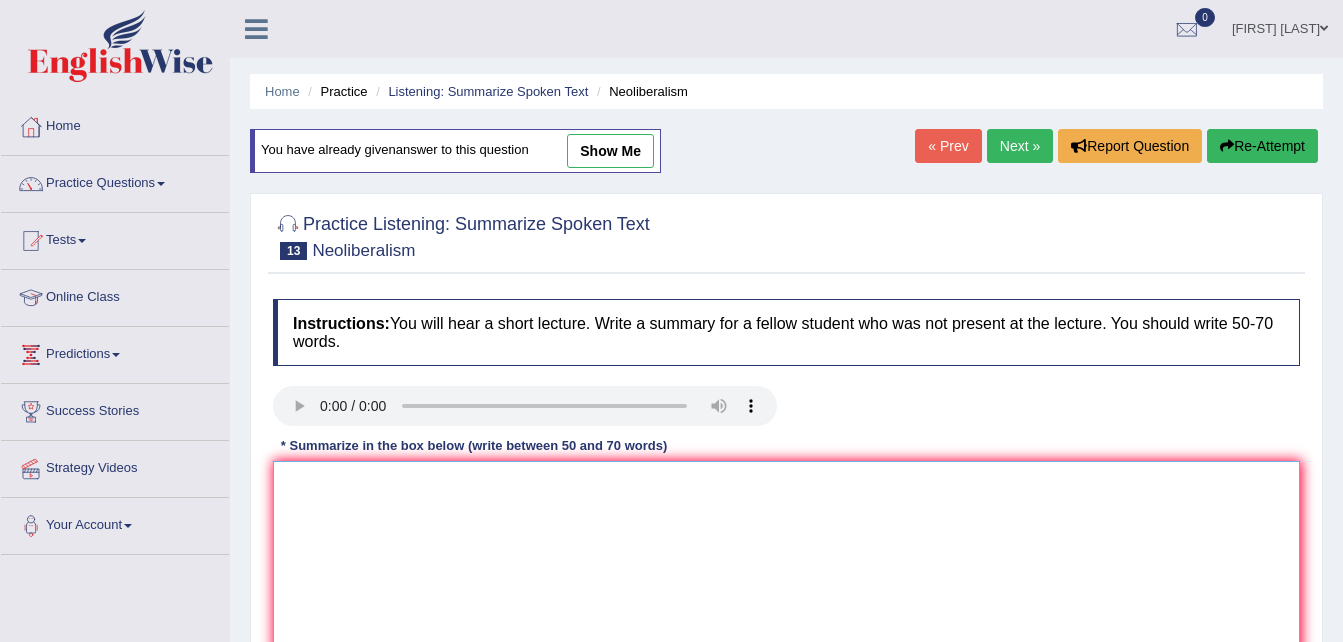 click at bounding box center (786, 558) 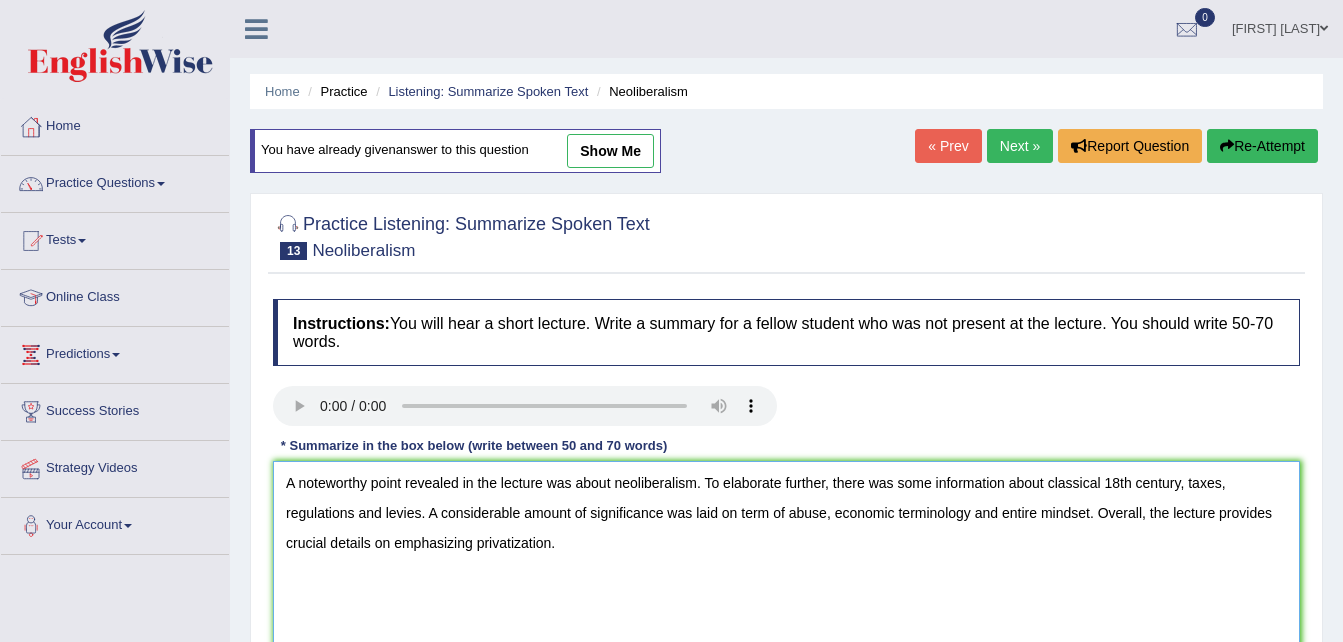 drag, startPoint x: 832, startPoint y: 517, endPoint x: 744, endPoint y: 526, distance: 88.45903 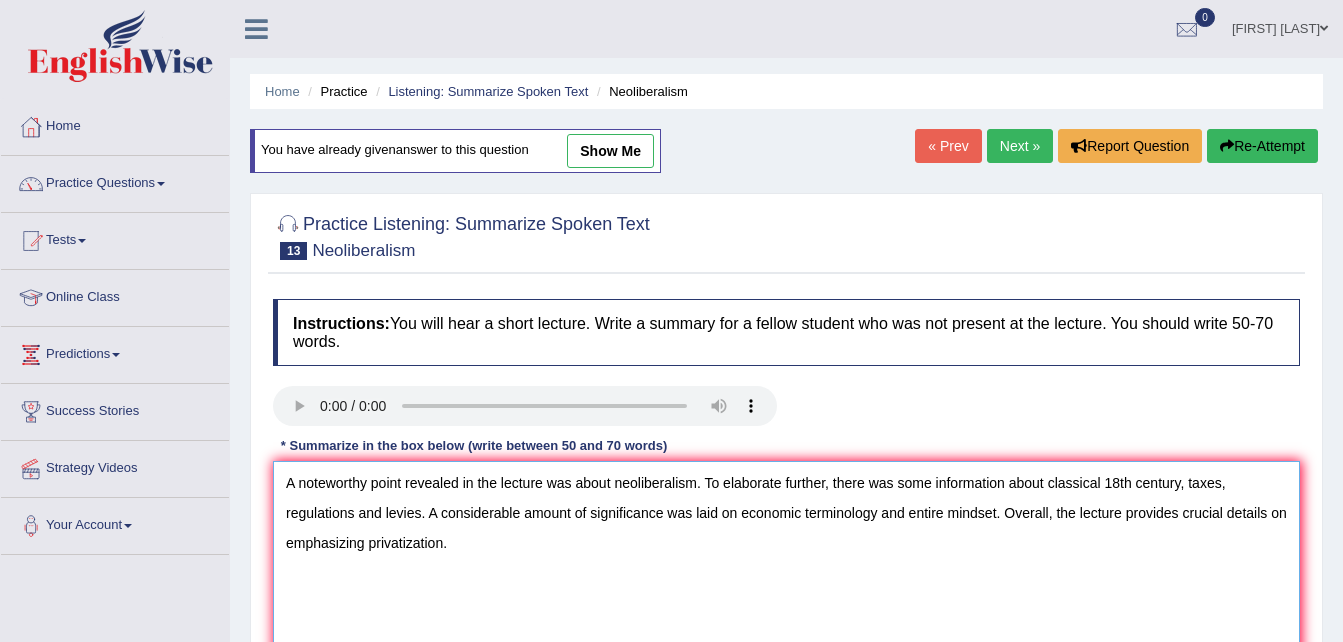 click on "A noteworthy point revealed in the lecture was about neoliberalism. To elaborate further, there was some information about classical 18th century, taxes, regulations and levies. A considerable amount of significance was laid on economic terminology and entire mindset. Overall, the lecture provides crucial details on emphasizing privatization." at bounding box center [786, 558] 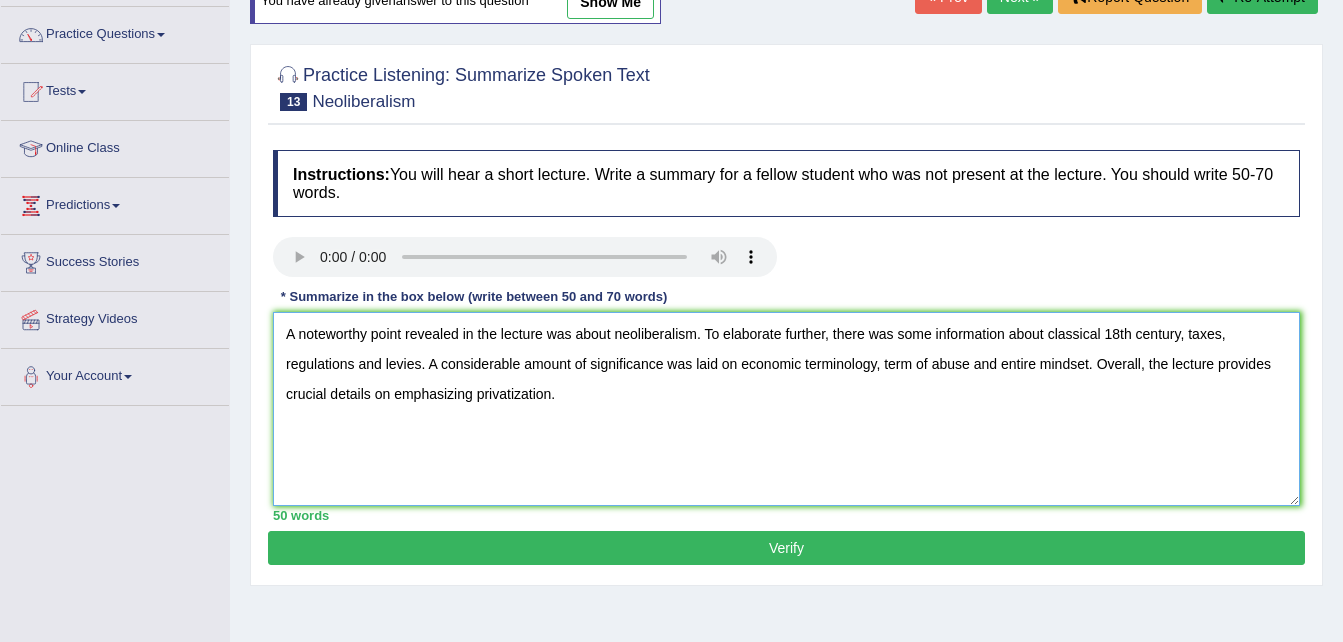 scroll, scrollTop: 155, scrollLeft: 0, axis: vertical 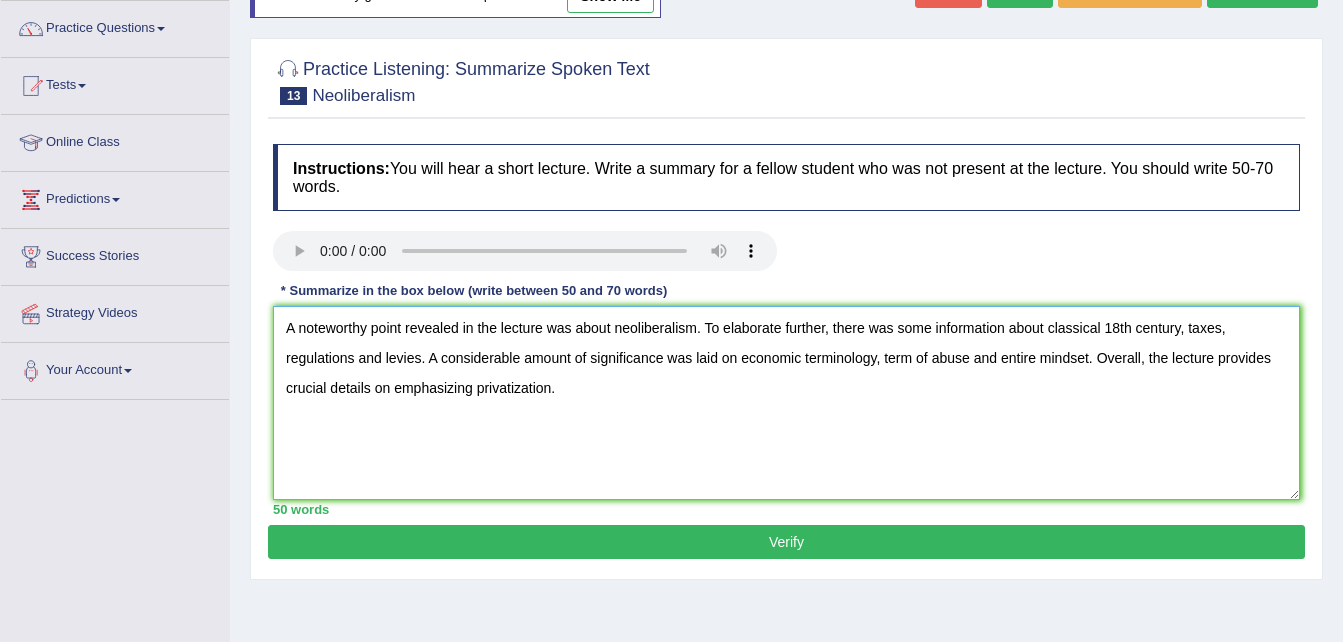 type on "A noteworthy point revealed in the lecture was about neoliberalism. To elaborate further, there was some information about classical 18th century, taxes, regulations and levies. A considerable amount of significance was laid on economic terminology, term of abuse and entire mindset. Overall, the lecture provides crucial details on emphasizing privatization." 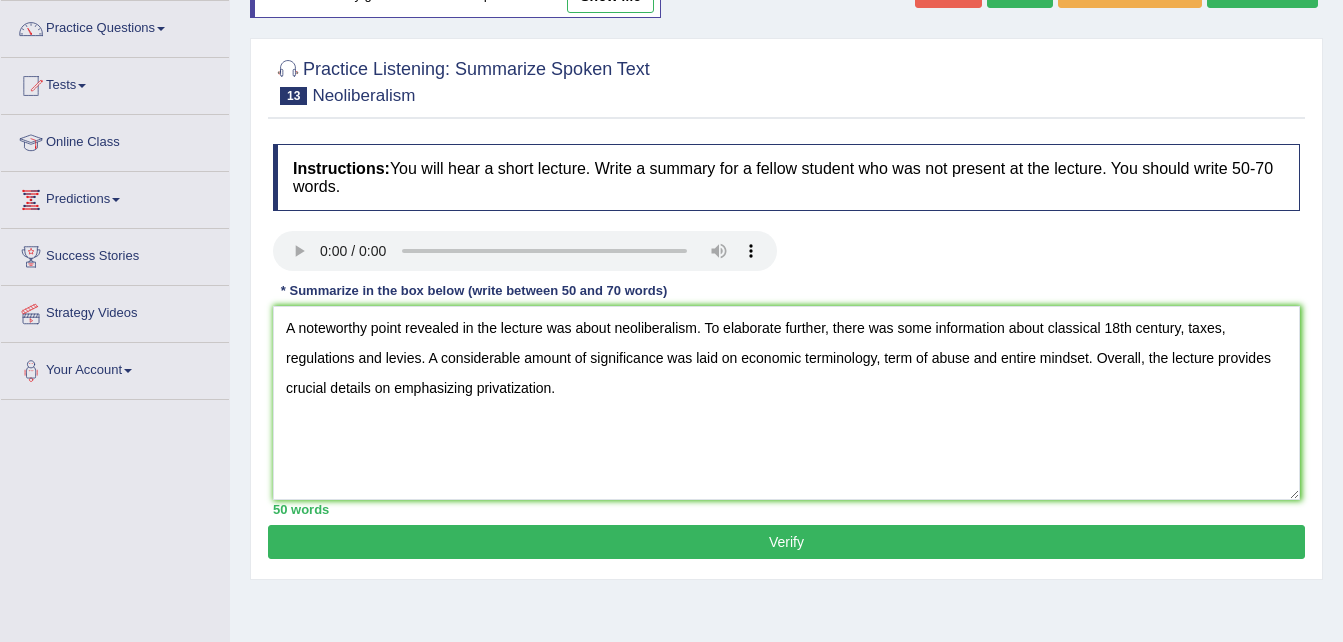 click on "Verify" at bounding box center [786, 542] 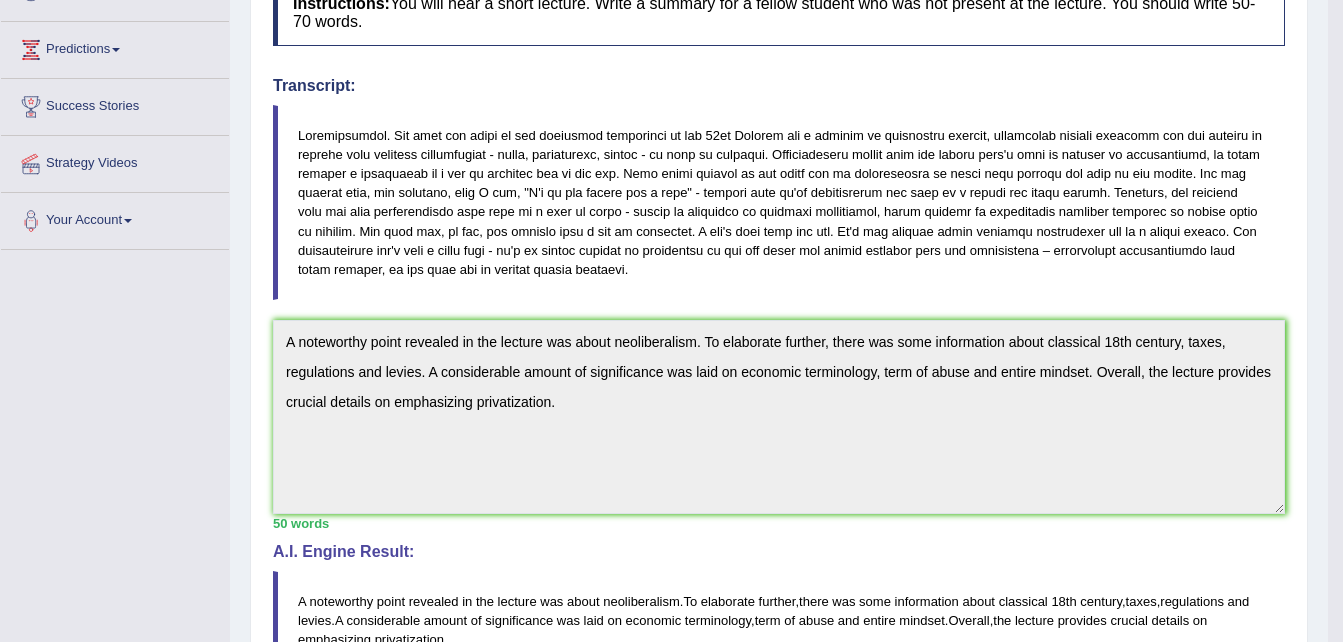 scroll, scrollTop: 515, scrollLeft: 0, axis: vertical 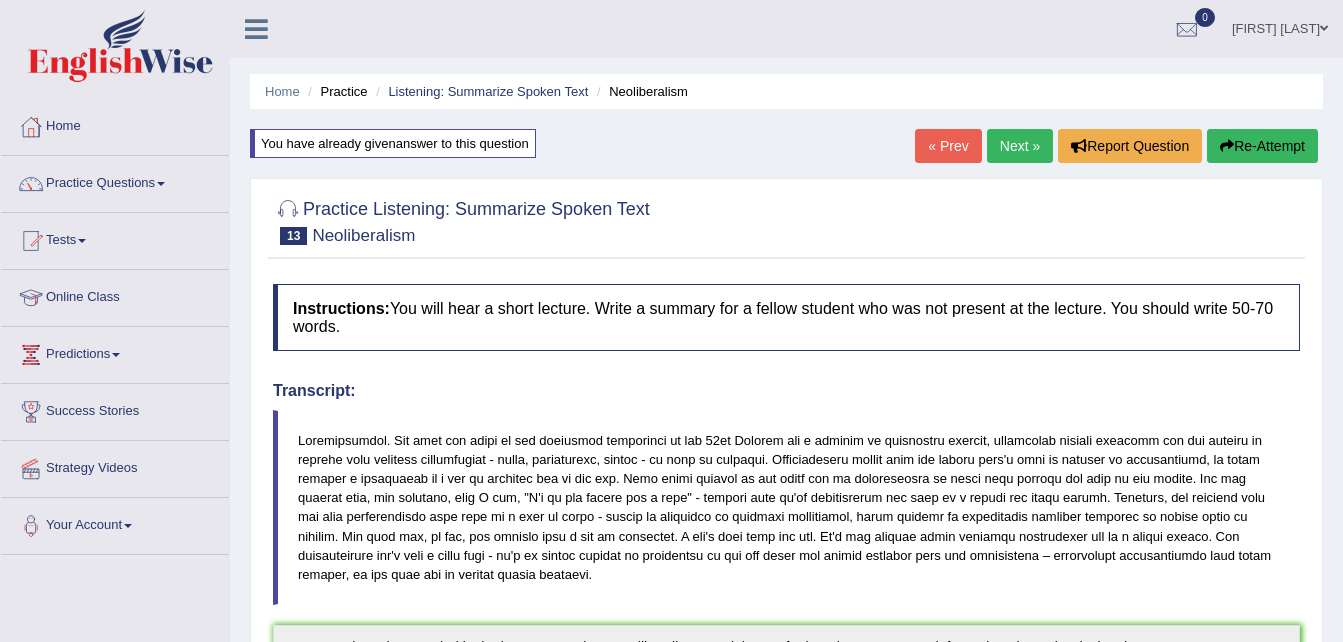 click on "Next »" at bounding box center [1020, 146] 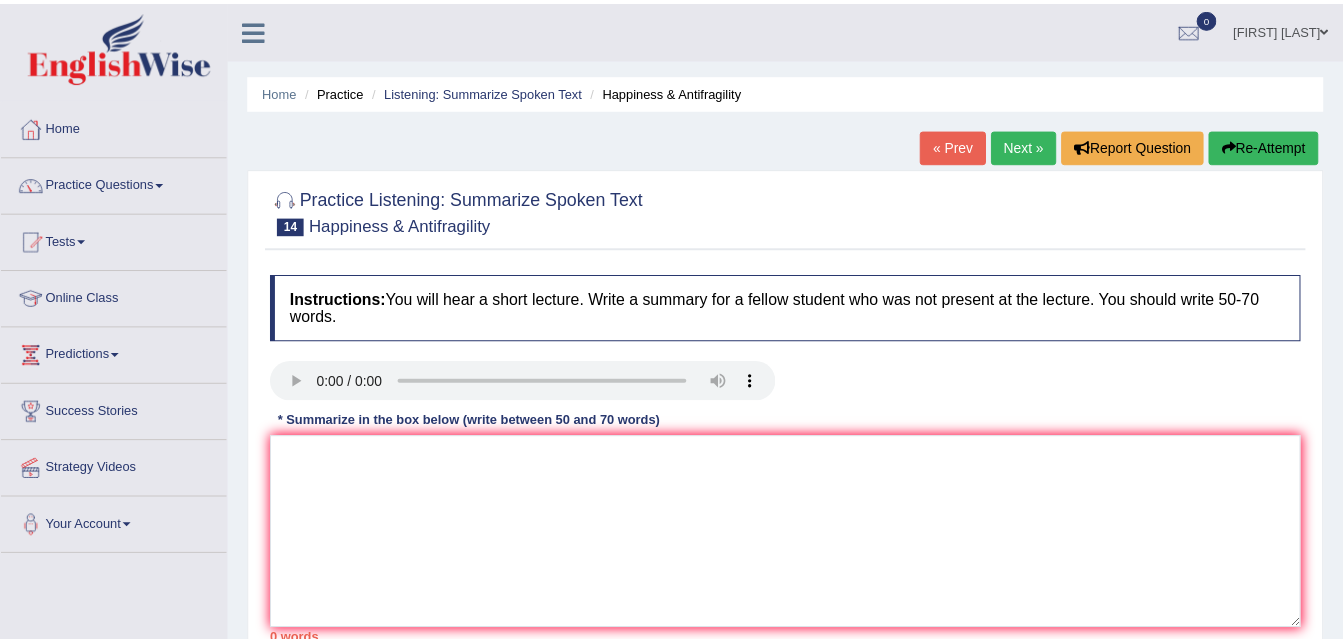 scroll, scrollTop: 0, scrollLeft: 0, axis: both 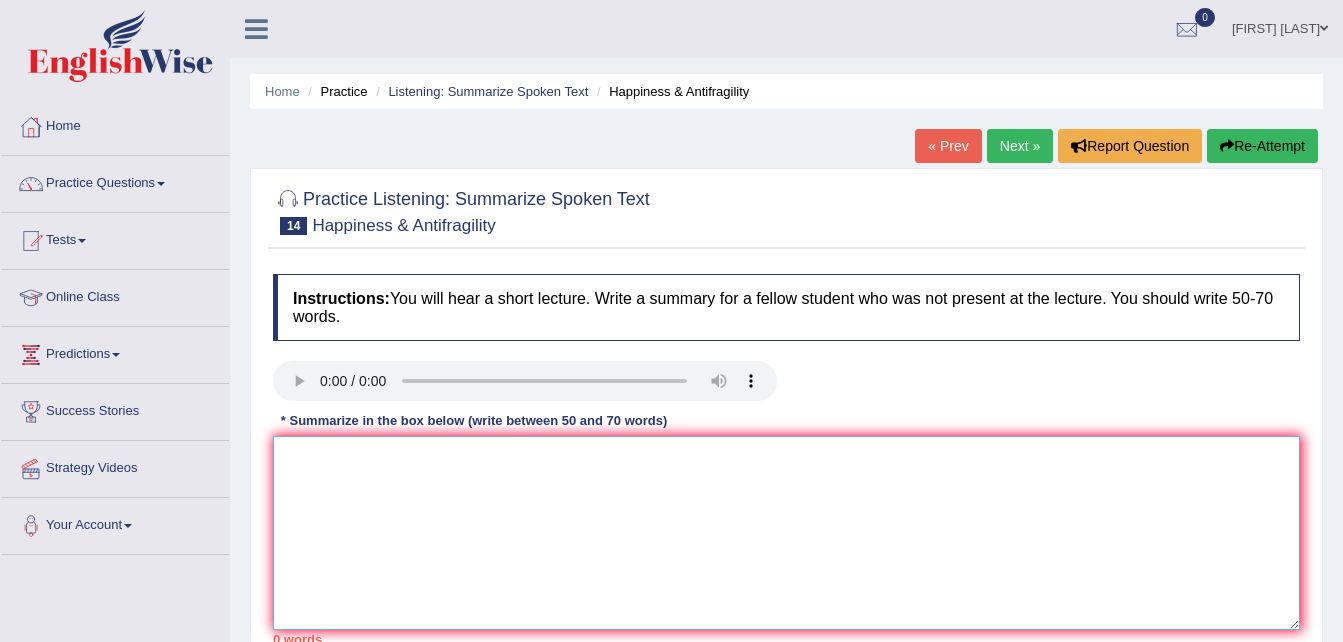 click at bounding box center [786, 533] 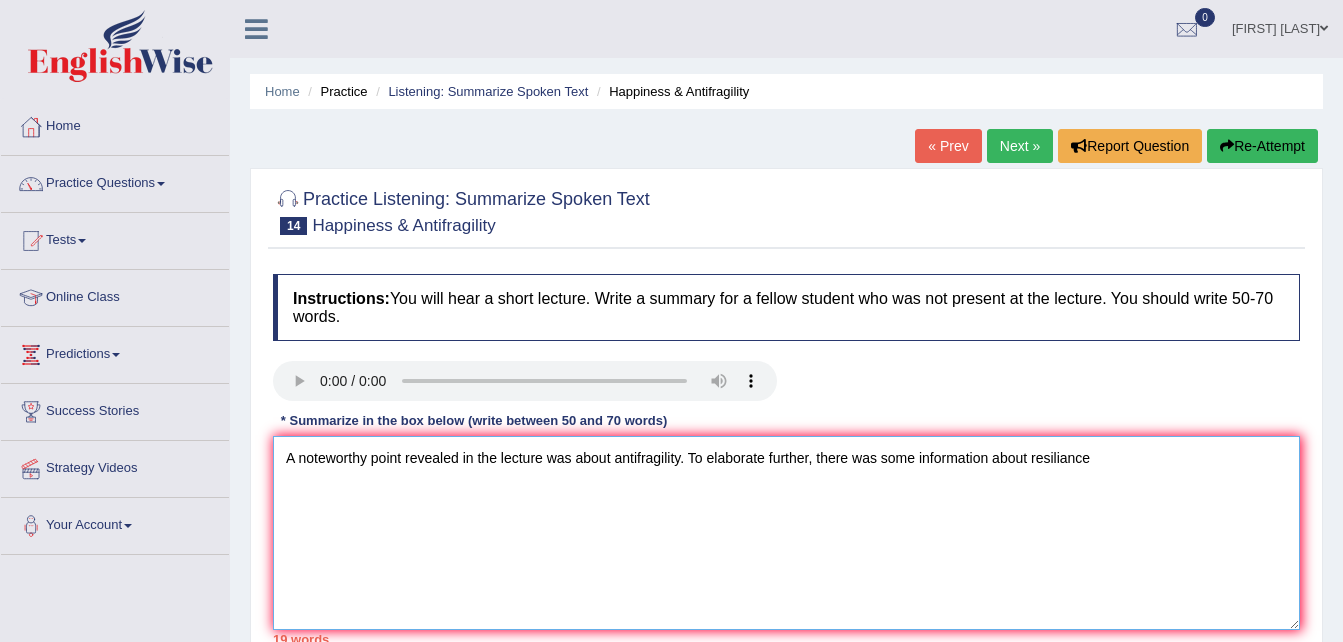 click on "A noteworthy point revealed in the lecture was about antifragility. To elaborate further, there was some information about resiliance" at bounding box center [786, 533] 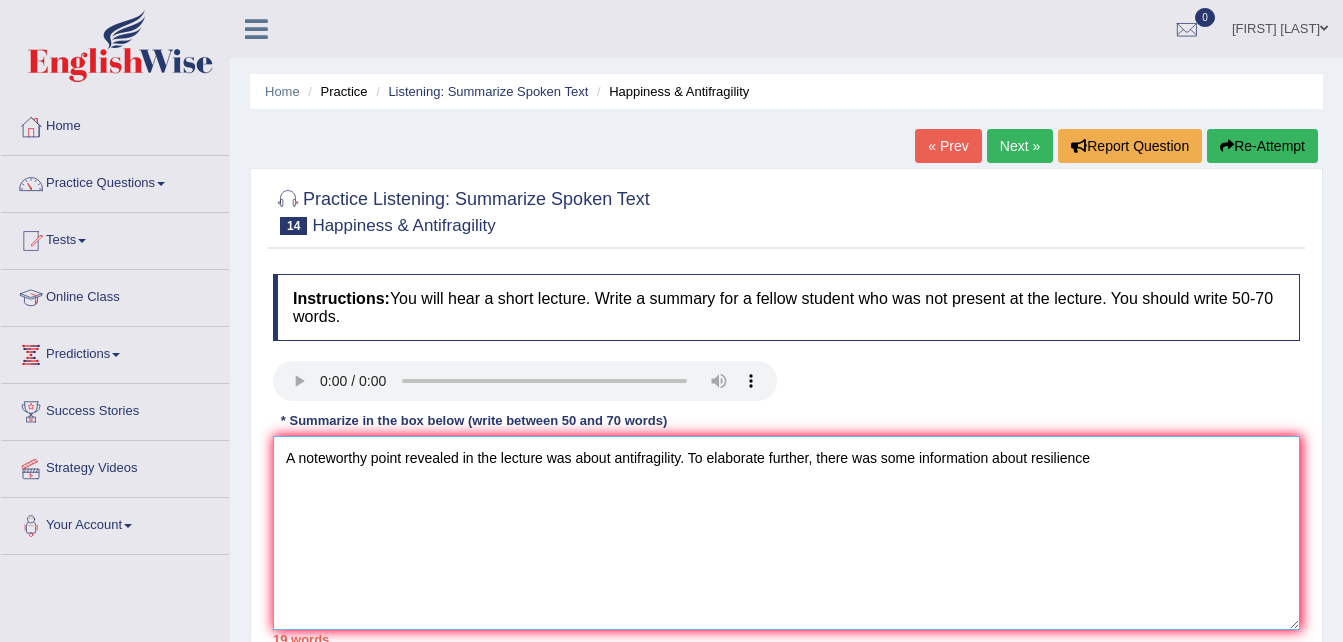 click on "A noteworthy point revealed in the lecture was about antifragility. To elaborate further, there was some information about resilience" at bounding box center [786, 533] 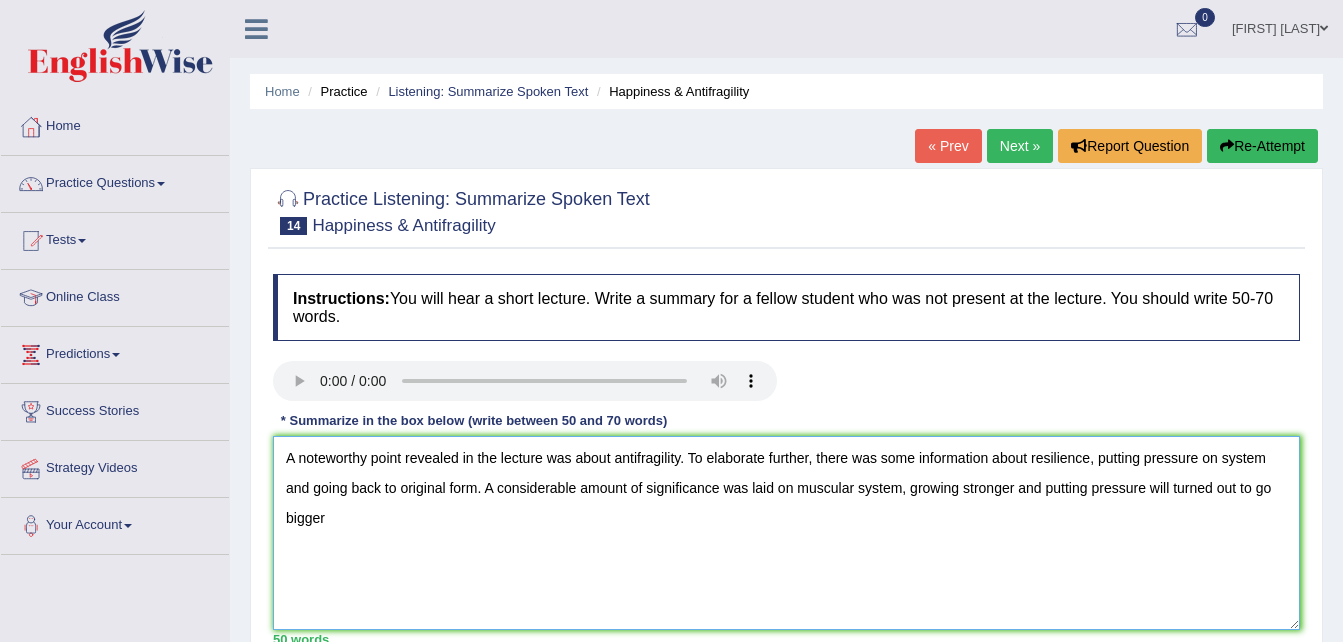 click on "A noteworthy point revealed in the lecture was about antifragility. To elaborate further, there was some information about resilience, putting pressure on system and going back to original form. A considerable amount of significance was laid on muscular system, growing stronger and putting pressure will turned out to go bigger" at bounding box center [786, 533] 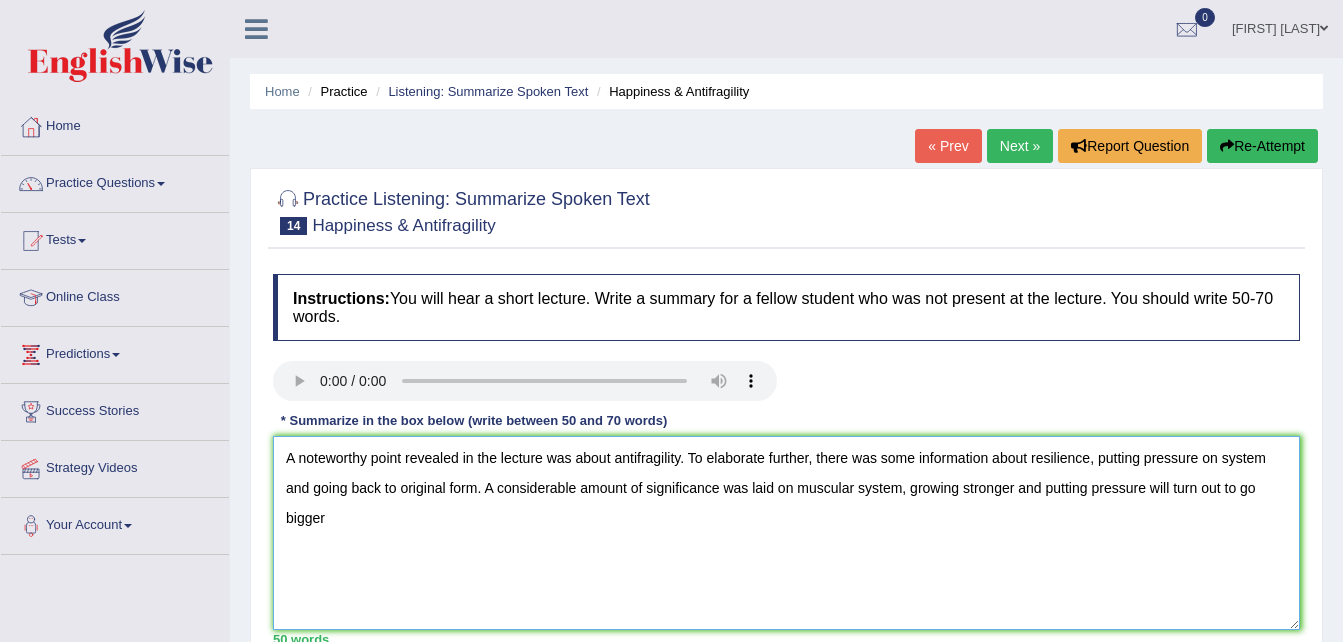 click on "A noteworthy point revealed in the lecture was about antifragility. To elaborate further, there was some information about resilience, putting pressure on system and going back to original form. A considerable amount of significance was laid on muscular system, growing stronger and putting pressure will turn out to go bigger" at bounding box center (786, 533) 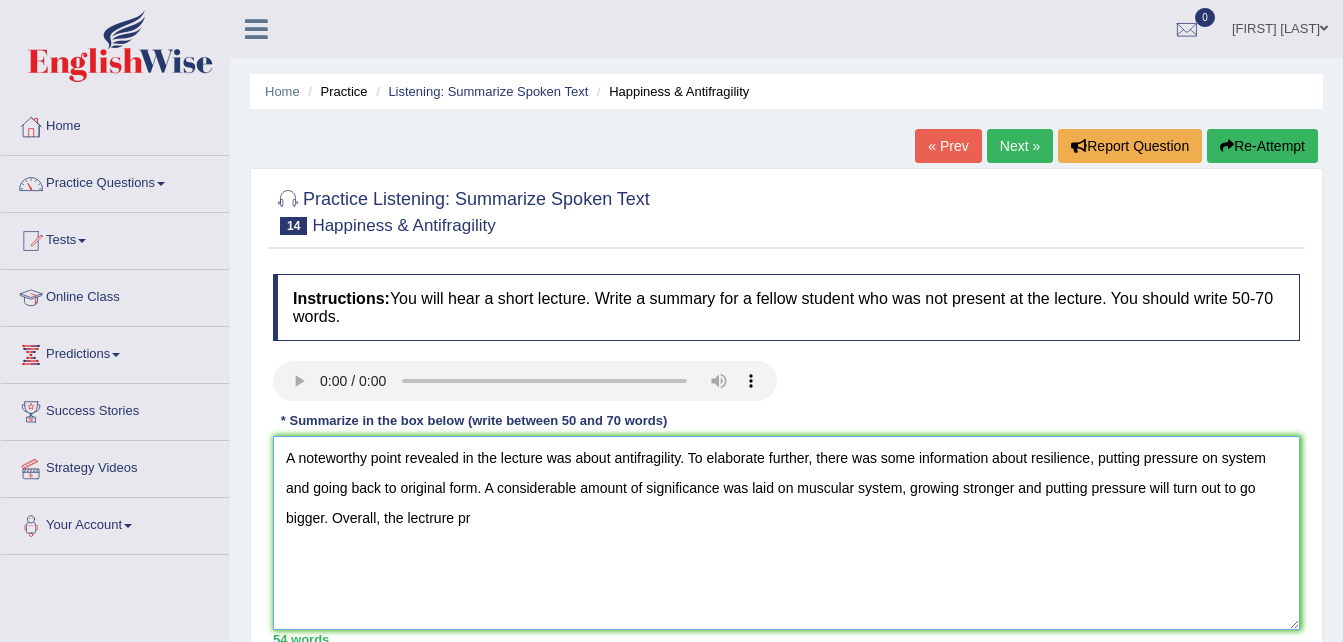 click on "A noteworthy point revealed in the lecture was about antifragility. To elaborate further, there was some information about resilience, putting pressure on system and going back to original form. A considerable amount of significance was laid on muscular system, growing stronger and putting pressure will turn out to go bigger. Overall, the lectrure pr" at bounding box center [786, 533] 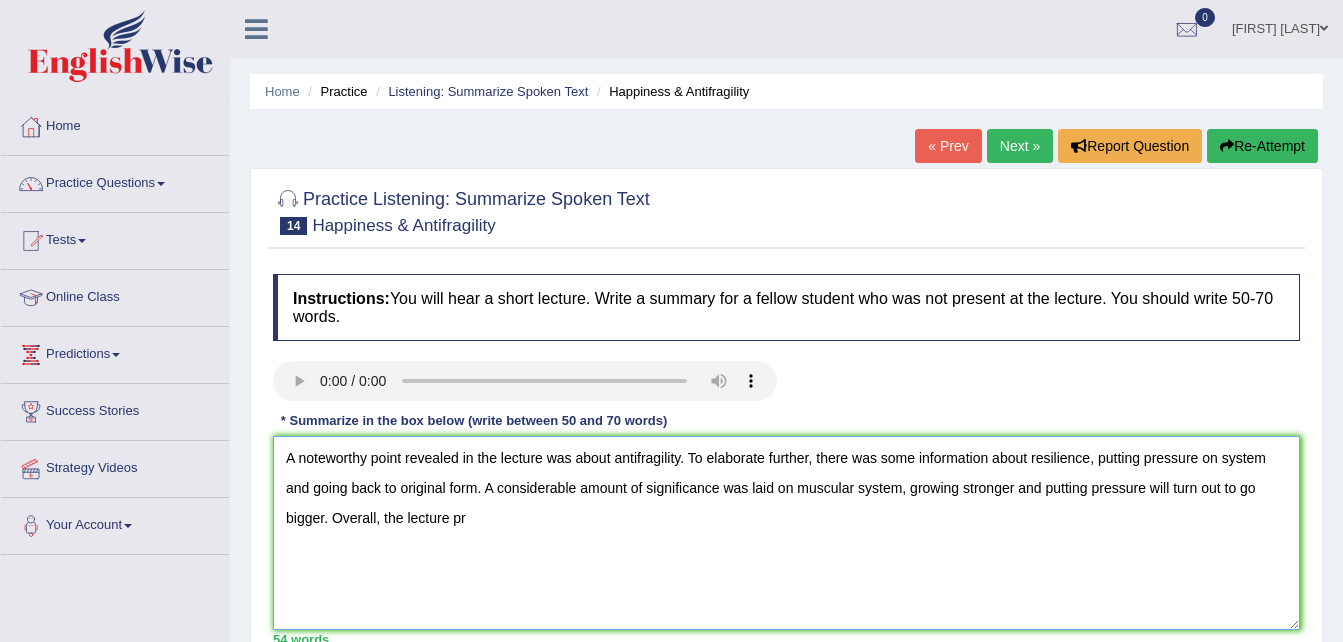 click on "A noteworthy point revealed in the lecture was about antifragility. To elaborate further, there was some information about resilience, putting pressure on system and going back to original form. A considerable amount of significance was laid on muscular system, growing stronger and putting pressure will turn out to go bigger. Overall, the lecture pr" at bounding box center [786, 533] 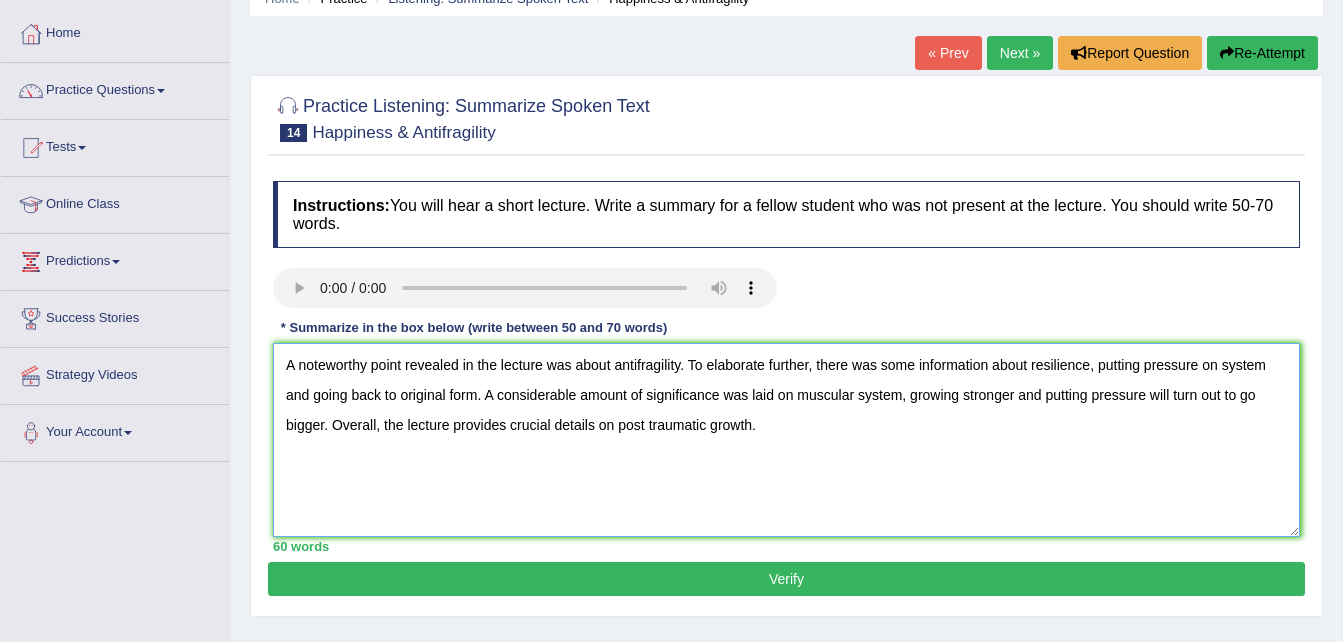 scroll, scrollTop: 118, scrollLeft: 0, axis: vertical 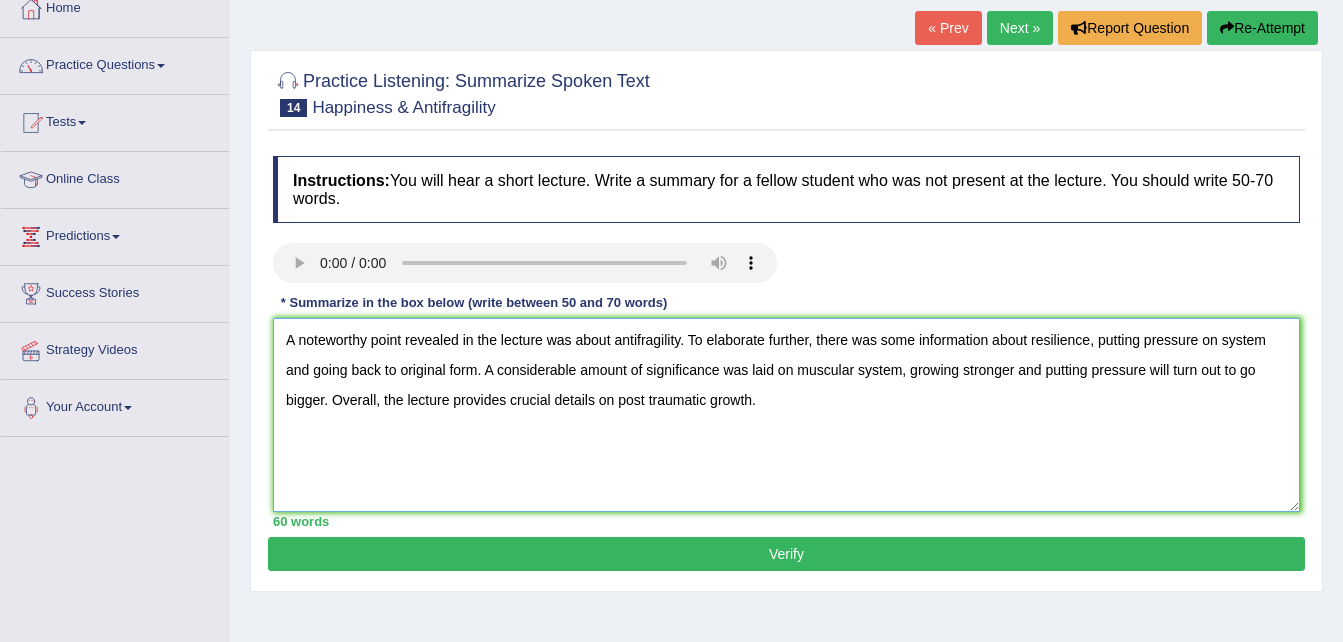 type on "A noteworthy point revealed in the lecture was about antifragility. To elaborate further, there was some information about resilience, putting pressure on system and going back to original form. A considerable amount of significance was laid on muscular system, growing stronger and putting pressure will turn out to go bigger. Overall, the lecture provides crucial details on post traumatic growth." 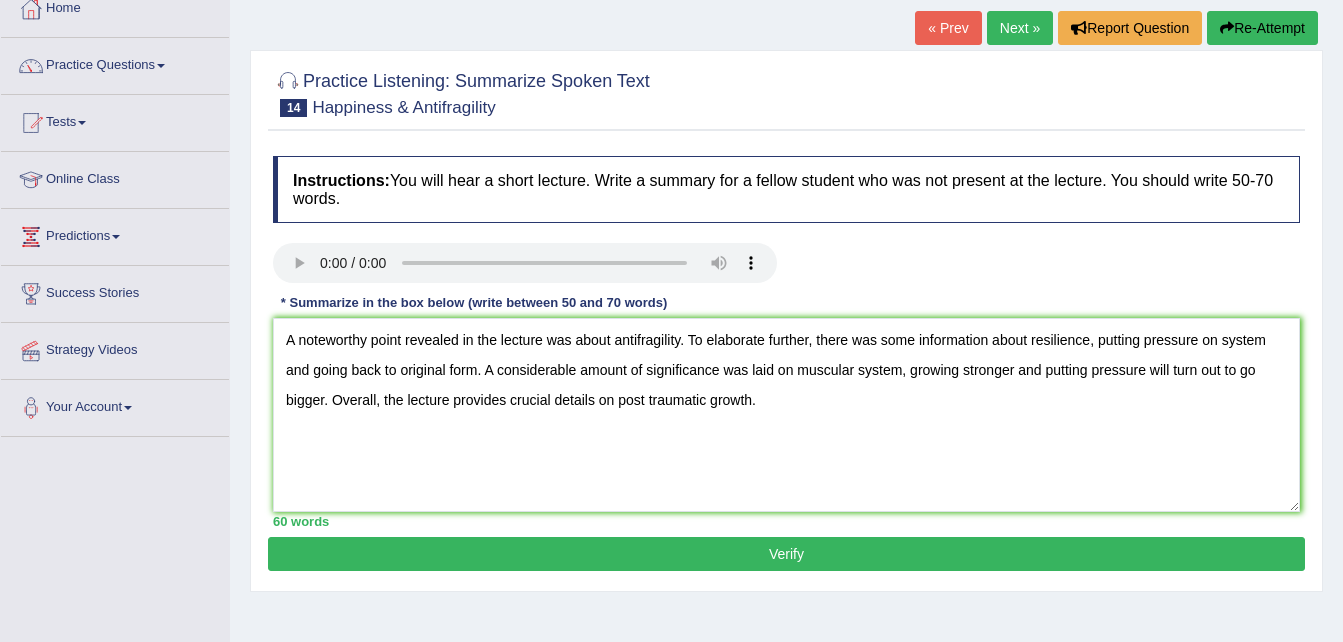 click on "Verify" at bounding box center (786, 554) 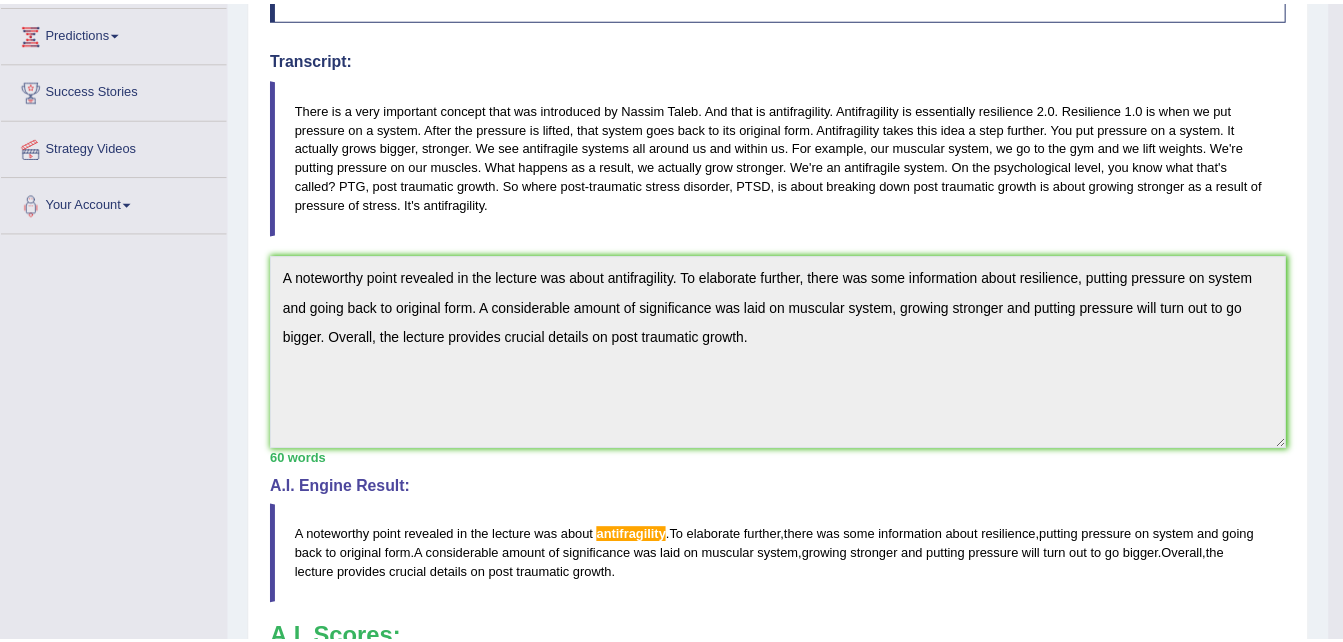 scroll, scrollTop: 358, scrollLeft: 0, axis: vertical 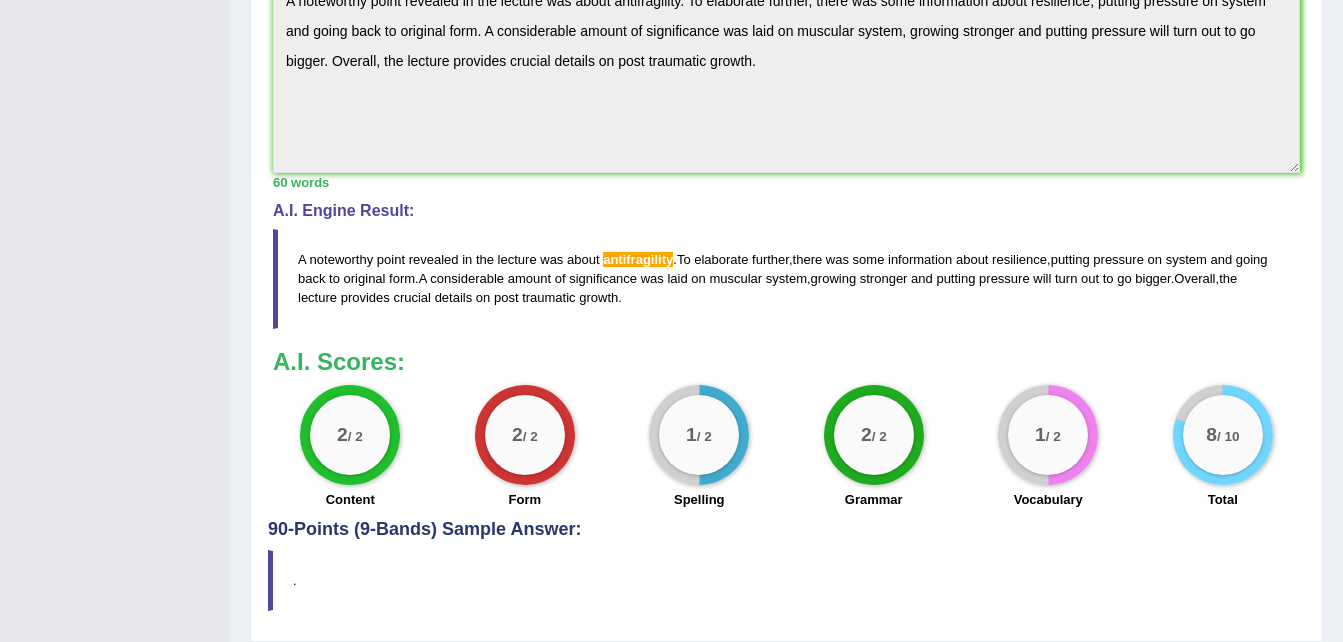 click on "antifragility" at bounding box center (638, 259) 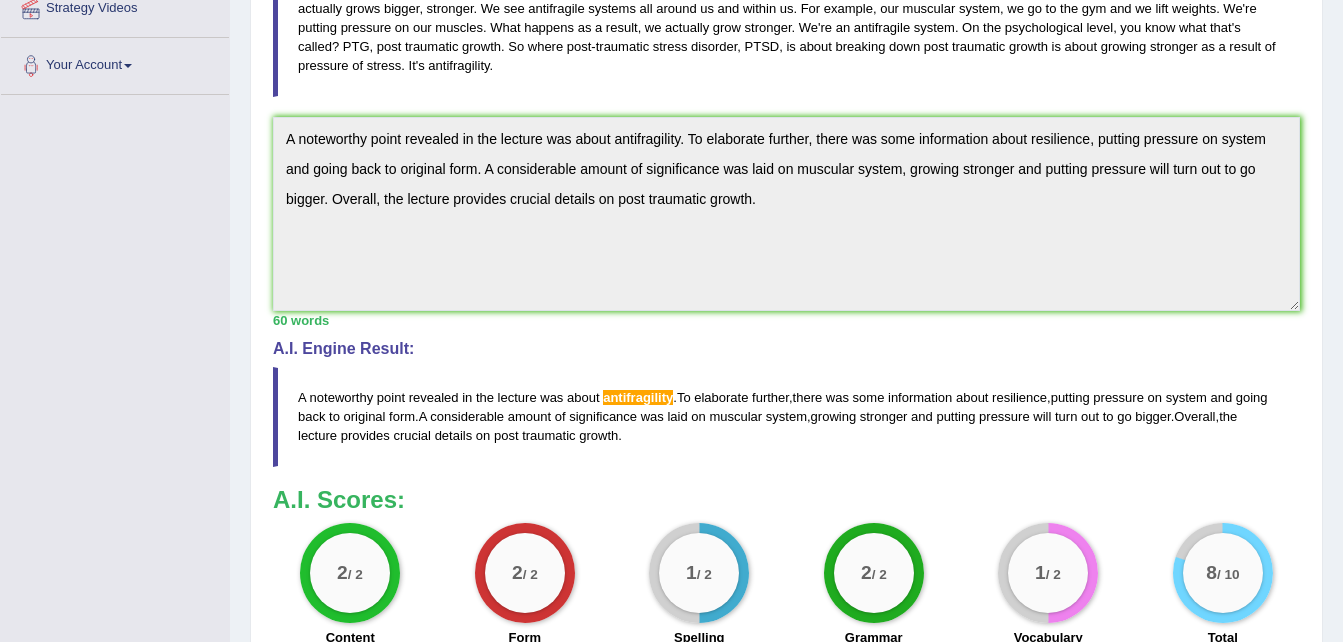 scroll, scrollTop: 480, scrollLeft: 0, axis: vertical 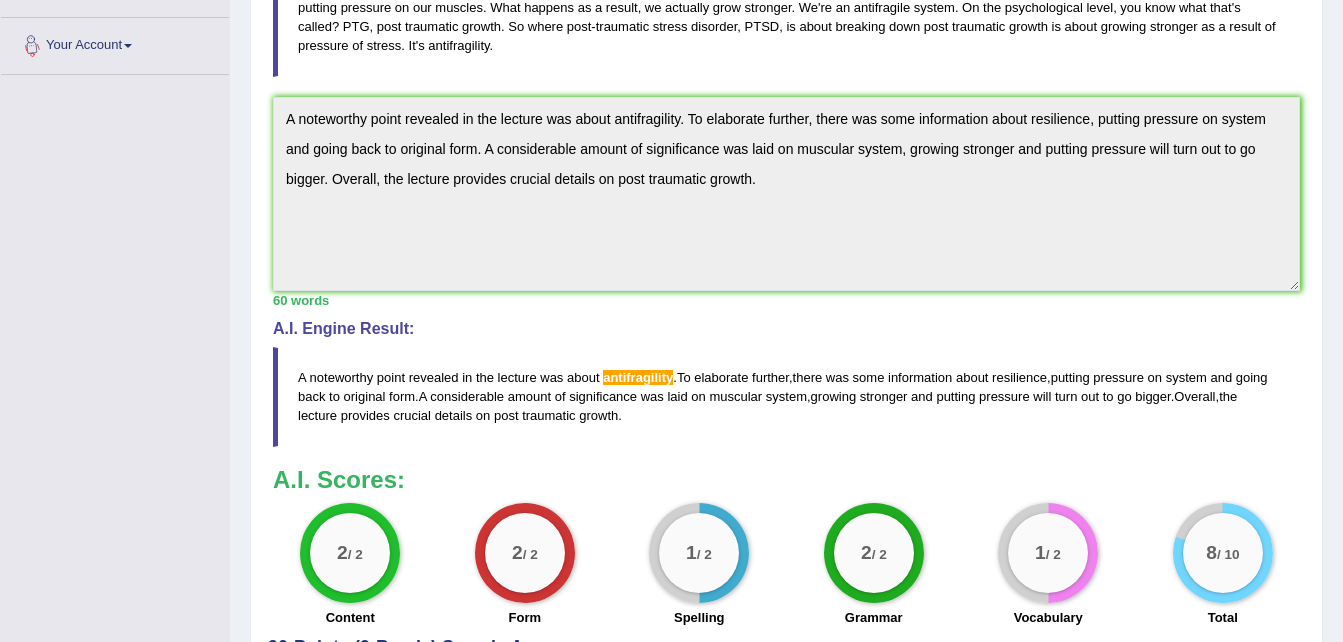 click on "Toggle navigation
Home
Practice Questions   Speaking Practice Read Aloud
Repeat Sentence
Describe Image
Re-tell Lecture
Answer Short Question
Summarize Group Discussion
Respond To A Situation
Writing Practice  Summarize Written Text
Write Essay
Reading Practice  Reading & Writing: Fill In The Blanks
Choose Multiple Answers
Re-order Paragraphs
Fill In The Blanks
Choose Single Answer
Listening Practice  Summarize Spoken Text
Highlight Incorrect Words
Highlight Correct Summary
Select Missing Word
Choose Single Answer
Choose Multiple Answers
Fill In The Blanks
Write From Dictation
Pronunciation
Tests  Take Practice Sectional Test
Take Mock Test" at bounding box center [671, 167] 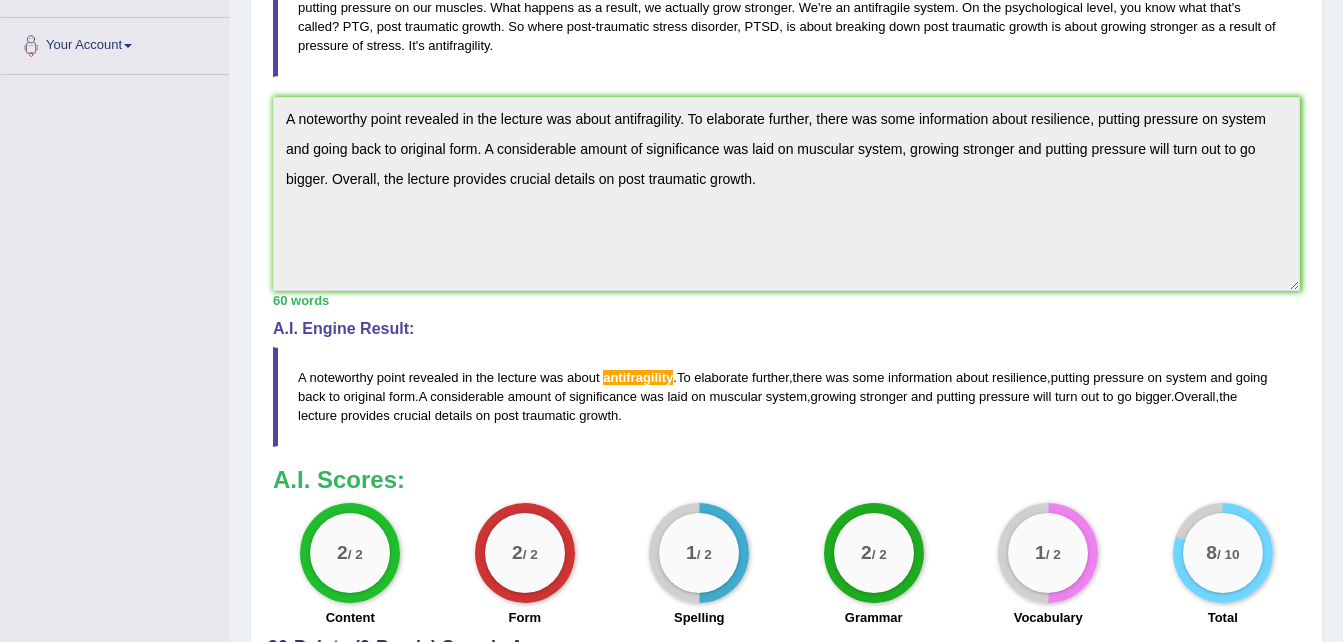 scroll, scrollTop: 95, scrollLeft: 0, axis: vertical 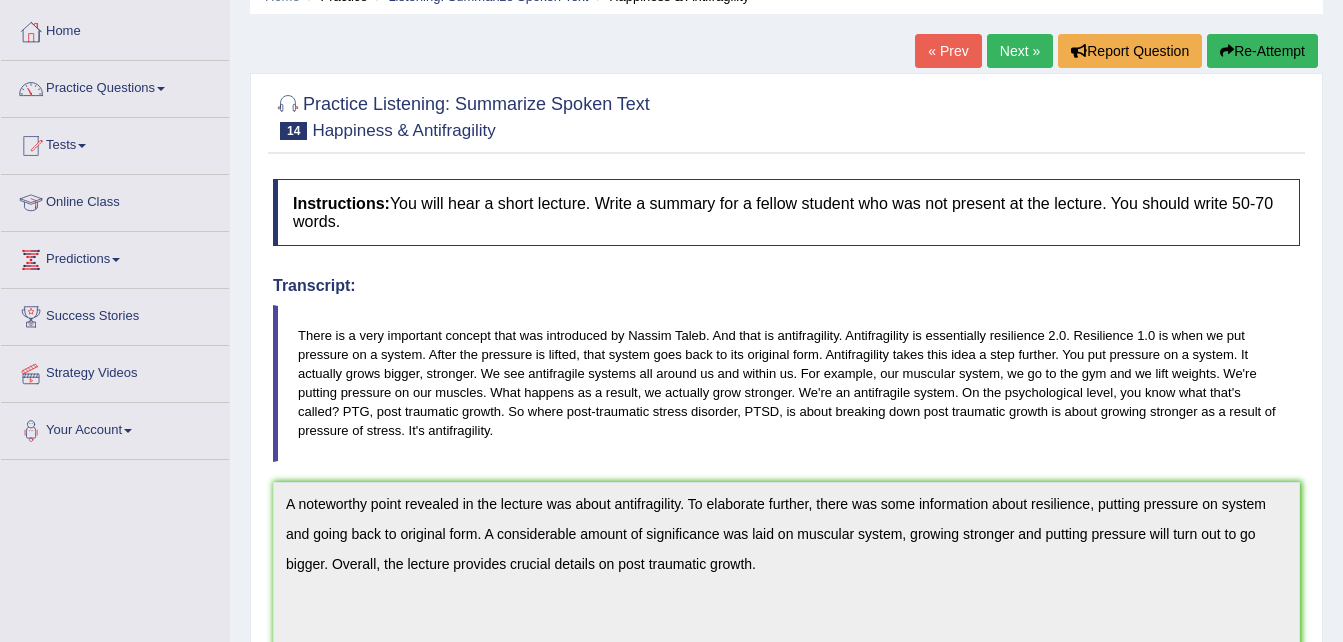 click on "Re-Attempt" at bounding box center [1262, 51] 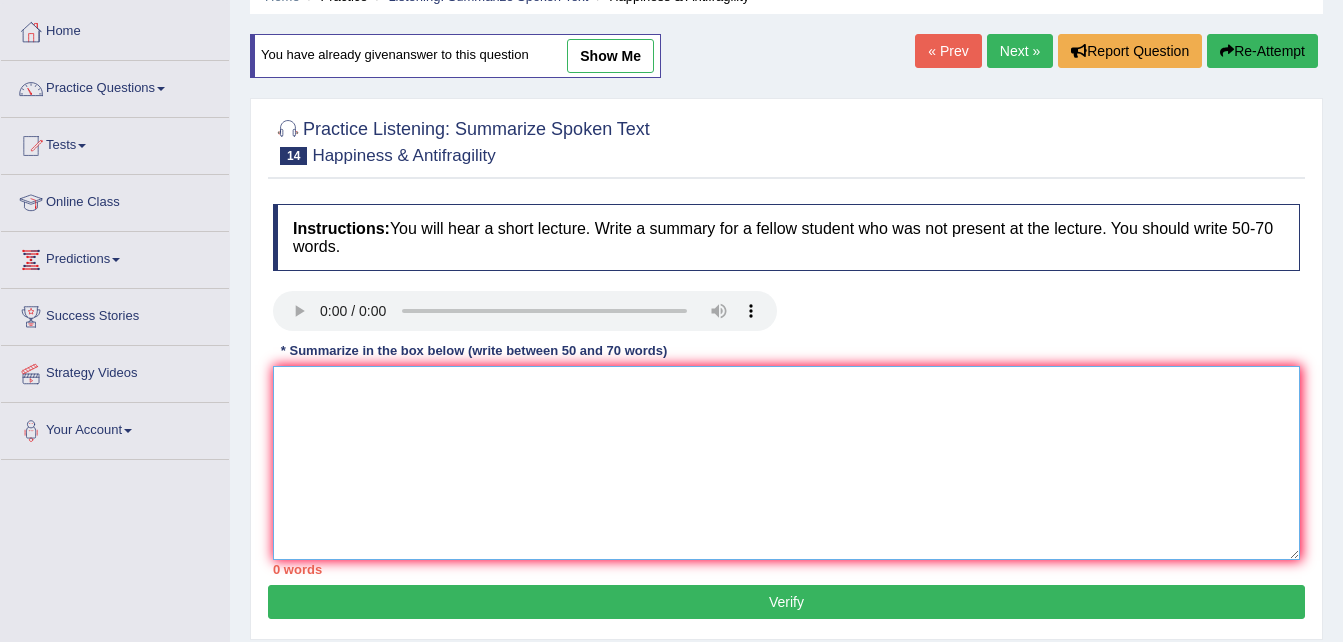 scroll, scrollTop: 0, scrollLeft: 0, axis: both 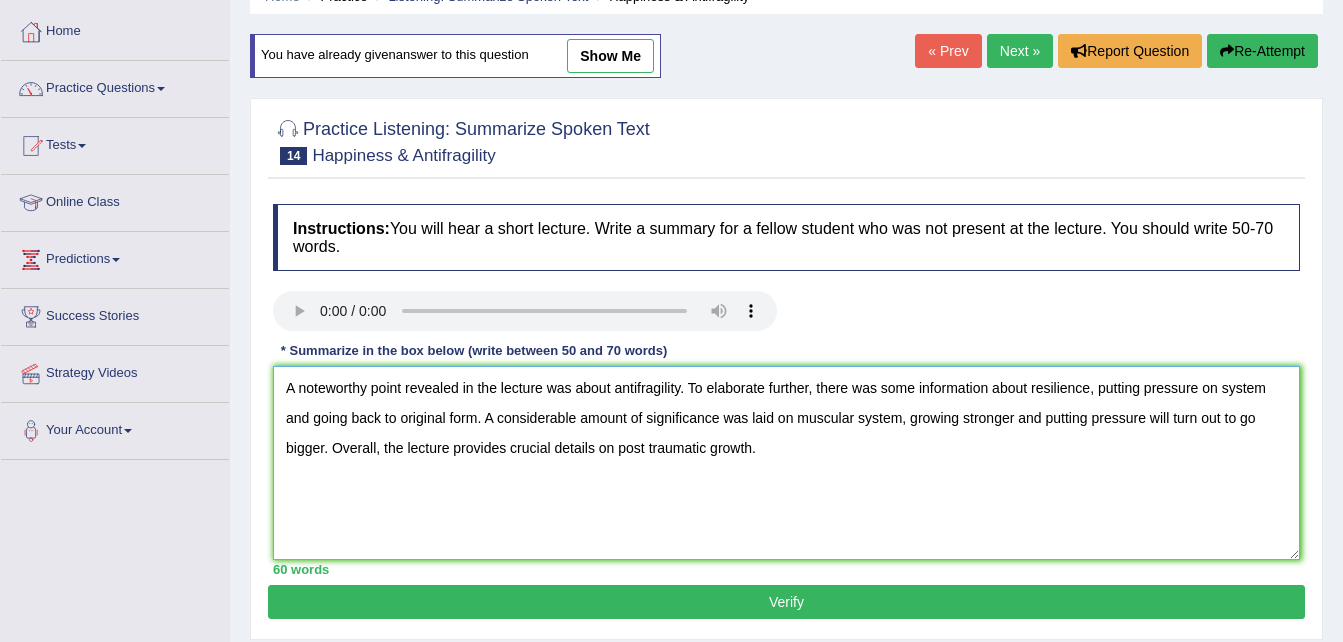 click on "A noteworthy point revealed in the lecture was about antifragility. To elaborate further, there was some information about resilience, putting pressure on system and going back to original form. A considerable amount of significance was laid on muscular system, growing stronger and putting pressure will turn out to go bigger. Overall, the lecture provides crucial details on post traumatic growth." at bounding box center (786, 463) 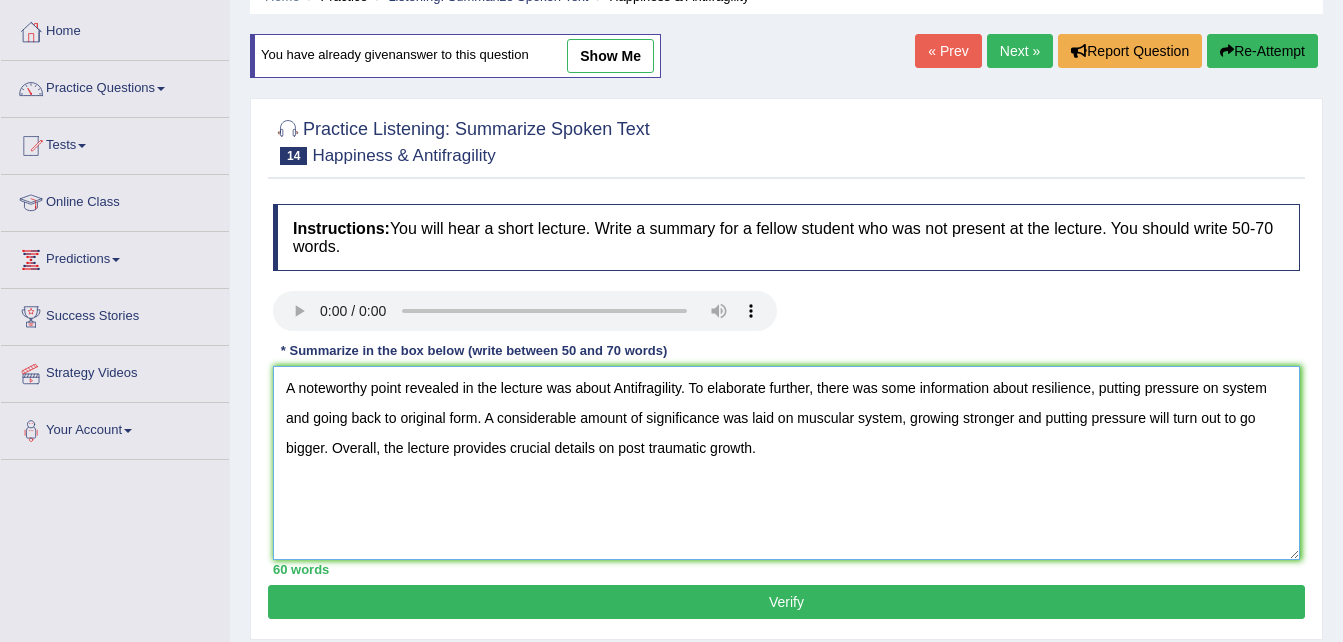 type on "A noteworthy point revealed in the lecture was about Antifragility. To elaborate further, there was some information about resilience, putting pressure on system and going back to original form. A considerable amount of significance was laid on muscular system, growing stronger and putting pressure will turn out to go bigger. Overall, the lecture provides crucial details on post traumatic growth." 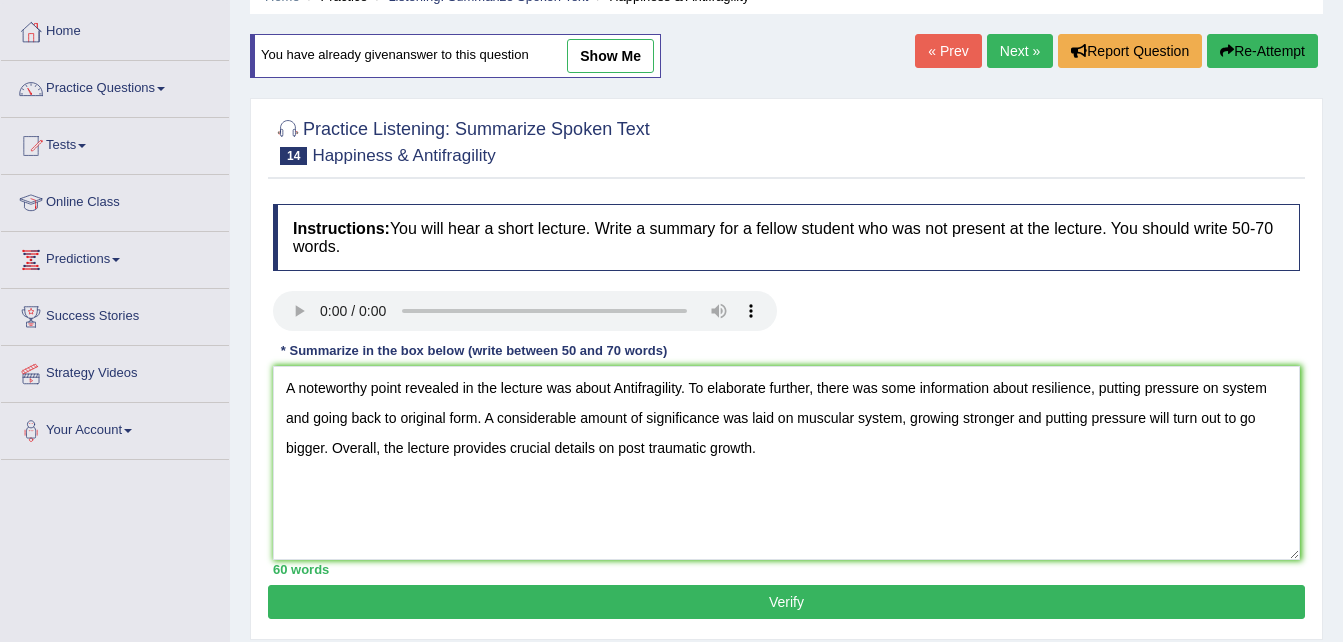 click on "Verify" at bounding box center (786, 602) 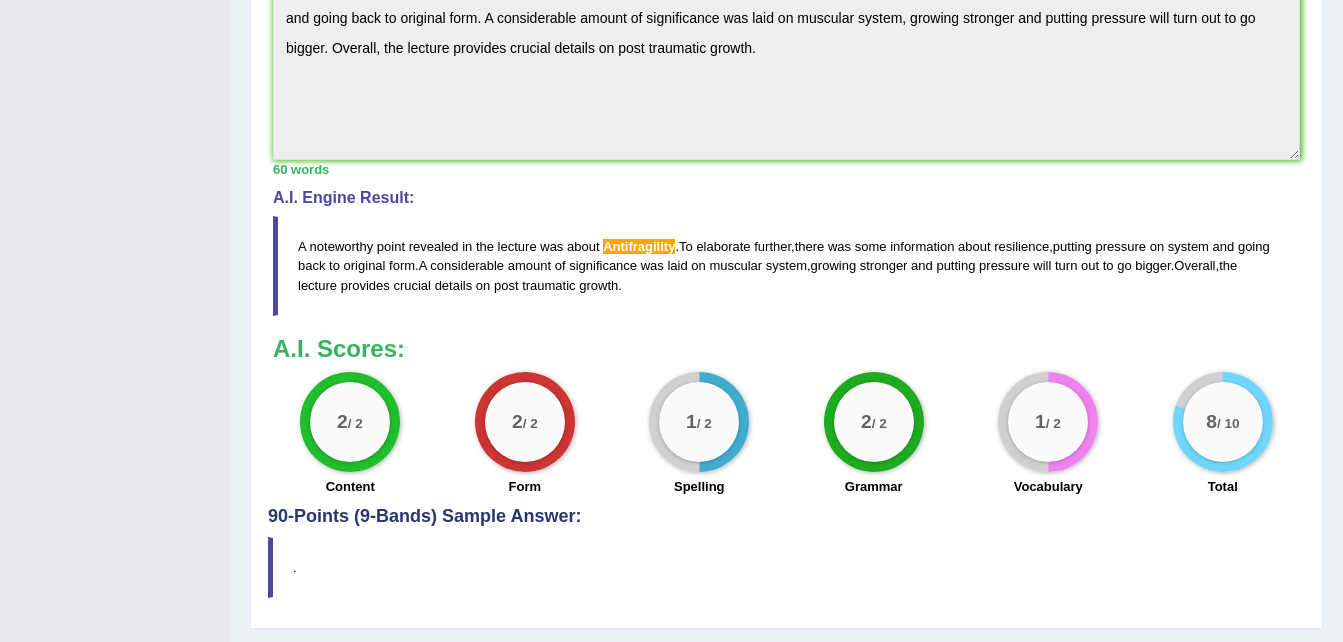 scroll, scrollTop: 673, scrollLeft: 0, axis: vertical 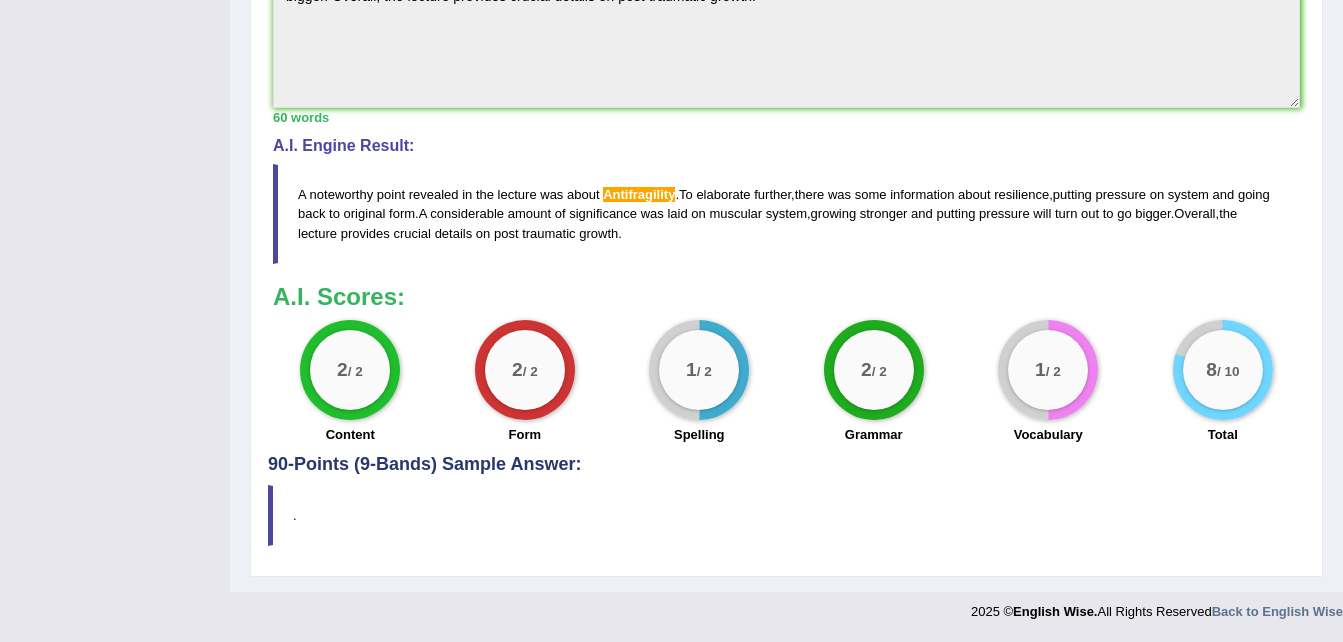 click on "Instructions:  You will hear a short lecture. Write a summary for a fellow student who was not present at the lecture. You should write 50-70 words.
Transcript: Recorded Answer: * Summarize in the box below (write between 50 and 70 words) A noteworthy point revealed in the lecture was about Antifragility. To elaborate further, there was some information about resilience, putting pressure on system and going back to original form. A considerable amount of significance was laid on muscular system, growing stronger and putting pressure will turn out to go bigger. Overall, the lecture provides crucial details on post traumatic growth. 60 words Written Keywords: — A.I. Engine Result: A   noteworthy   point   revealed   in   the   lecture   was   about   Antifragility .  To   elaborate   further ,  there   was   some   information   about   resilience ,  putting   pressure   on   system   and   going   back   to   original   form .  A   considerable   amount   of   significance   was   laid   on" at bounding box center [786, 28] 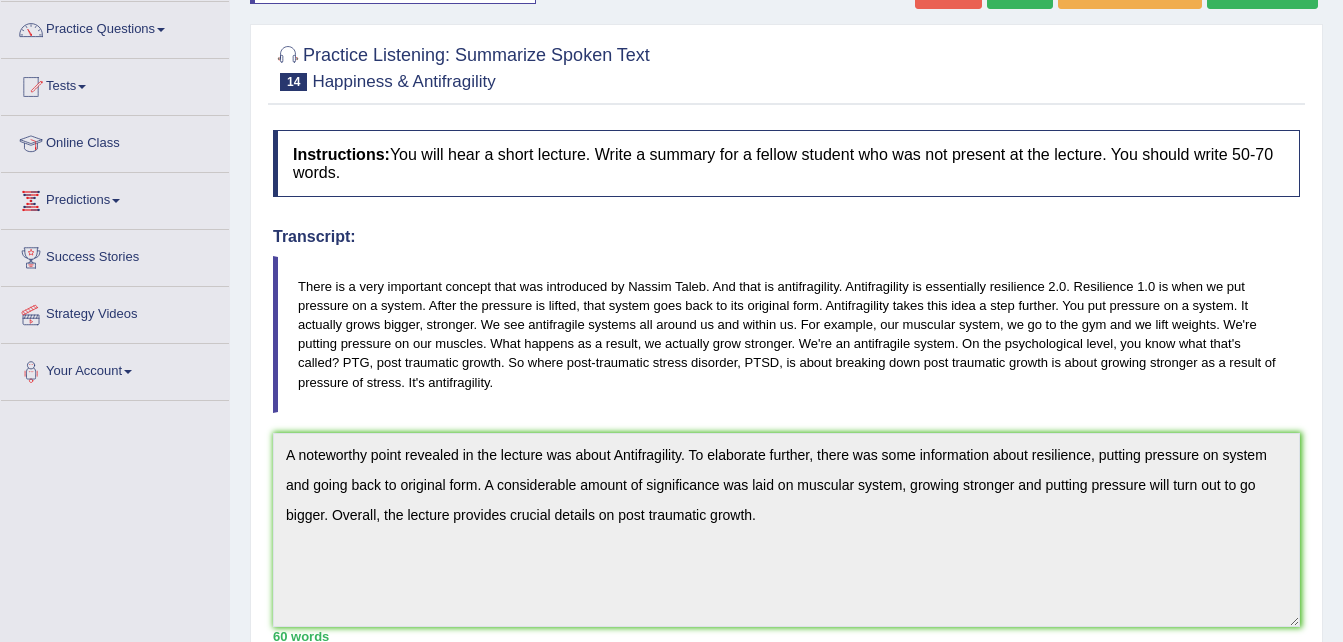 scroll, scrollTop: 0, scrollLeft: 0, axis: both 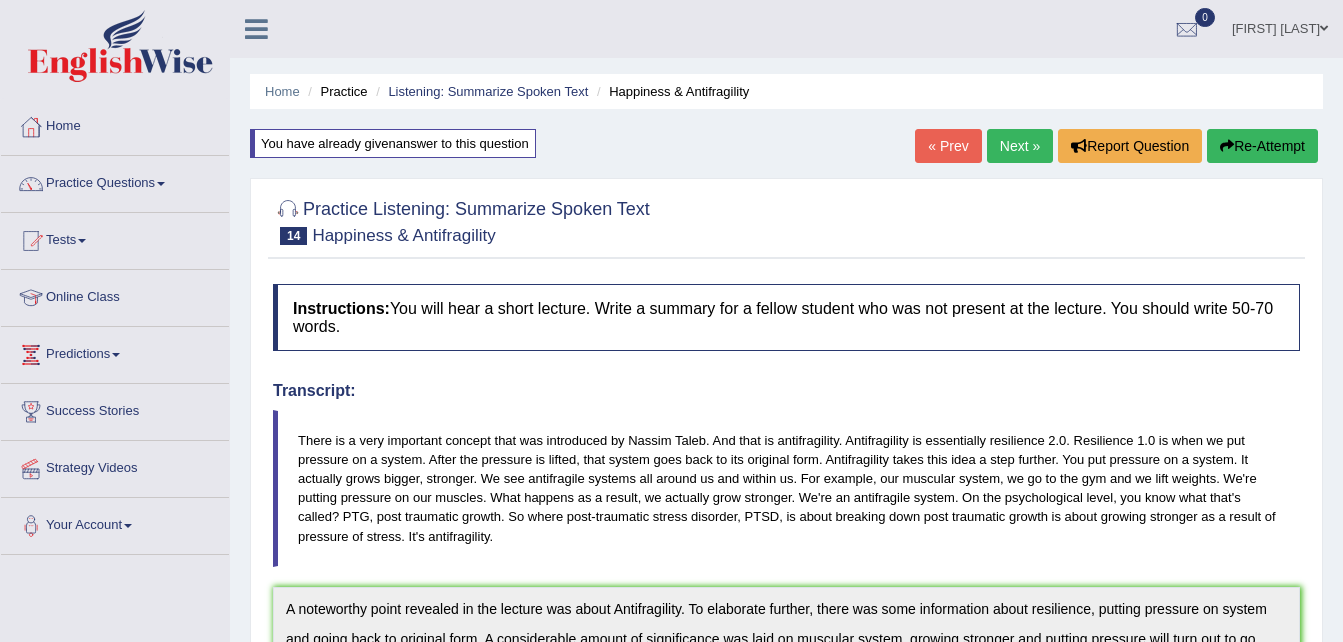 click on "Next »" at bounding box center [1020, 146] 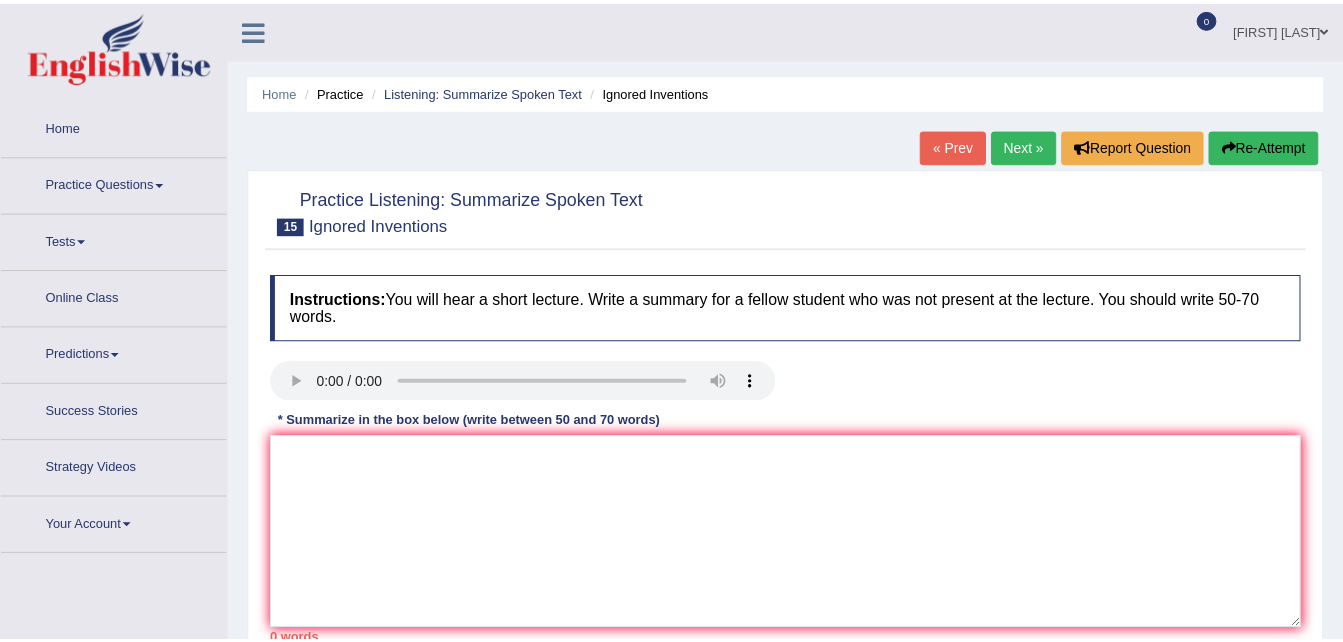 scroll, scrollTop: 0, scrollLeft: 0, axis: both 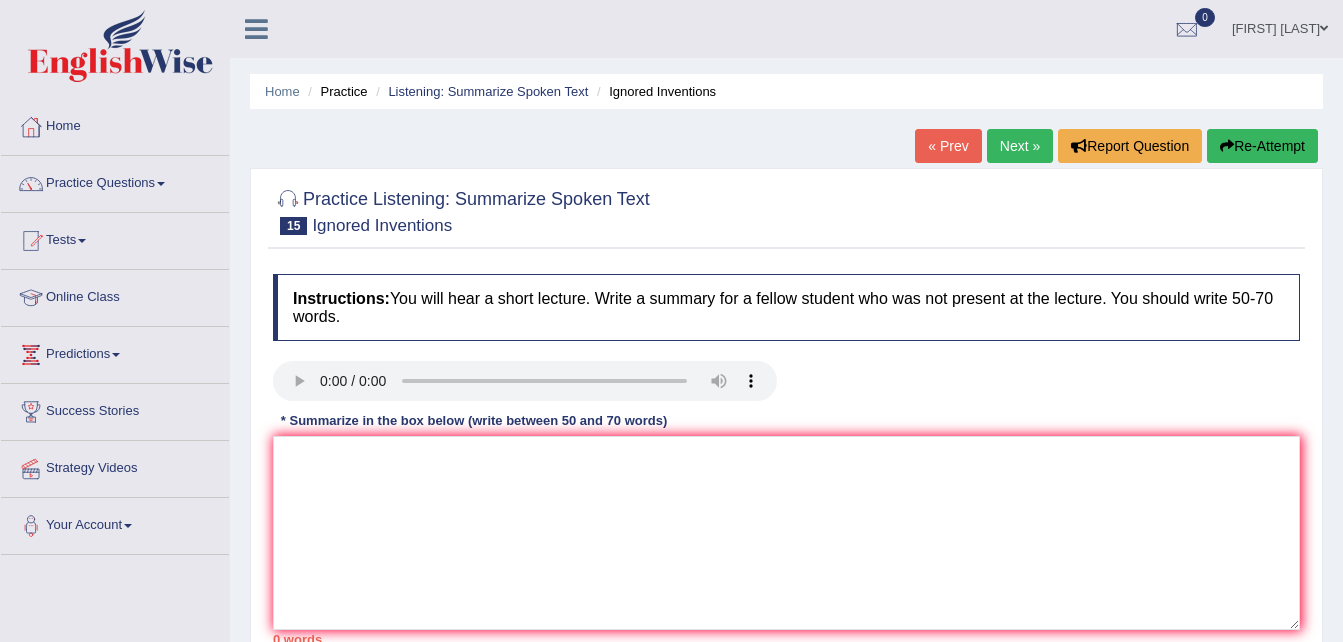 type 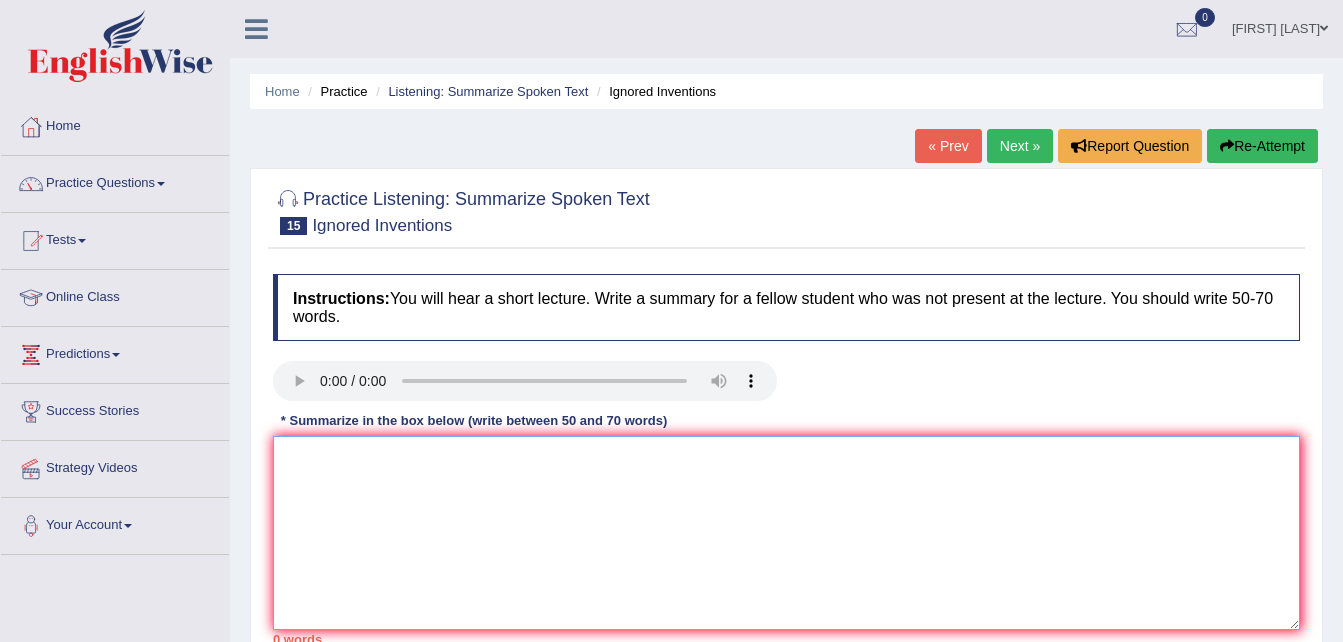 click at bounding box center [786, 533] 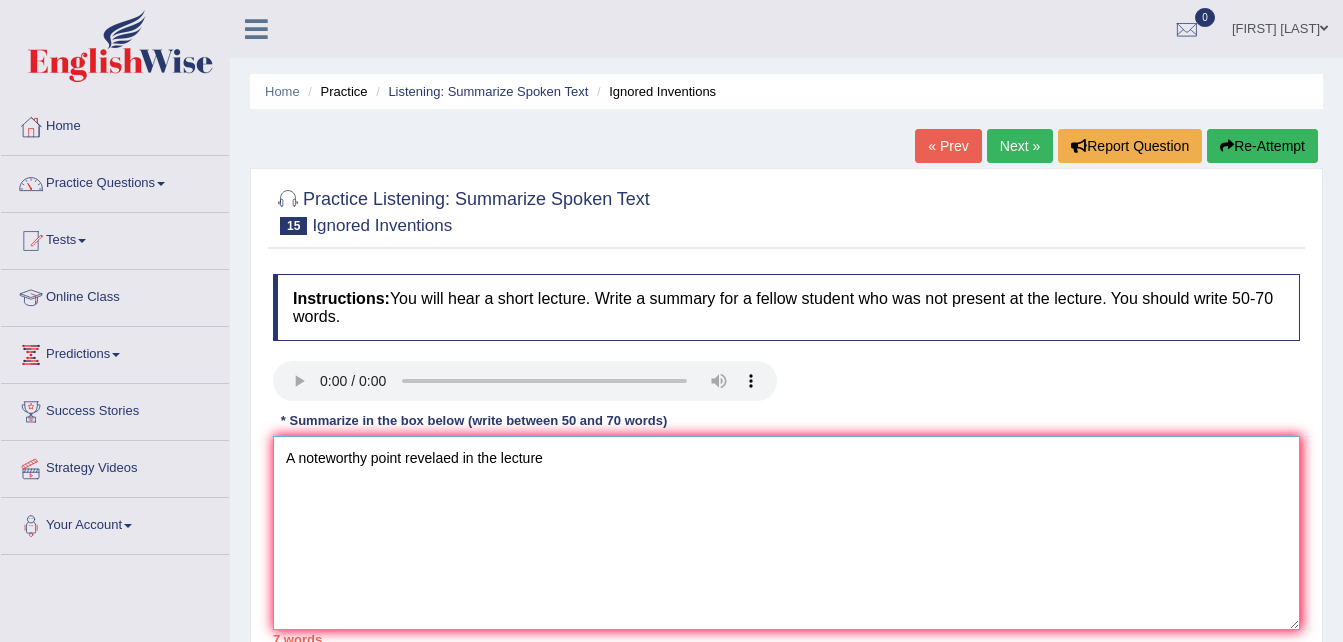 click on "A noteworthy point revelaed in the lecture" at bounding box center (786, 533) 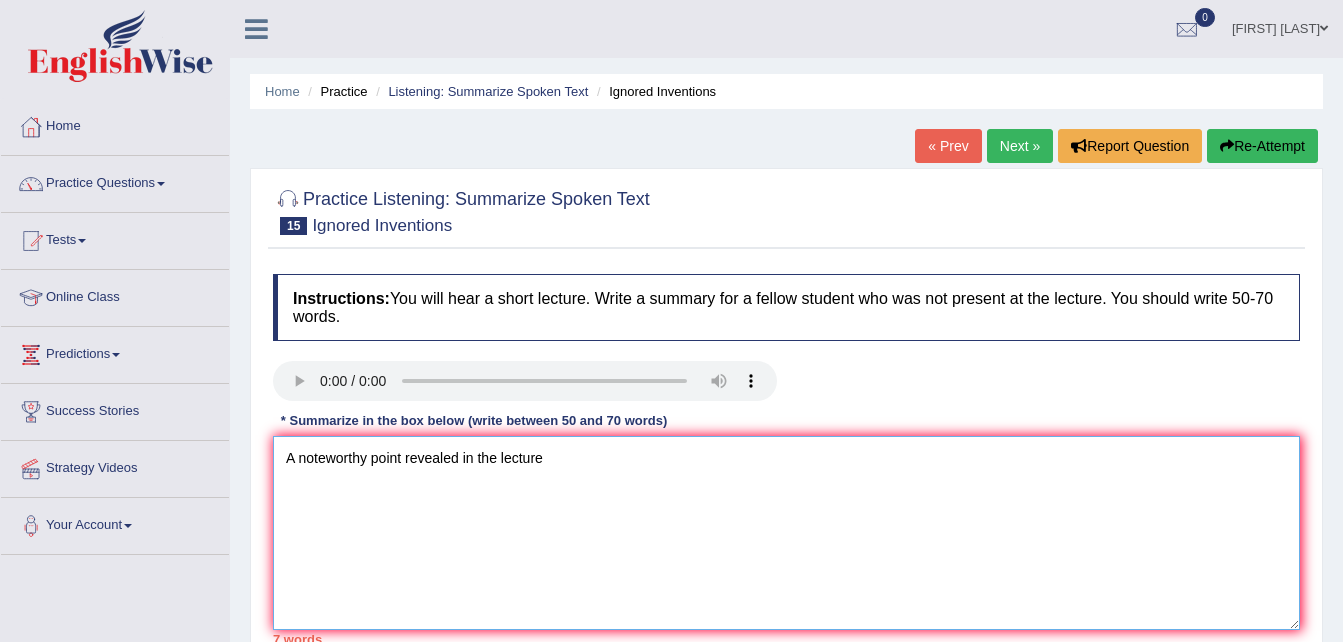 click on "A noteworthy point revealed in the lecture" at bounding box center (786, 533) 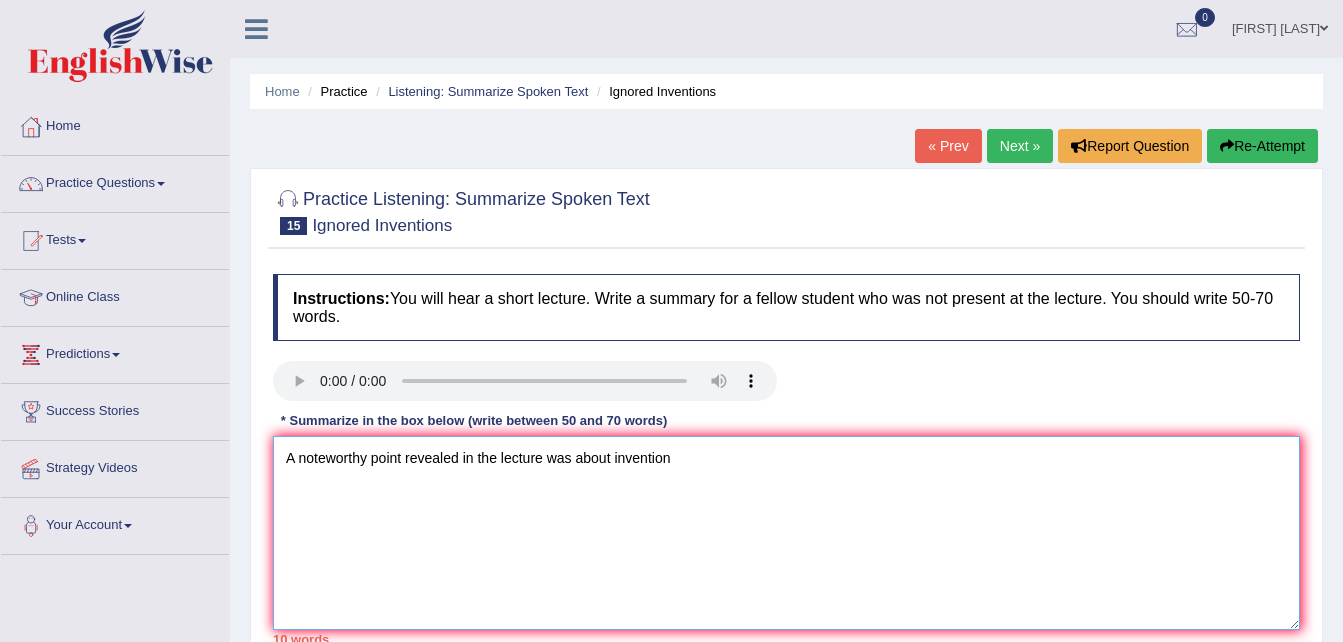 click on "A noteworthy point revealed in the lecture was about invention" at bounding box center (786, 533) 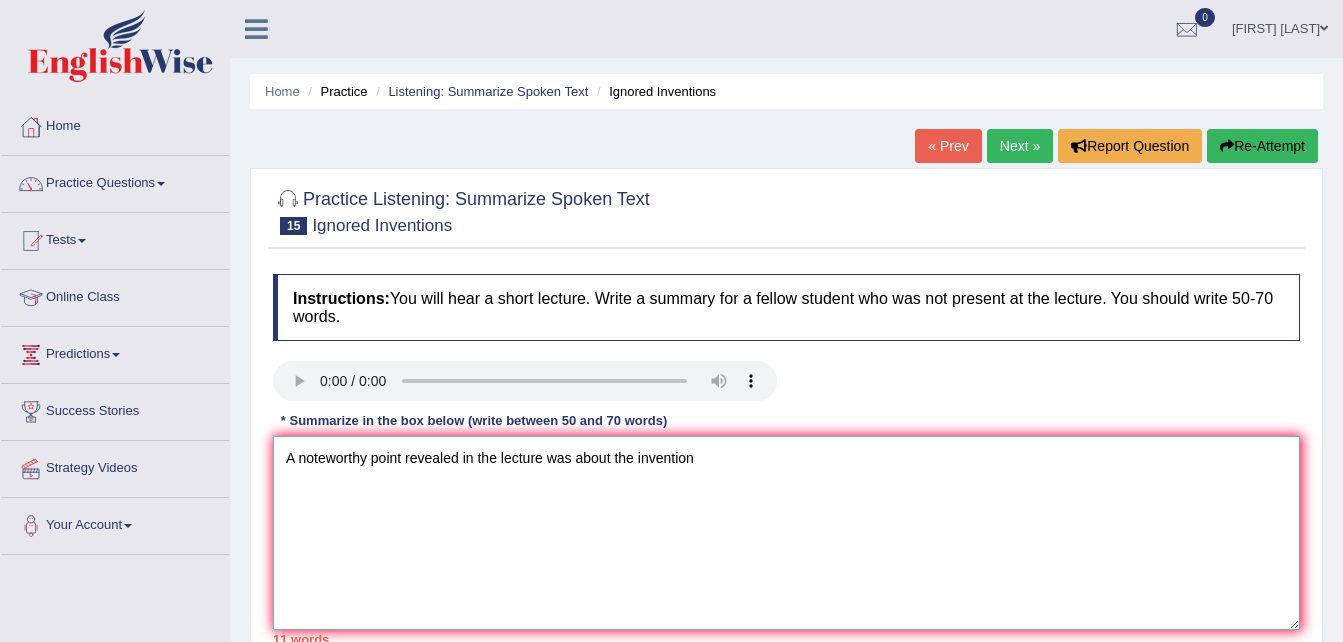 click on "A noteworthy point revealed in the lecture was about the invention" at bounding box center [786, 533] 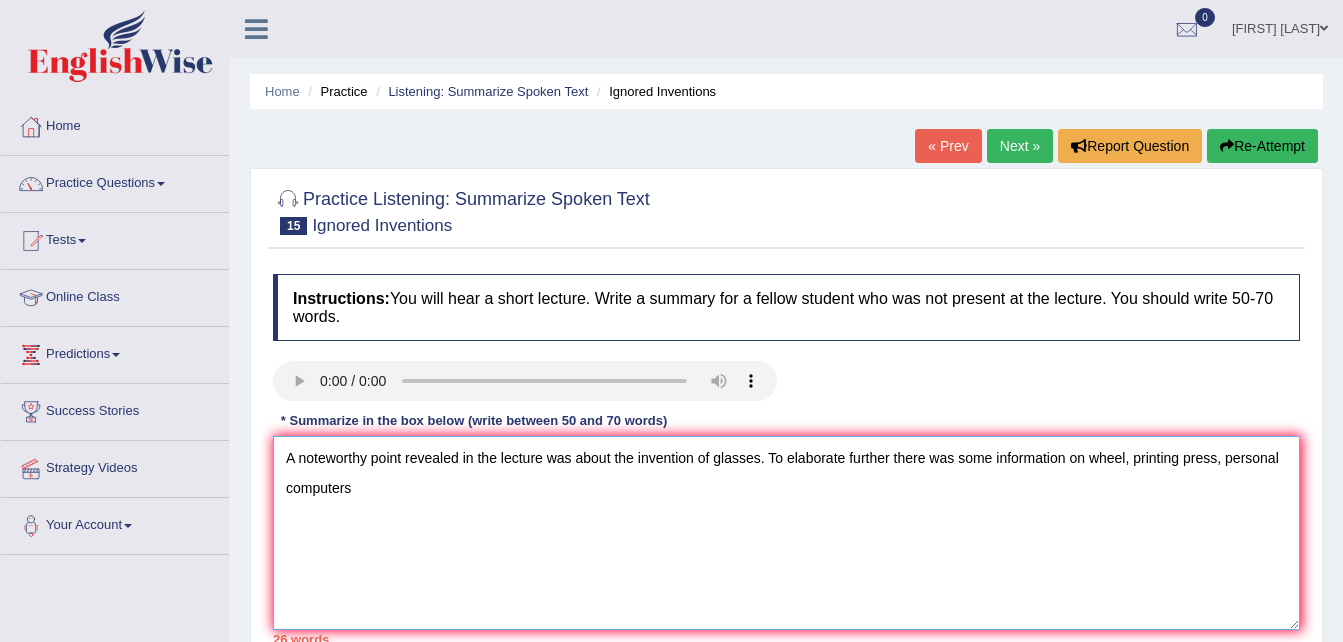 click on "A noteworthy point revealed in the lecture was about the invention of glasses. To elaborate further there was some information on wheel, printing press, personal computers" at bounding box center [786, 533] 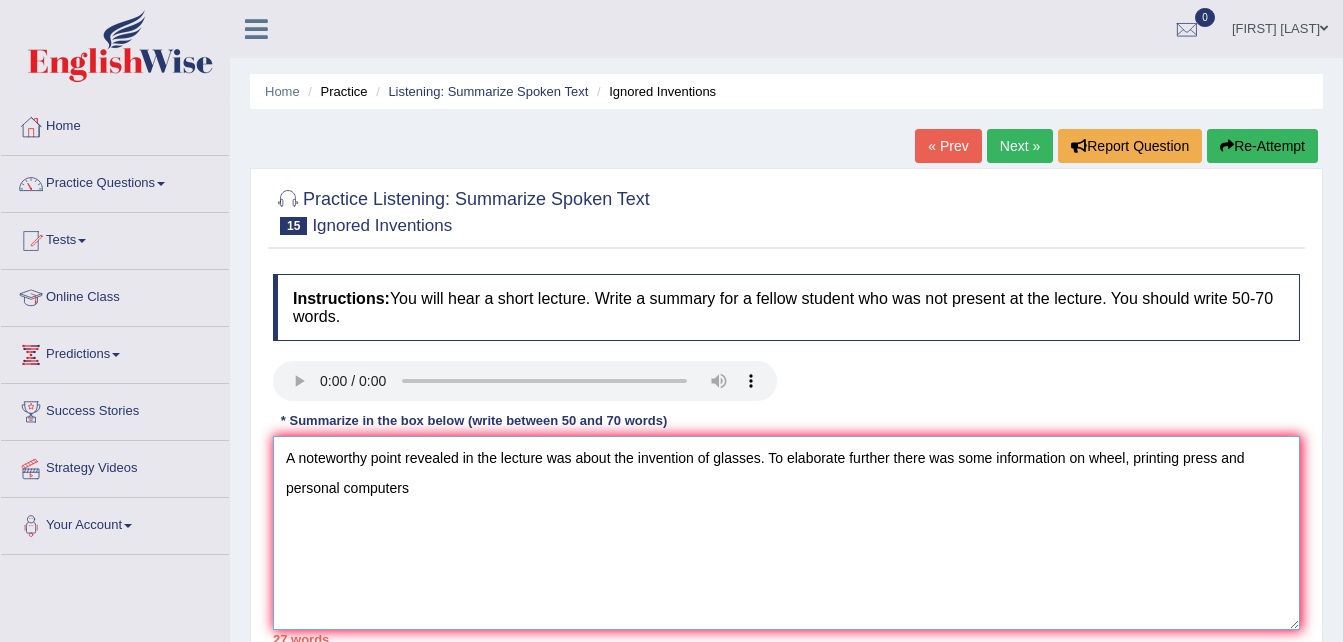 click on "A noteworthy point revealed in the lecture was about the invention of glasses. To elaborate further there was some information on wheel, printing press and personal computers" at bounding box center [786, 533] 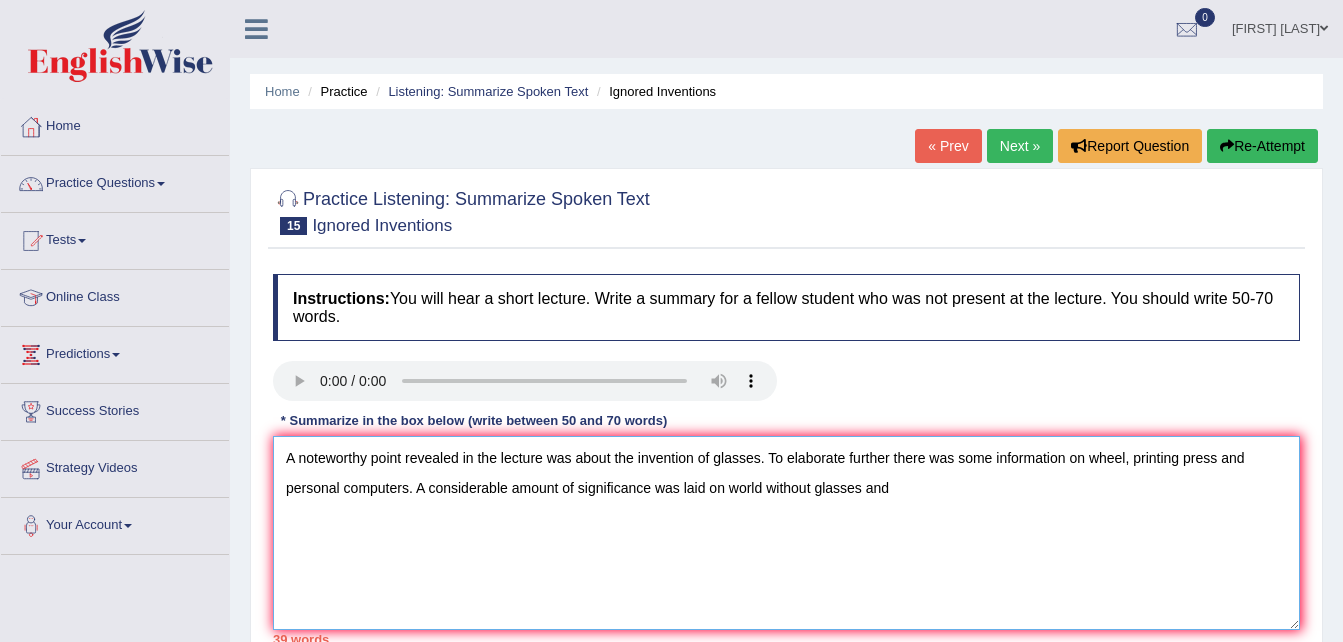 click on "A noteworthy point revealed in the lecture was about the invention of glasses. To elaborate further there was some information on wheel, printing press and personal computers. A considerable amount of significance was laid on world without glasses and" at bounding box center [786, 533] 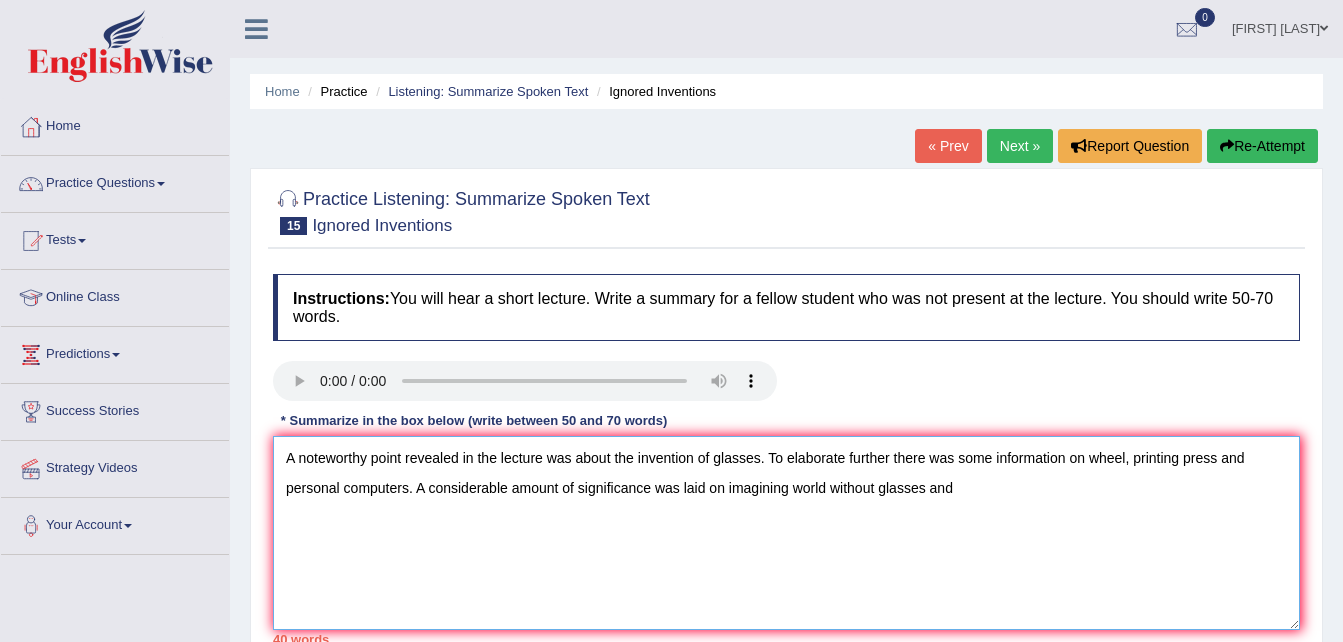 click on "A noteworthy point revealed in the lecture was about the invention of glasses. To elaborate further there was some information on wheel, printing press and personal computers. A considerable amount of significance was laid on imagining world without glasses and" at bounding box center (786, 533) 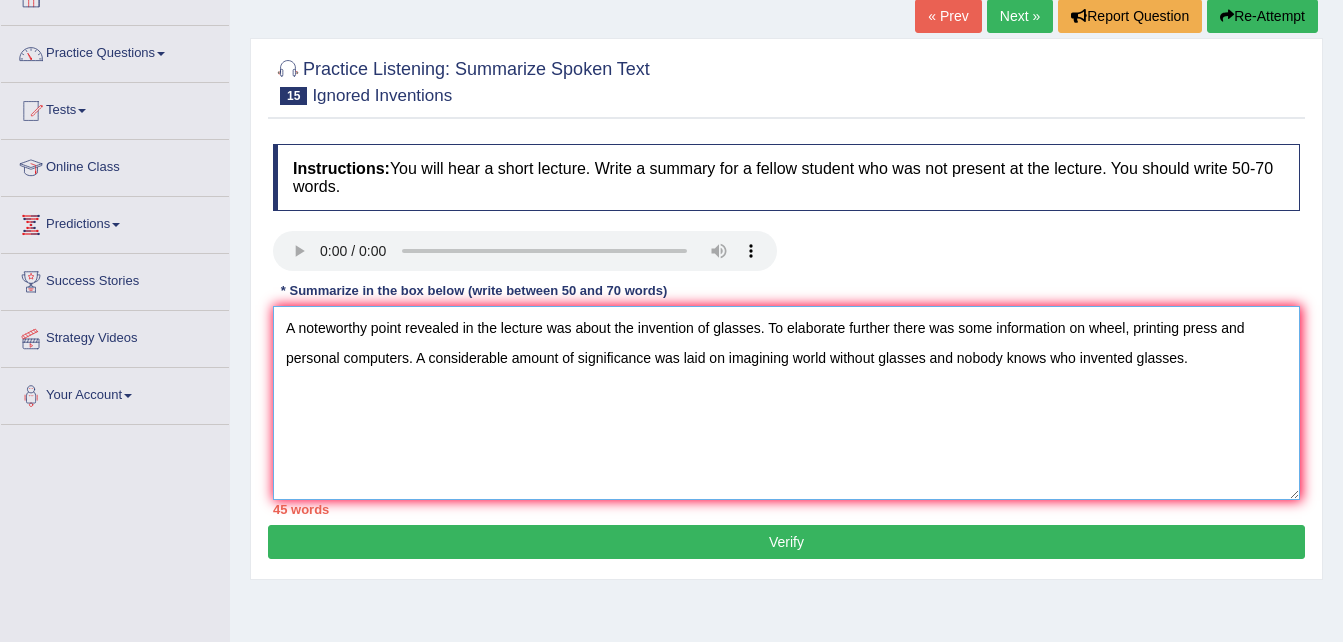 scroll, scrollTop: 132, scrollLeft: 0, axis: vertical 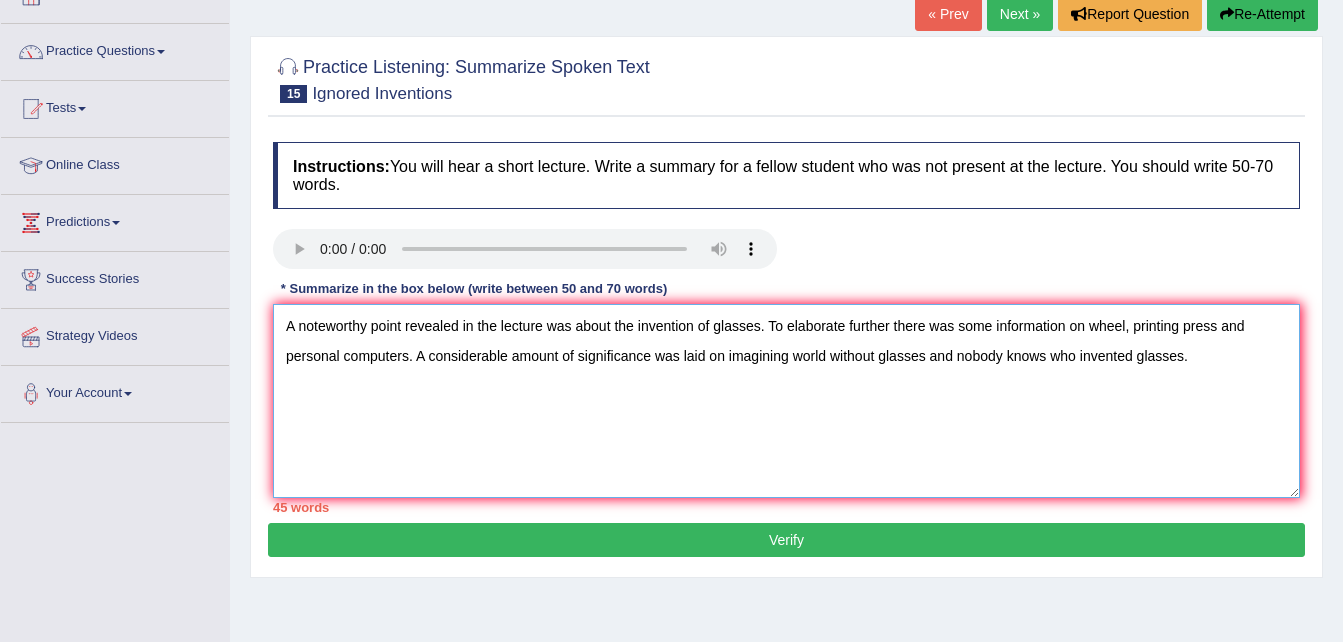 click on "A noteworthy point revealed in the lecture was about the invention of glasses. To elaborate further there was some information on wheel, printing press and personal computers. A considerable amount of significance was laid on imagining world without glasses and nobody knows who invented glasses." at bounding box center [786, 401] 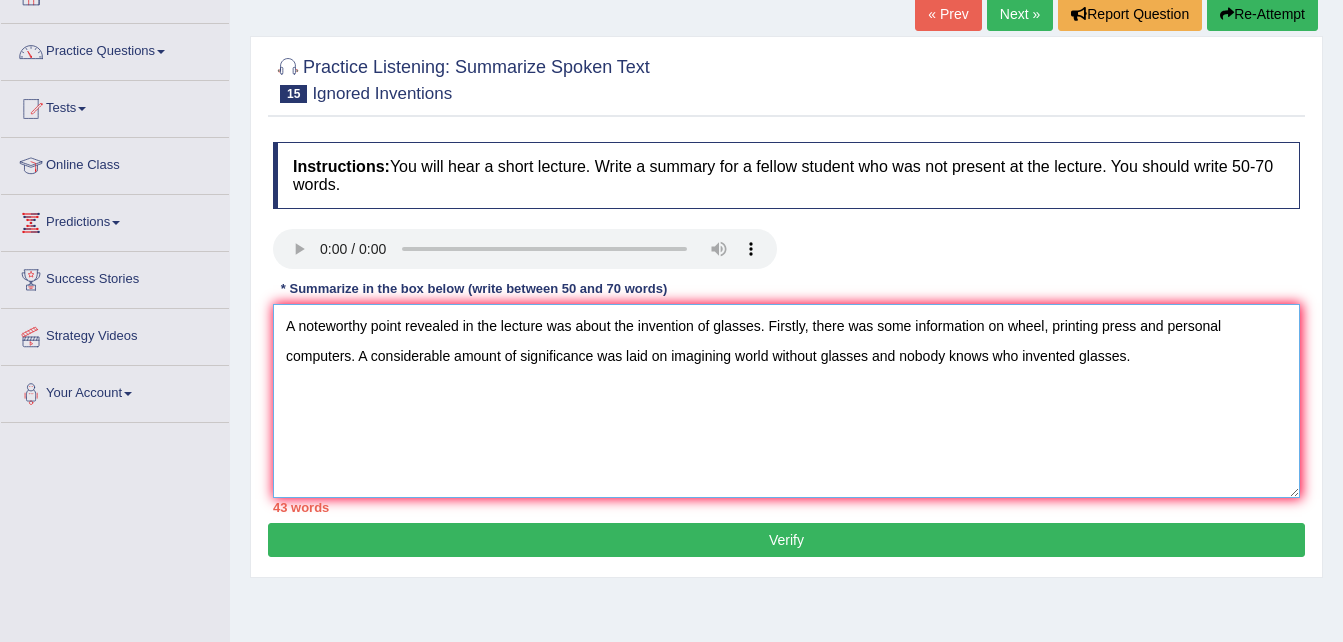 click on "A noteworthy point revealed in the lecture was about the invention of glasses. Firstly, there was some information on wheel, printing press and personal computers. A considerable amount of significance was laid on imagining world without glasses and nobody knows who invented glasses." at bounding box center [786, 401] 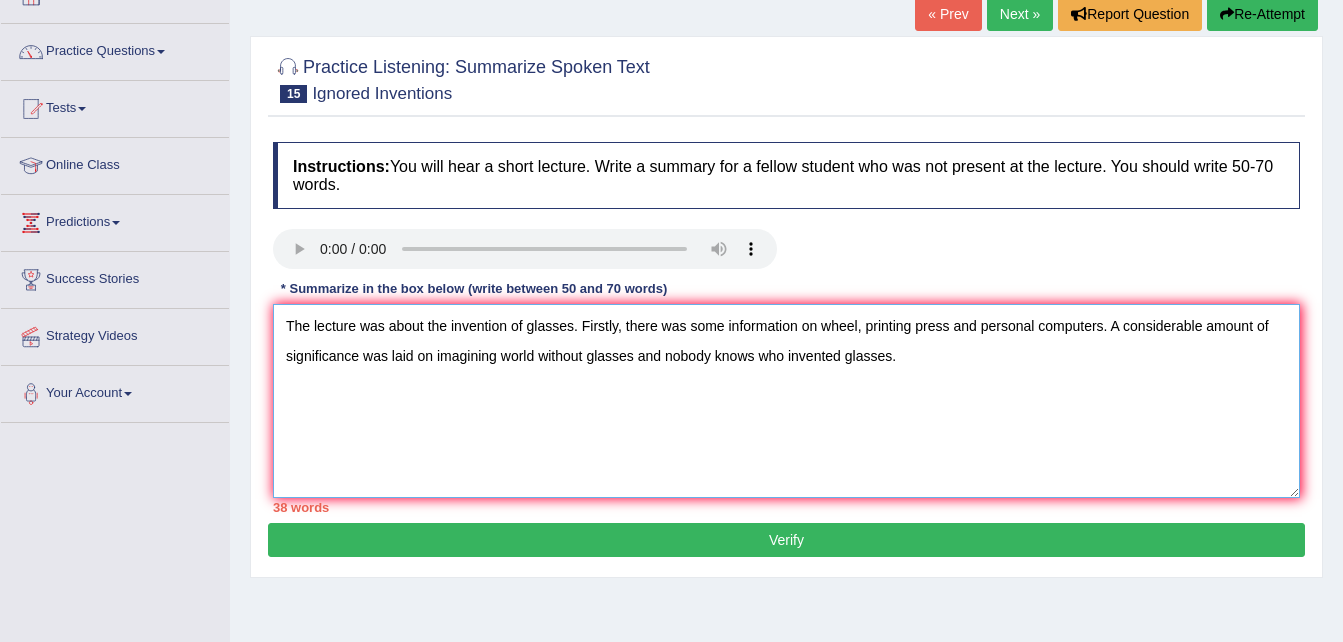 click on "The lecture was about the invention of glasses. Firstly, there was some information on wheel, printing press and personal computers. A considerable amount of significance was laid on imagining world without glasses and nobody knows who invented glasses." at bounding box center (786, 401) 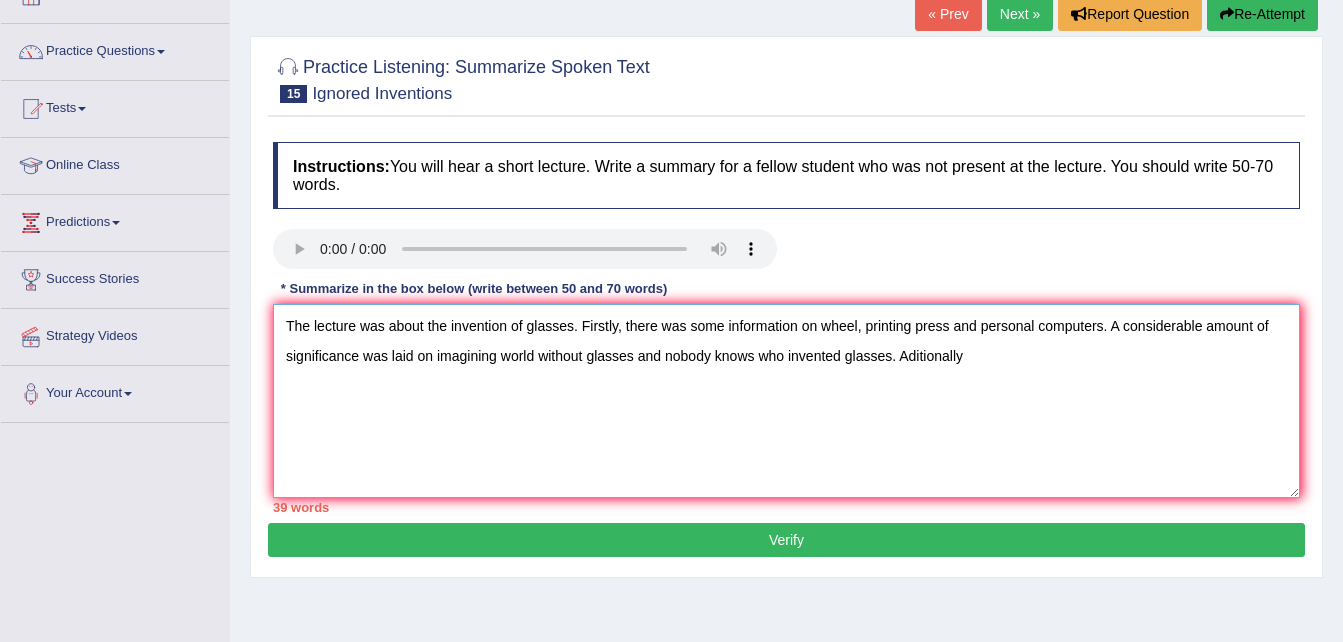 click on "The lecture was about the invention of glasses. Firstly, there was some information on wheel, printing press and personal computers. A considerable amount of significance was laid on imagining world without glasses and nobody knows who invented glasses. Aditionally" at bounding box center [786, 401] 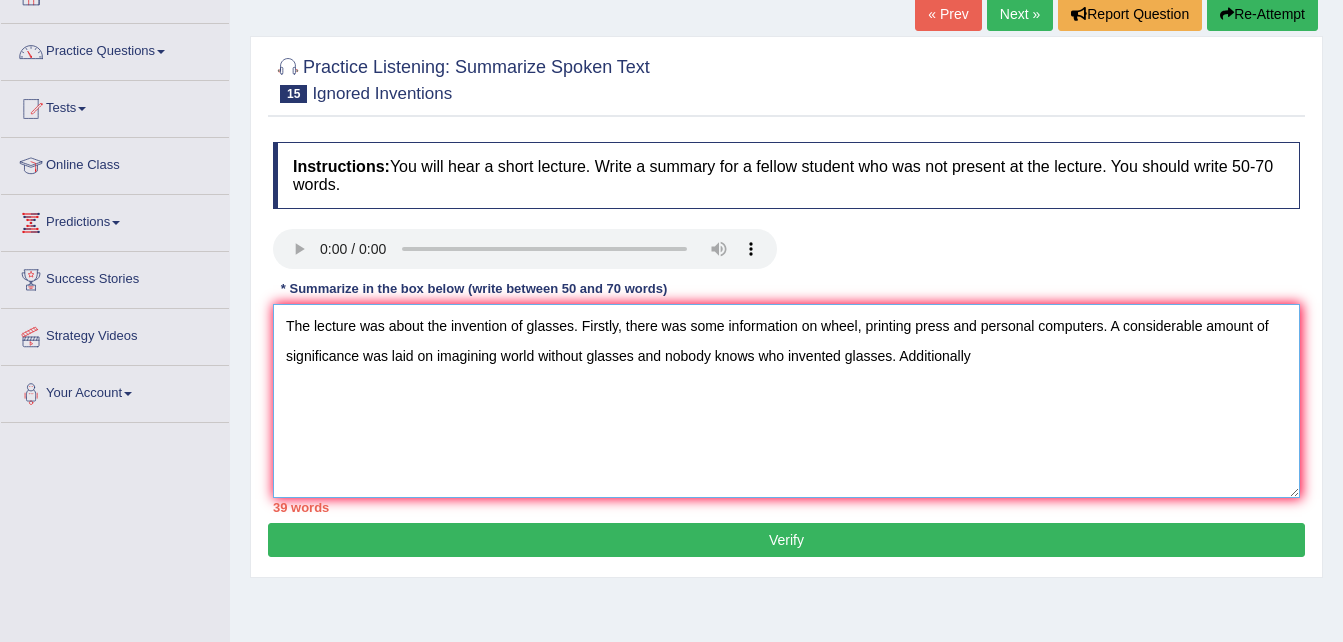 click on "The lecture was about the invention of glasses. Firstly, there was some information on wheel, printing press and personal computers. A considerable amount of significance was laid on imagining world without glasses and nobody knows who invented glasses. Additionally" at bounding box center (786, 401) 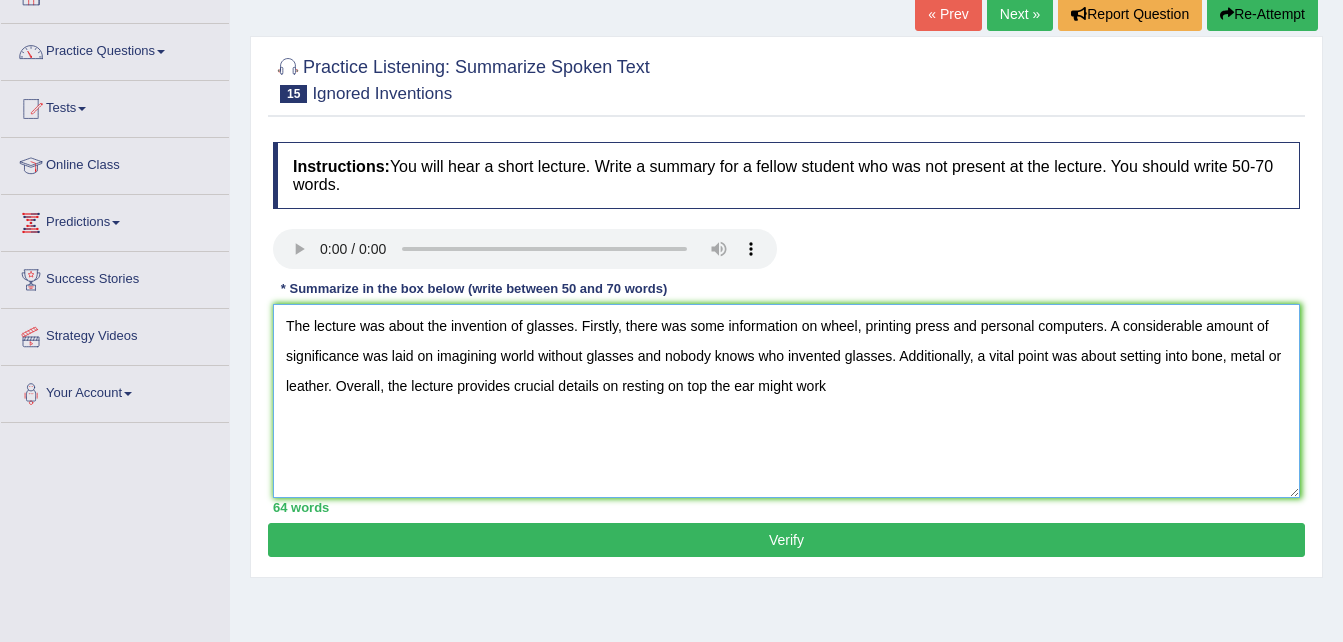 click on "The lecture was about the invention of glasses. Firstly, there was some information on wheel, printing press and personal computers. A considerable amount of significance was laid on imagining world without glasses and nobody knows who invented glasses. Additionally, a vital point was about setting into bone, metal or leather. Overall, the lecture provides crucial details on resting on top the ear might work" at bounding box center (786, 401) 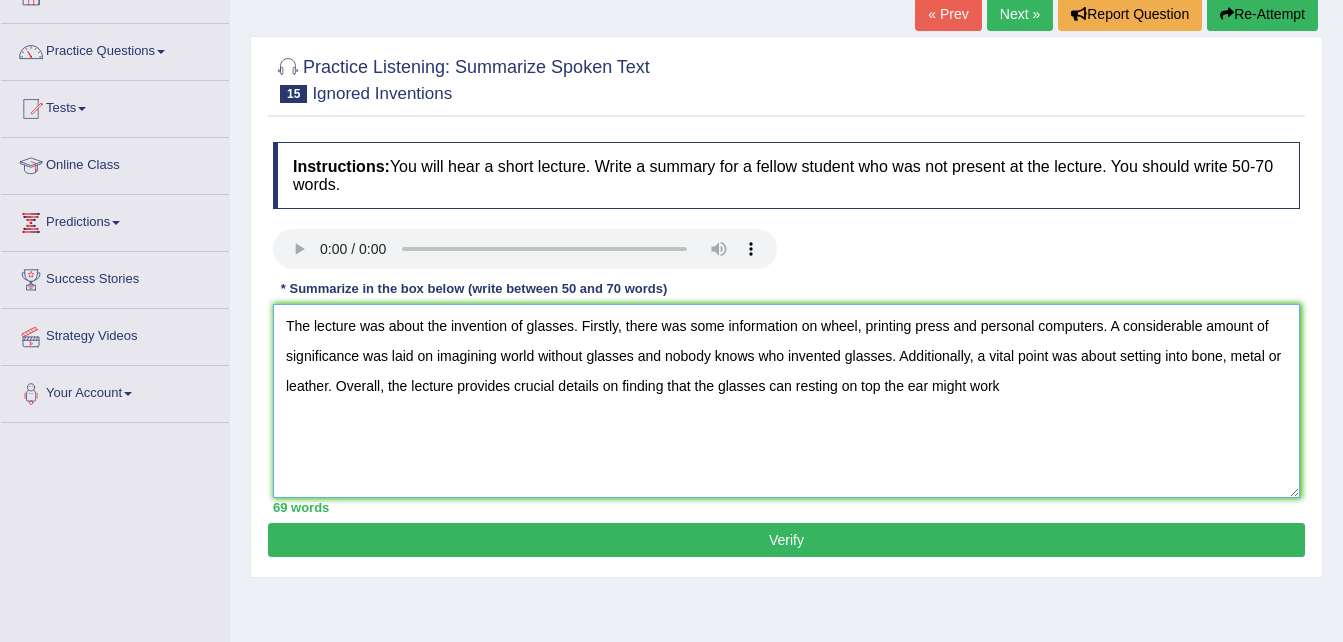click on "The lecture was about the invention of glasses. Firstly, there was some information on wheel, printing press and personal computers. A considerable amount of significance was laid on imagining world without glasses and nobody knows who invented glasses. Additionally, a vital point was about setting into bone, metal or leather. Overall, the lecture provides crucial details on finding that the glasses can resting on top the ear might work" at bounding box center (786, 401) 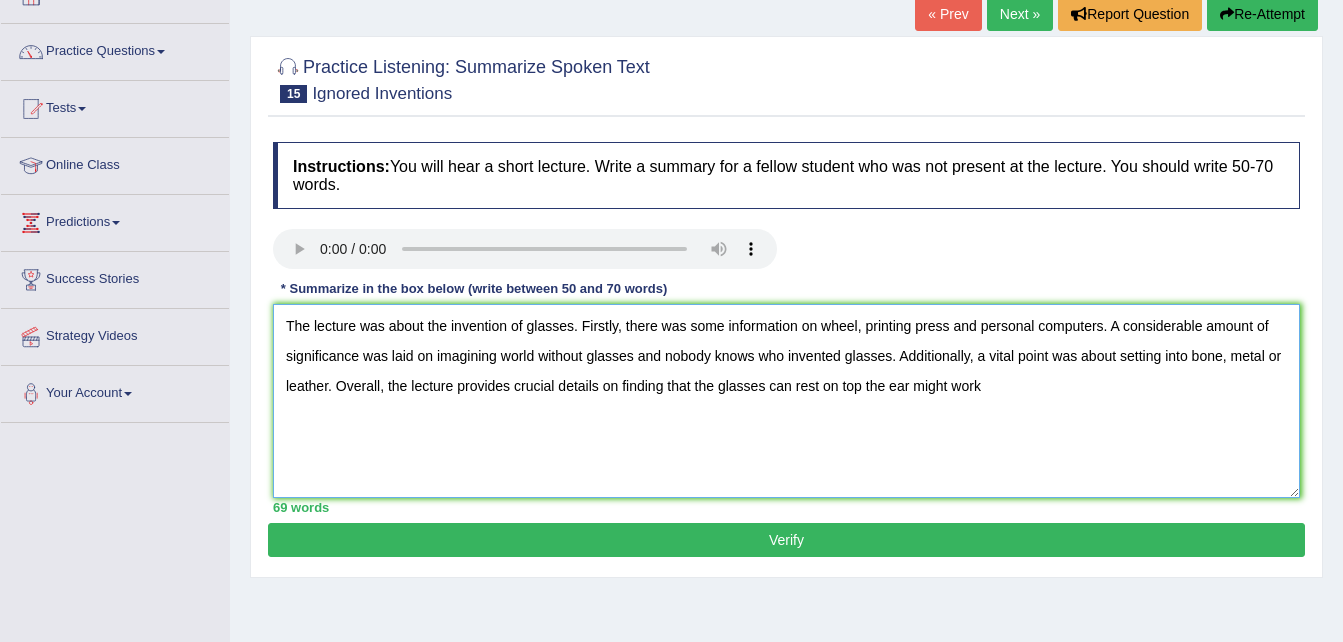 click on "The lecture was about the invention of glasses. Firstly, there was some information on wheel, printing press and personal computers. A considerable amount of significance was laid on imagining world without glasses and nobody knows who invented glasses. Additionally, a vital point was about setting into bone, metal or leather. Overall, the lecture provides crucial details on finding that the glasses can rest on top the ear might work" at bounding box center (786, 401) 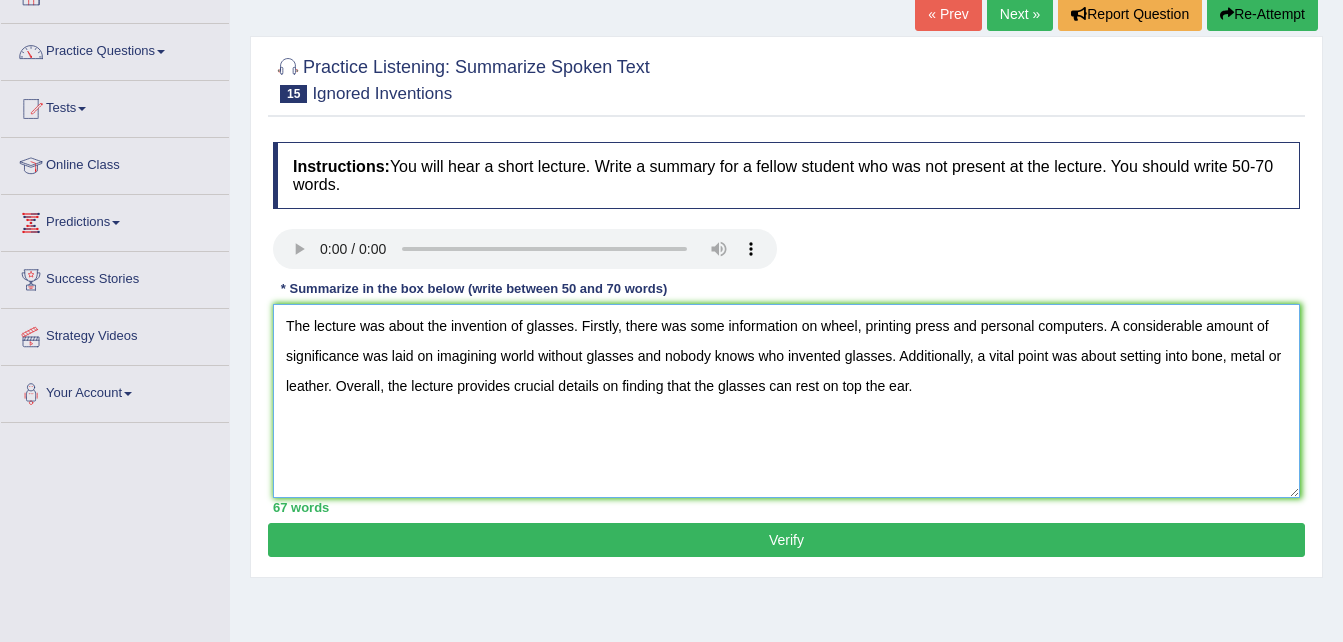 click on "The lecture was about the invention of glasses. Firstly, there was some information on wheel, printing press and personal computers. A considerable amount of significance was laid on imagining world without glasses and nobody knows who invented glasses. Additionally, a vital point was about setting into bone, metal or leather. Overall, the lecture provides crucial details on finding that the glasses can rest on top the ear." at bounding box center (786, 401) 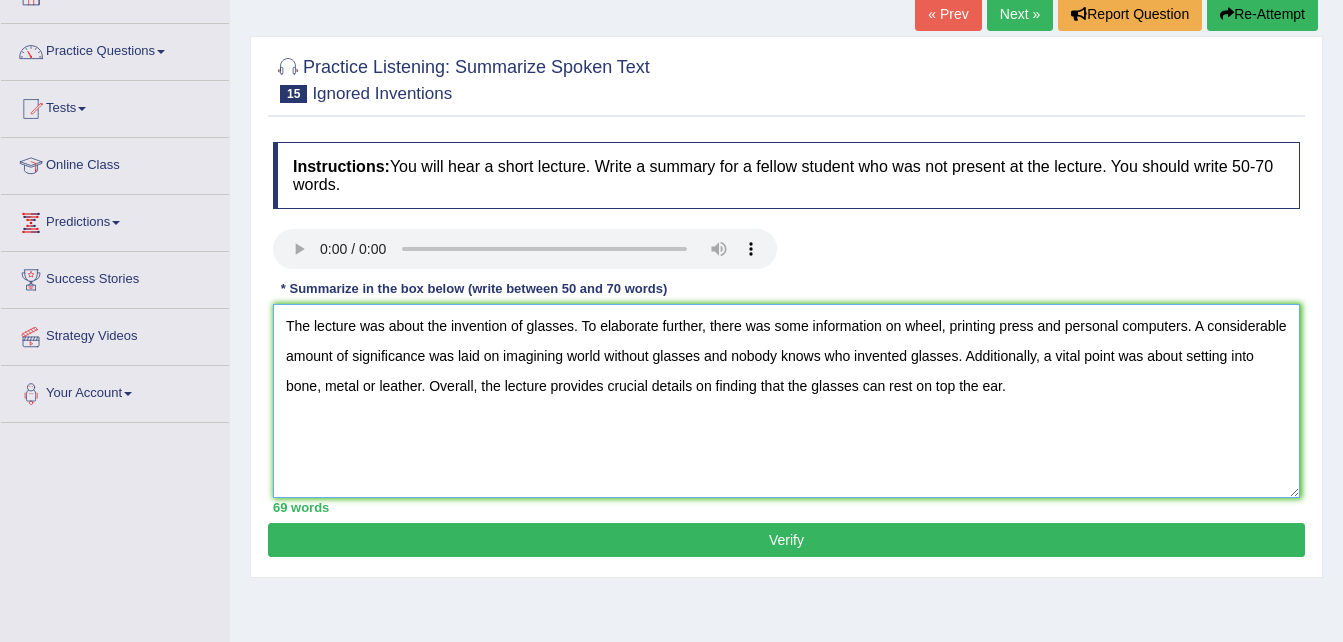 click on "The lecture was about the invention of glasses. To elaborate further, there was some information on wheel, printing press and personal computers. A considerable amount of significance was laid on imagining world without glasses and nobody knows who invented glasses. Additionally, a vital point was about setting into bone, metal or leather. Overall, the lecture provides crucial details on finding that the glasses can rest on top the ear." at bounding box center (786, 401) 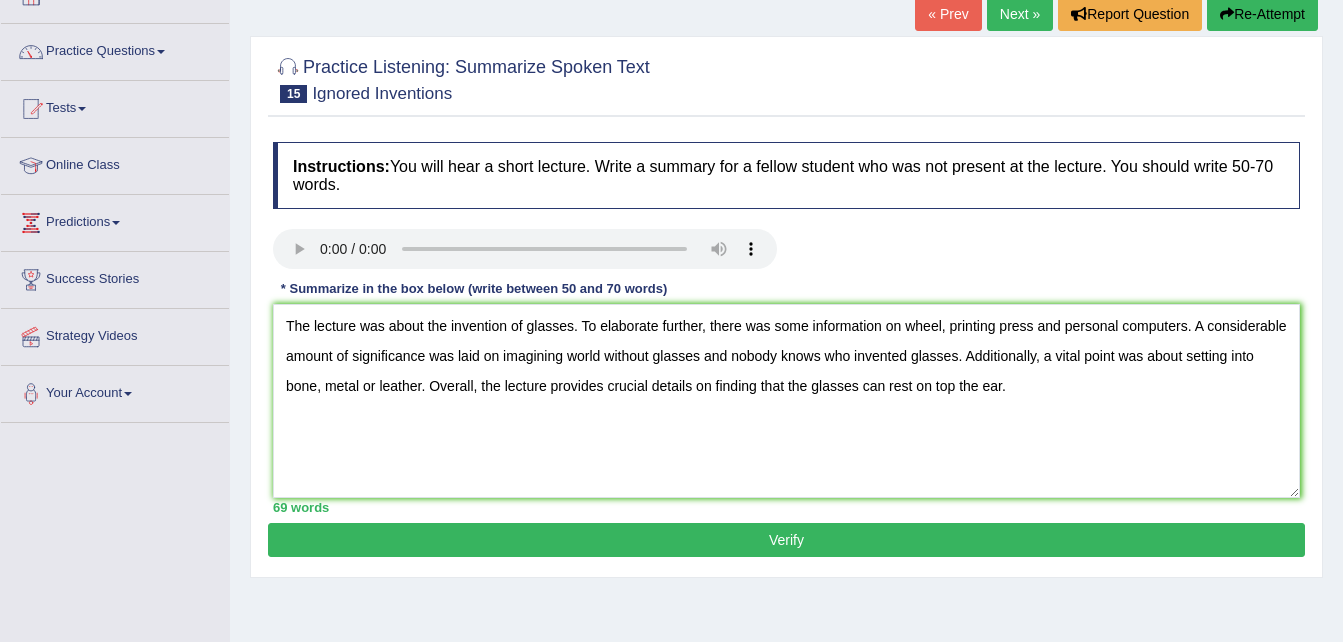 click on "Practice Listening: Summarize Spoken Text
15
Ignored Inventions
Instructions:  You will hear a short lecture. Write a summary for a fellow student who was not present at the lecture. You should write 50-70 words.
Transcript: Recorded Answer: * Summarize in the box below (write between 50 and 70 words) The lecture was about the invention of glasses. To elaborate further, there was some information on wheel, printing press and personal computers. A considerable amount of significance was laid on imagining world without glasses and nobody knows who invented glasses. Additionally, a vital point was about setting into bone, metal or leather. Overall, the lecture provides crucial details on finding that the glasses can rest on top the ear. 69 words Written Keywords: A.I. Engine Result: Processing... 90-Points (9-Bands) Sample Answer: . Verify" at bounding box center [786, 307] 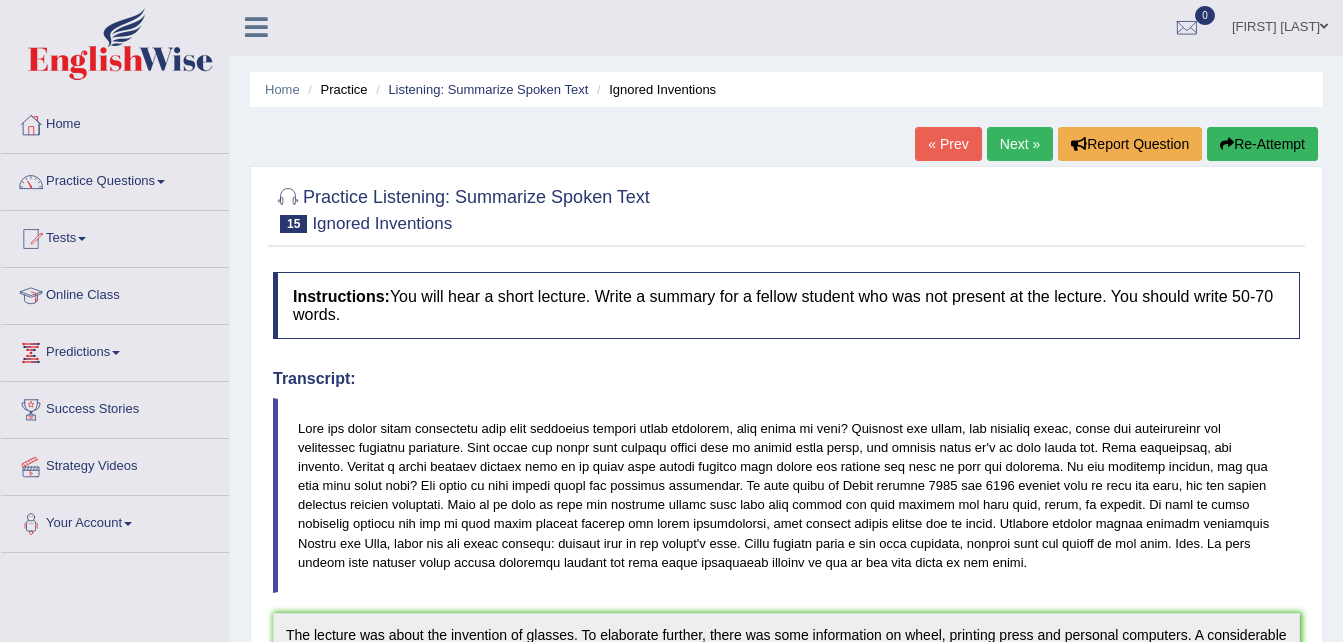 scroll, scrollTop: 0, scrollLeft: 0, axis: both 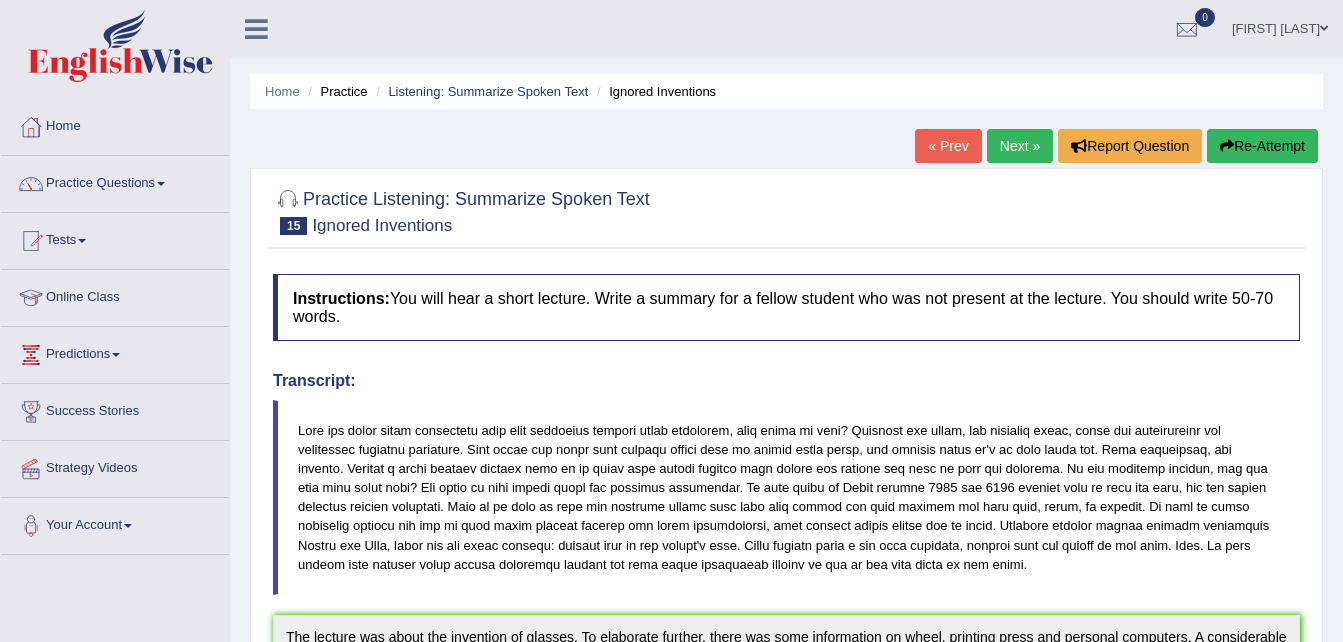 click on "Next »" at bounding box center [1020, 146] 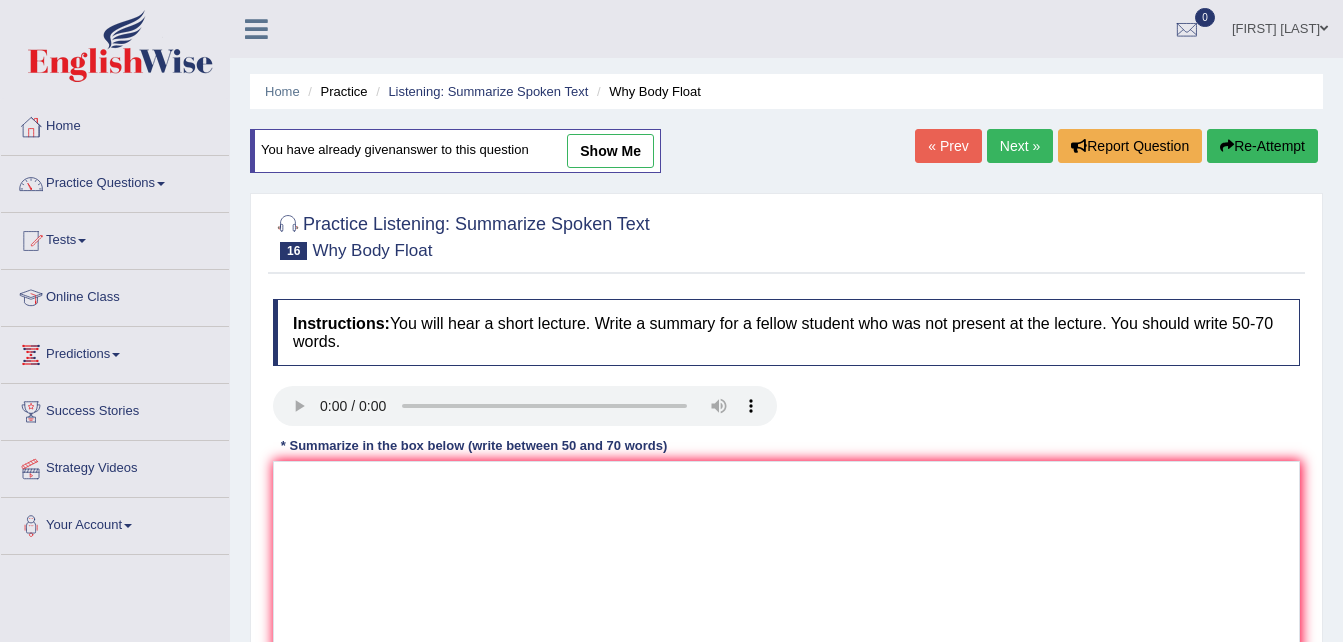 scroll, scrollTop: 0, scrollLeft: 0, axis: both 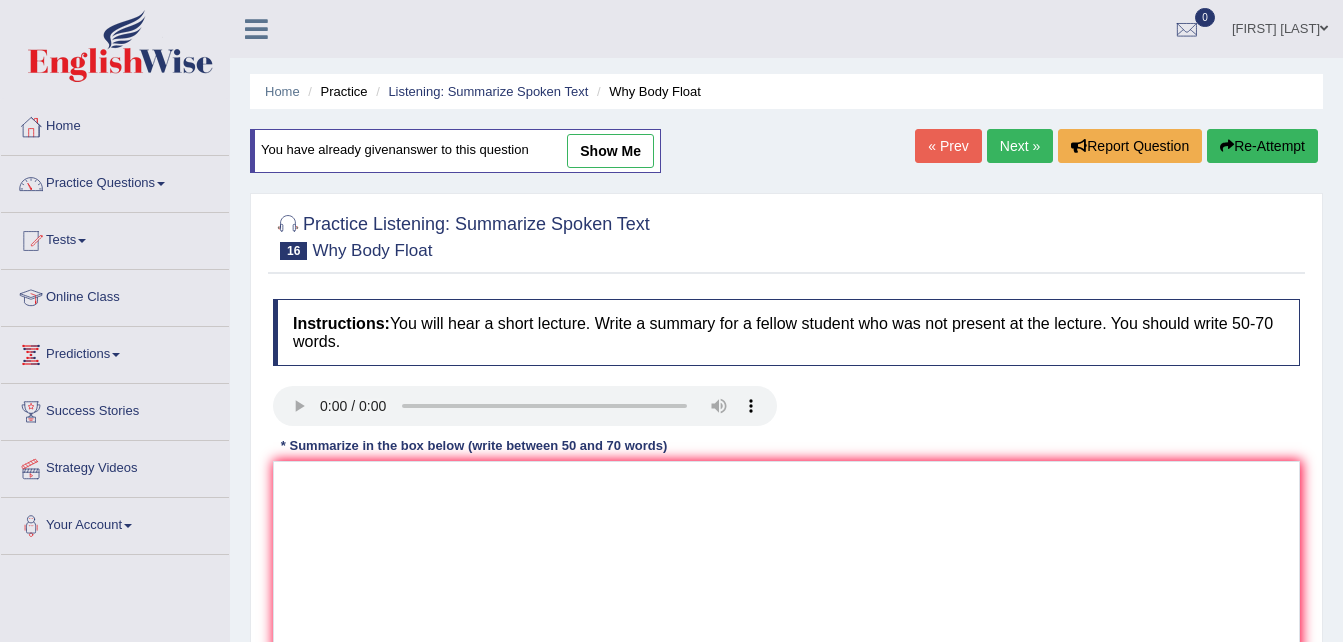 click on "Next »" at bounding box center [1020, 146] 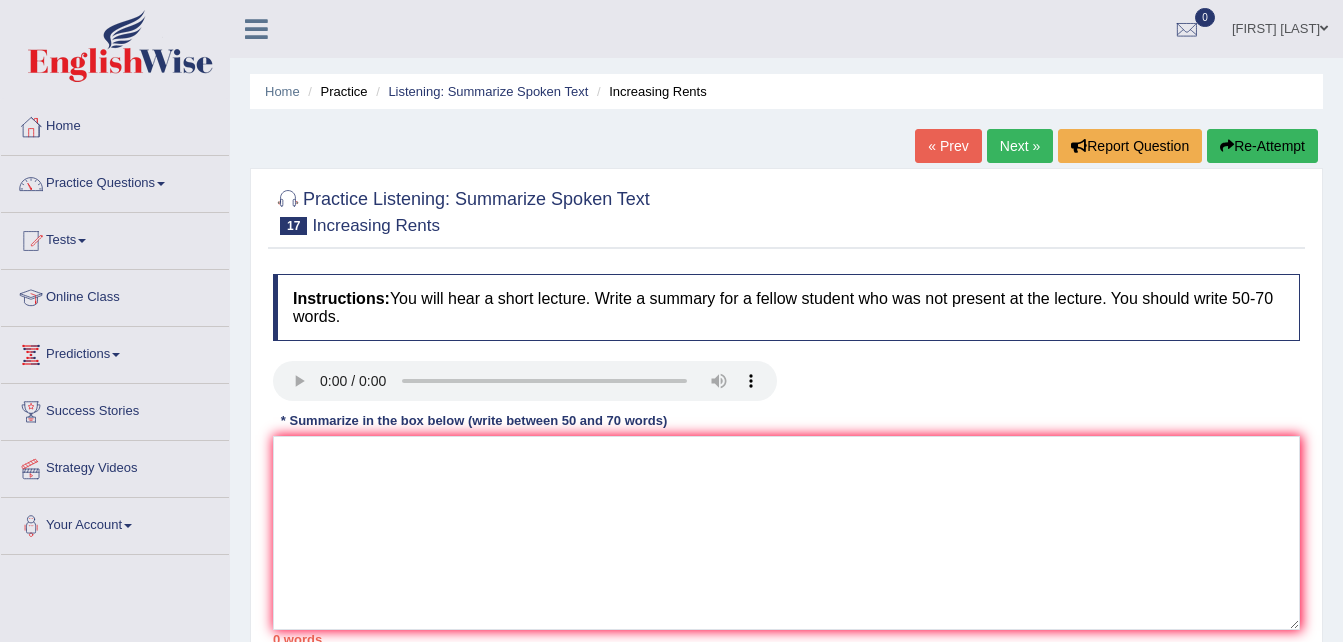 scroll, scrollTop: 0, scrollLeft: 0, axis: both 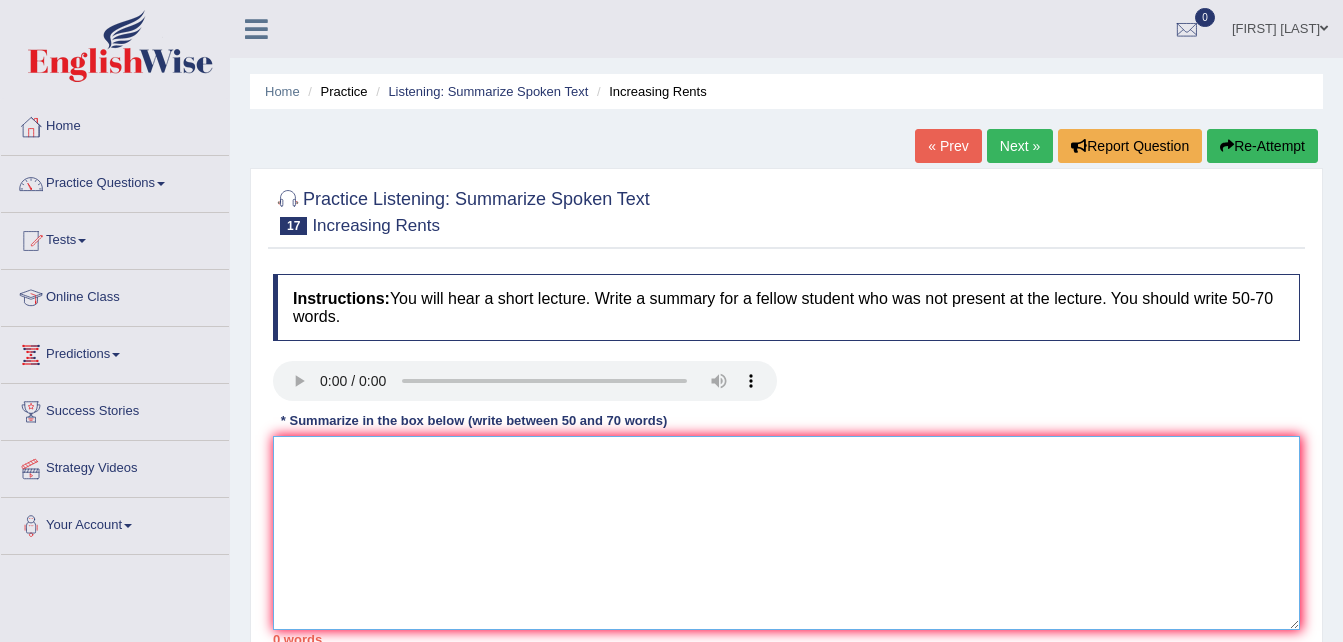 click at bounding box center [786, 533] 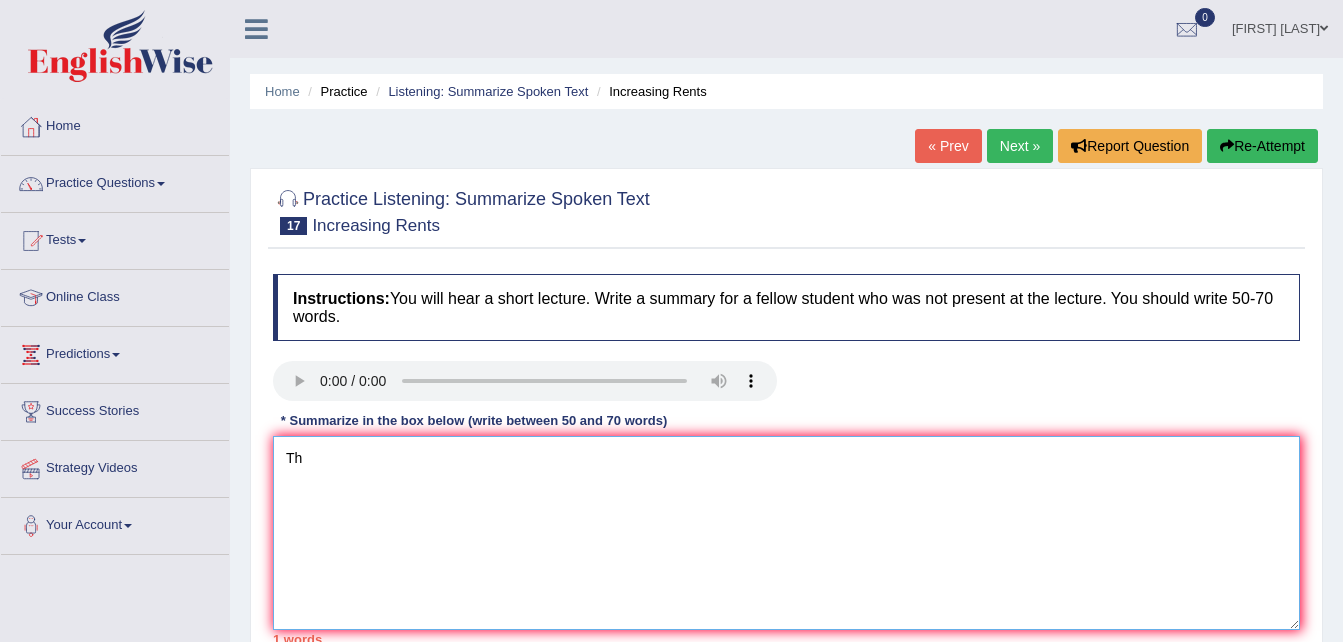 type on "T" 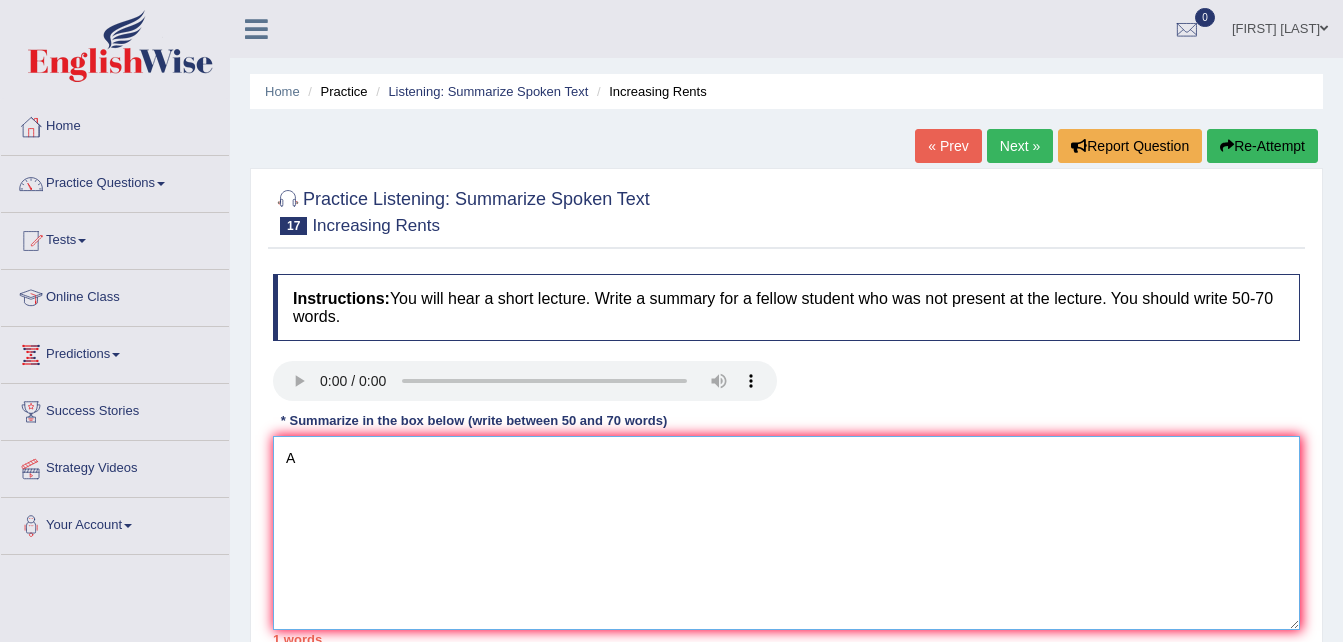 type on "A" 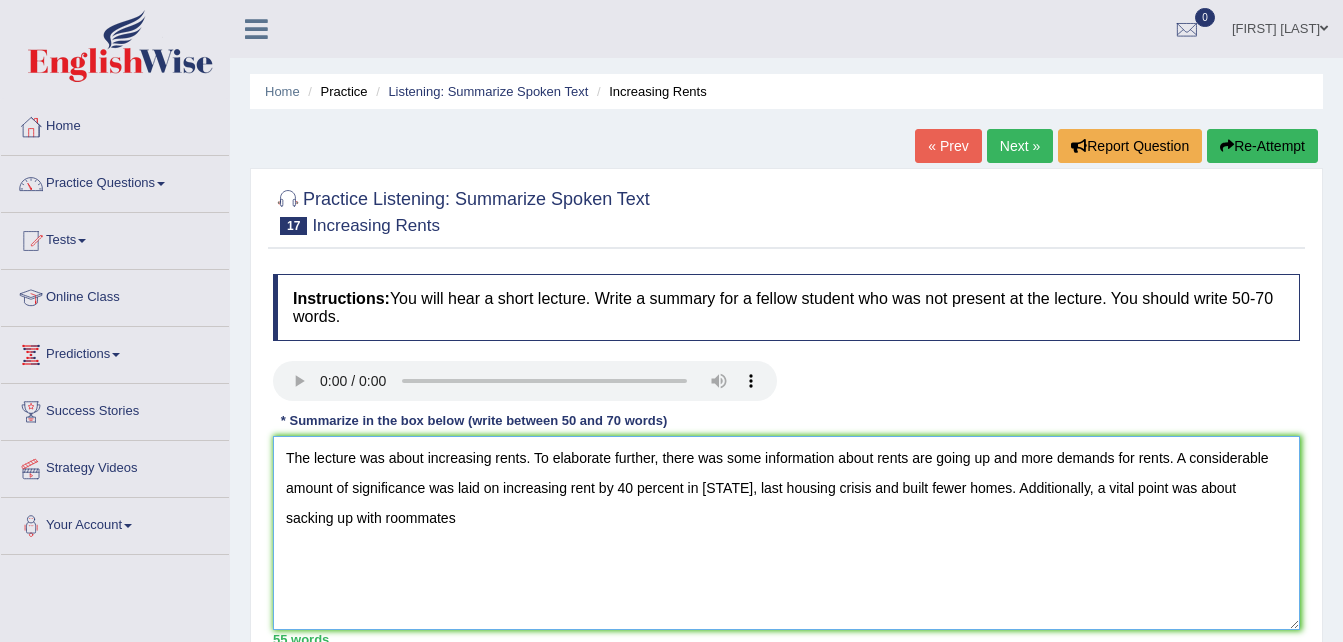 click on "The lecture was about increasing rents. To elaborate further, there was some information about rents are going up and more demands for rents. A considerable amount of significance was laid on increasing rent by 40 percent in [STATE], last housing crisis and built fewer homes. Additionally, a vital point was about sacking up with roommates" at bounding box center (786, 533) 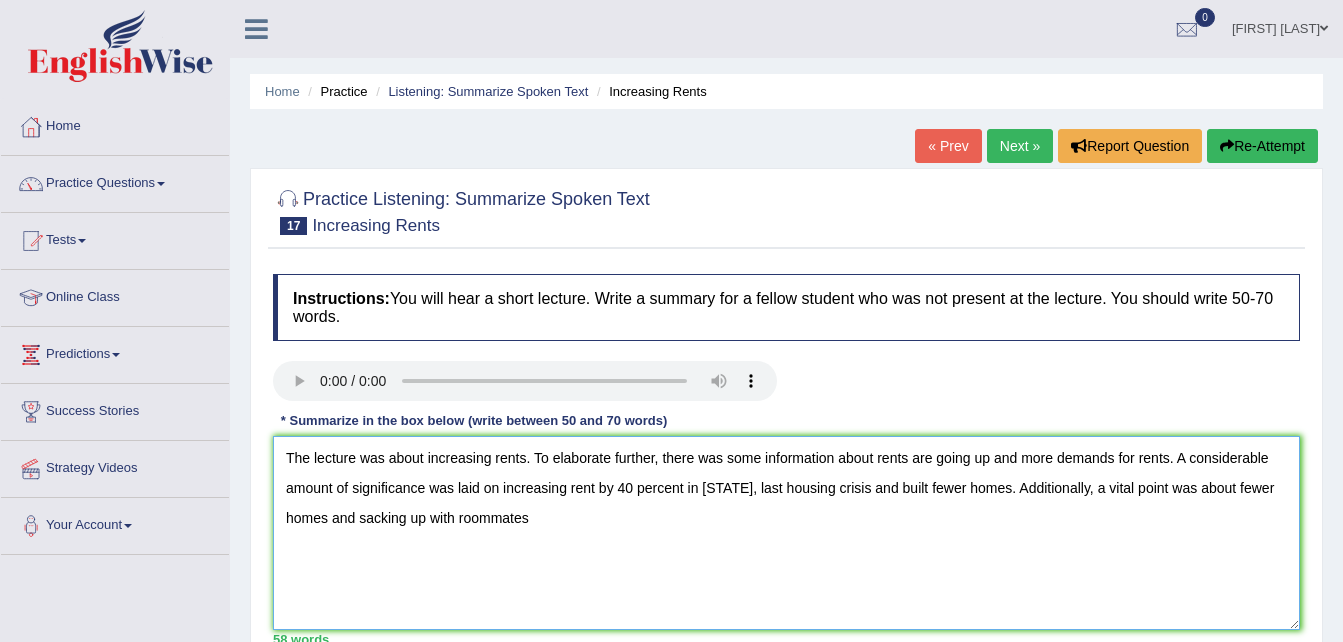 click on "The lecture was about increasing rents. To elaborate further, there was some information about rents are going up and more demands for rents. A considerable amount of significance was laid on increasing rent by 40 percent in [STATE], last housing crisis and built fewer homes. Additionally, a vital point was about fewer homes and sacking up with roommates" at bounding box center (786, 533) 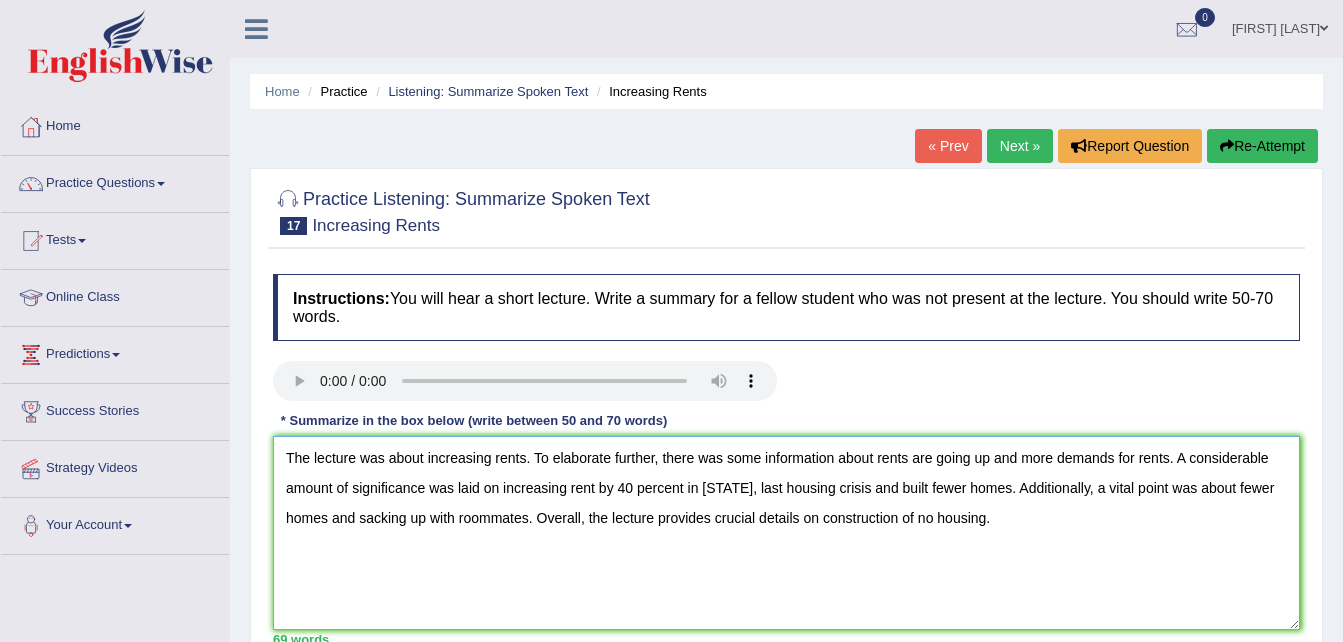 click on "The lecture was about increasing rents. To elaborate further, there was some information about rents are going up and more demands for rents. A considerable amount of significance was laid on increasing rent by 40 percent in [STATE], last housing crisis and built fewer homes. Additionally, a vital point was about fewer homes and sacking up with roommates. Overall, the lecture provides crucial details on construction of no housing." at bounding box center [786, 533] 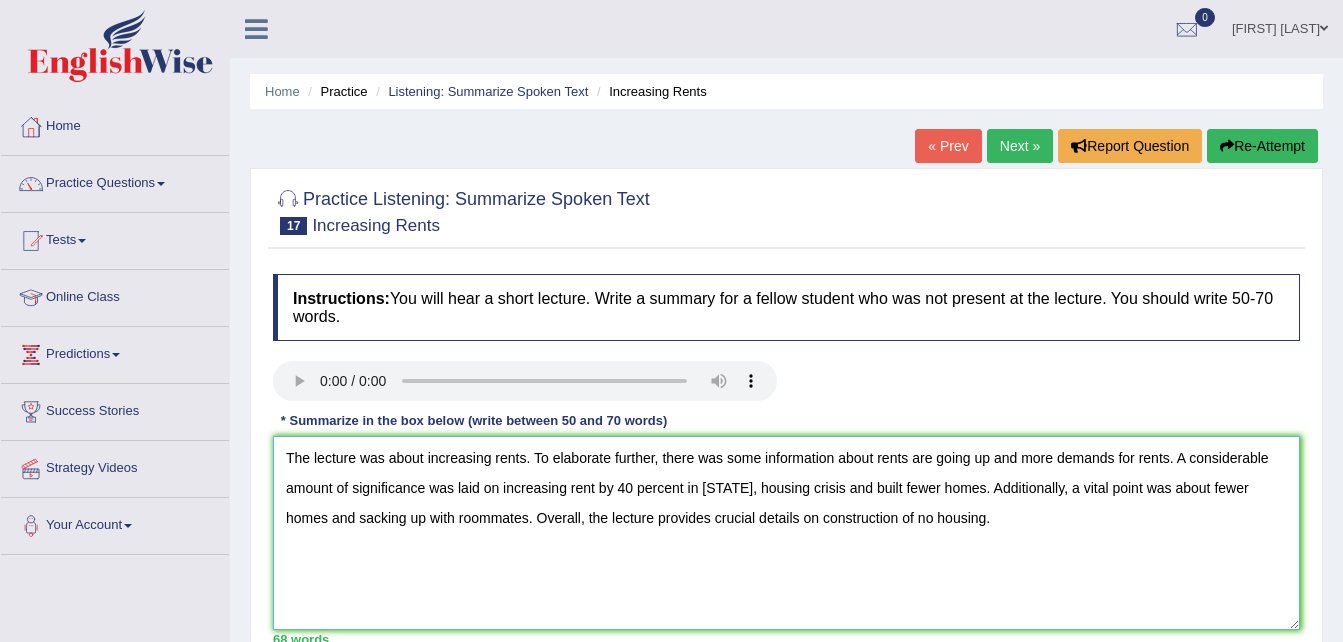 click on "The lecture was about increasing rents. To elaborate further, there was some information about rents are going up and more demands for rents. A considerable amount of significance was laid on increasing rent by 40 percent in [STATE], housing crisis and built fewer homes. Additionally, a vital point was about fewer homes and sacking up with roommates. Overall, the lecture provides crucial details on construction of no housing." at bounding box center (786, 533) 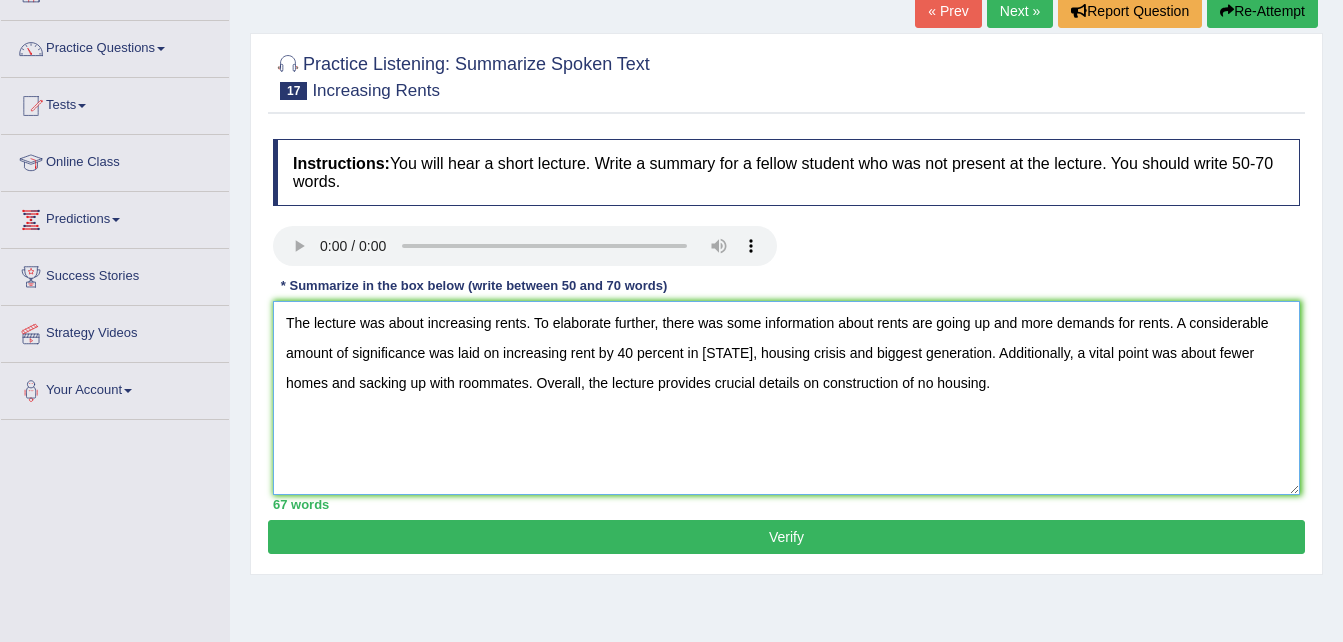 scroll, scrollTop: 141, scrollLeft: 0, axis: vertical 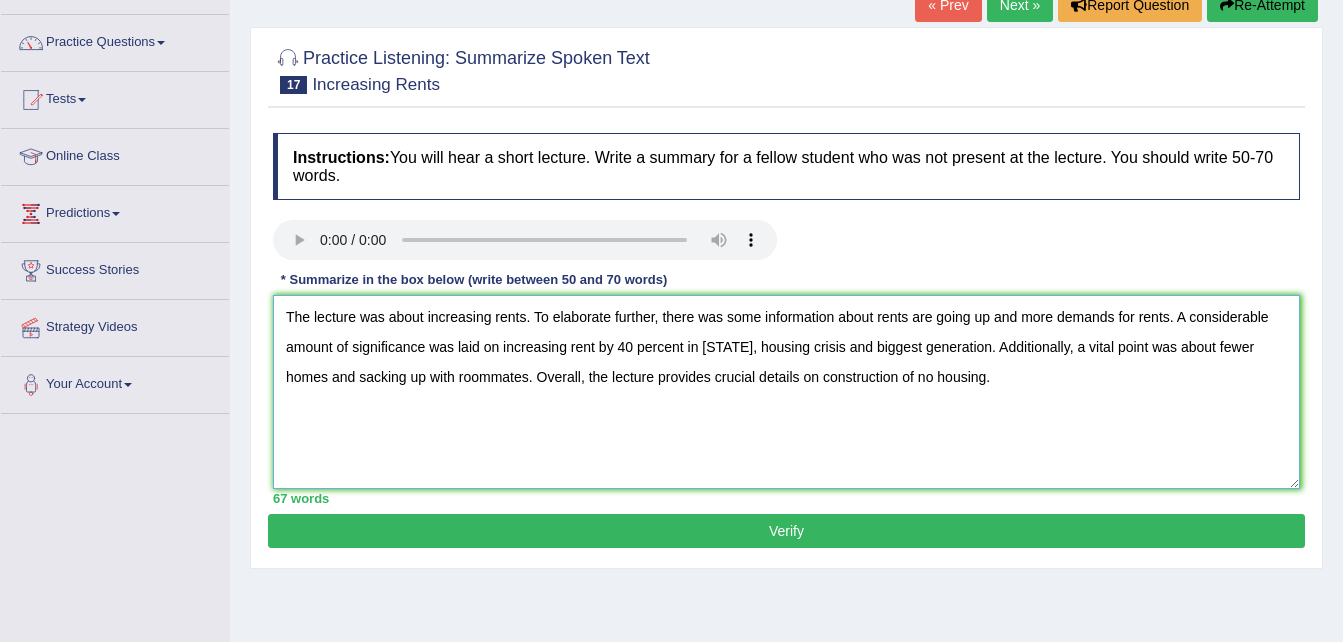 type on "The lecture was about increasing rents. To elaborate further, there was some information about rents are going up and more demands for rents. A considerable amount of significance was laid on increasing rent by 40 percent in [STATE], housing crisis and biggest generation. Additionally, a vital point was about fewer homes and sacking up with roommates. Overall, the lecture provides crucial details on construction of no housing." 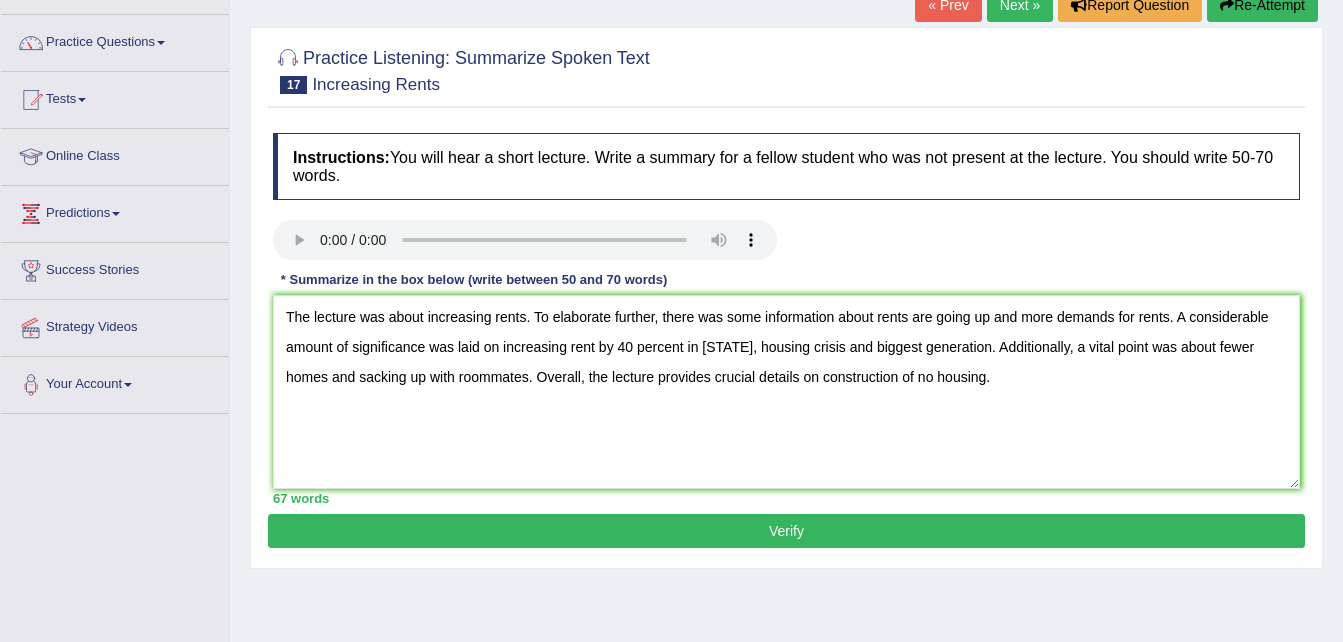 click on "Verify" at bounding box center (786, 531) 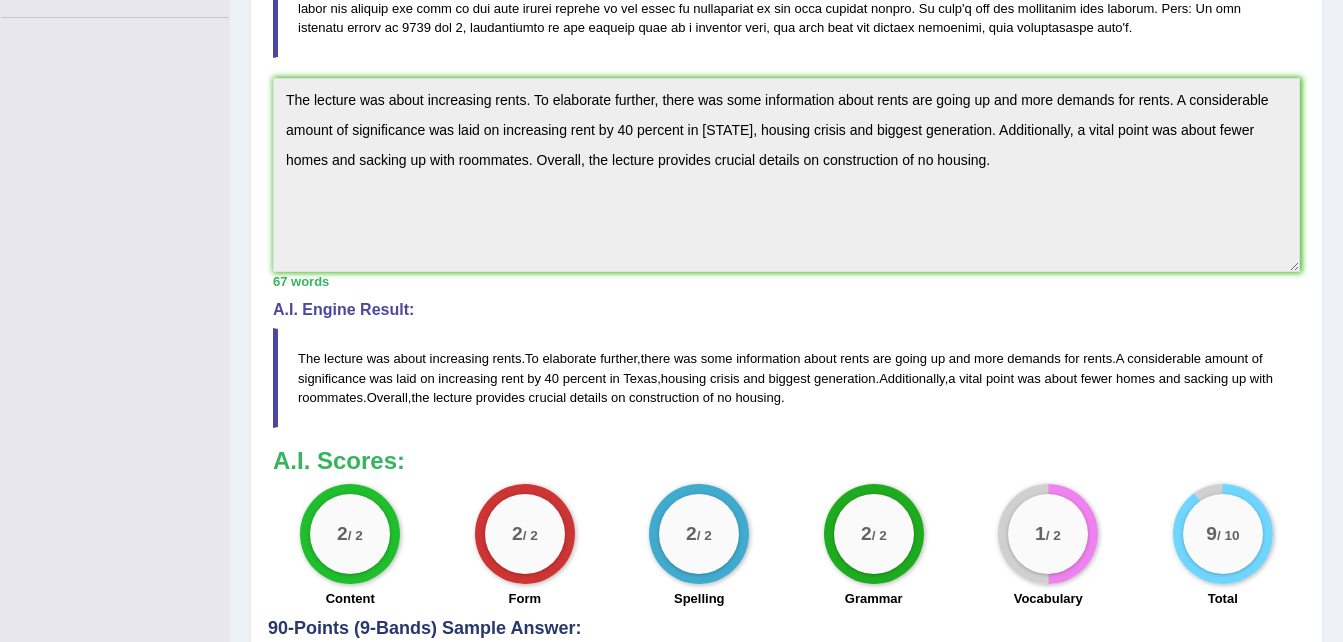 scroll, scrollTop: 541, scrollLeft: 0, axis: vertical 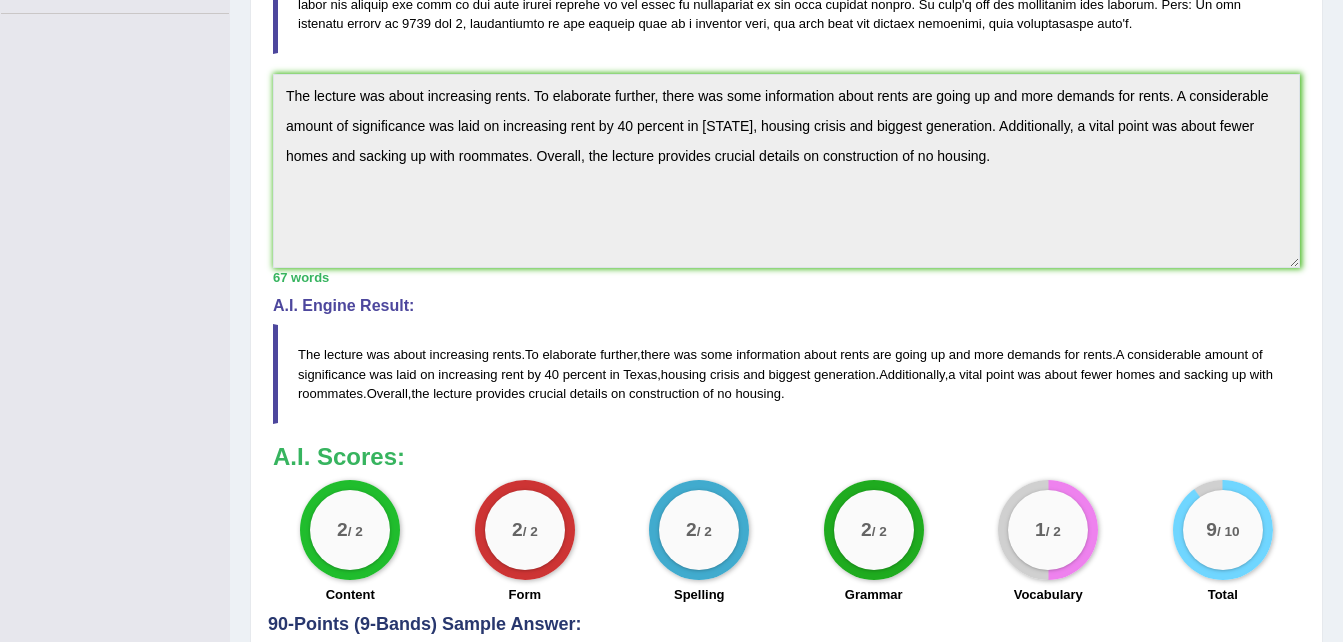 click on "Home
Practice
Listening: Summarize Spoken Text
Increasing Rents
« Prev Next »  Report Question  Re-Attempt
Practice Listening: Summarize Spoken Text
17
Increasing Rents
Instructions:  You will hear a short lecture. Write a summary for a fellow student who was not present at the lecture. You should write 50-70 words.
Transcript: Recorded Answer: * Summarize in the box below (write between 50 and 70 words) 67 words Written Keywords: — A.I. Engine Result: The   lecture   was   about   increasing   rents .  To   elaborate   further ,  there   was   some   information   about   rents   are   going   up   and   more   demands   for   rents .  A   considerable   amount   of   significance   was   laid   on   increasing   rent   by   40   percent   in   [STATE] ,  housing   crisis   and   biggest   [DEMOGRAPHIC] .  Additionally" at bounding box center [786, 105] 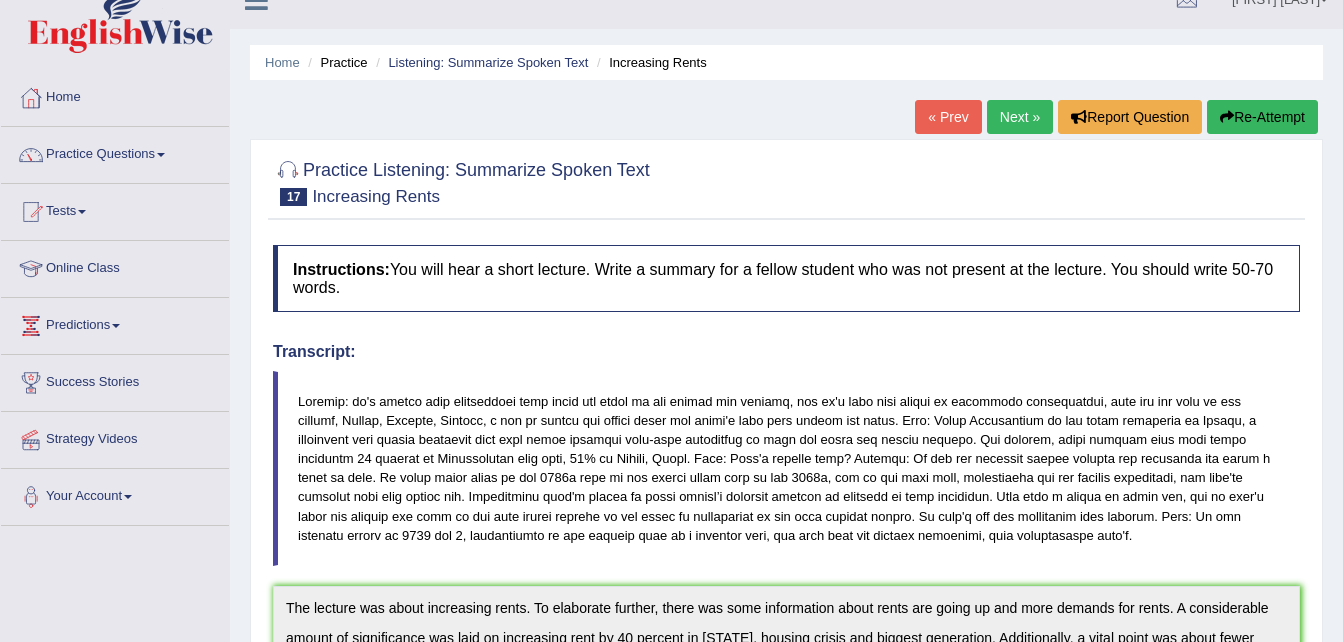 scroll, scrollTop: 25, scrollLeft: 0, axis: vertical 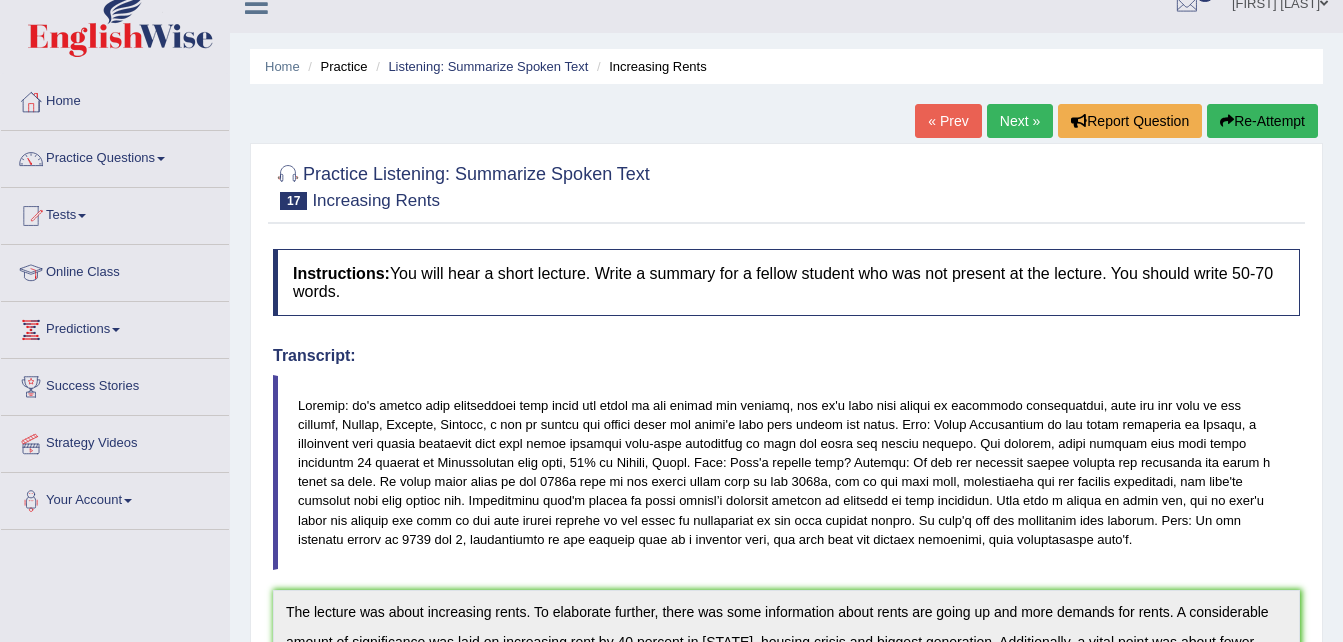 click on "Re-Attempt" at bounding box center (1262, 121) 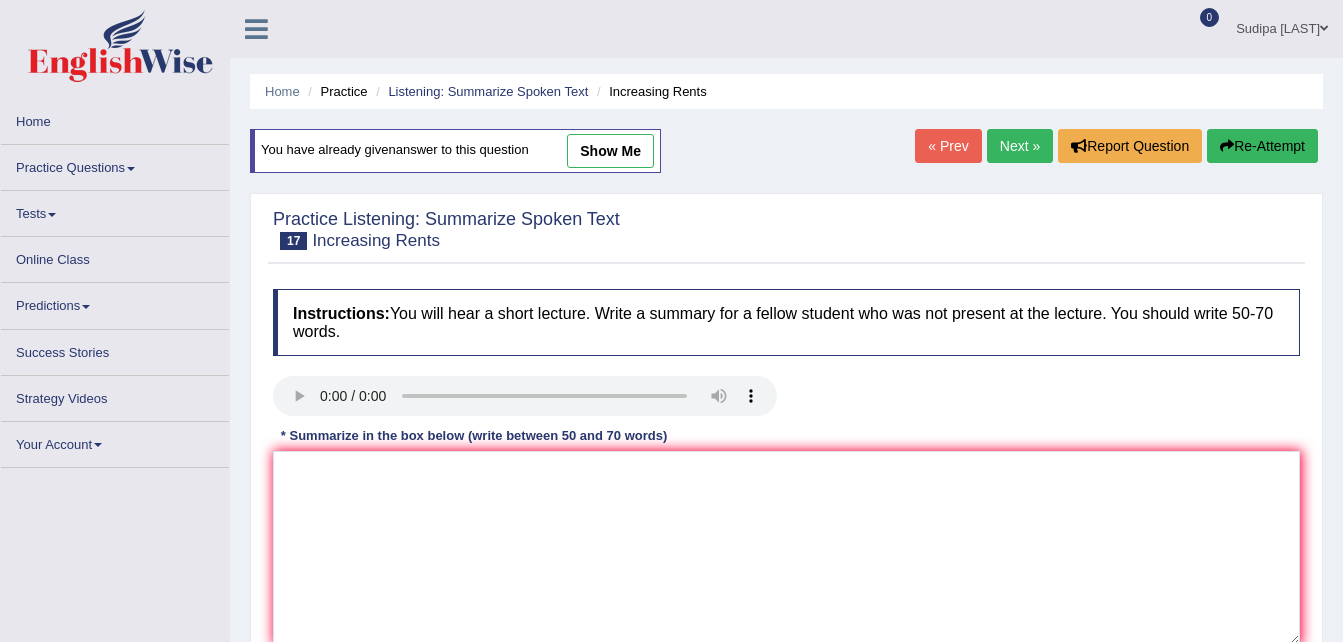 scroll, scrollTop: 25, scrollLeft: 0, axis: vertical 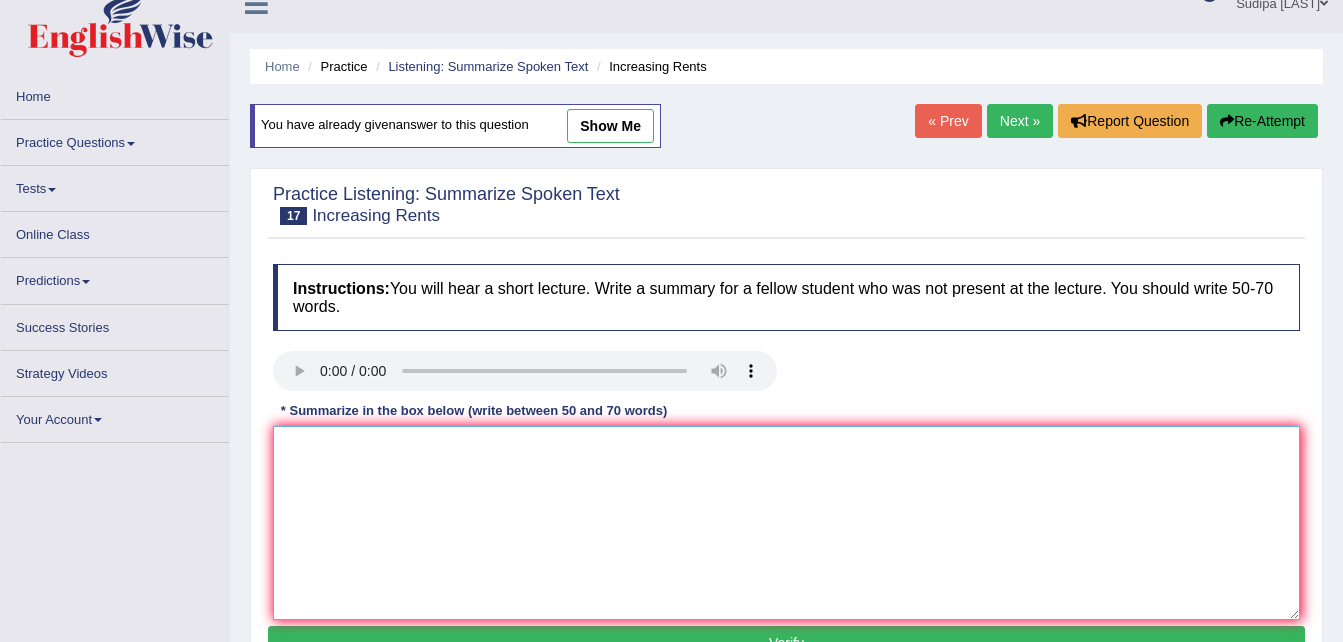 click at bounding box center (786, 523) 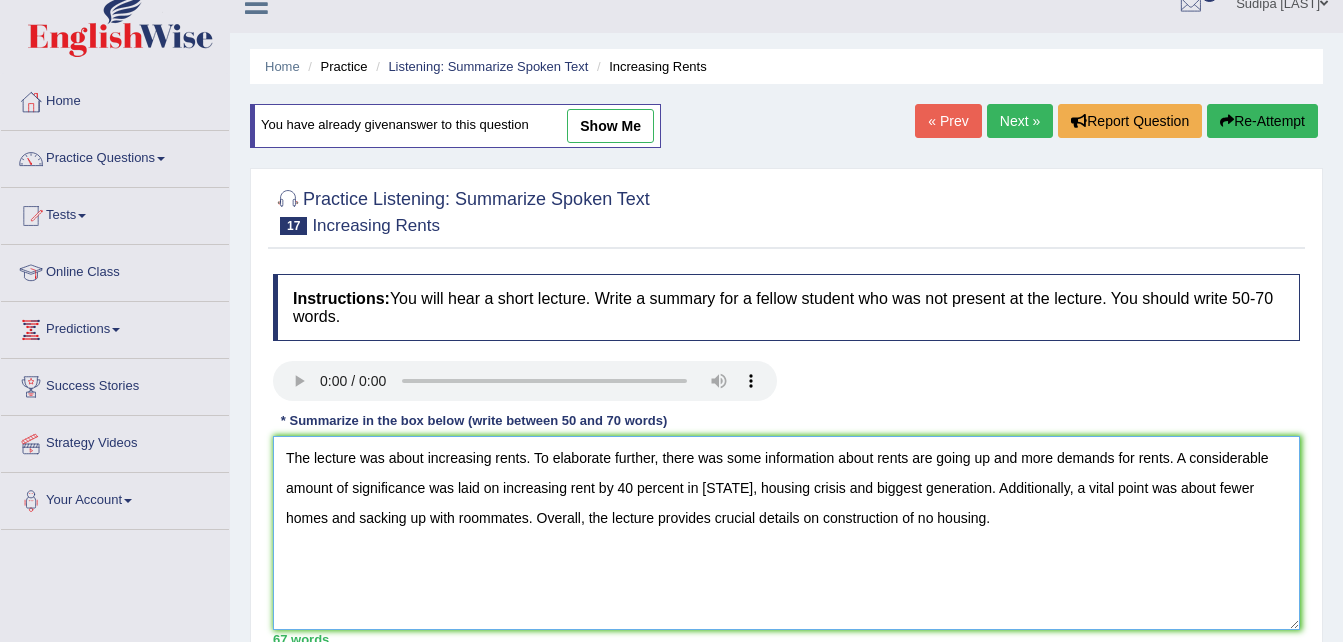 drag, startPoint x: 978, startPoint y: 490, endPoint x: 745, endPoint y: 483, distance: 233.10513 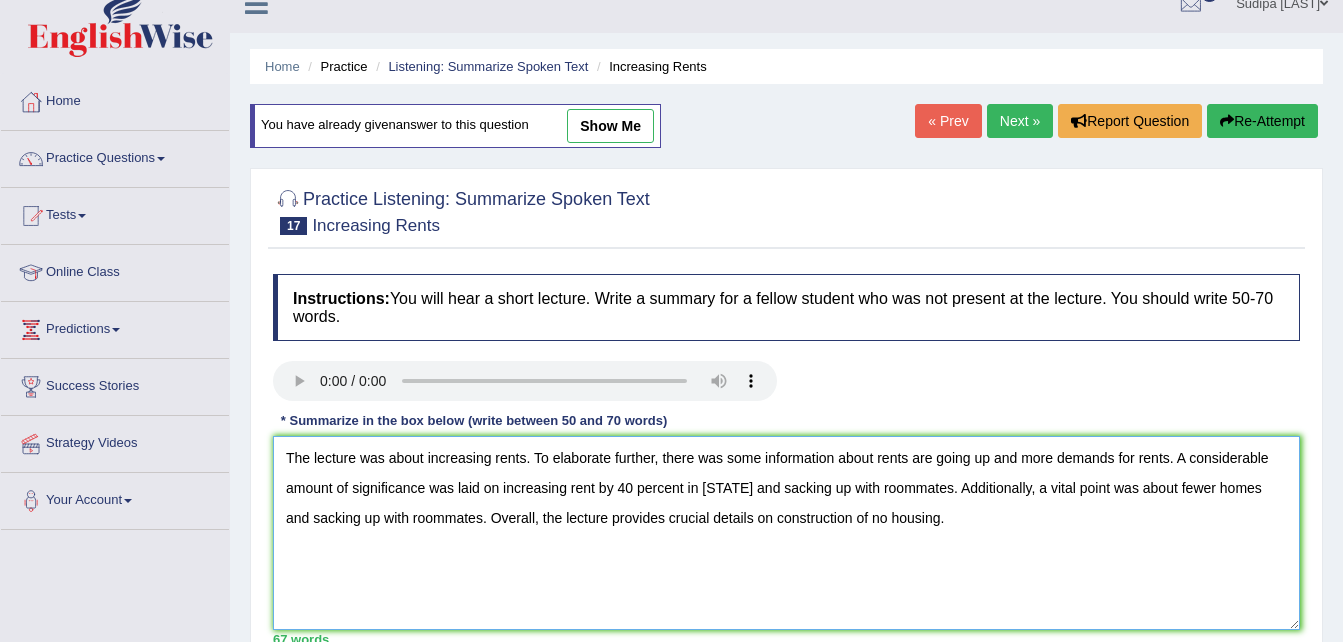 drag, startPoint x: 1171, startPoint y: 488, endPoint x: 461, endPoint y: 533, distance: 711.4246 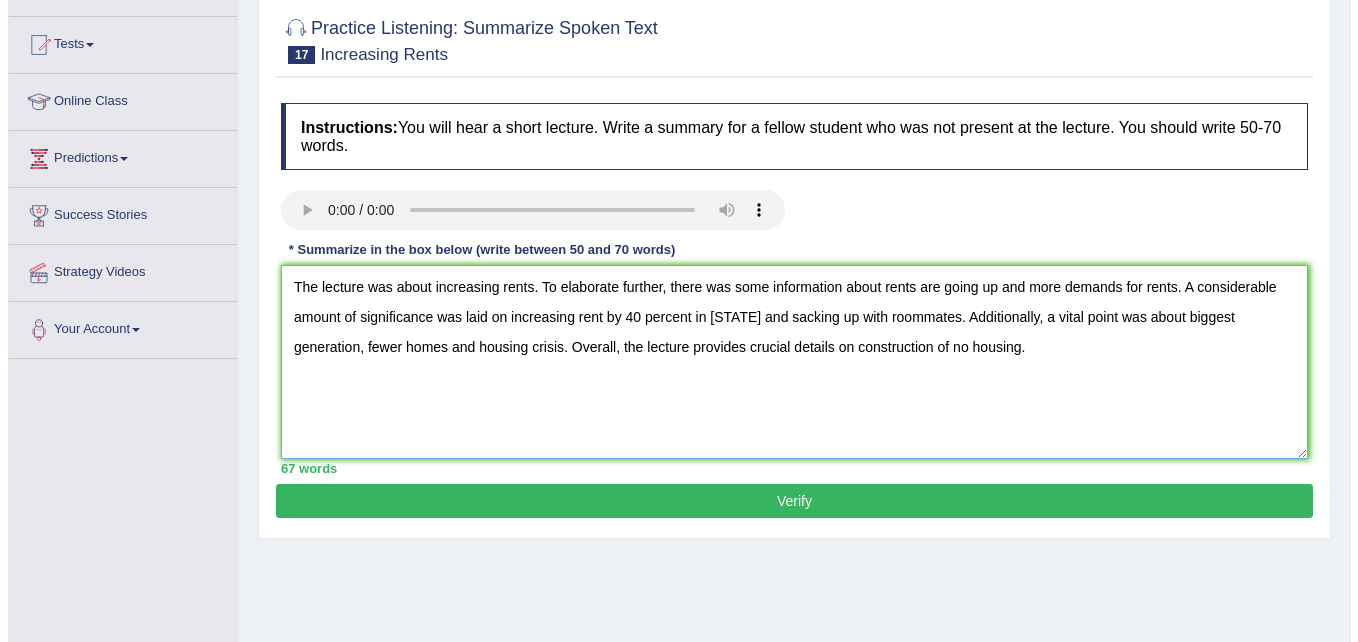 scroll, scrollTop: 199, scrollLeft: 0, axis: vertical 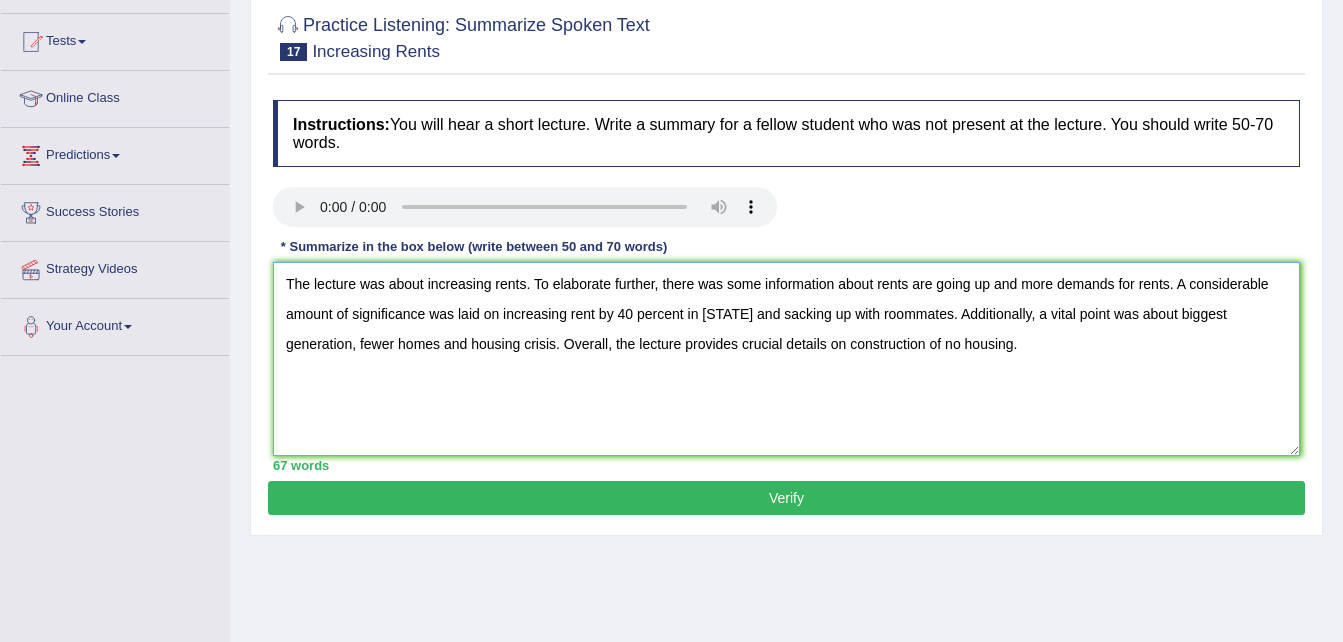 type on "The lecture was about increasing rents. To elaborate further, there was some information about rents are going up and more demands for rents. A considerable amount of significance was laid on increasing rent by 40 percent in [STATE] and sacking up with roommates. Additionally, a vital point was about biggest generation, fewer homes and housing crisis. Overall, the lecture provides crucial details on construction of no housing." 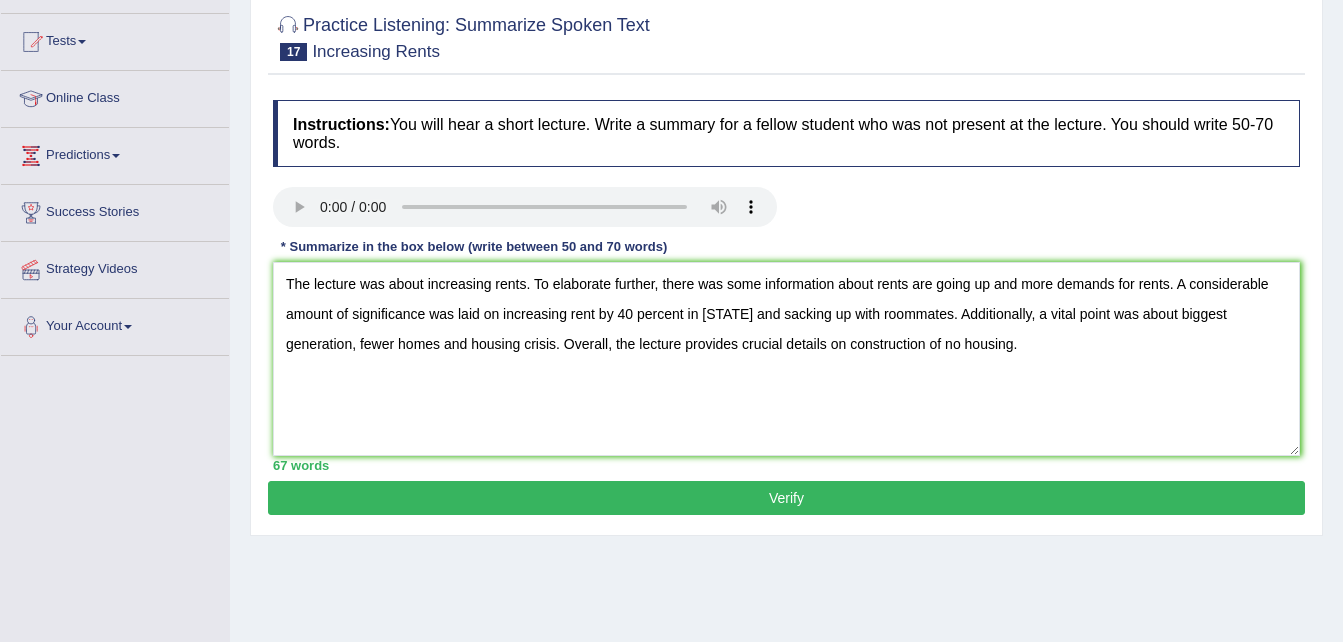 click on "Verify" at bounding box center (786, 498) 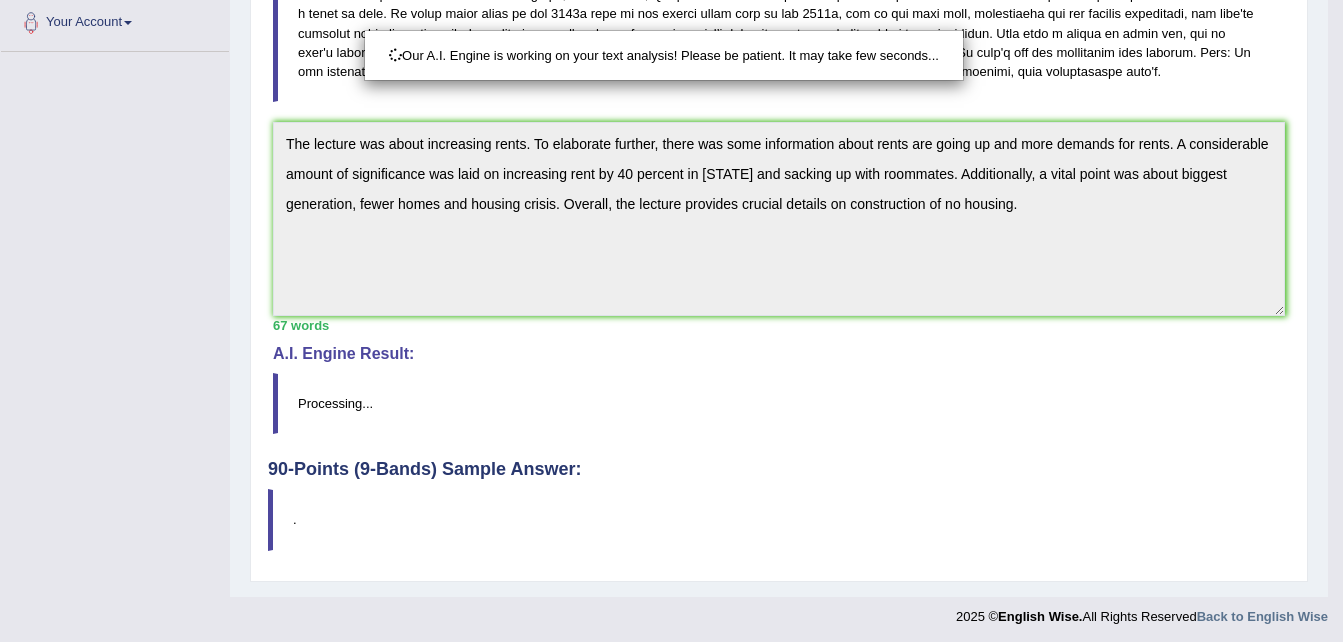 scroll, scrollTop: 508, scrollLeft: 0, axis: vertical 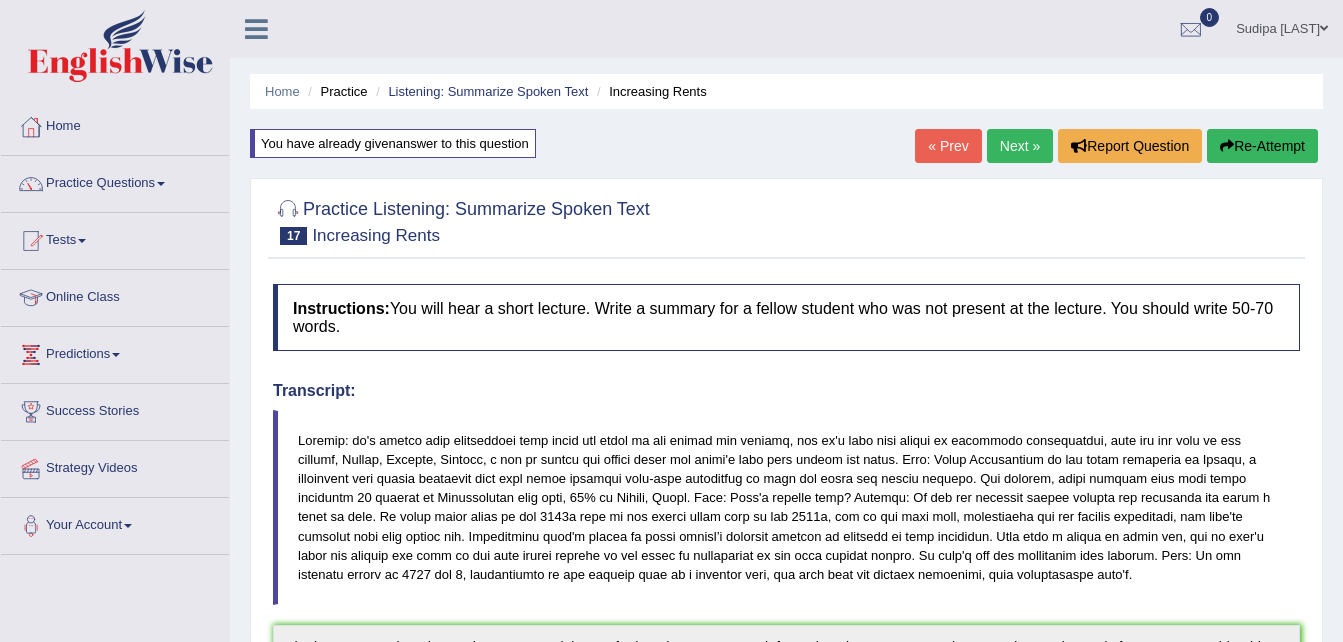 click on "Re-Attempt" at bounding box center (1262, 146) 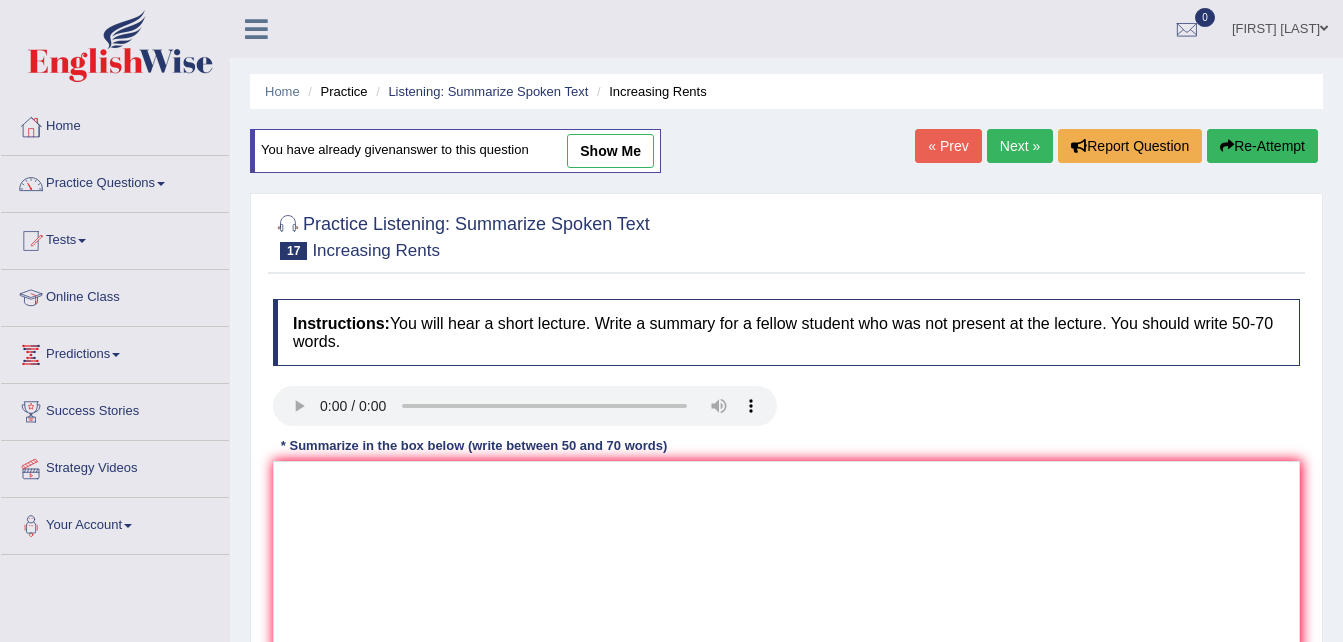 scroll, scrollTop: 0, scrollLeft: 0, axis: both 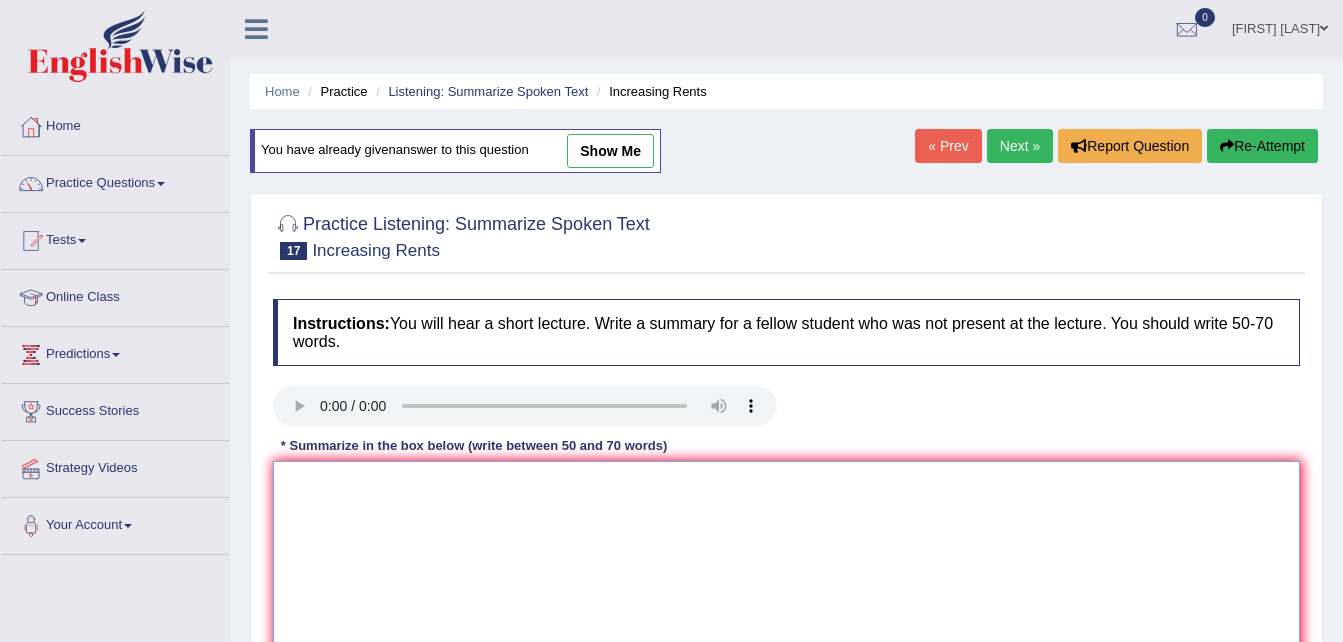 click at bounding box center (786, 558) 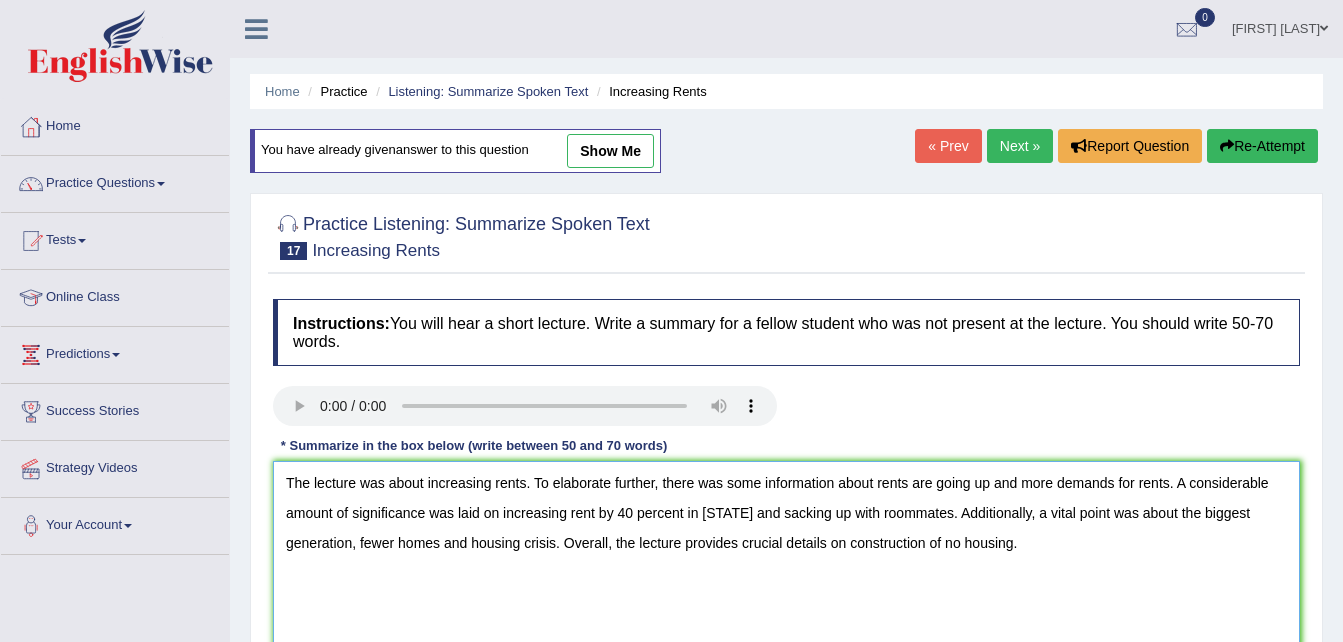 click on "The lecture was about increasing rents. To elaborate further, there was some information about rents are going up and more demands for rents. A considerable amount of significance was laid on increasing rent by 40 percent in Texas and sacking up with roommates. Additionally, a vital point was about biggest generation, fewer homes and housing crisis. Overall, the lecture provides crucial details on construction of no housing." at bounding box center (786, 558) 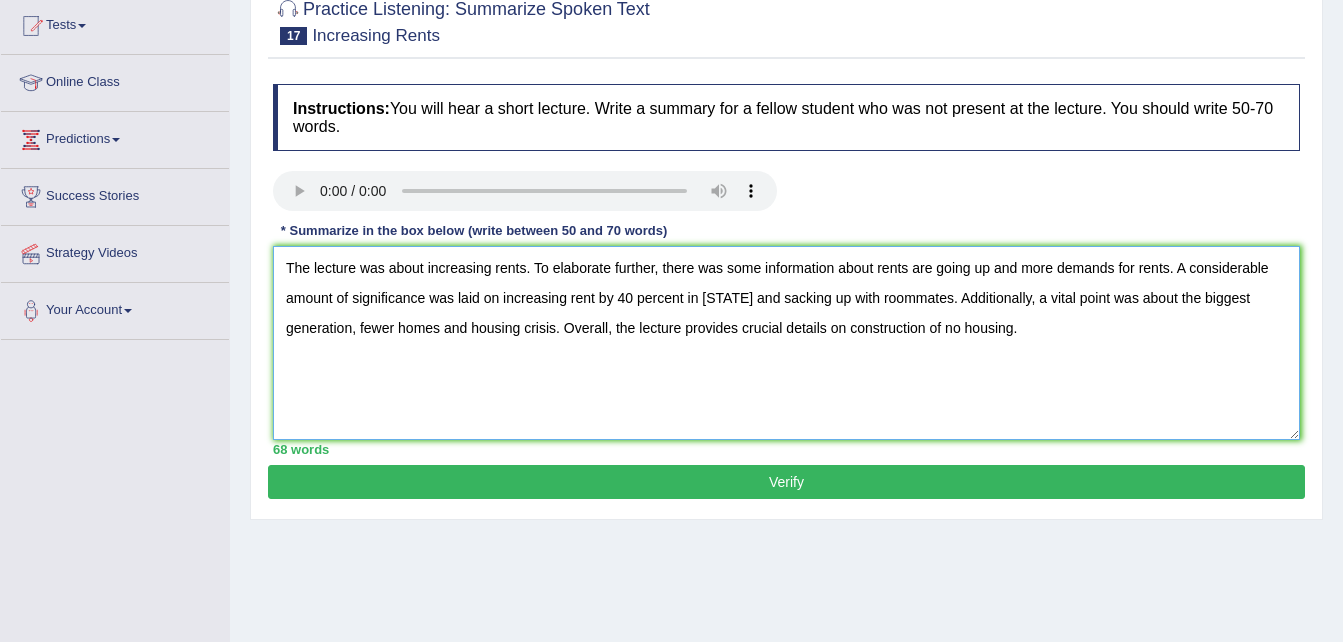 type on "The lecture was about increasing rents. To elaborate further, there was some information about rents are going up and more demands for rents. A considerable amount of significance was laid on increasing rent by 40 percent in Texas and sacking up with roommates. Additionally, a vital point was about the biggest generation, fewer homes and housing crisis. Overall, the lecture provides crucial details on construction of no housing." 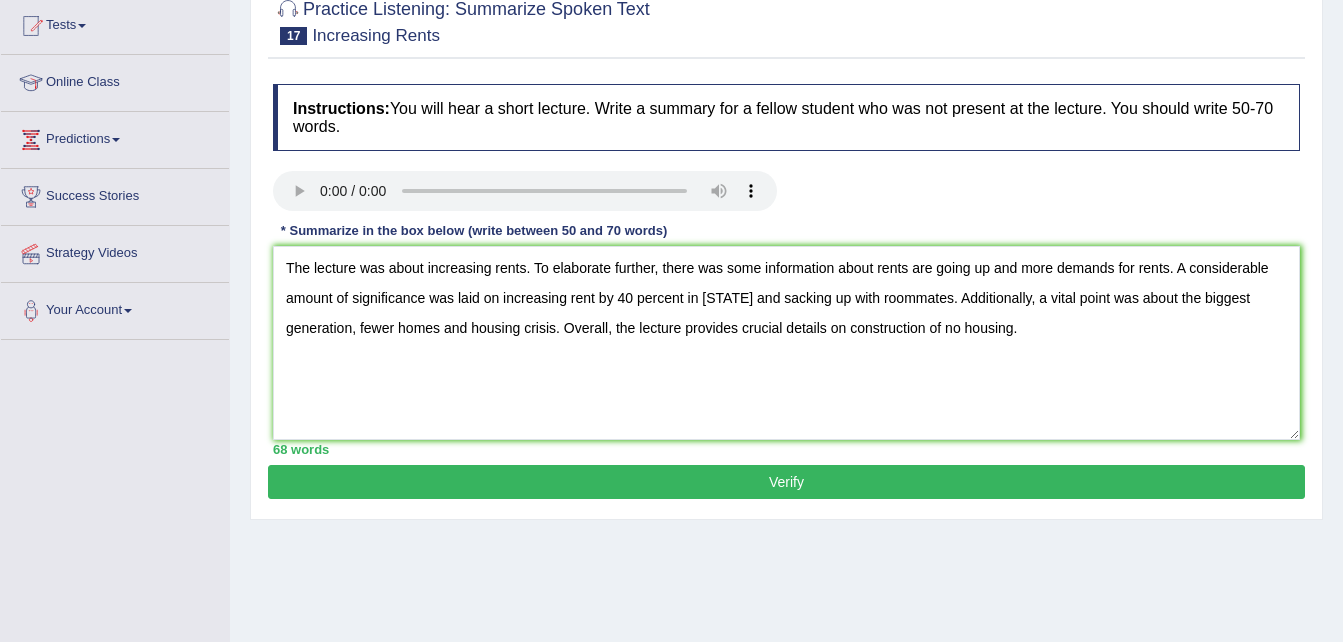 click on "Verify" at bounding box center (786, 482) 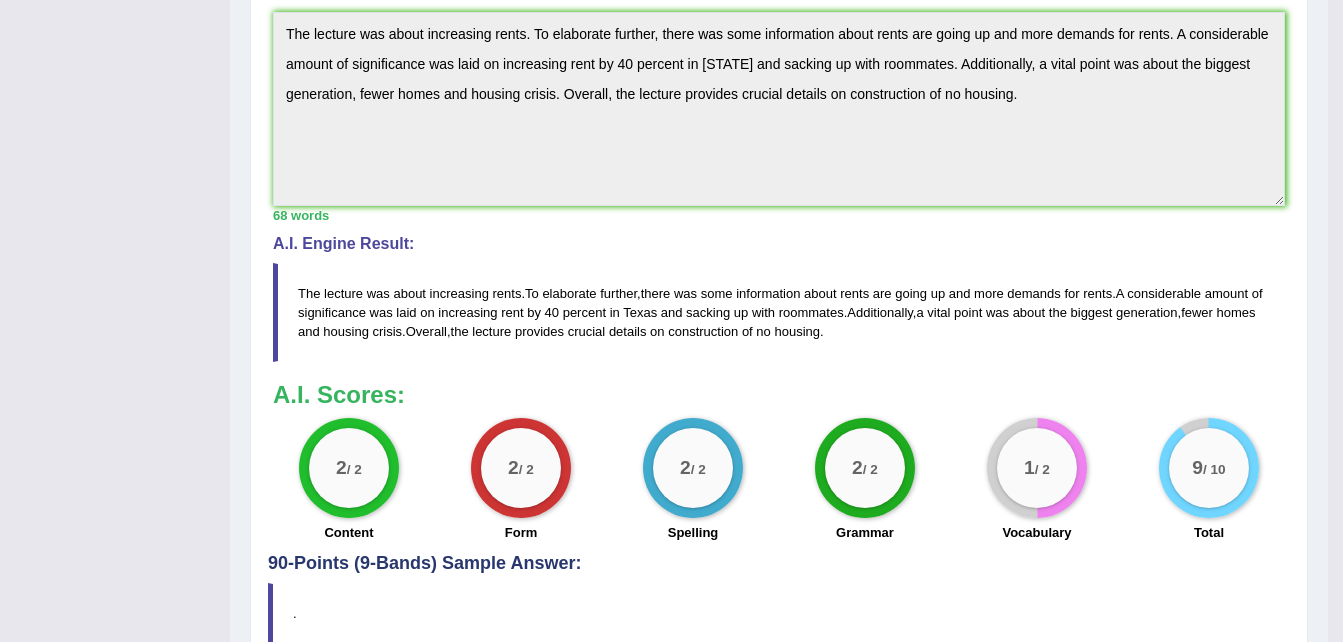 scroll, scrollTop: 673, scrollLeft: 0, axis: vertical 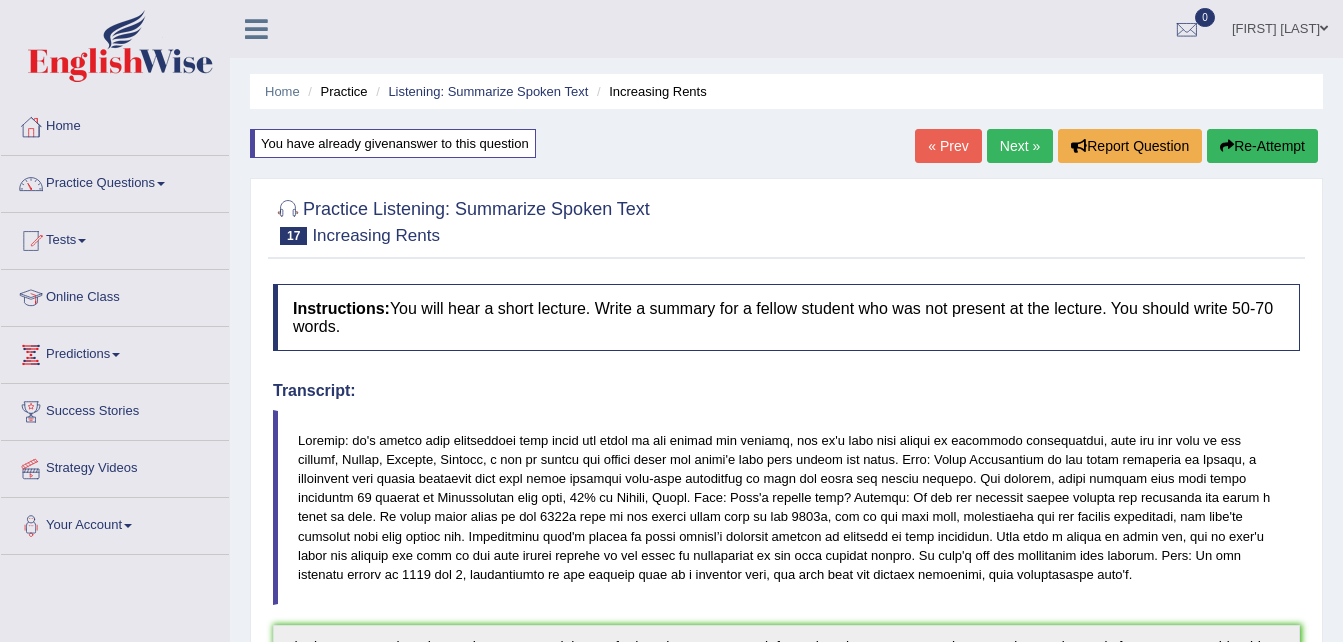 click on "Next »" at bounding box center (1020, 146) 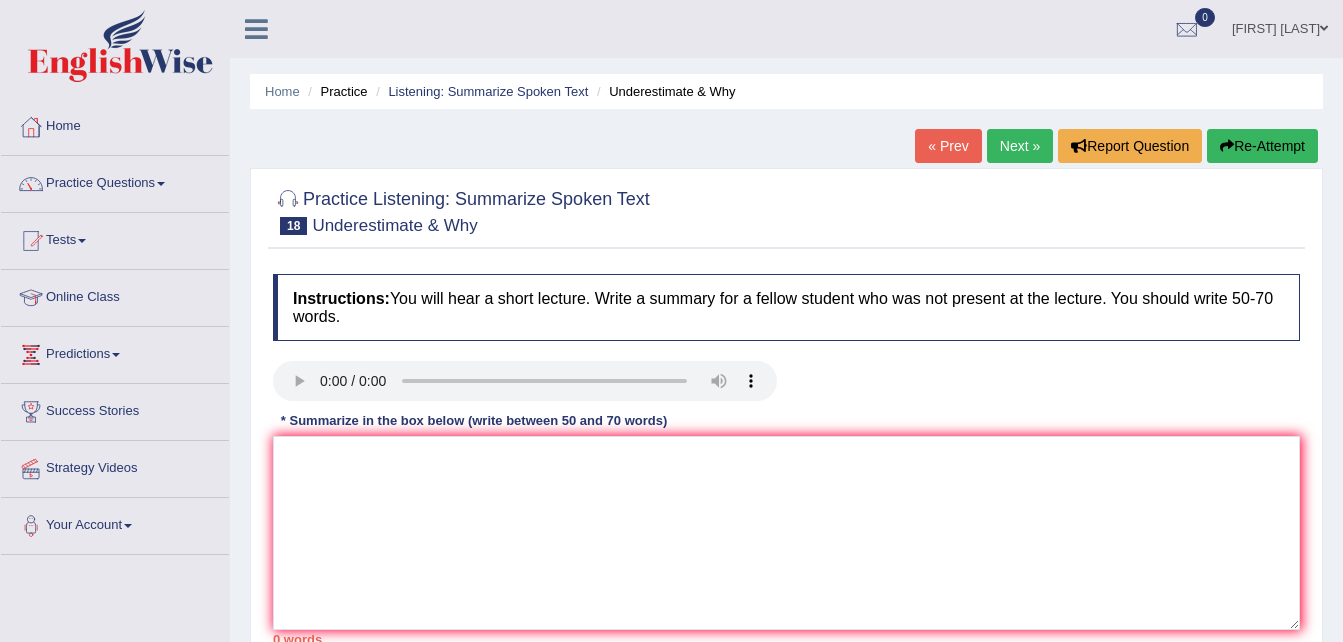scroll, scrollTop: 0, scrollLeft: 0, axis: both 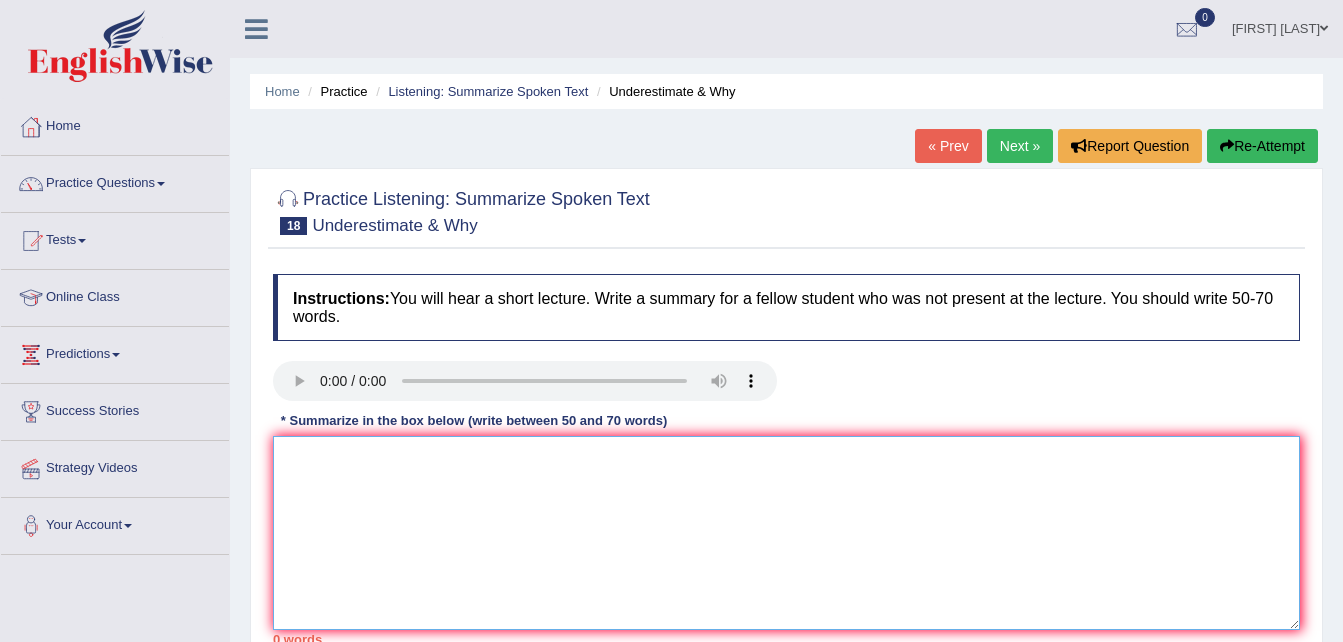click at bounding box center (786, 533) 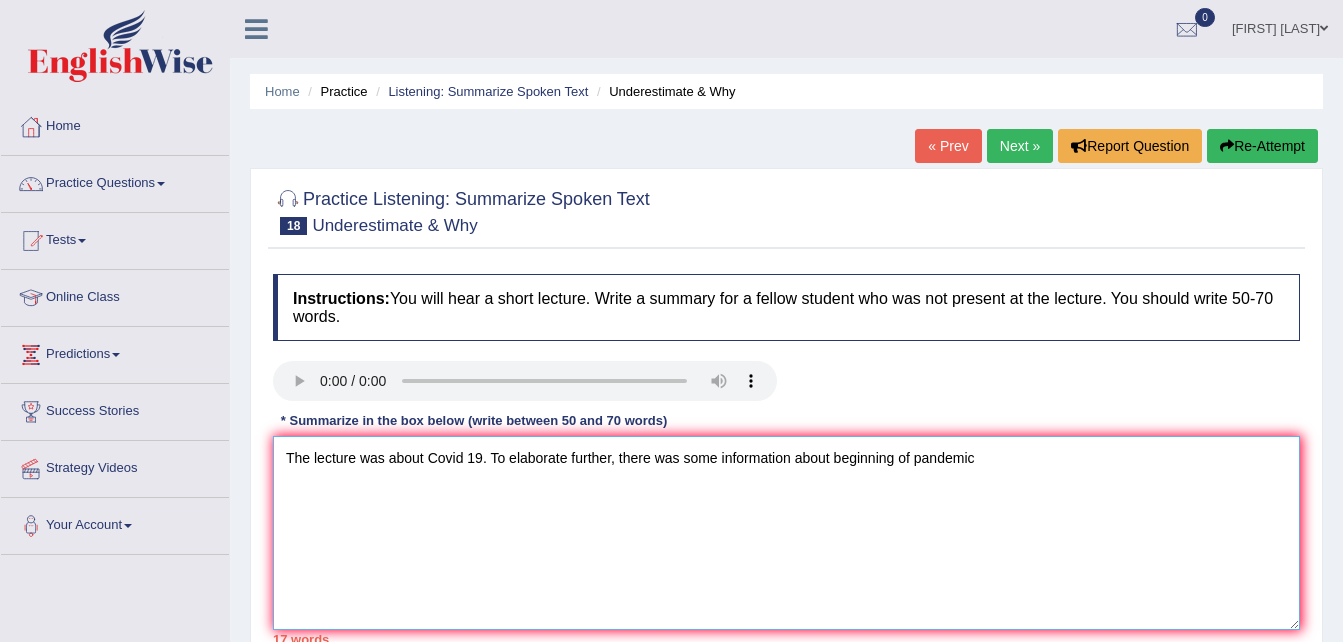 click on "The lecture was about Covid 19. To elaborate further, there was some information about beginning of pandemic" at bounding box center [786, 533] 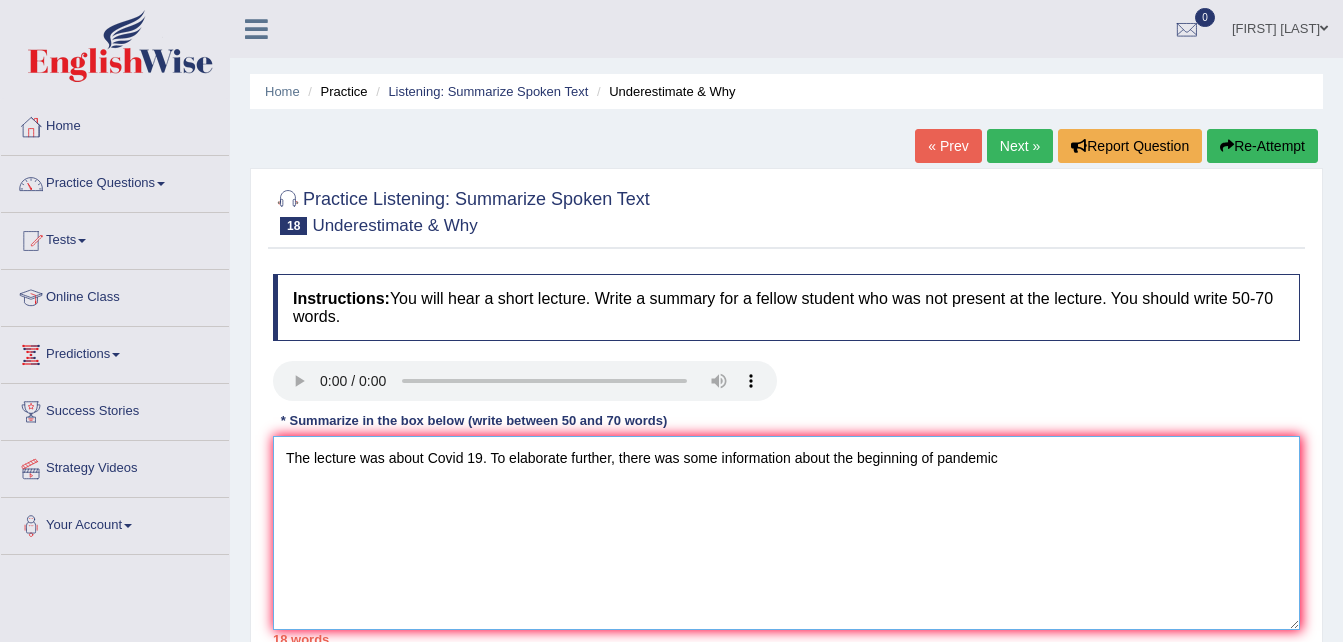 click on "The lecture was about Covid 19. To elaborate further, there was some information about the beginning of pandemic" at bounding box center [786, 533] 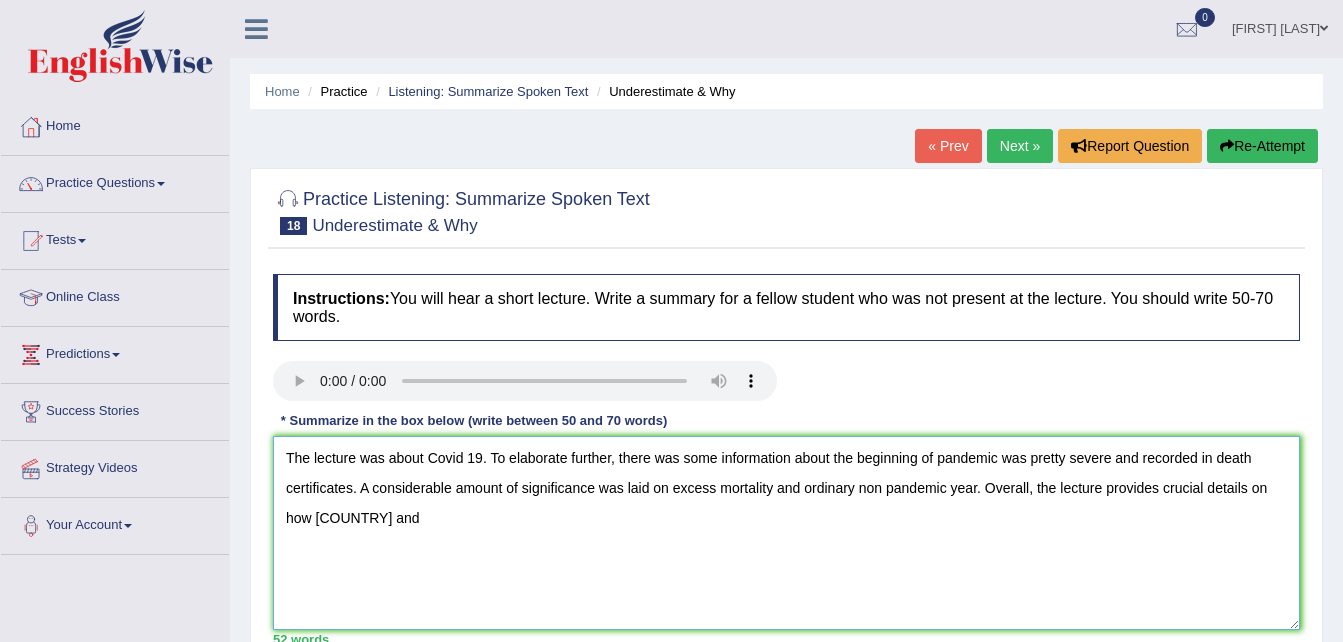 click on "The lecture was about Covid 19. To elaborate further, there was some information about the beginning of pandemic was pretty severe and recorded in death certificates. A considerable amount of significance was laid on excess mortality and ordinary non pandemic year. Overall, the lecture provides crucial details on how Peru and India" at bounding box center [786, 533] 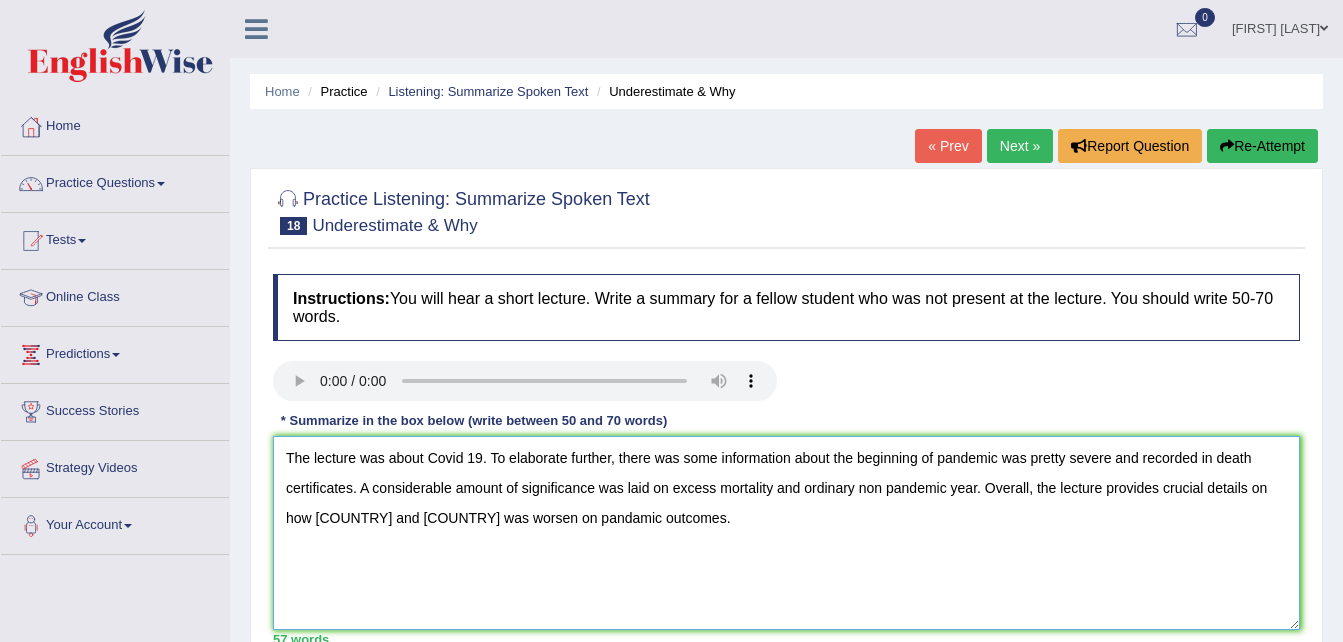 scroll, scrollTop: 86, scrollLeft: 0, axis: vertical 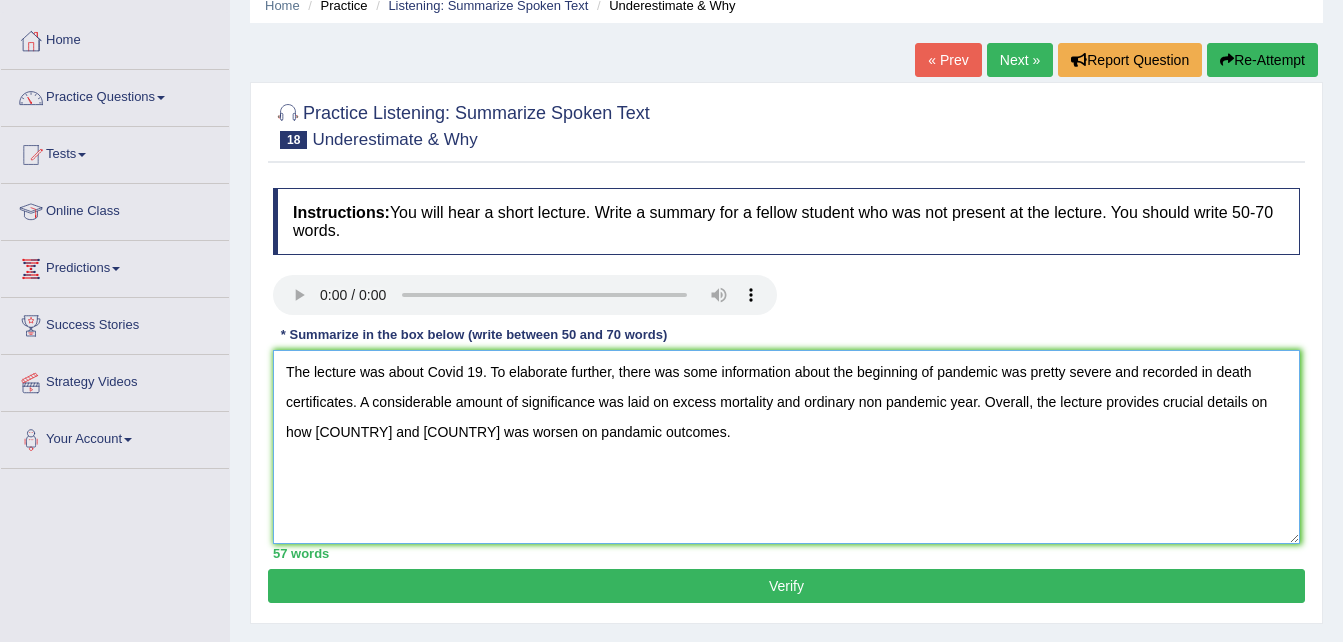 click on "The lecture was about Covid 19. To elaborate further, there was some information about the beginning of pandemic was pretty severe and recorded in death certificates. A considerable amount of significance was laid on excess mortality and ordinary non pandemic year. Overall, the lecture provides crucial details on how Peru and India was worsen on pandamic outcomes." at bounding box center (786, 447) 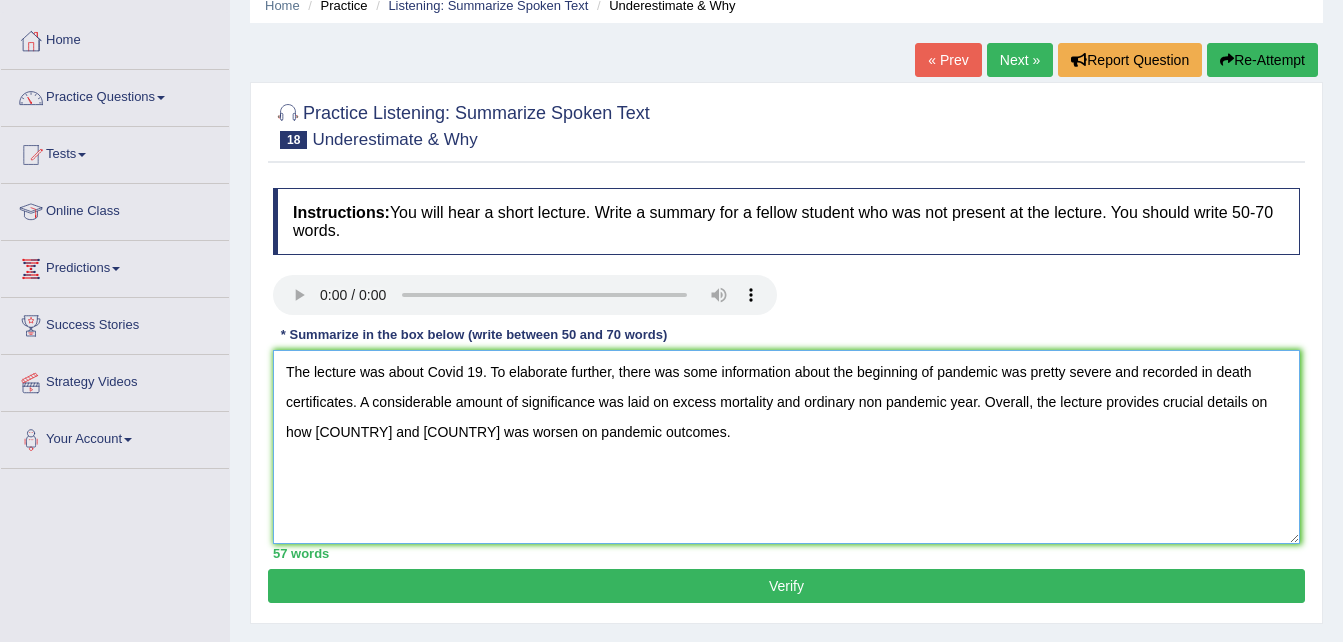 click on "The lecture was about Covid 19. To elaborate further, there was some information about the beginning of pandemic was pretty severe and recorded in death certificates. A considerable amount of significance was laid on excess mortality and ordinary non pandemic year. Overall, the lecture provides crucial details on how Peru and India was worsen on pandemic outcomes." at bounding box center (786, 447) 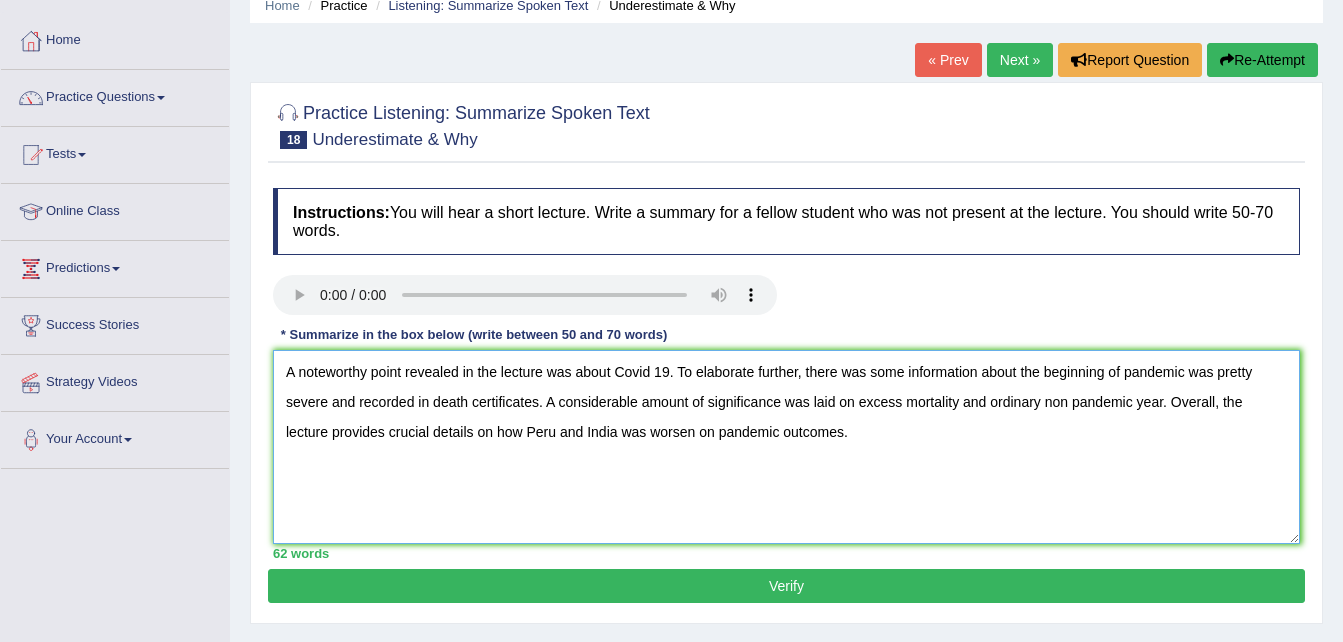 click on "A noteworthy point revealed in the lecture was about Covid 19. To elaborate further, there was some information about the beginning of pandemic was pretty severe and recorded in death certificates. A considerable amount of significance was laid on excess mortality and ordinary non pandemic year. Overall, the lecture provides crucial details on how Peru and India was worsen on pandemic outcomes." at bounding box center (786, 447) 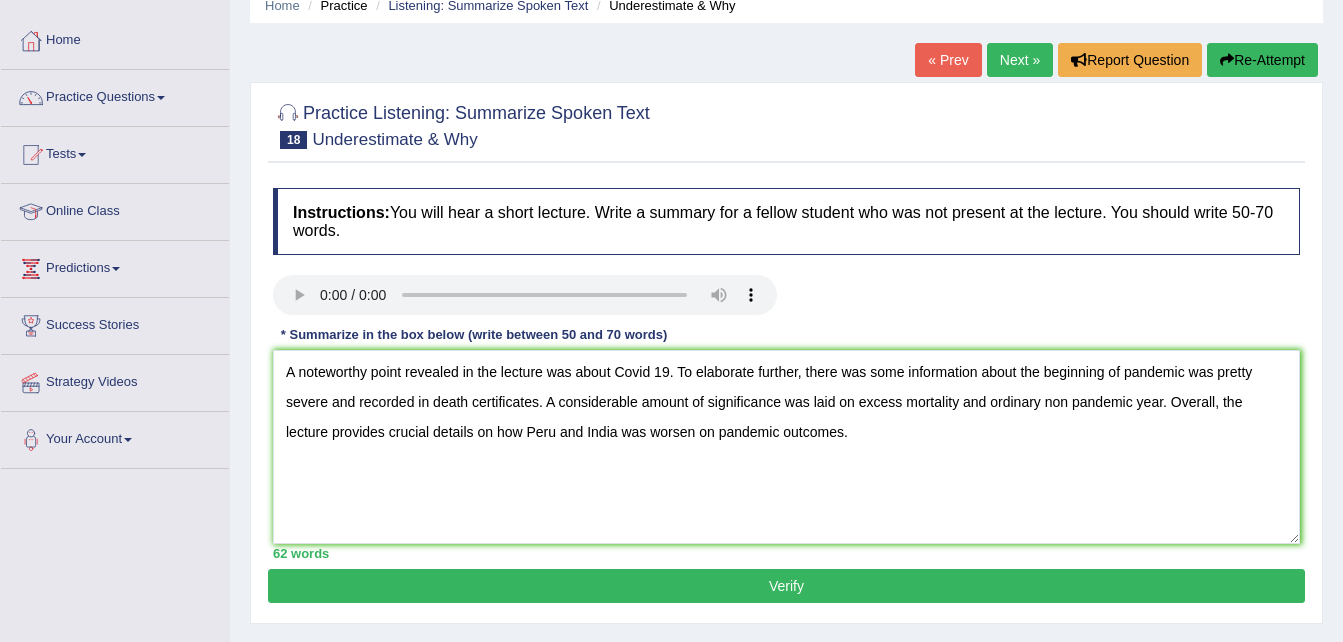 click on "Verify" at bounding box center [786, 586] 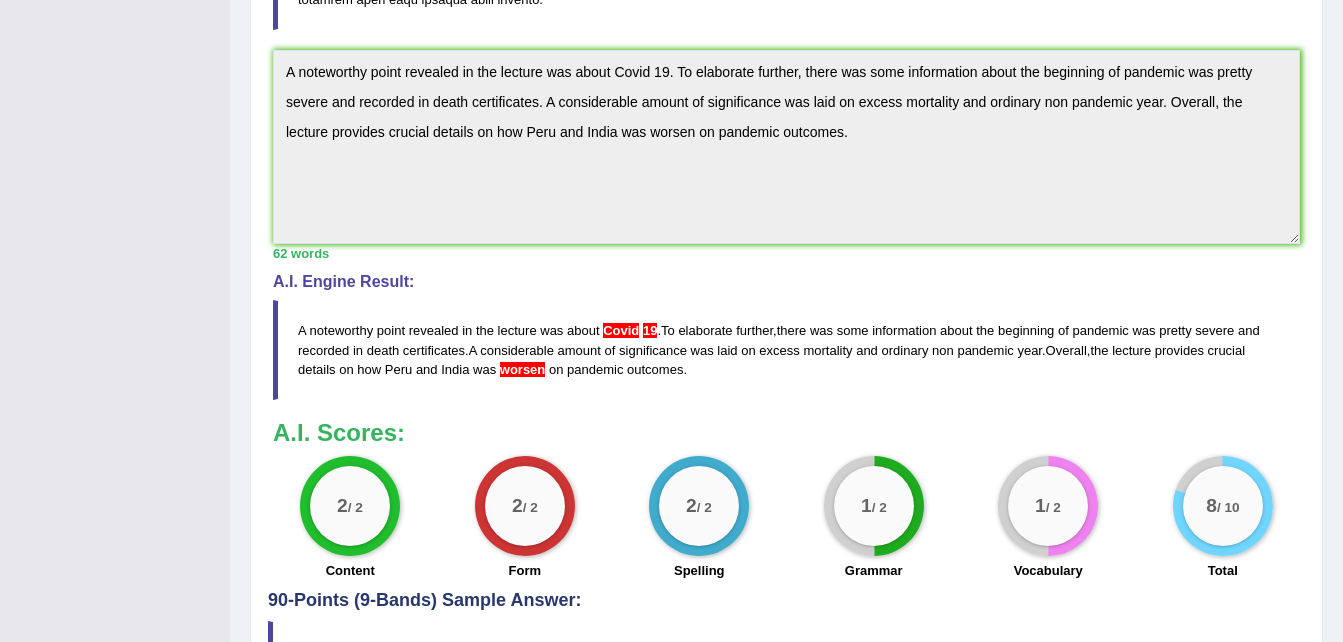 scroll, scrollTop: 566, scrollLeft: 0, axis: vertical 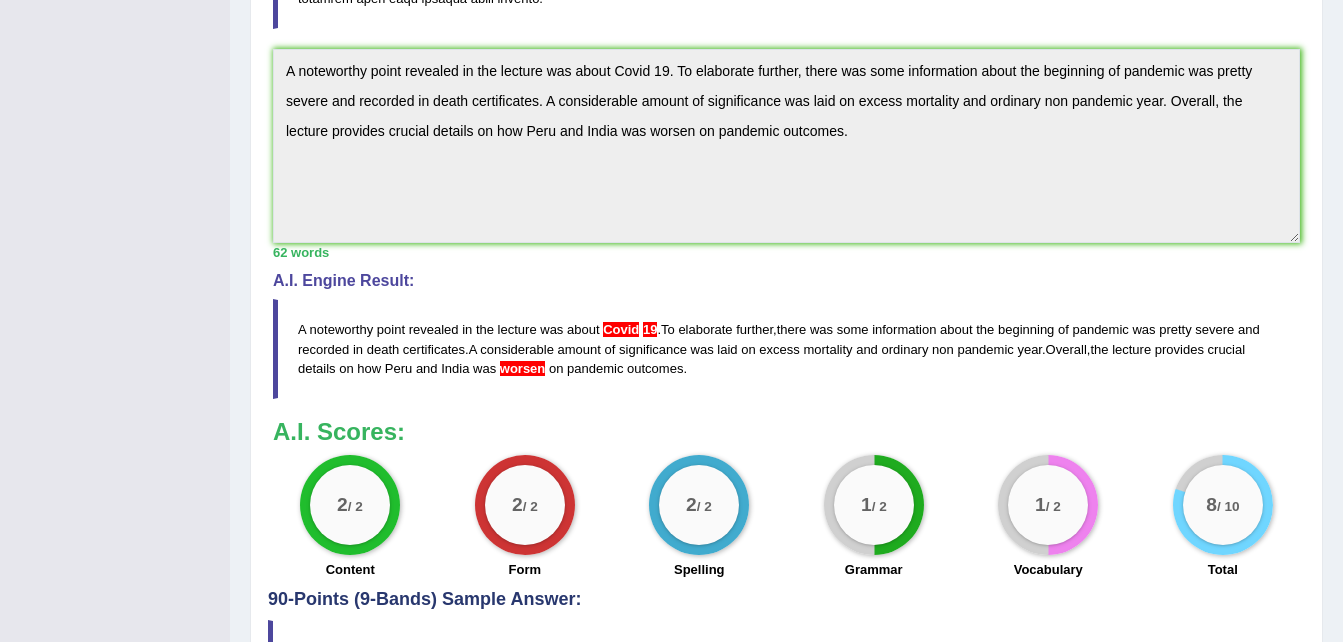 drag, startPoint x: 691, startPoint y: 382, endPoint x: 430, endPoint y: 285, distance: 278.4421 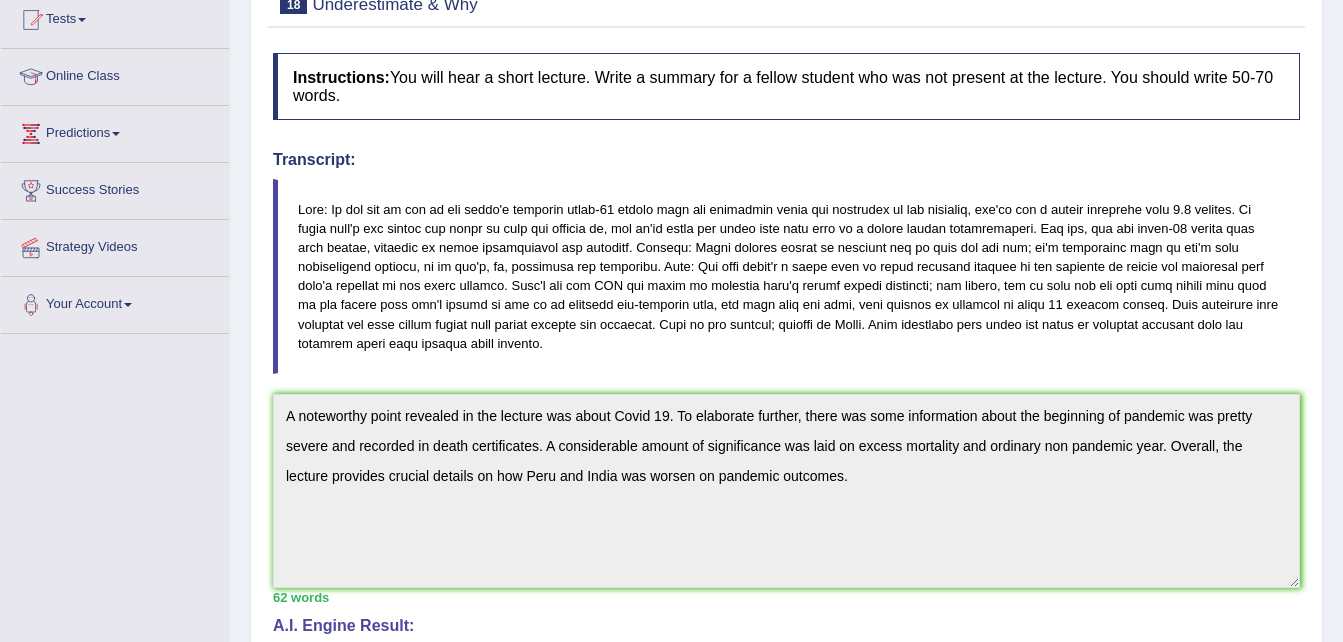 scroll, scrollTop: 0, scrollLeft: 0, axis: both 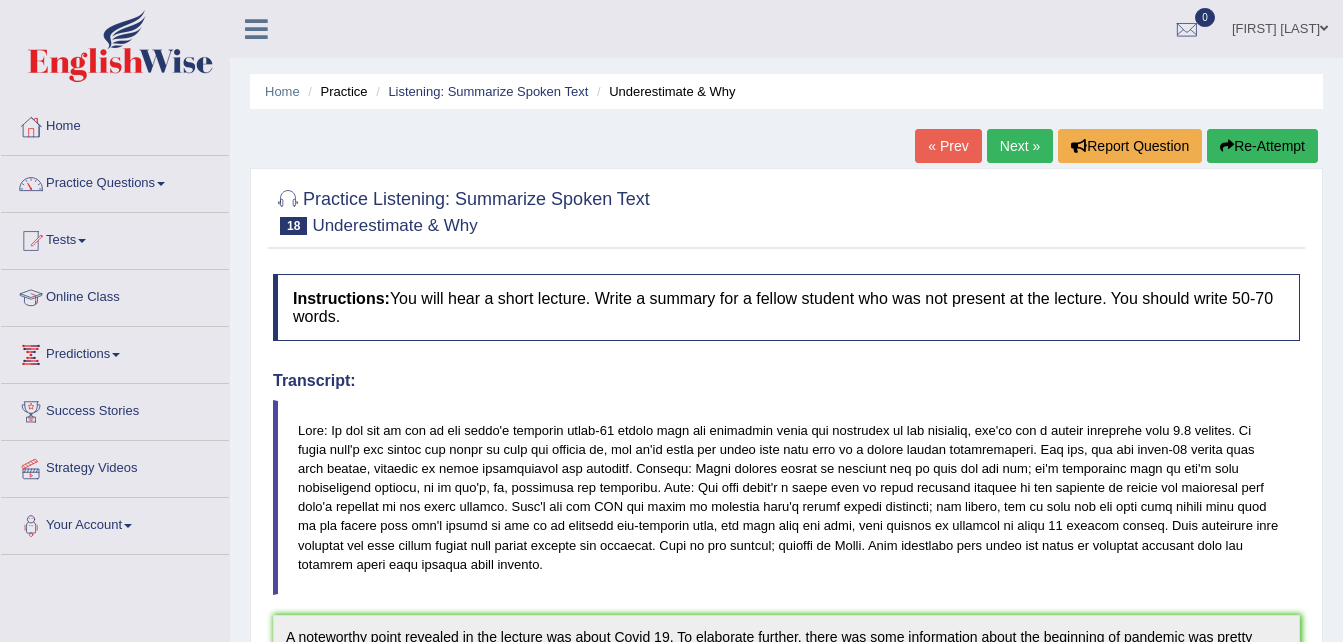 click on "Re-Attempt" at bounding box center (1262, 146) 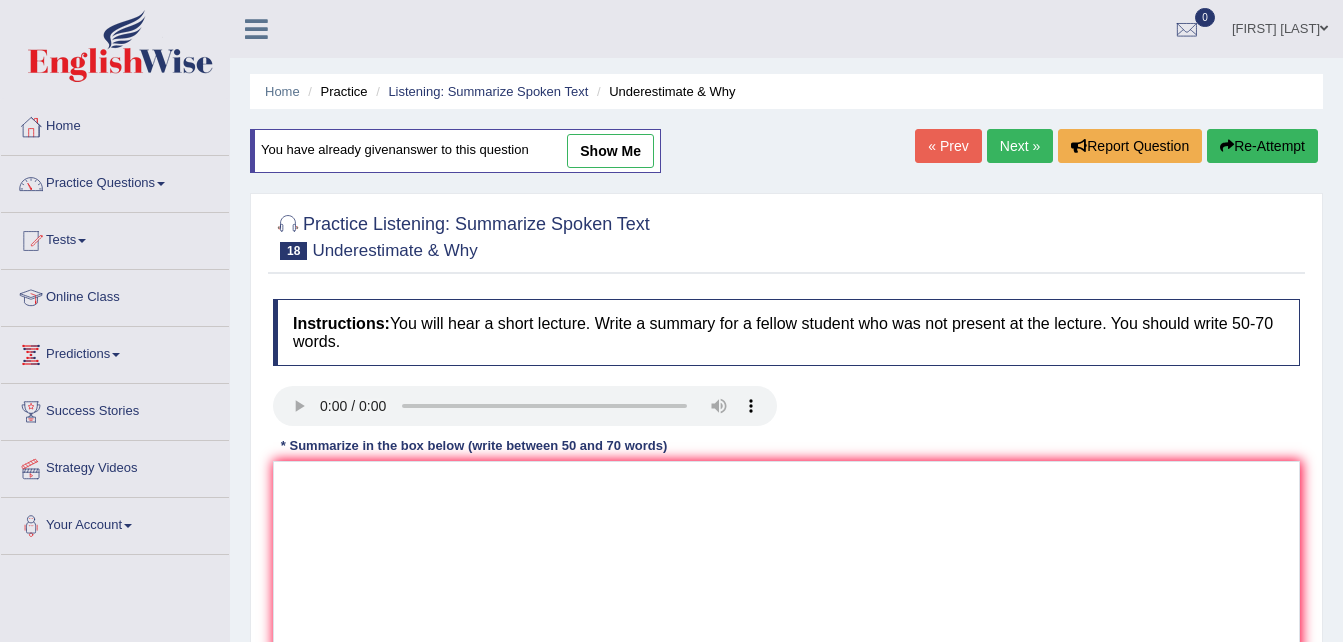 scroll, scrollTop: 0, scrollLeft: 0, axis: both 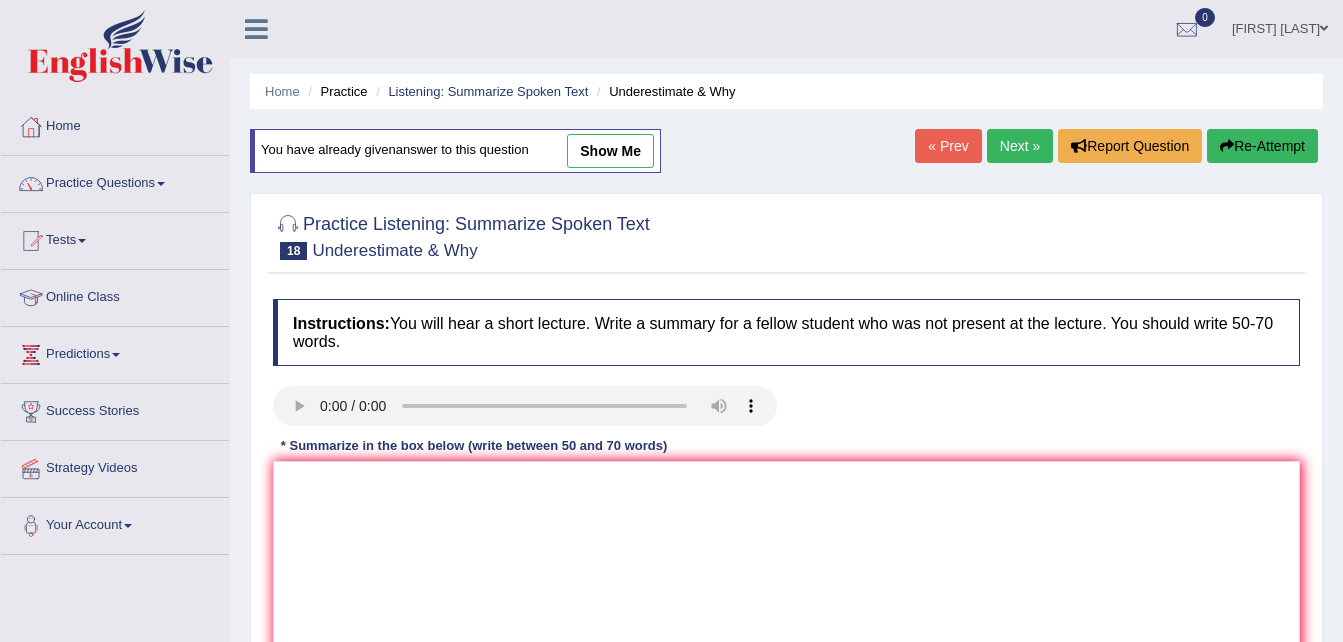 click on "show me" at bounding box center (610, 151) 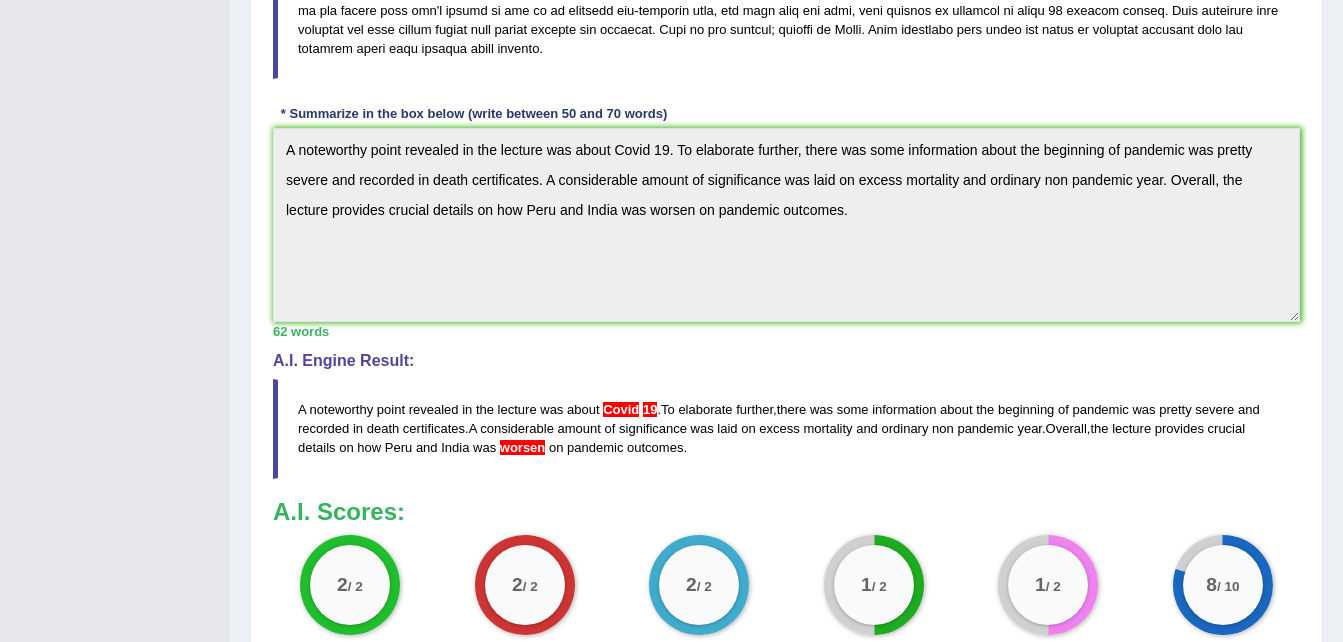 scroll, scrollTop: 550, scrollLeft: 0, axis: vertical 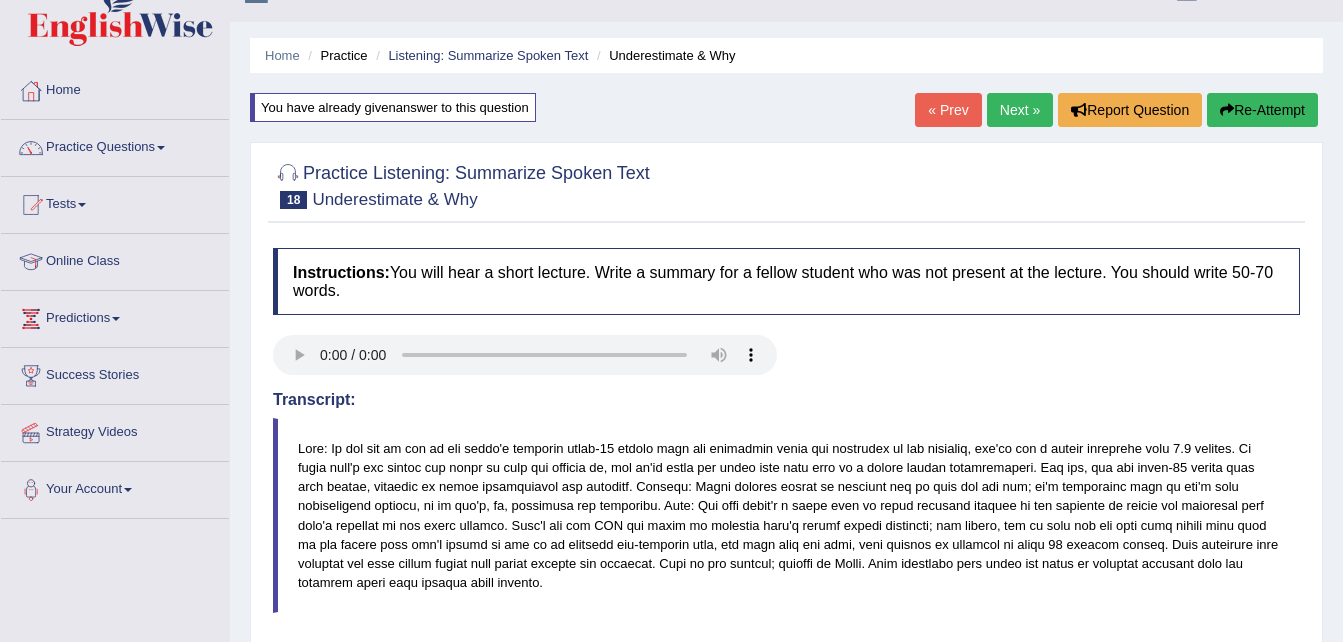 click on "Re-Attempt" at bounding box center (1262, 110) 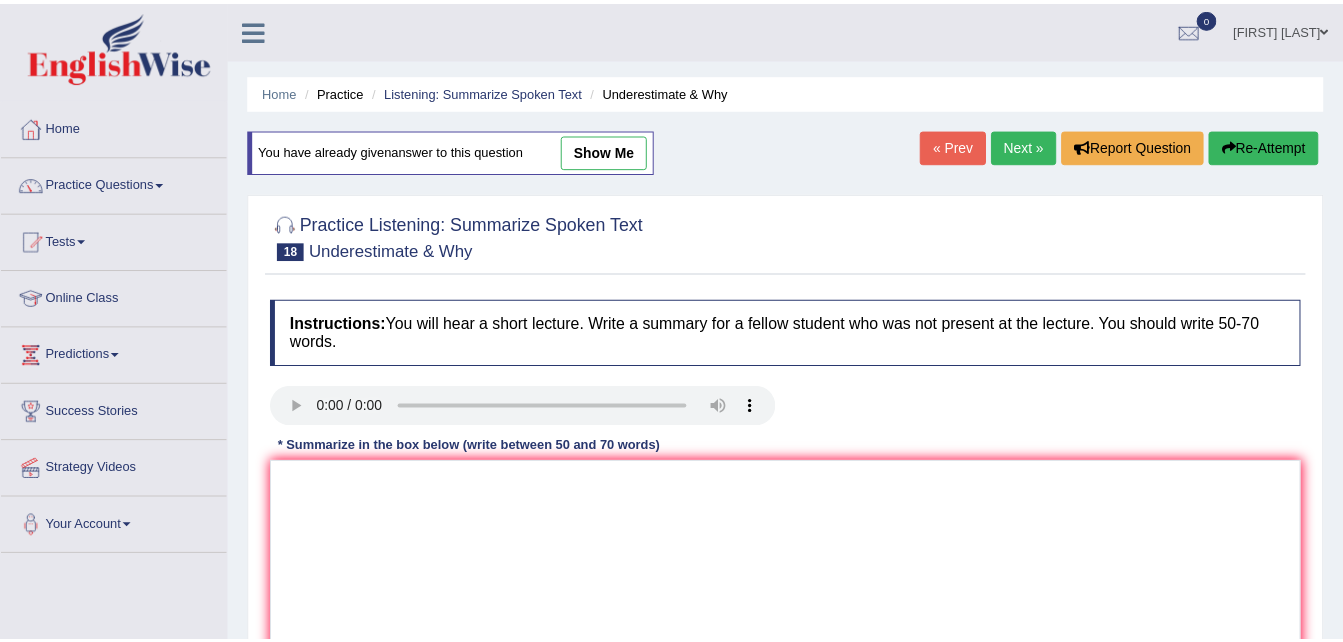 scroll, scrollTop: 36, scrollLeft: 0, axis: vertical 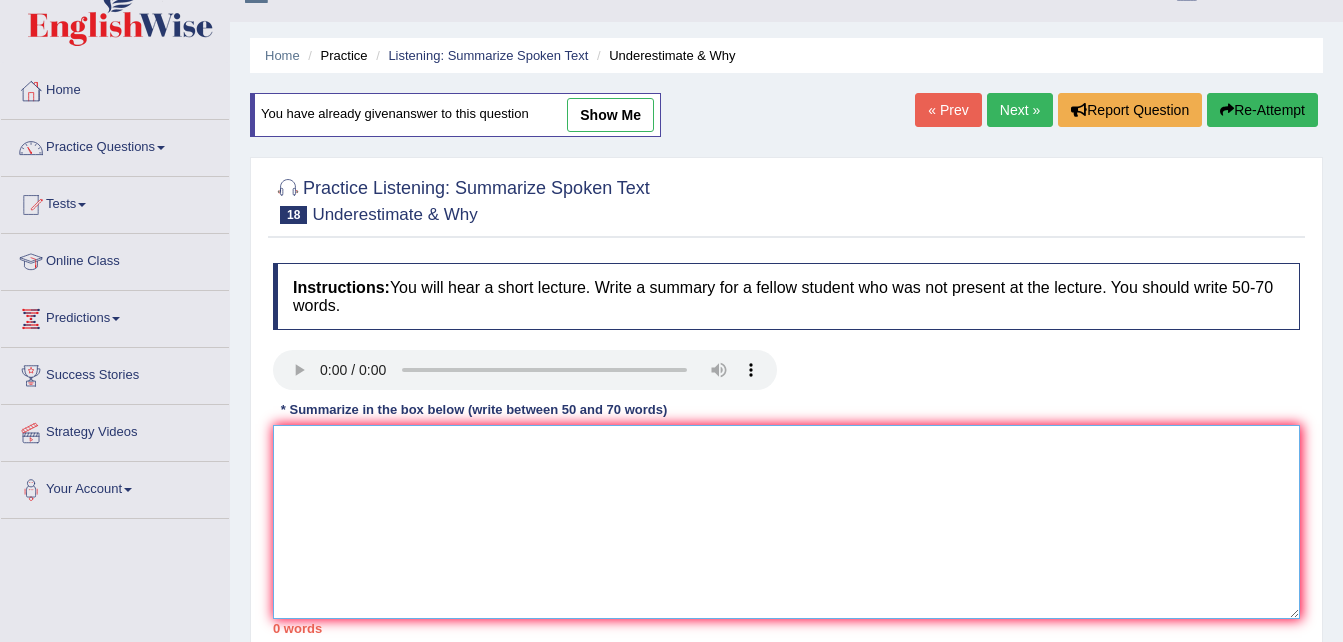 click at bounding box center (786, 522) 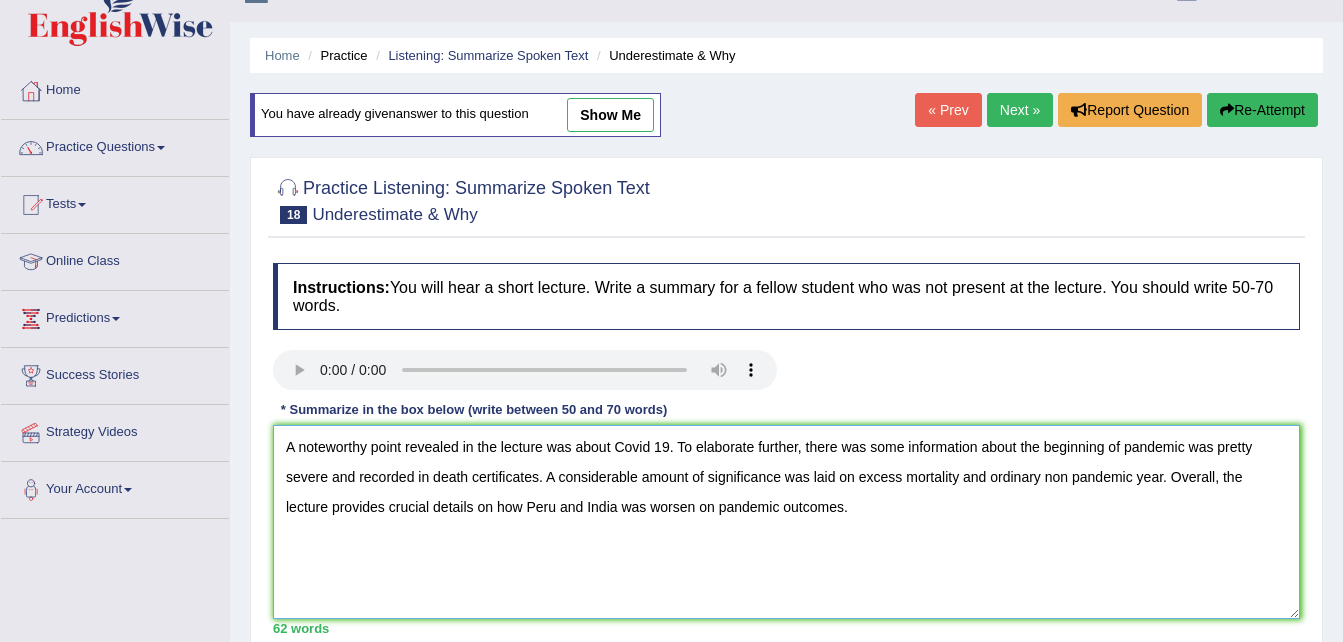 click on "A noteworthy point revealed in the lecture was about Covid 19. To elaborate further, there was some information about the beginning of pandemic was pretty severe and recorded in death certificates. A considerable amount of significance was laid on excess mortality and ordinary non pandemic year. Overall, the lecture provides crucial details on how Peru and India was worsen on pandemic outcomes." at bounding box center (786, 522) 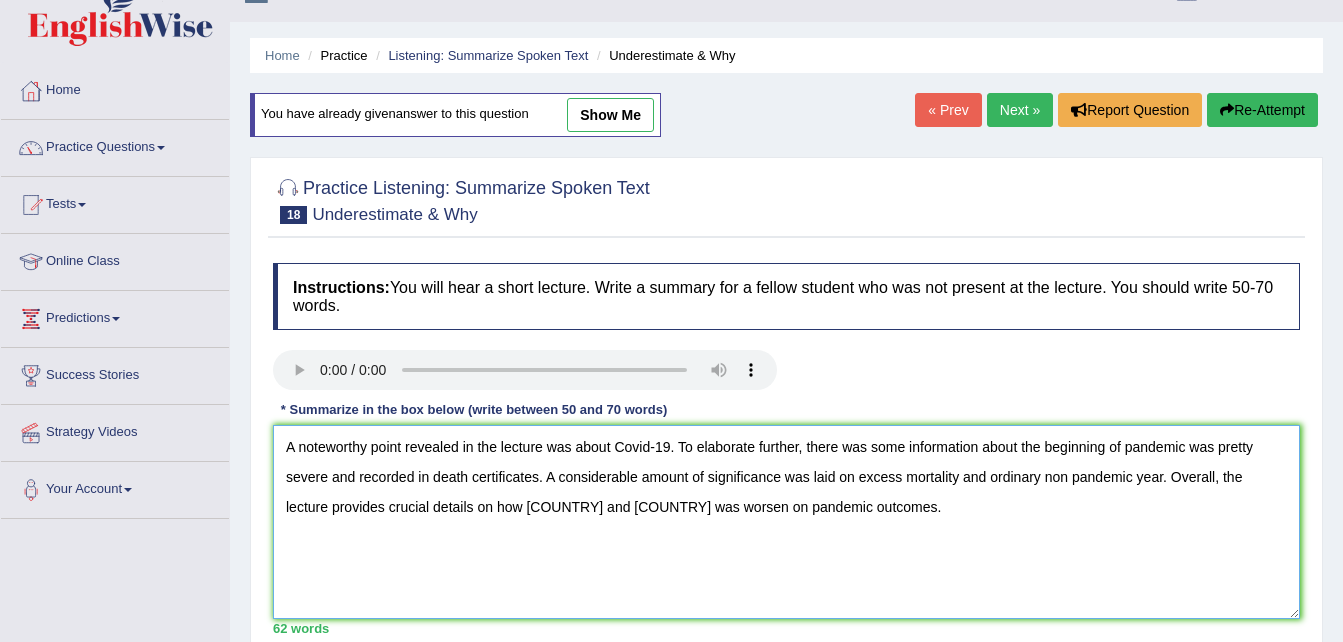 click on "A noteworthy point revealed in the lecture was about Covid-19. To elaborate further, there was some information about the beginning of pandemic was pretty severe and recorded in death certificates. A considerable amount of significance was laid on excess mortality and ordinary non pandemic year. Overall, the lecture provides crucial details on how [COUNTRY] and [COUNTRY] was worsen on pandemic outcomes." at bounding box center [786, 522] 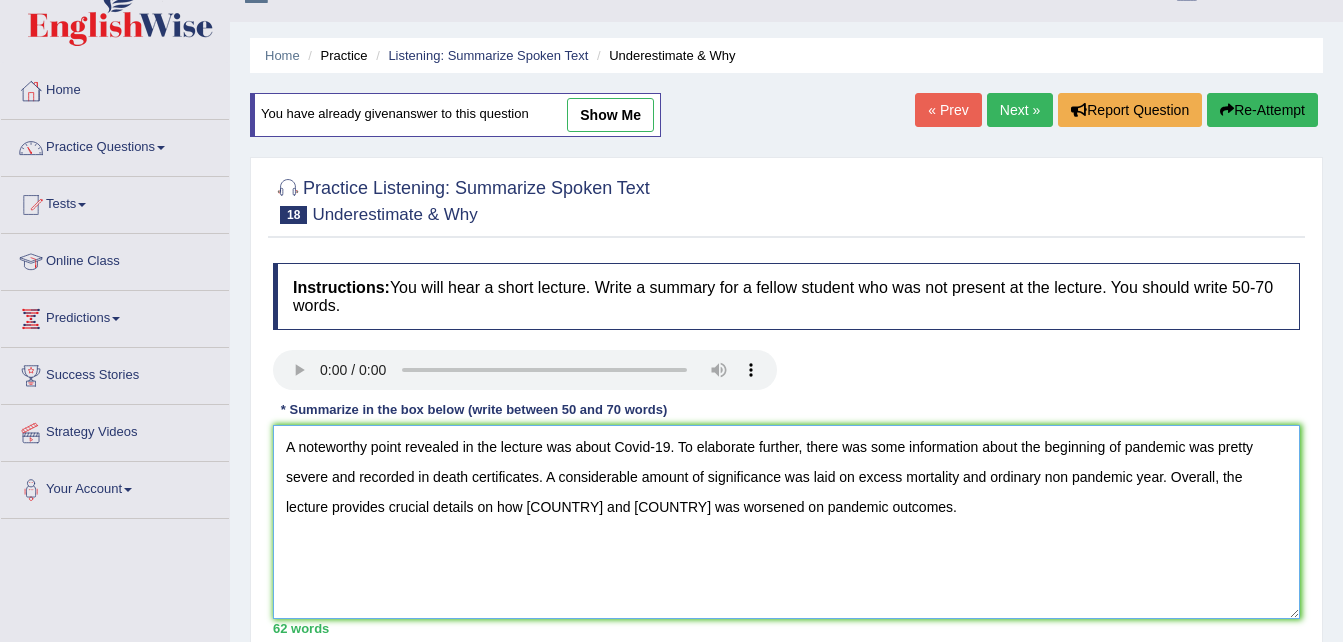 type on "A noteworthy point revealed in the lecture was about Covid-19. To elaborate further, there was some information about the beginning of pandemic was pretty severe and recorded in death certificates. A considerable amount of significance was laid on excess mortality and ordinary non pandemic year. Overall, the lecture provides crucial details on how [COUNTRY] and [COUNTRY] was worsened on pandemic outcomes." 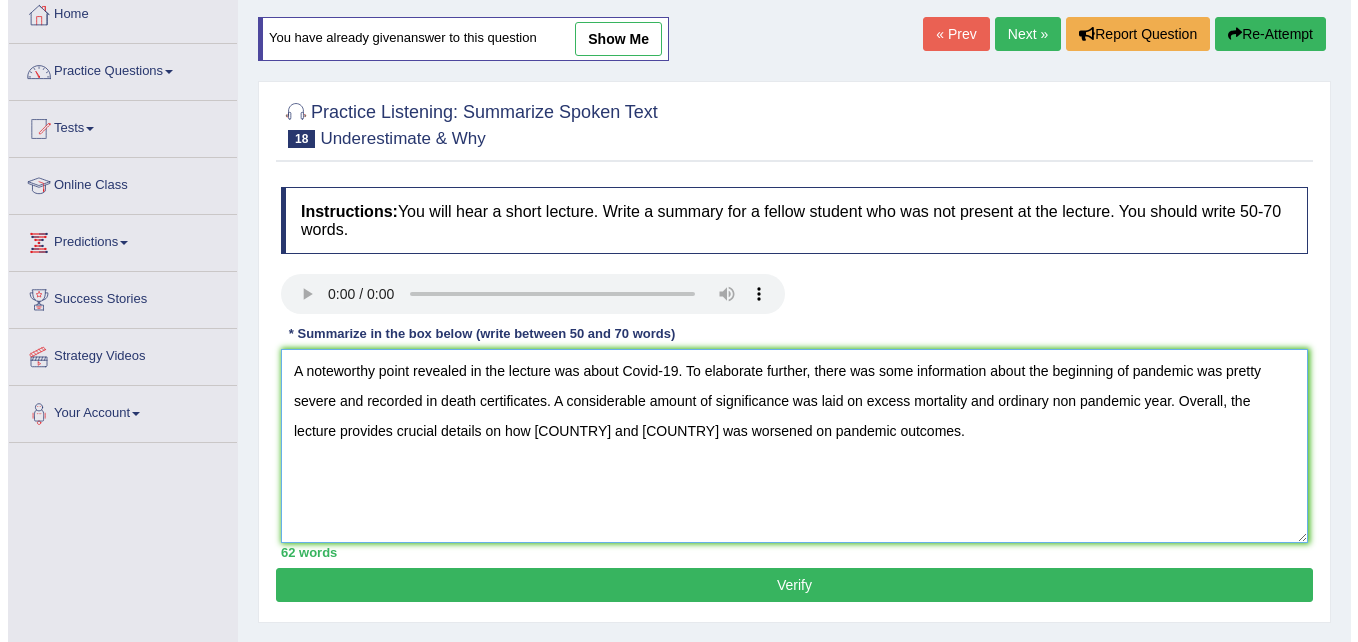 scroll, scrollTop: 140, scrollLeft: 0, axis: vertical 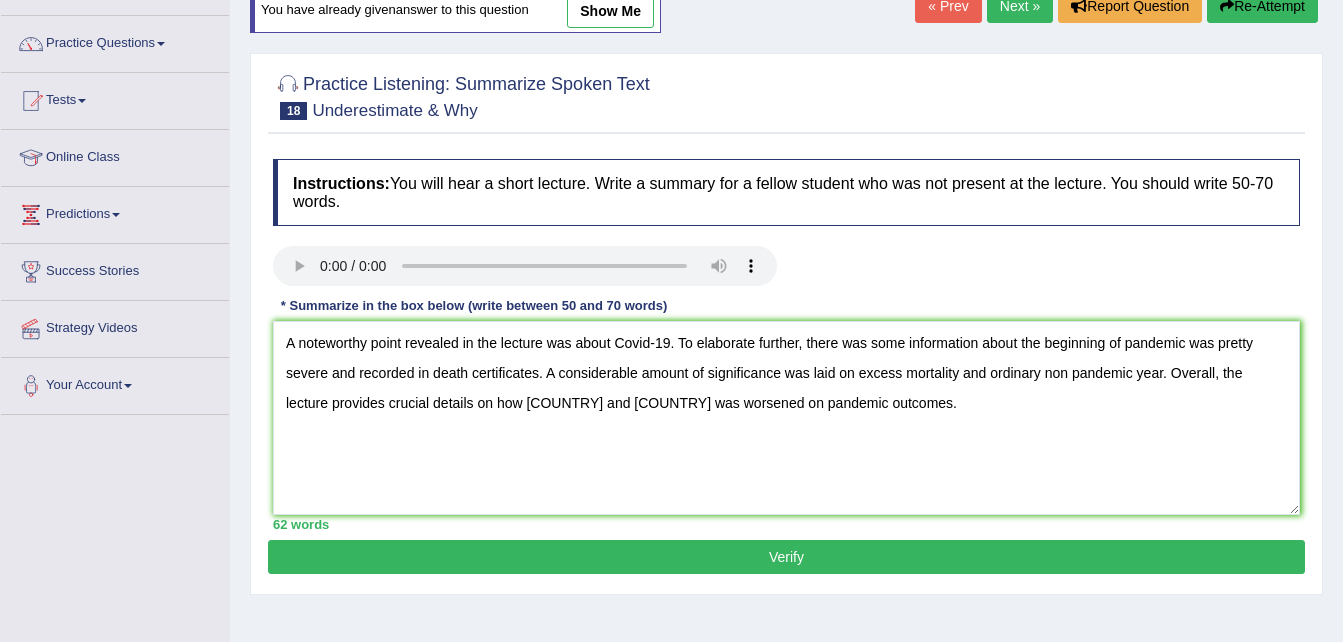click on "Verify" at bounding box center [786, 557] 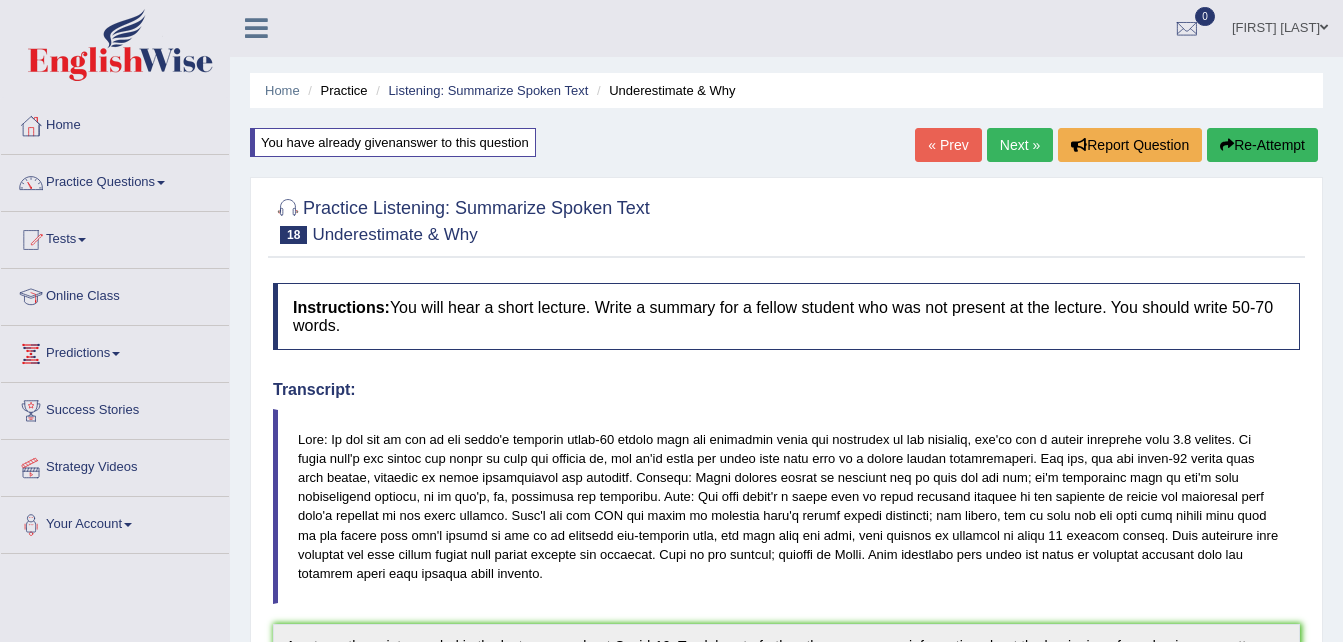scroll, scrollTop: 0, scrollLeft: 0, axis: both 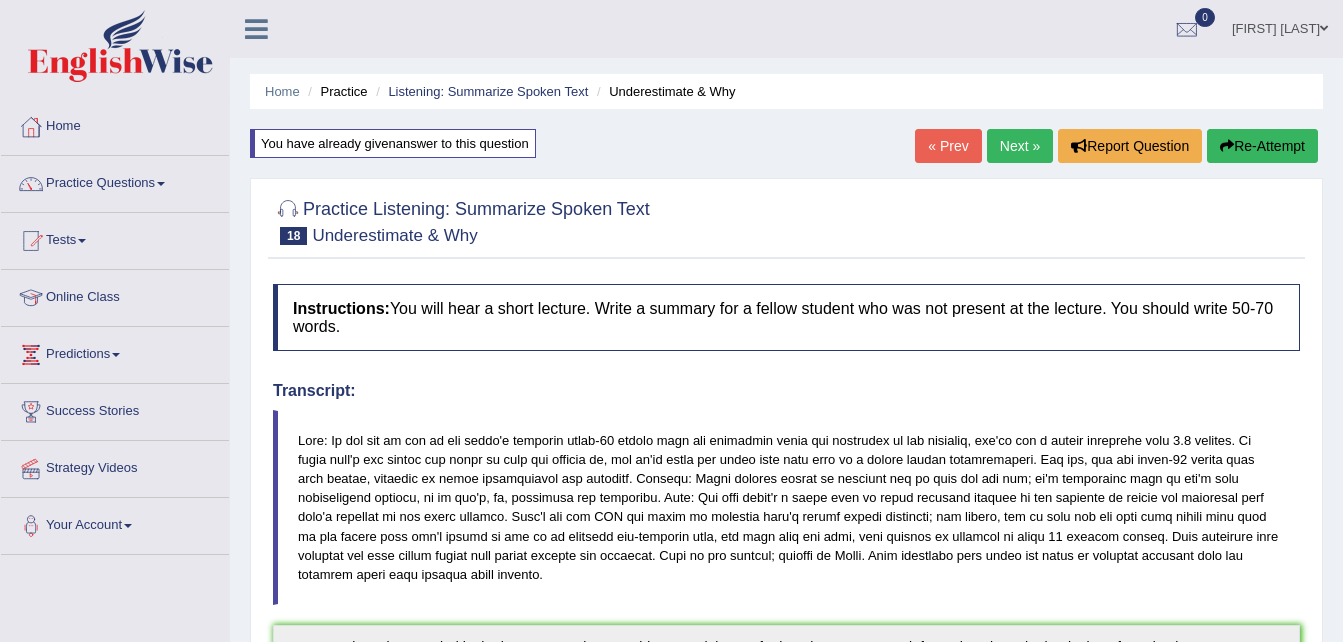click on "Next »" at bounding box center (1020, 146) 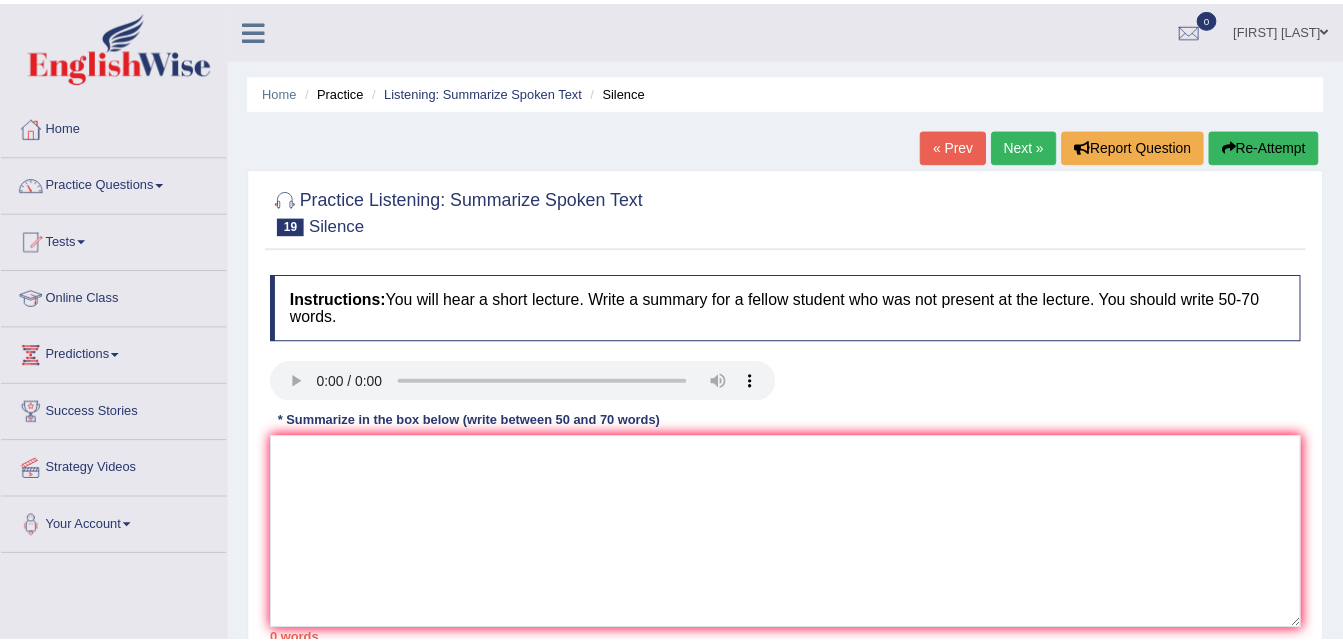 scroll, scrollTop: 0, scrollLeft: 0, axis: both 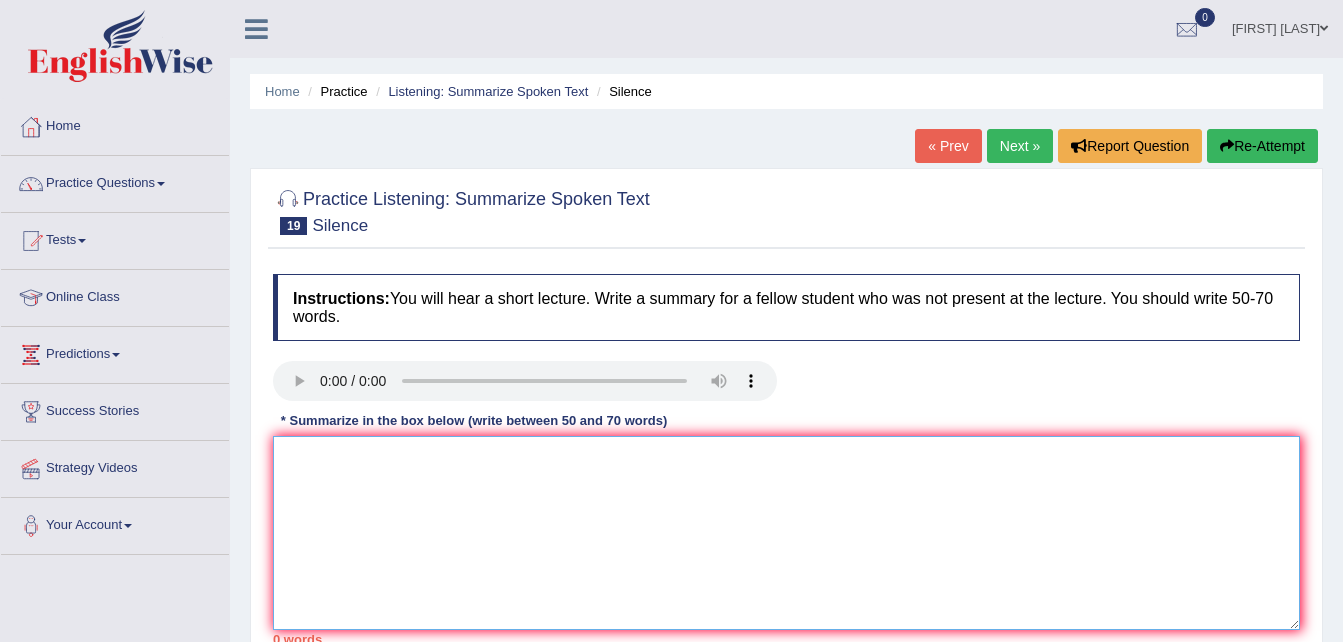 click at bounding box center [786, 533] 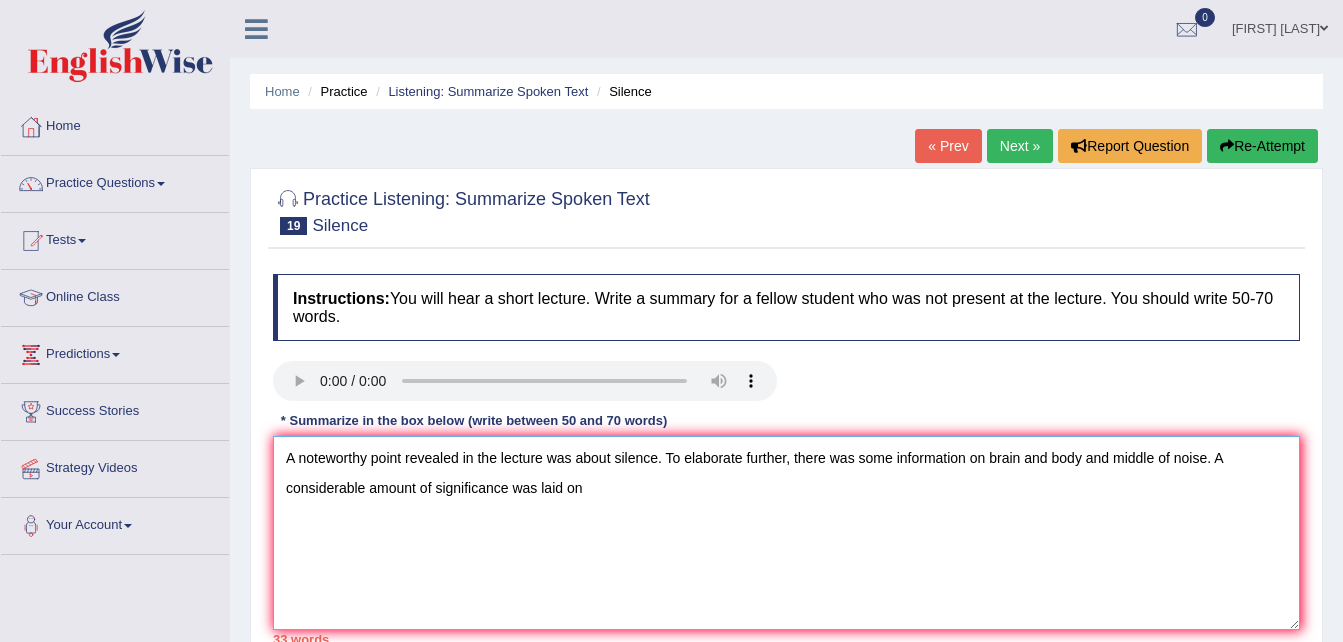 type on "A noteworthy point revealed in the lecture was about silence. To elaborate further, there was some information on brain and body and middle of noise. A considerable amount of significance was laid on" 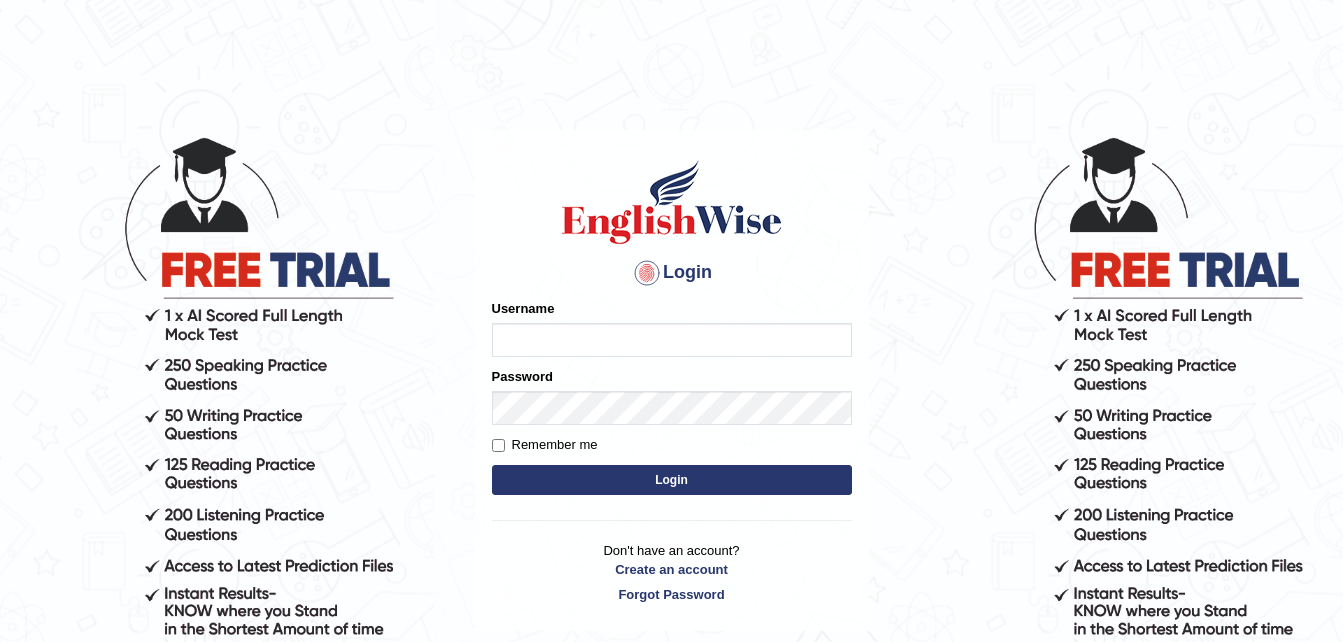 scroll, scrollTop: 0, scrollLeft: 0, axis: both 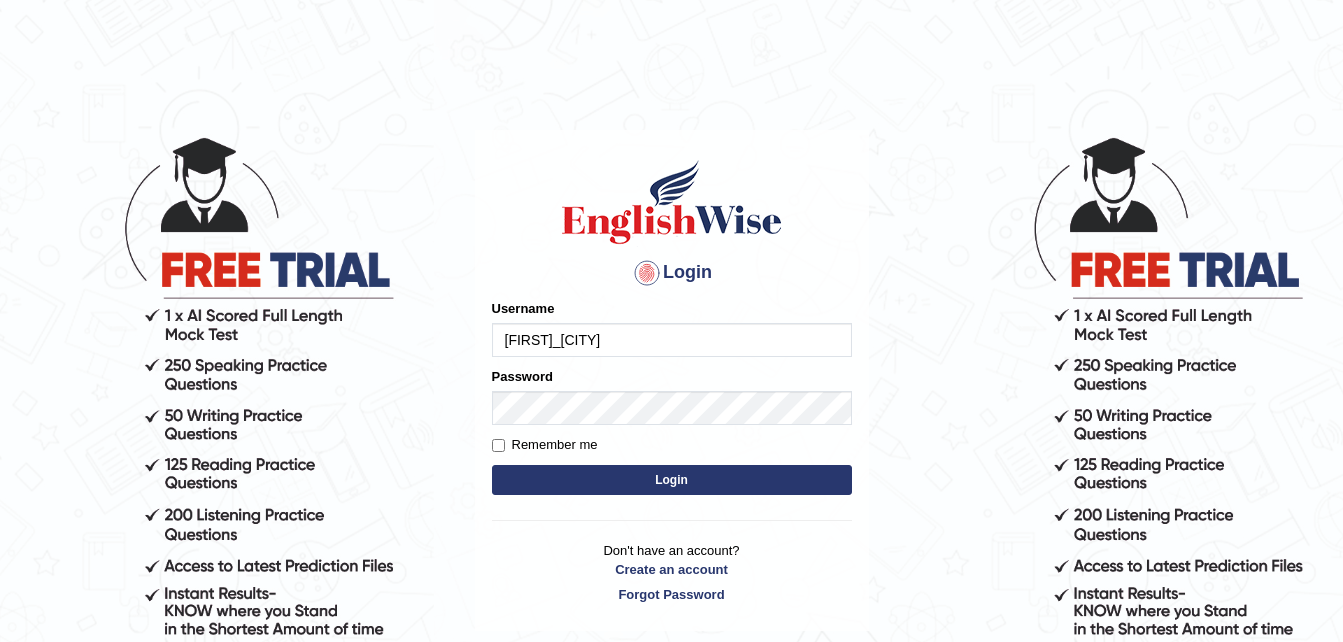 click on "Login" at bounding box center [672, 480] 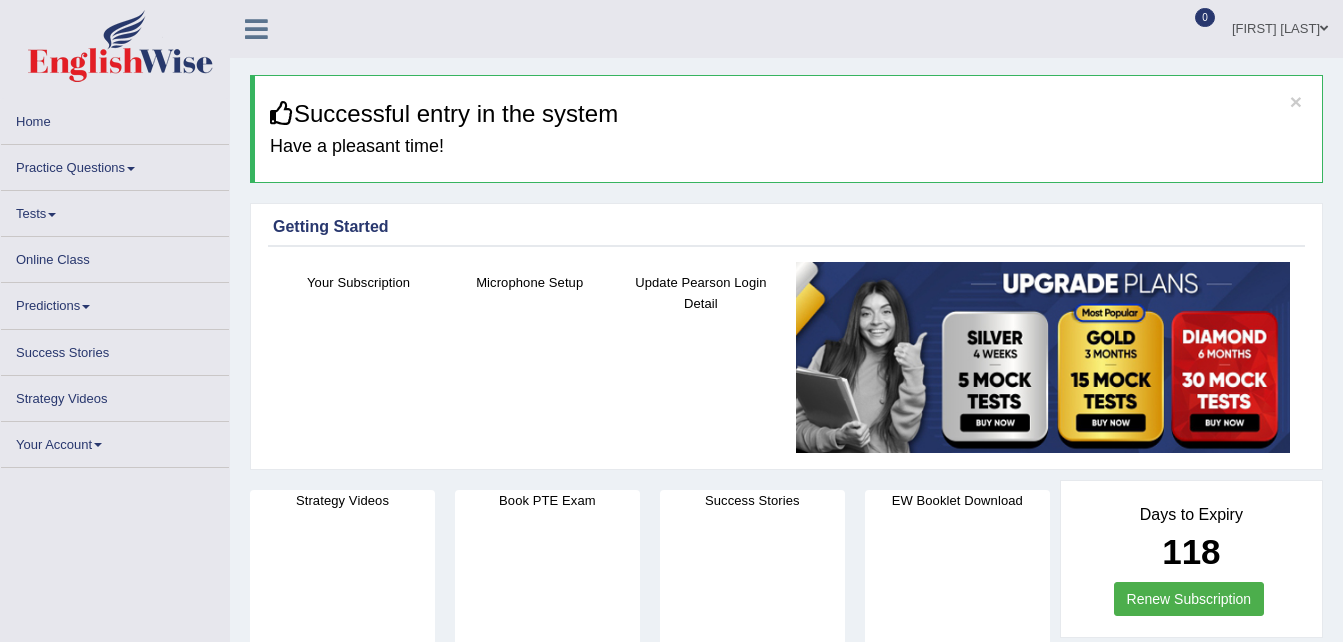 scroll, scrollTop: 0, scrollLeft: 0, axis: both 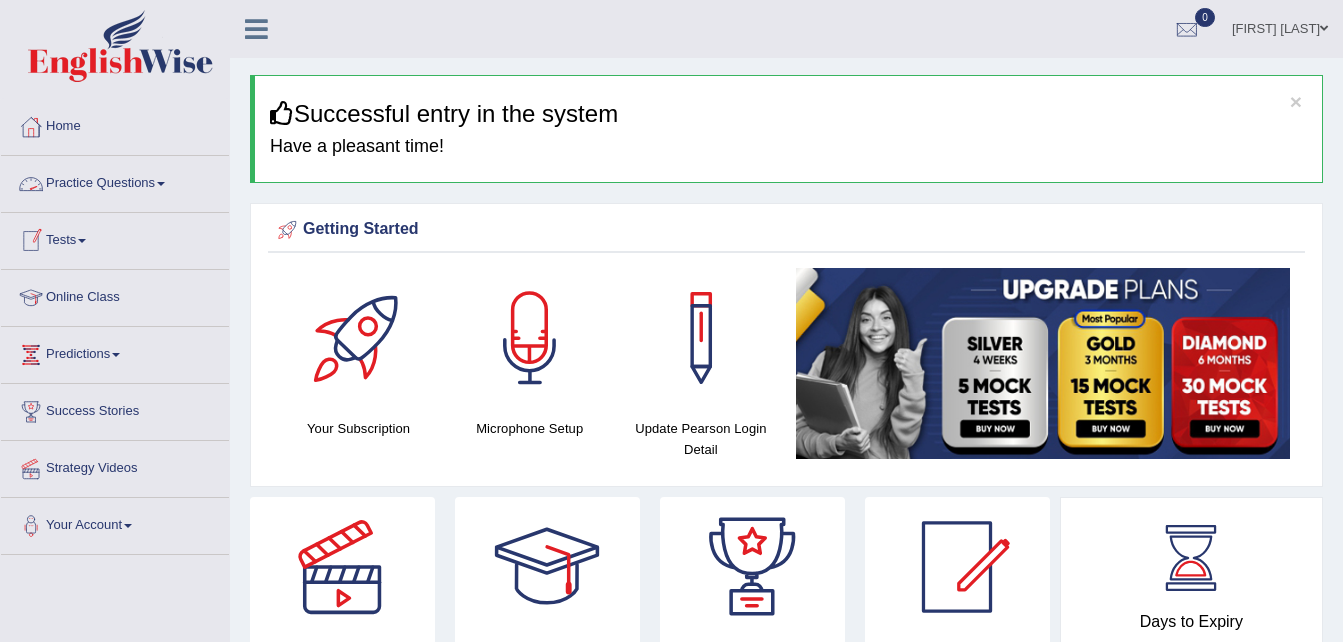 click on "Practice Questions" at bounding box center [115, 181] 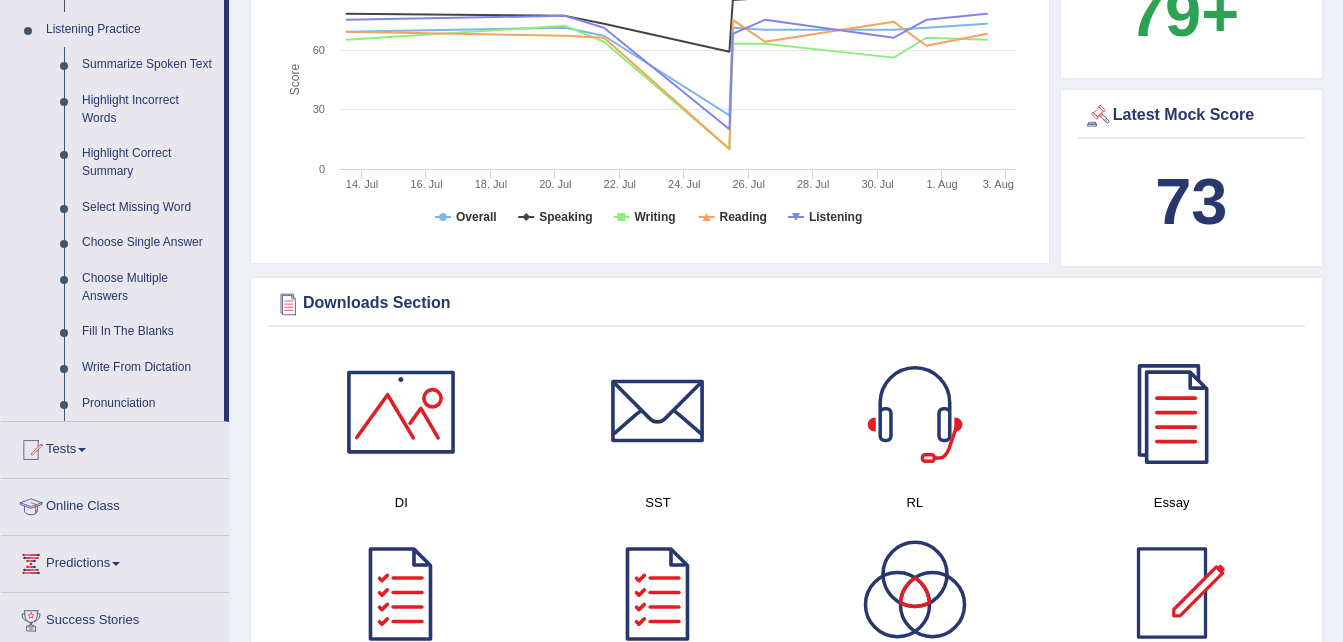 scroll, scrollTop: 910, scrollLeft: 0, axis: vertical 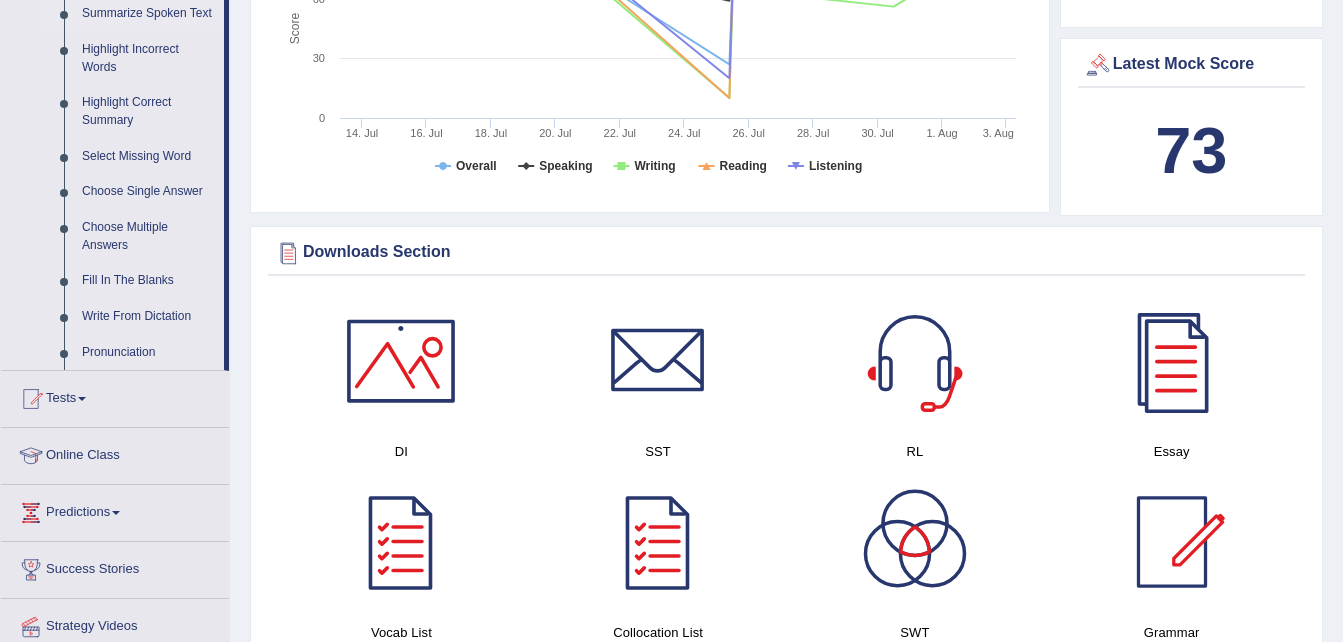 click on "Summarize Spoken Text" at bounding box center (148, 14) 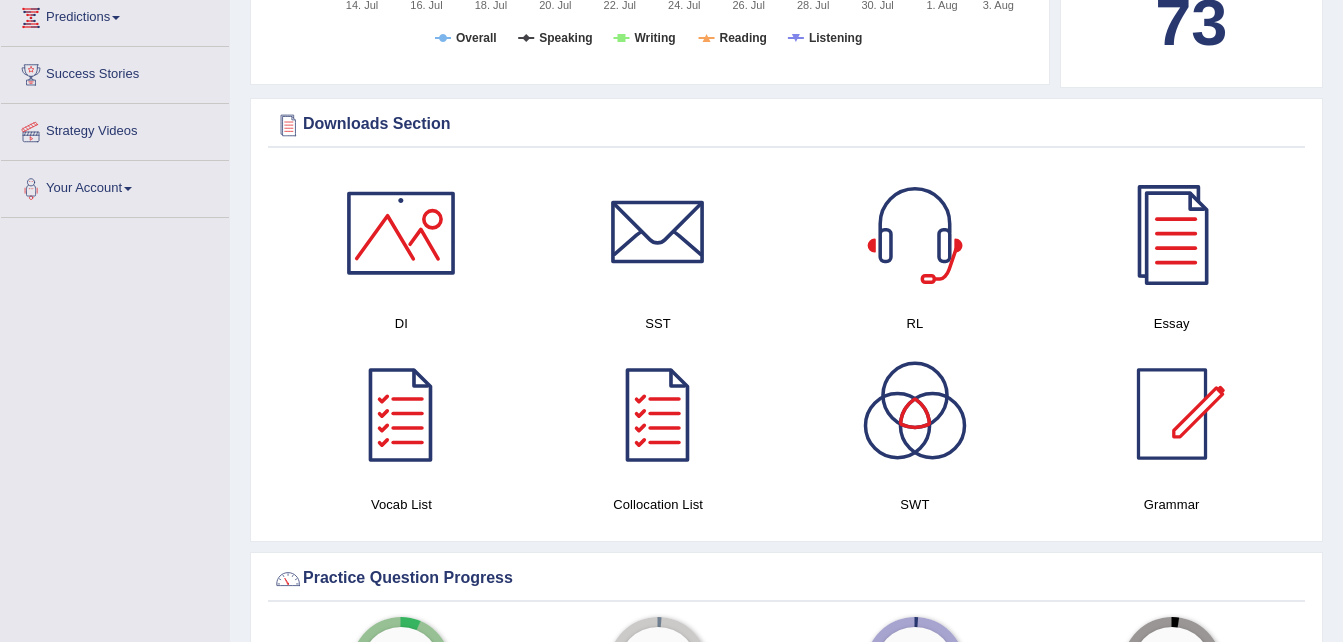 scroll, scrollTop: 1204, scrollLeft: 0, axis: vertical 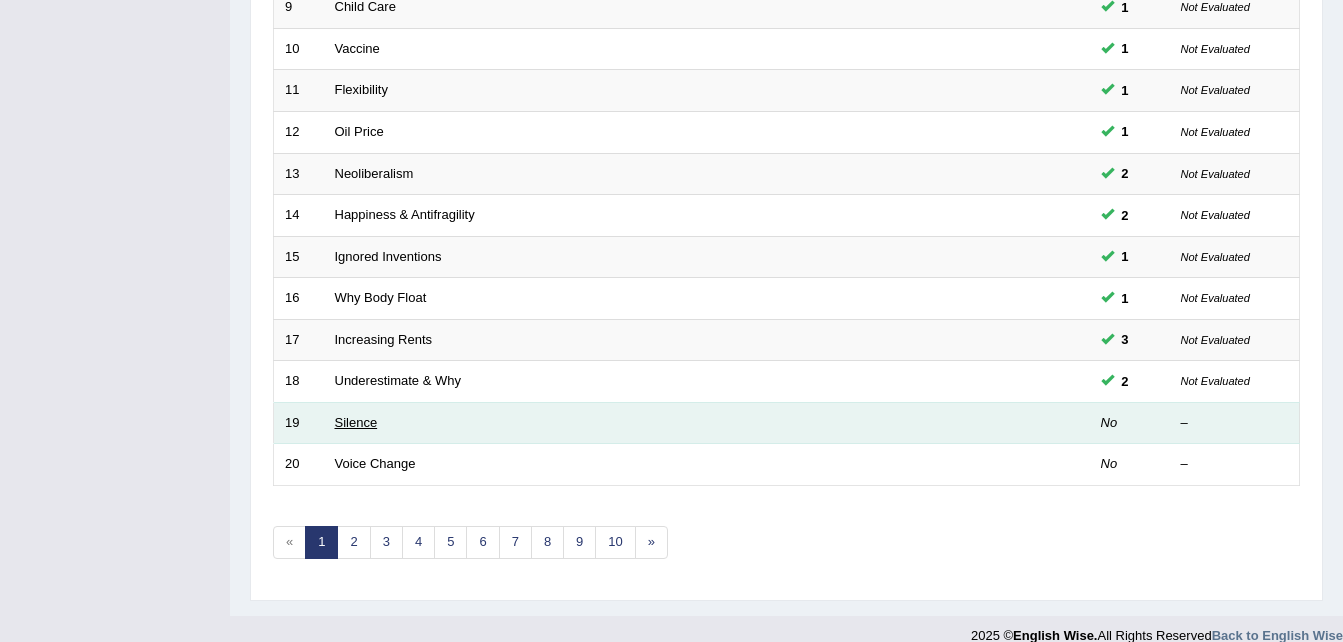 click on "Silence" at bounding box center [356, 422] 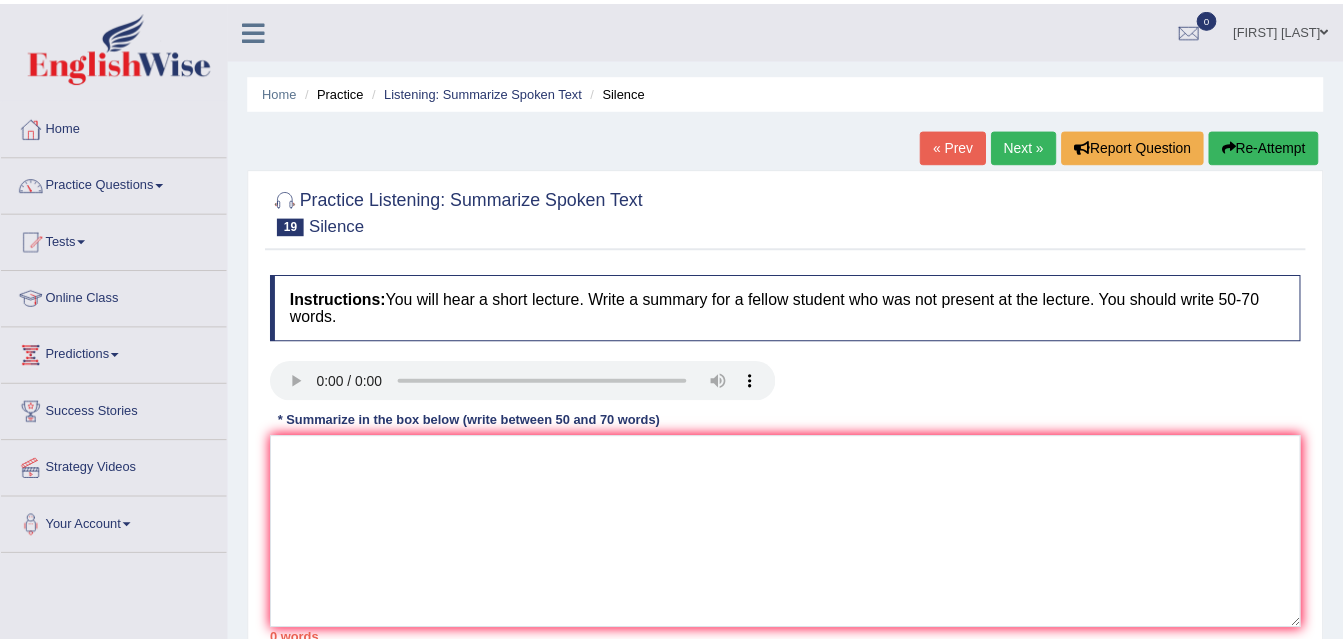 scroll, scrollTop: 0, scrollLeft: 0, axis: both 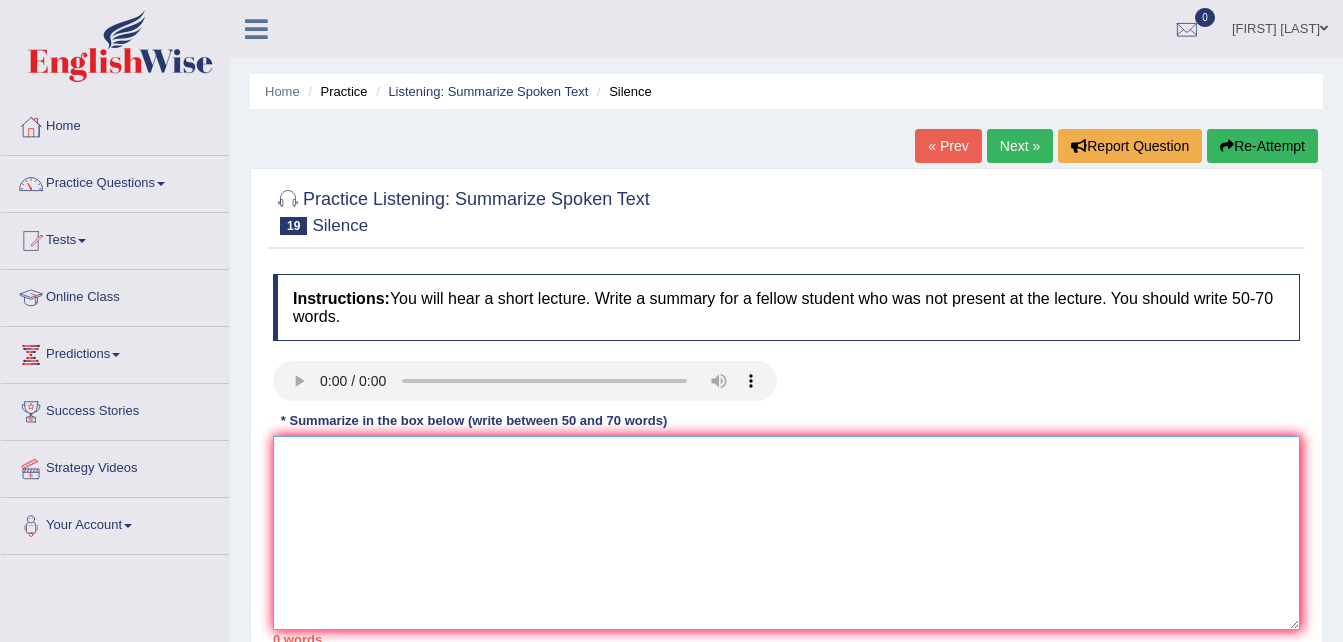 click at bounding box center [786, 533] 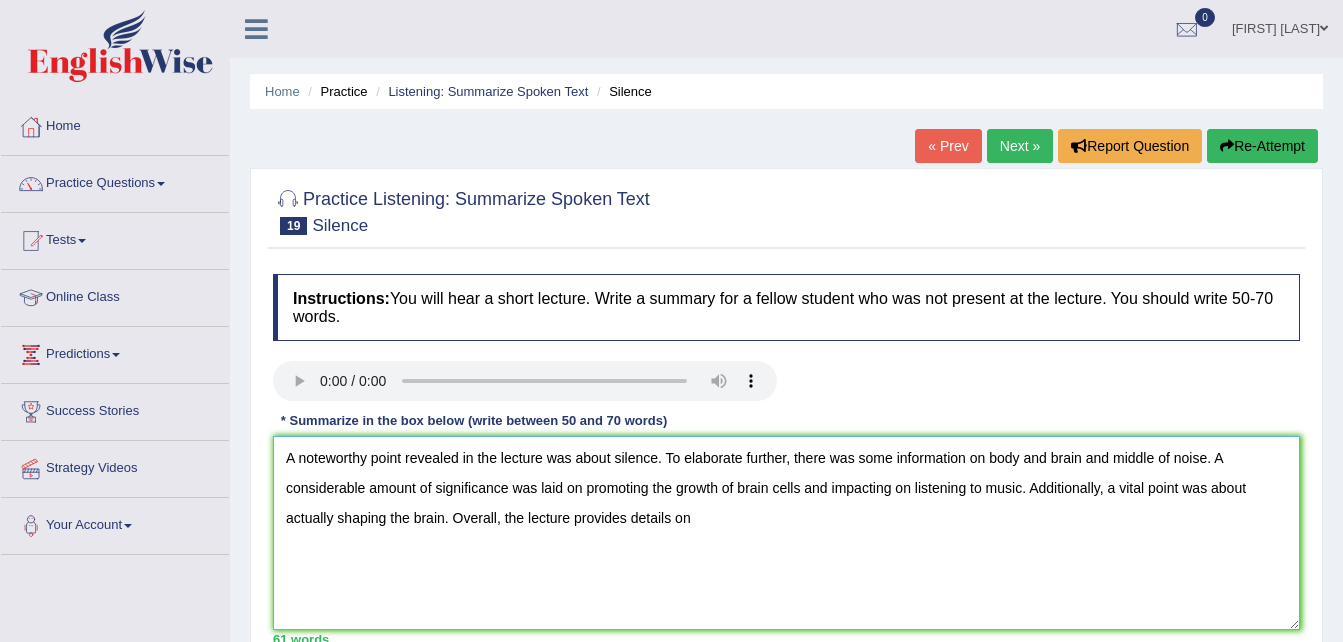 click on "A noteworthy point revealed in the lecture was about silence. To elaborate further, there was some information on body and brain and middle of noise. A considerable amount of significance was laid on promoting the growth of brain cells and impacting on listening to music. Additionally, a vital point was about actually shaping the brain. Overall, the lecture provides details on" at bounding box center [786, 533] 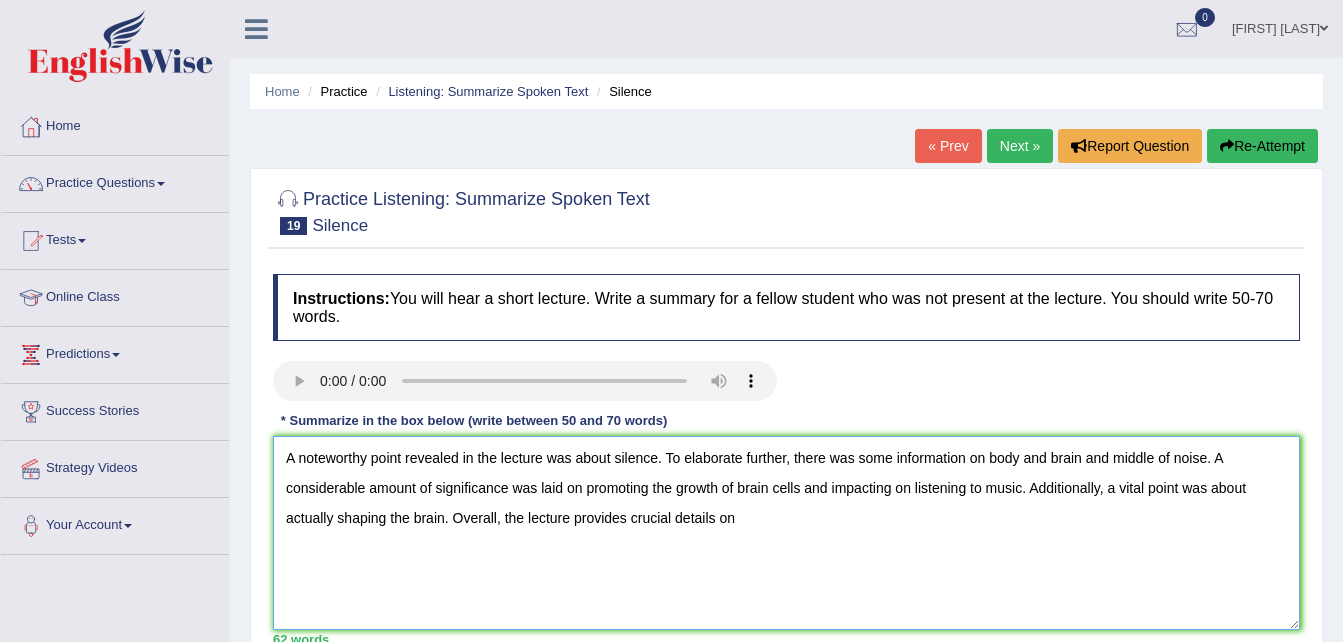 click on "A noteworthy point revealed in the lecture was about silence. To elaborate further, there was some information on body and brain and middle of noise. A considerable amount of significance was laid on promoting the growth of brain cells and impacting on listening to music. Additionally, a vital point was about actually shaping the brain. Overall, the lecture provides crucial details on" at bounding box center (786, 533) 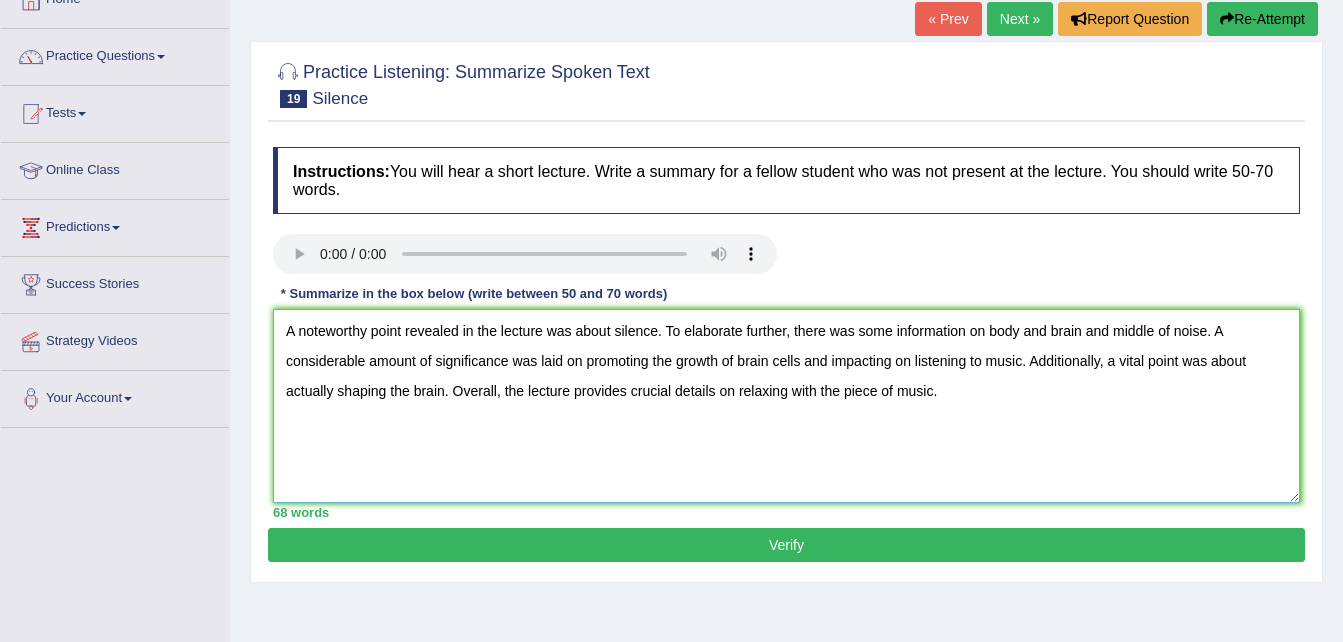 scroll, scrollTop: 130, scrollLeft: 0, axis: vertical 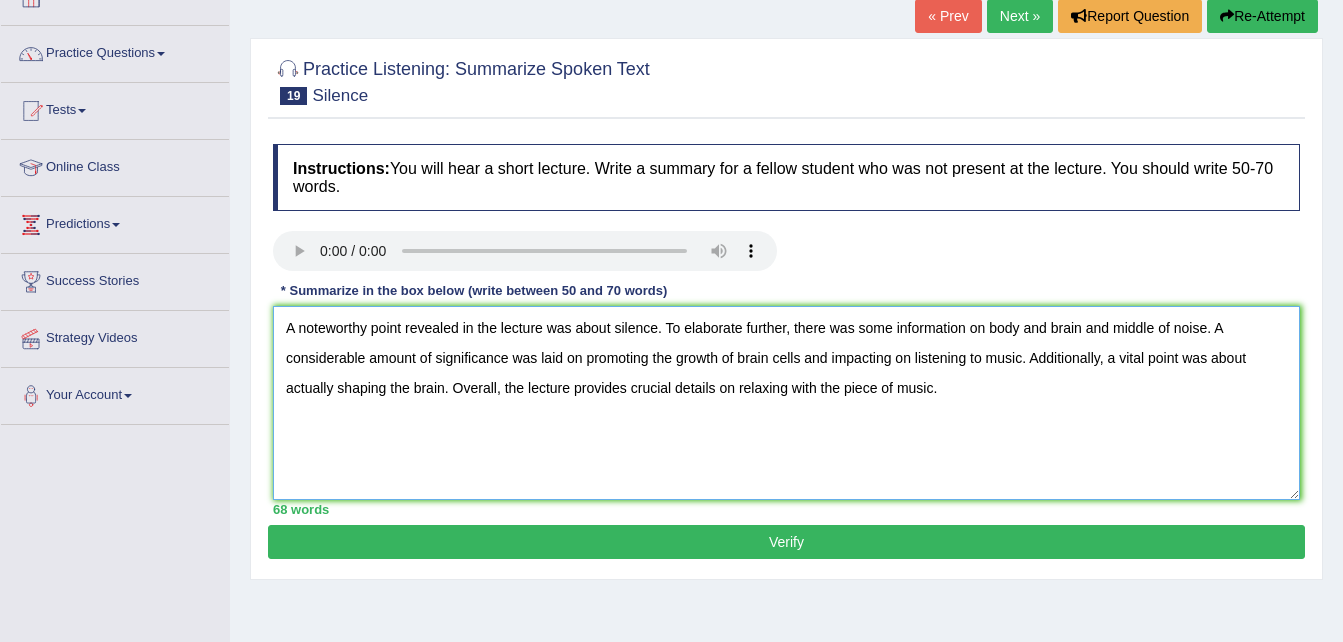 type on "A noteworthy point revealed in the lecture was about silence. To elaborate further, there was some information on body and brain and middle of noise. A considerable amount of significance was laid on promoting the growth of brain cells and impacting on listening to music. Additionally, a vital point was about actually shaping the brain. Overall, the lecture provides crucial details on relaxing with the piece of music." 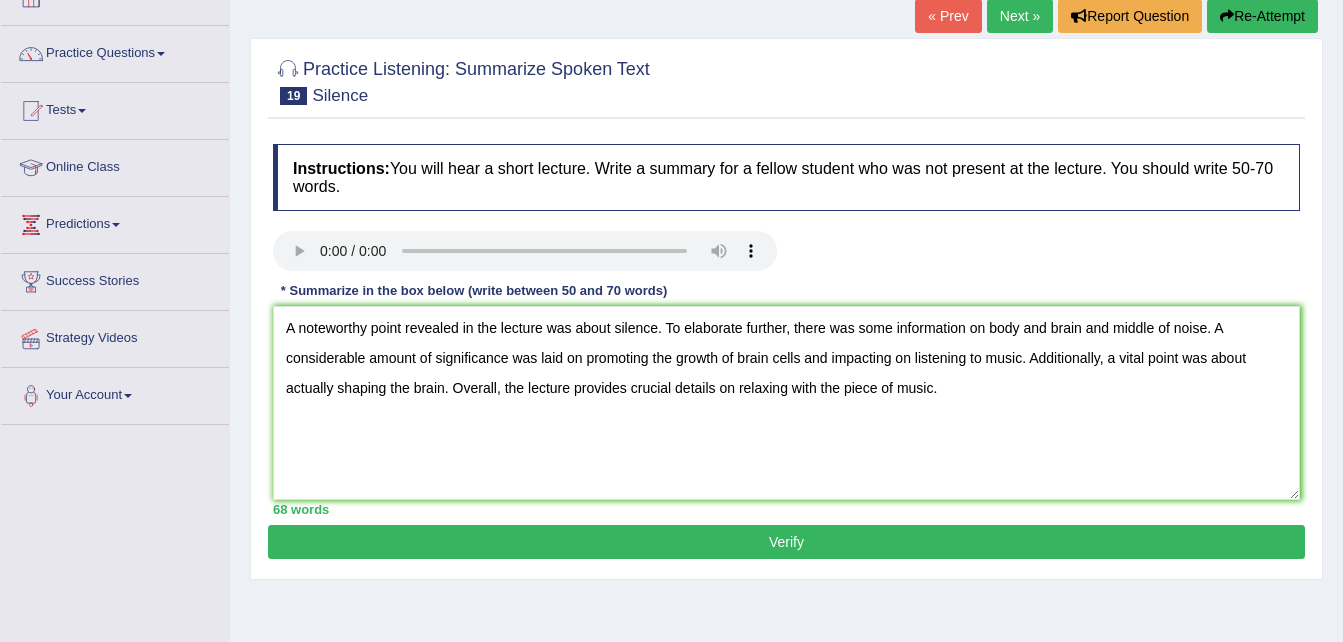 click on "Verify" at bounding box center (786, 542) 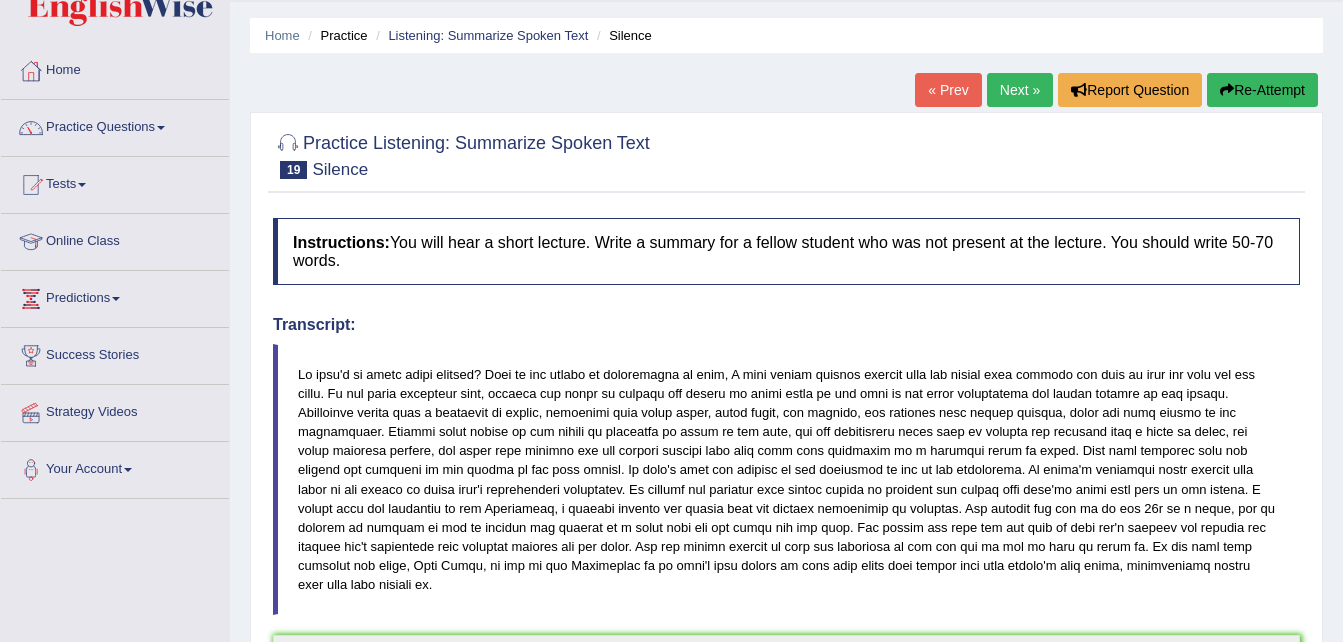 scroll, scrollTop: 0, scrollLeft: 0, axis: both 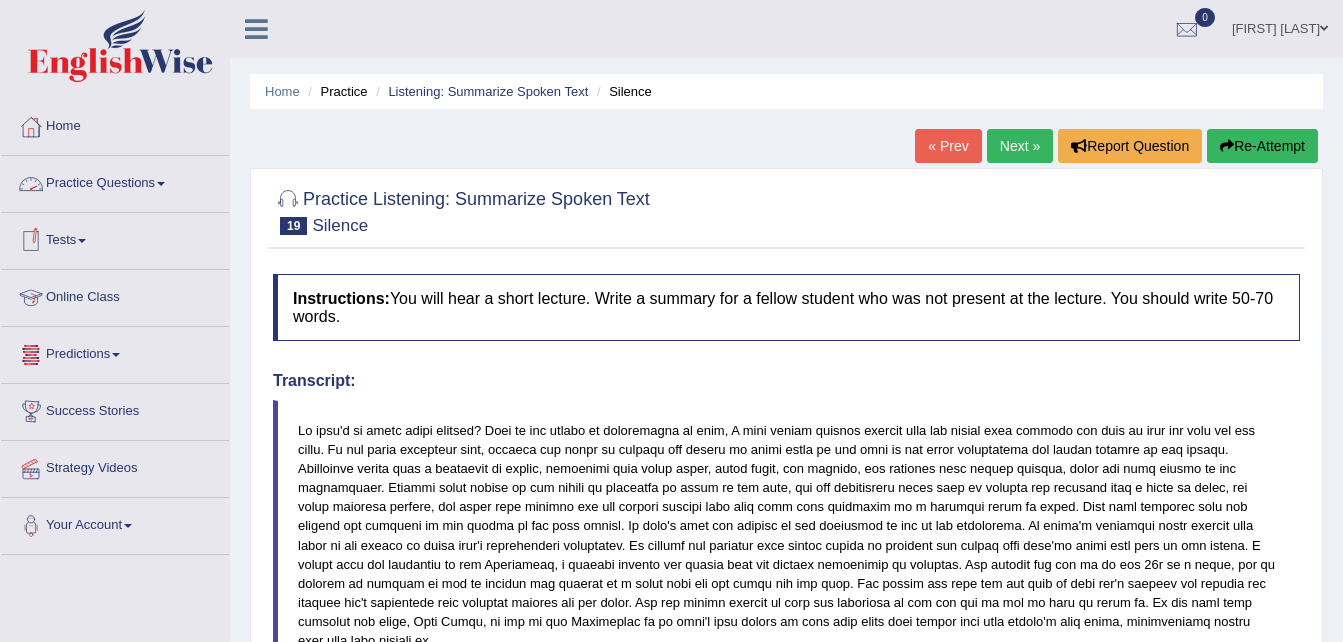 click on "Practice Questions" at bounding box center (115, 181) 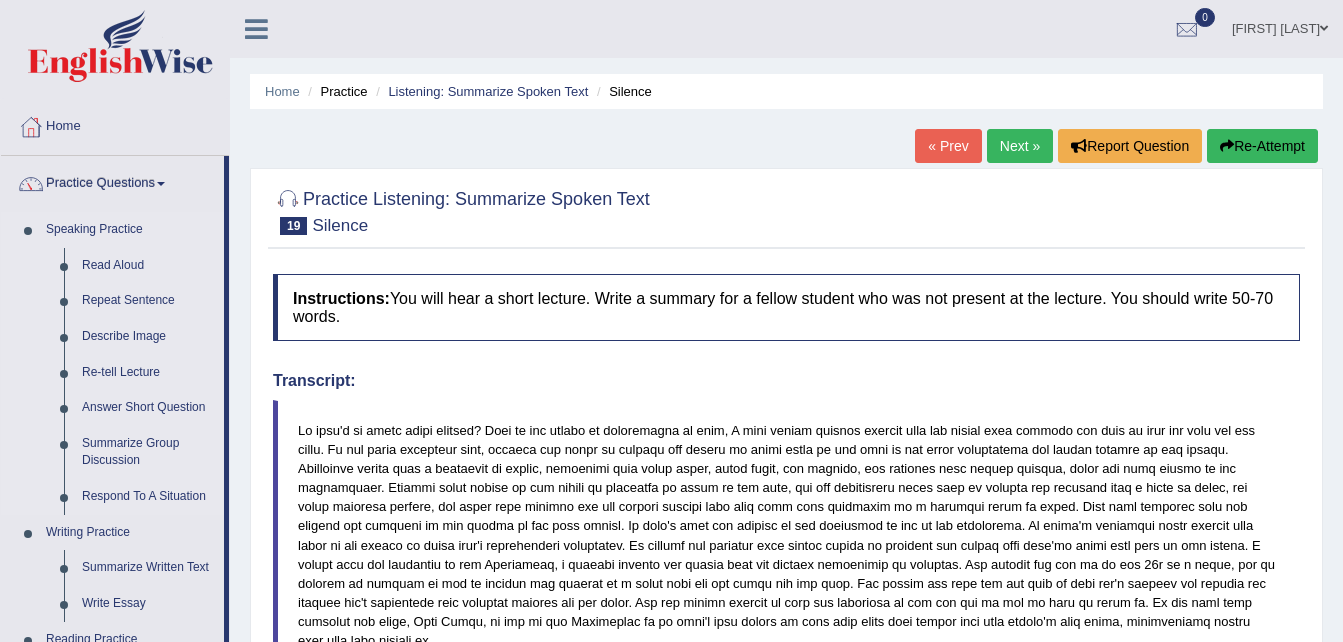 click on "Speaking Practice Read Aloud
Repeat Sentence
Describe Image
Re-tell Lecture
Answer Short Question
Summarize Group Discussion
Respond To A Situation" at bounding box center (112, 363) 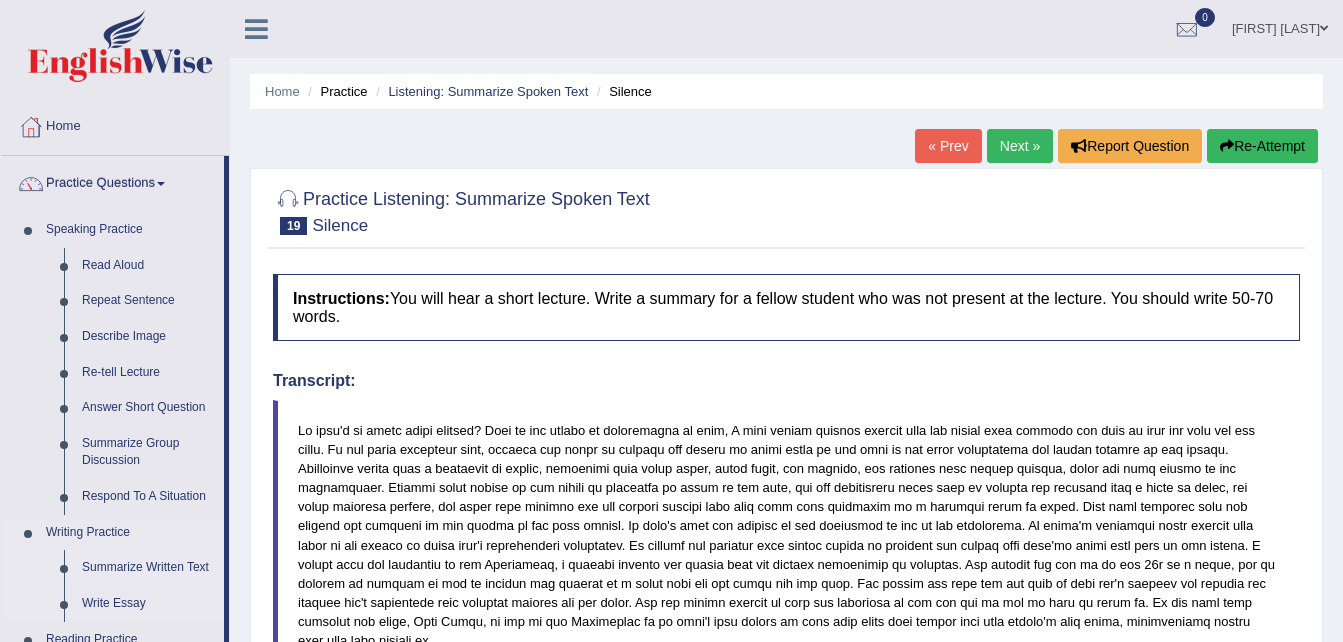 click on "Summarize Written Text" at bounding box center [148, 568] 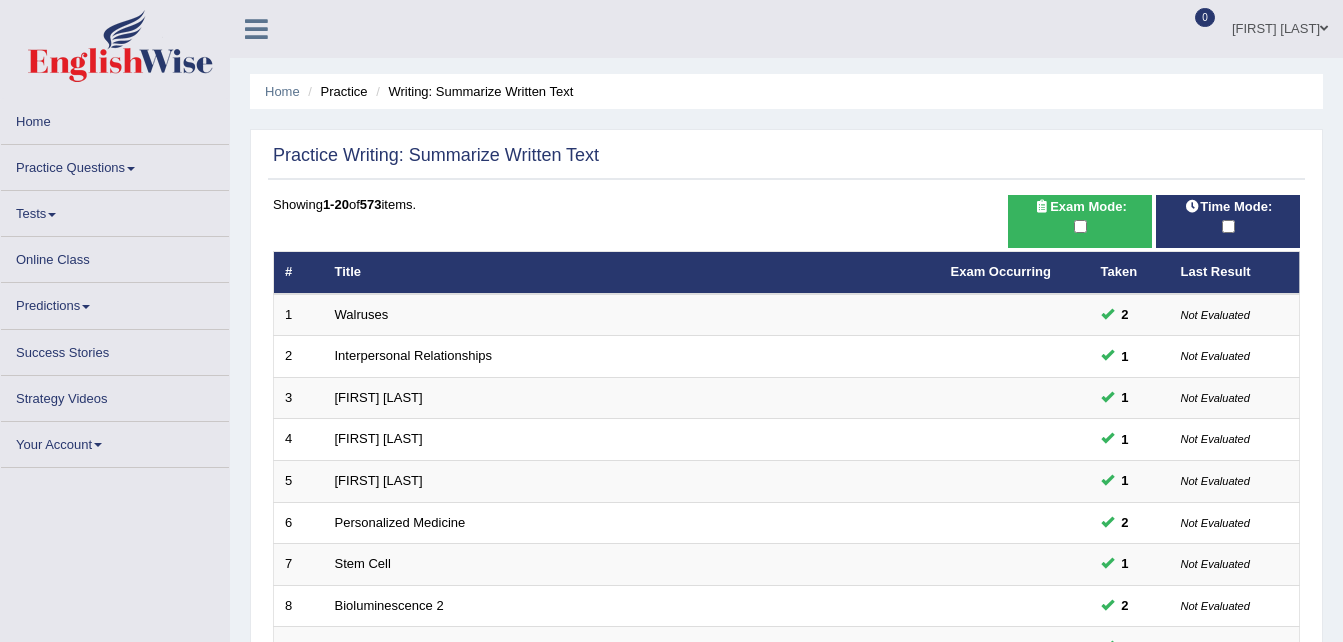 scroll, scrollTop: 0, scrollLeft: 0, axis: both 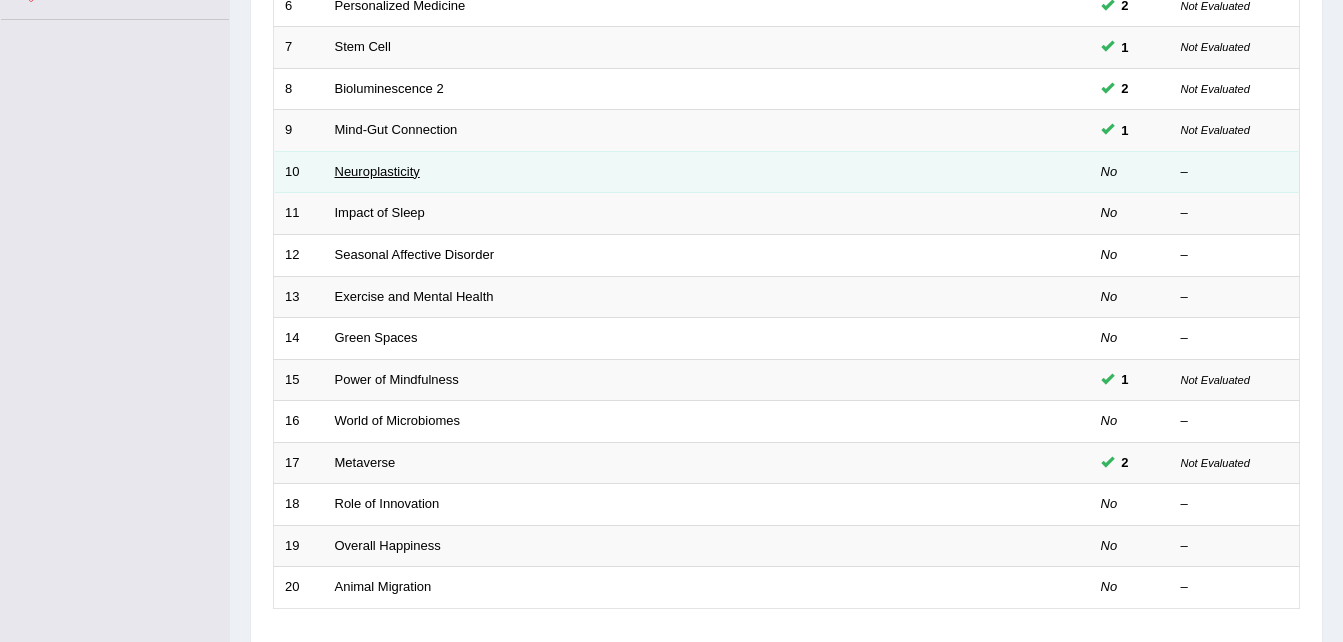 click on "Neuroplasticity" at bounding box center (377, 171) 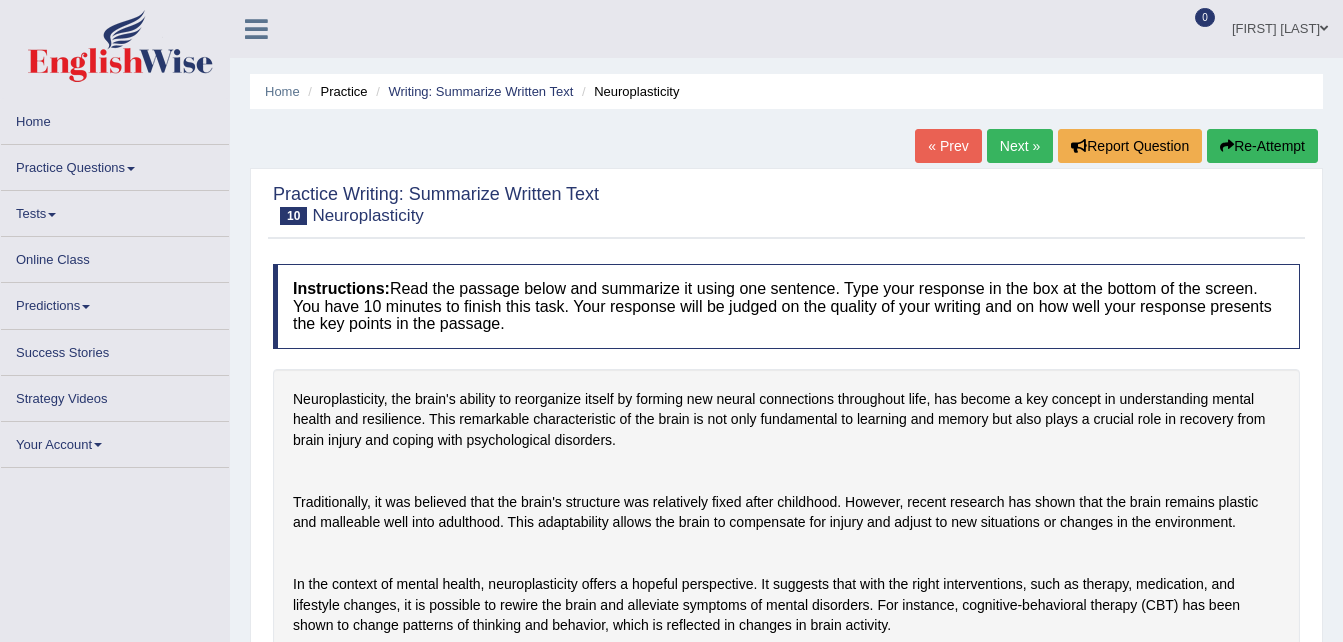 scroll, scrollTop: 0, scrollLeft: 0, axis: both 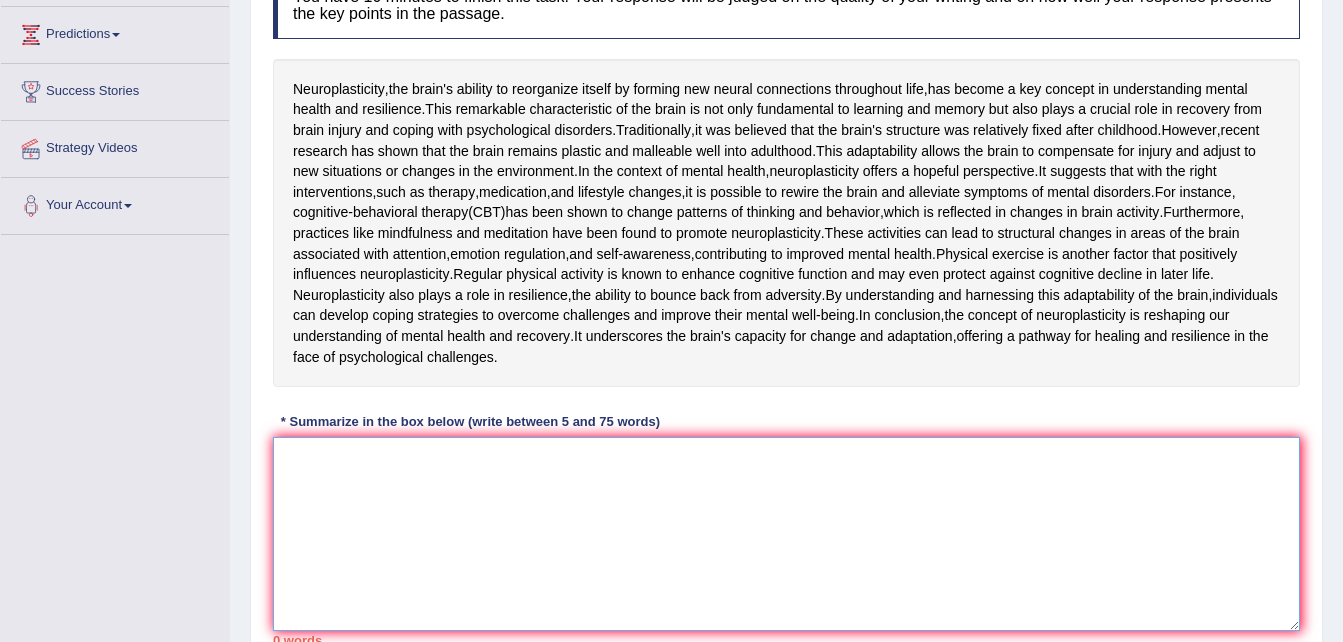 click at bounding box center (786, 534) 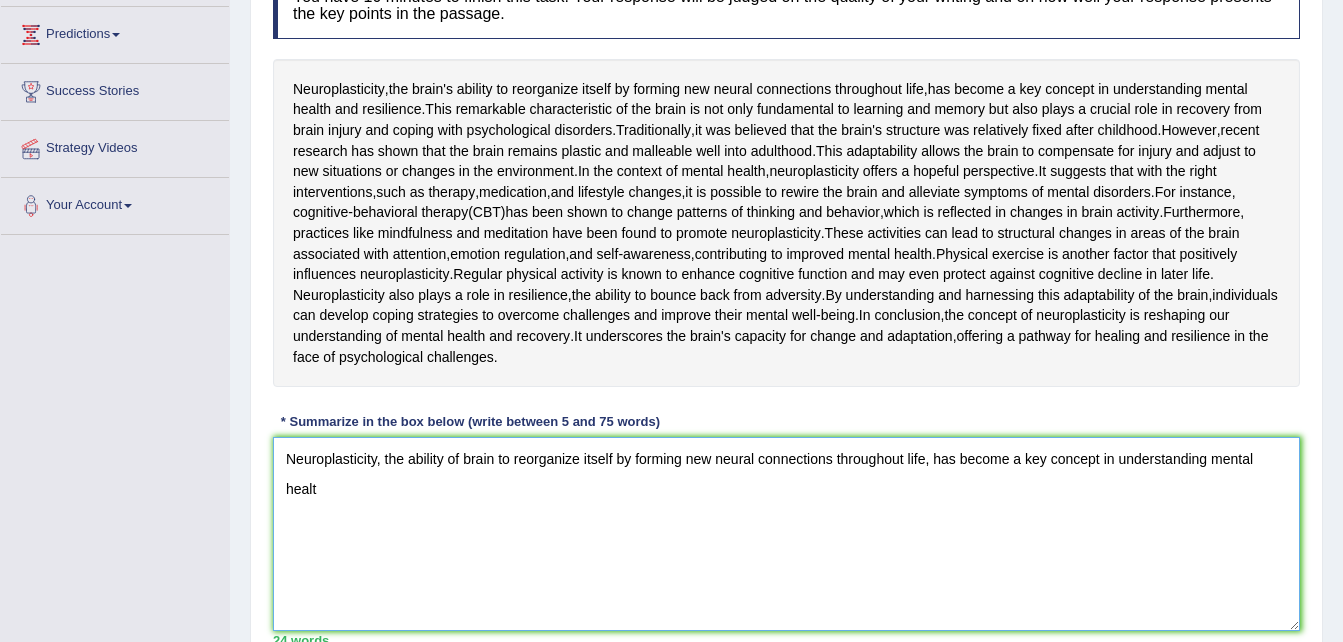 scroll, scrollTop: 340, scrollLeft: 0, axis: vertical 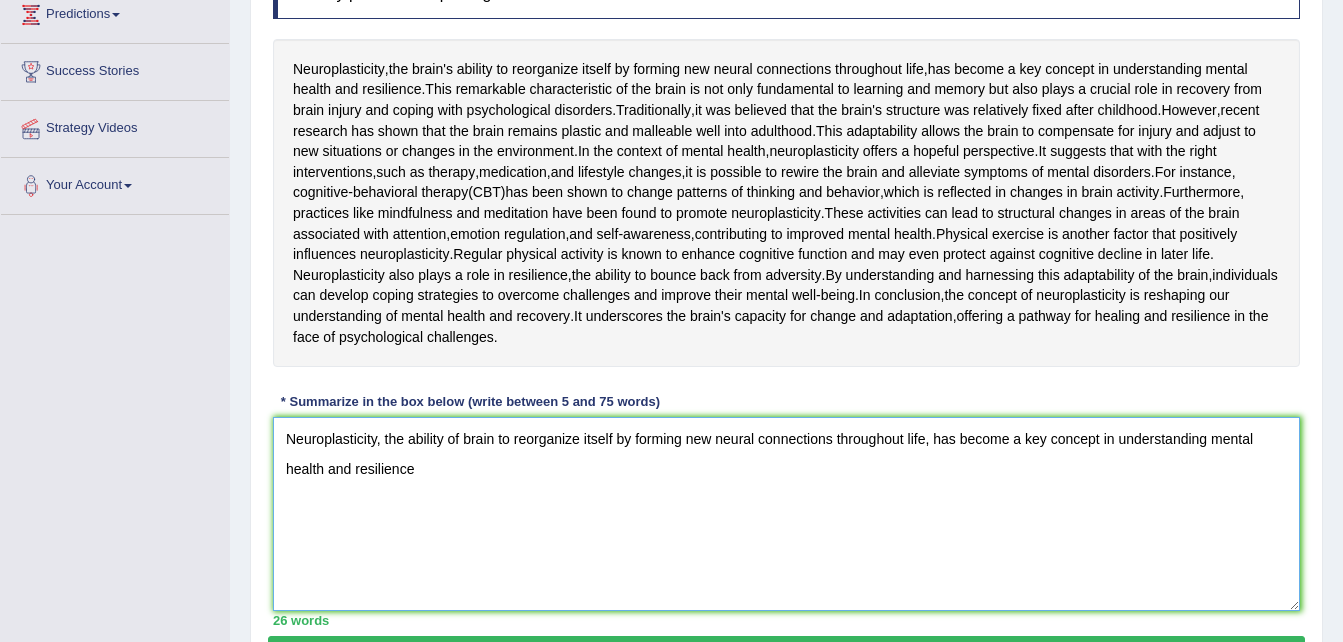 type on "Neuroplasticity, the ability of brain to reorganize itself by forming new neural connections throughout life, has become a key concept in understanding mental health and resilience" 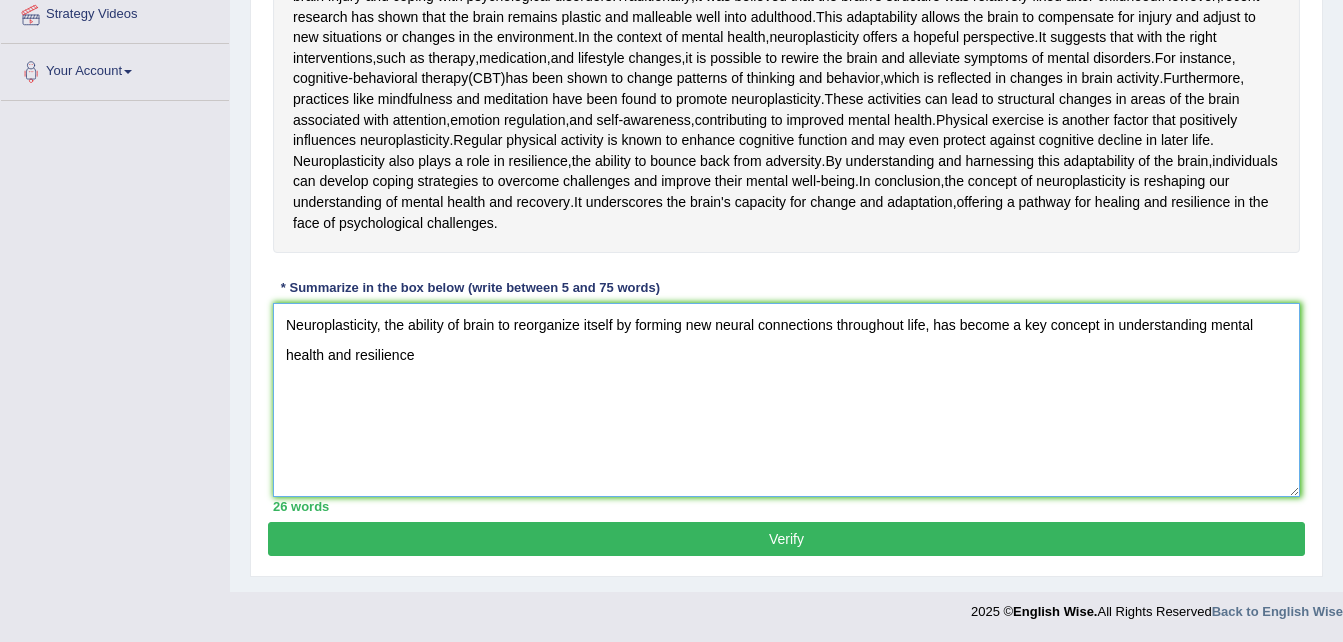 scroll, scrollTop: 547, scrollLeft: 0, axis: vertical 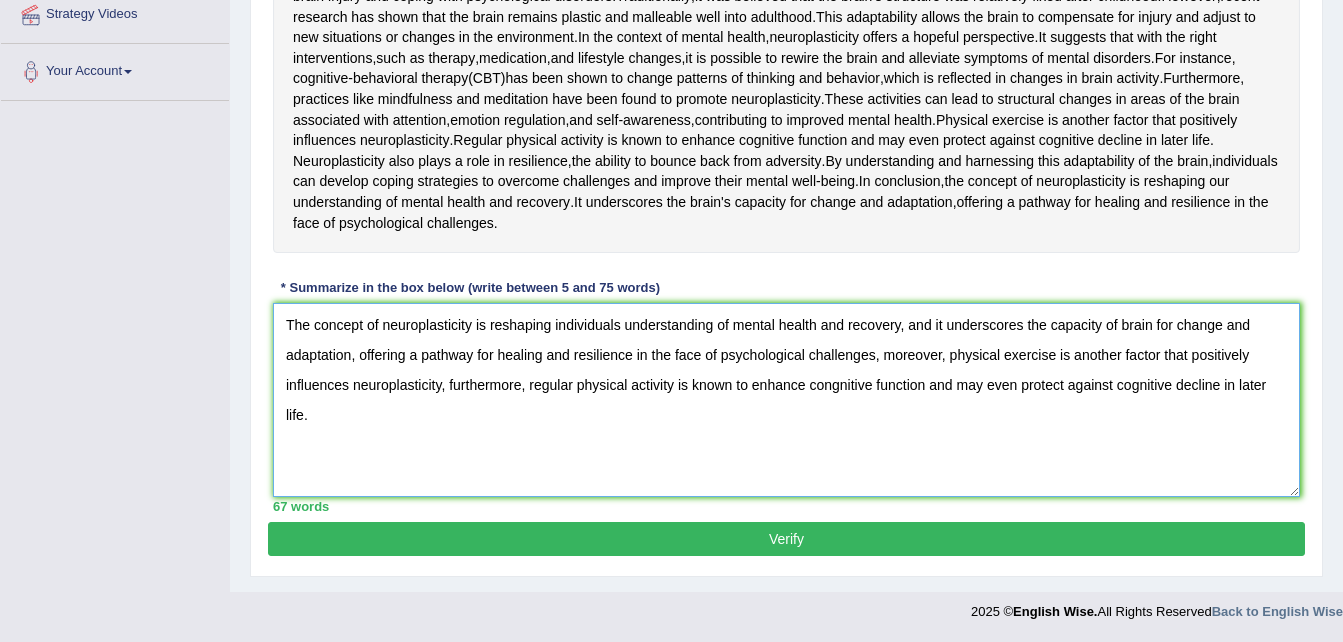 type on "The concept of neuroplasticity is reshaping individuals understanding of mental health and recovery, and it underscores the capacity of brain for change and adaptation, offering a pathway for healing and resilience in the face of psychological challenges, moreover, physical exercise is another factor that positively influences neuroplasticity, furthermore, regular physical activity is known to enhance congnitive function and may even protect against cognitive decline in later life." 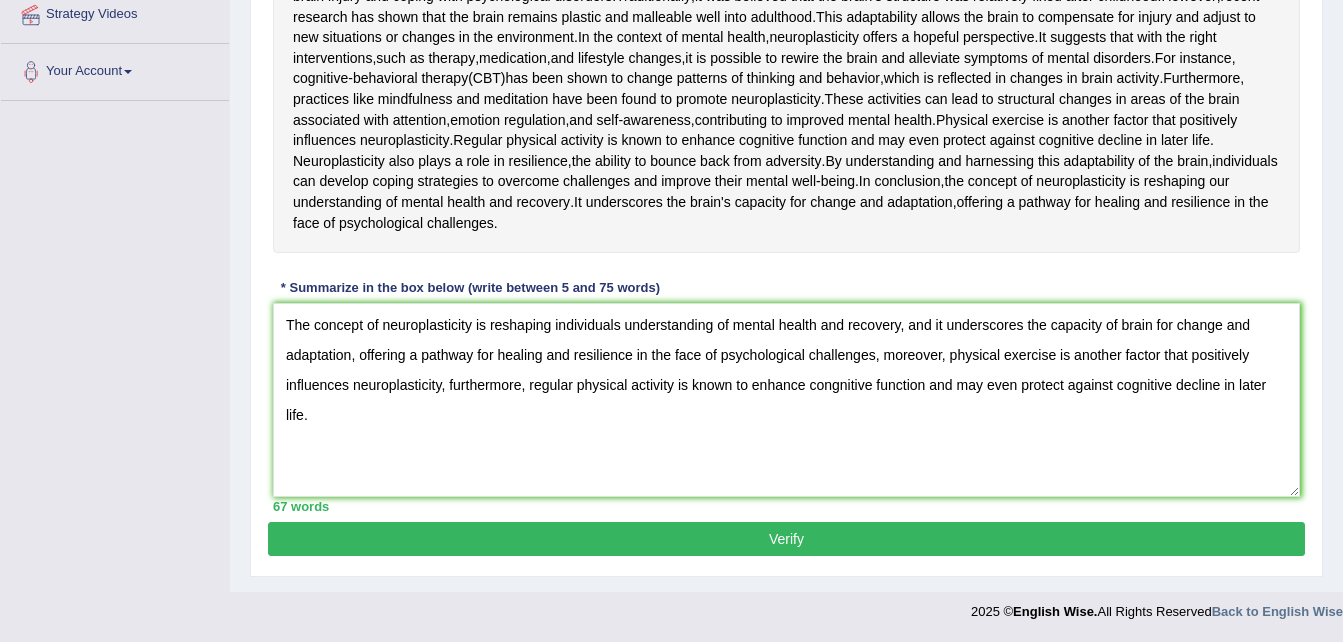 click on "Verify" at bounding box center [786, 539] 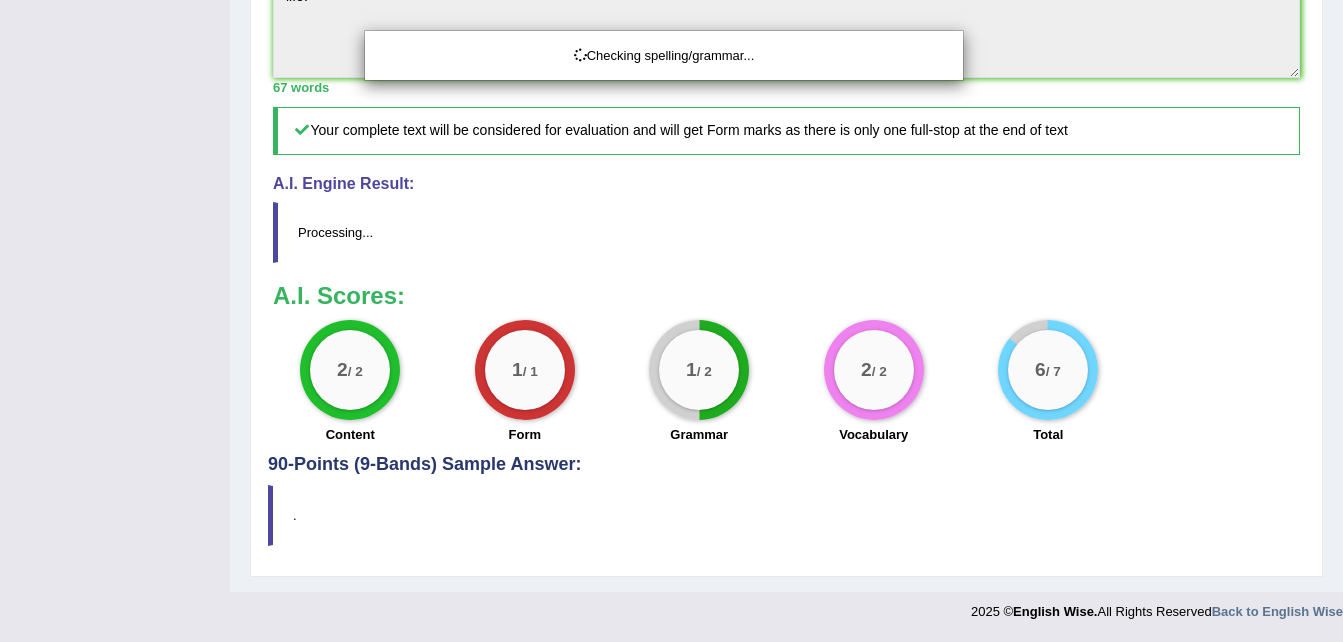 scroll, scrollTop: 867, scrollLeft: 0, axis: vertical 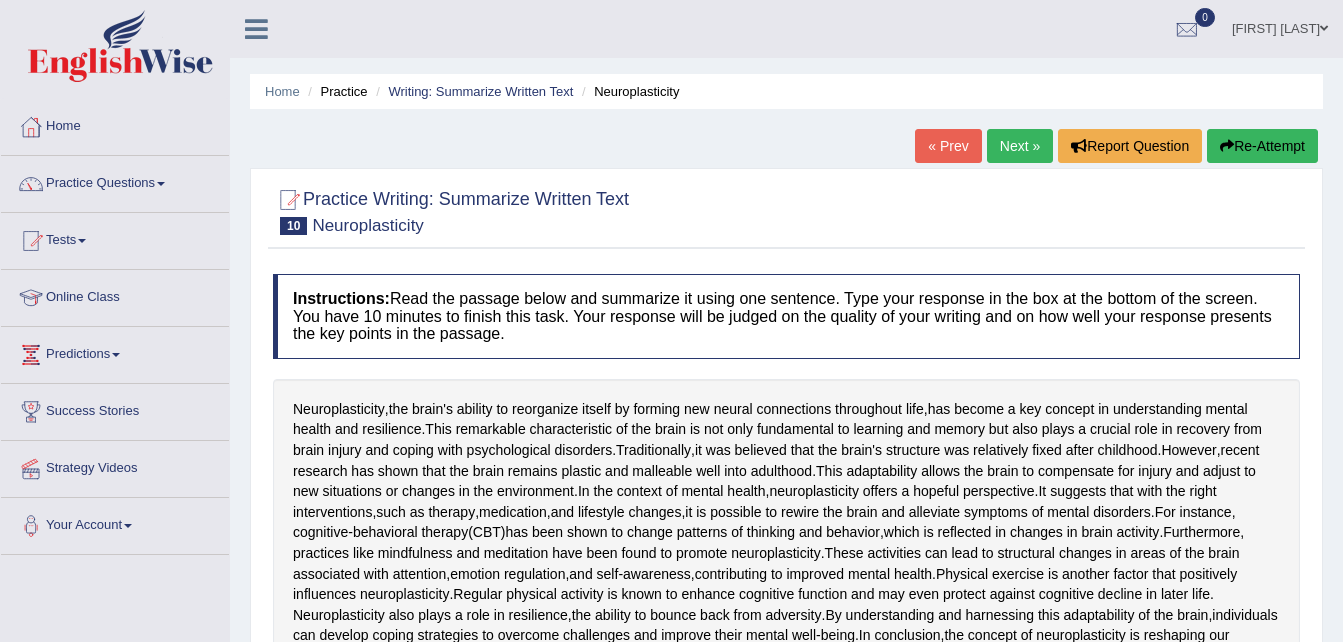 click on "Next »" at bounding box center [1020, 146] 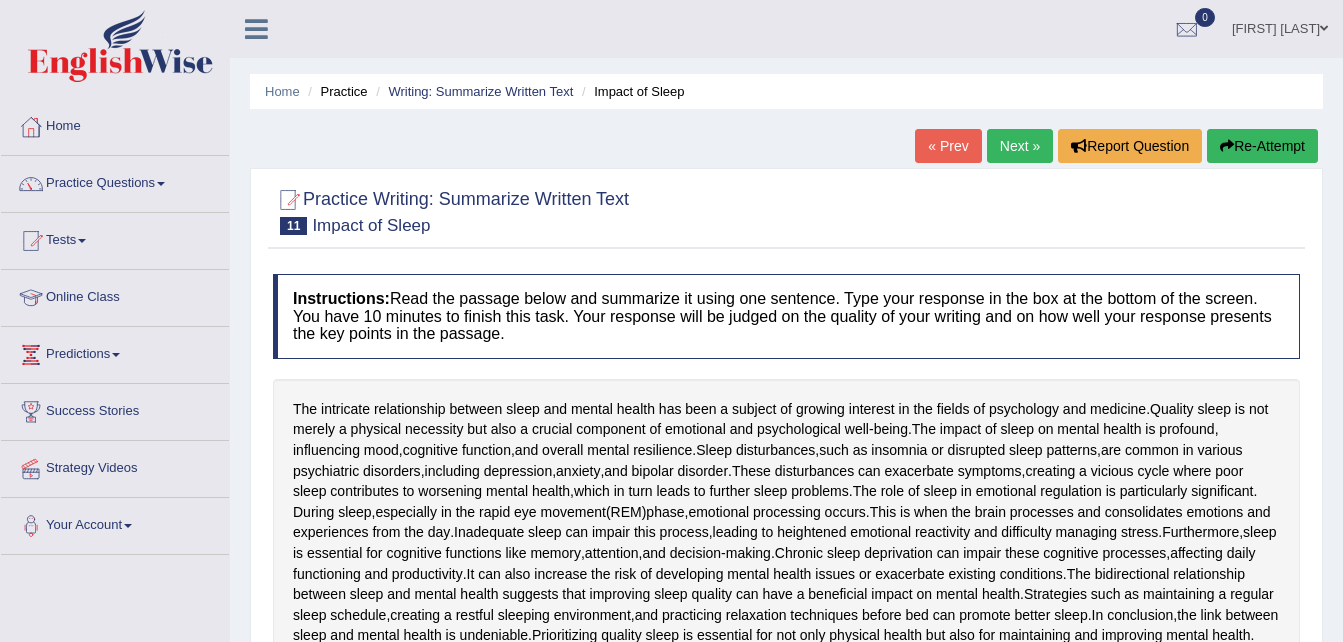 scroll, scrollTop: 0, scrollLeft: 0, axis: both 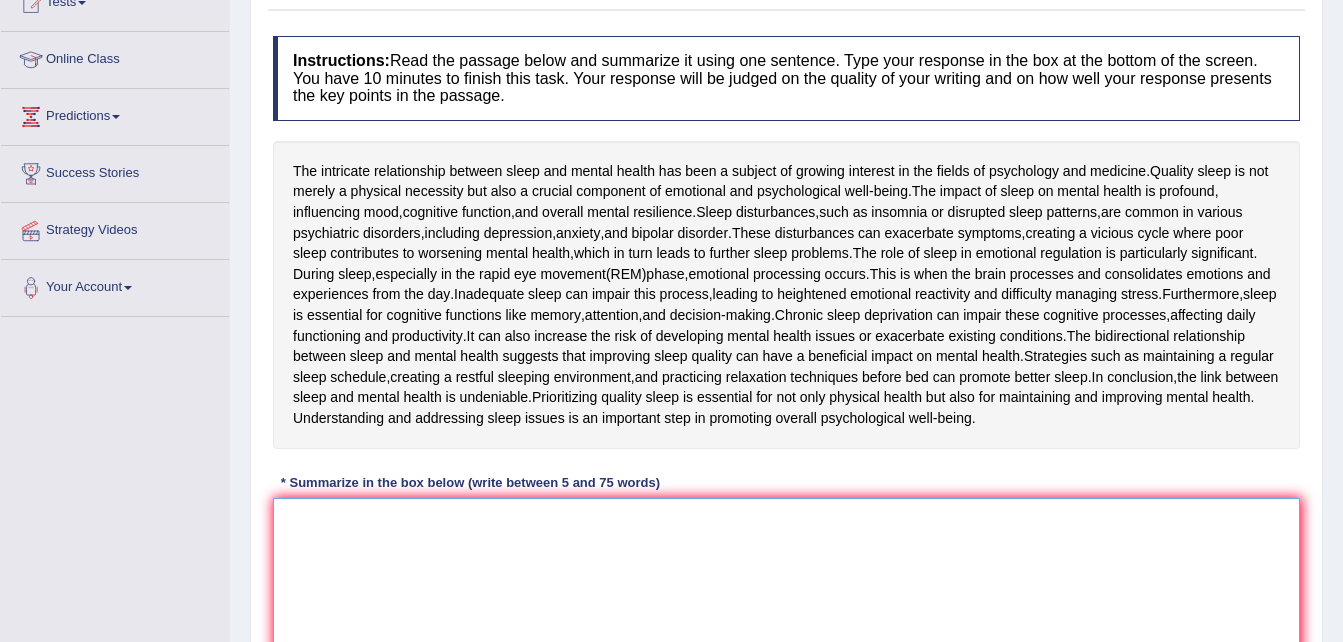 click at bounding box center (786, 595) 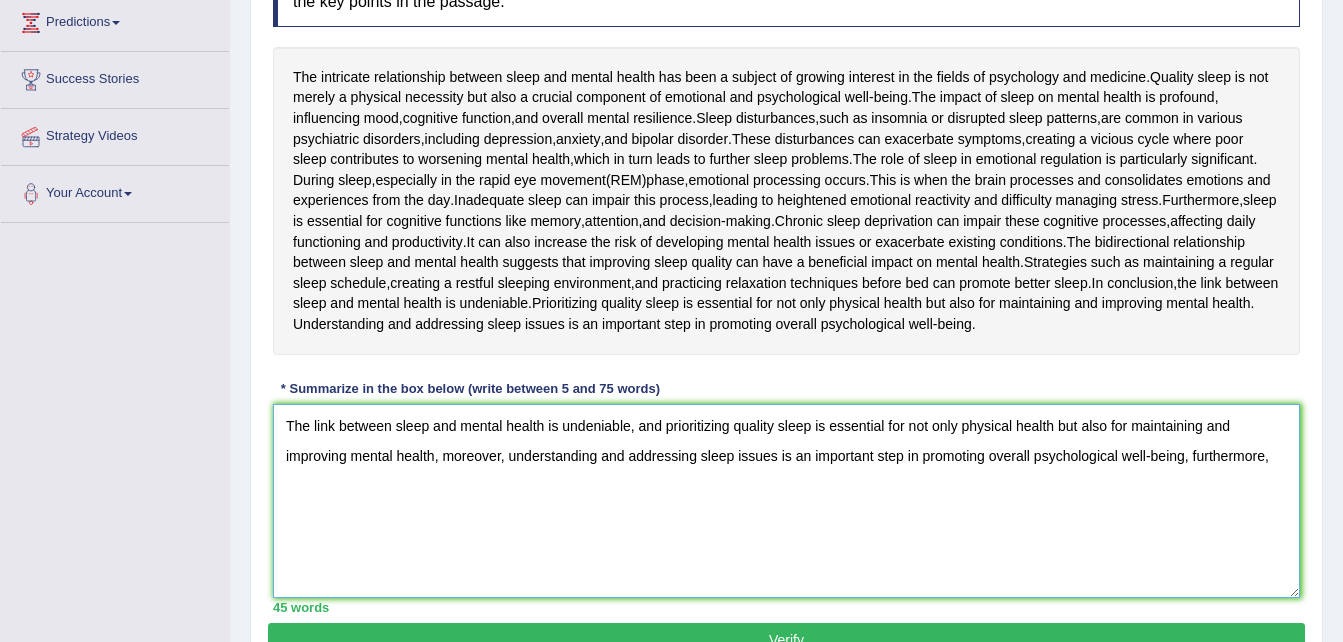 scroll, scrollTop: 336, scrollLeft: 0, axis: vertical 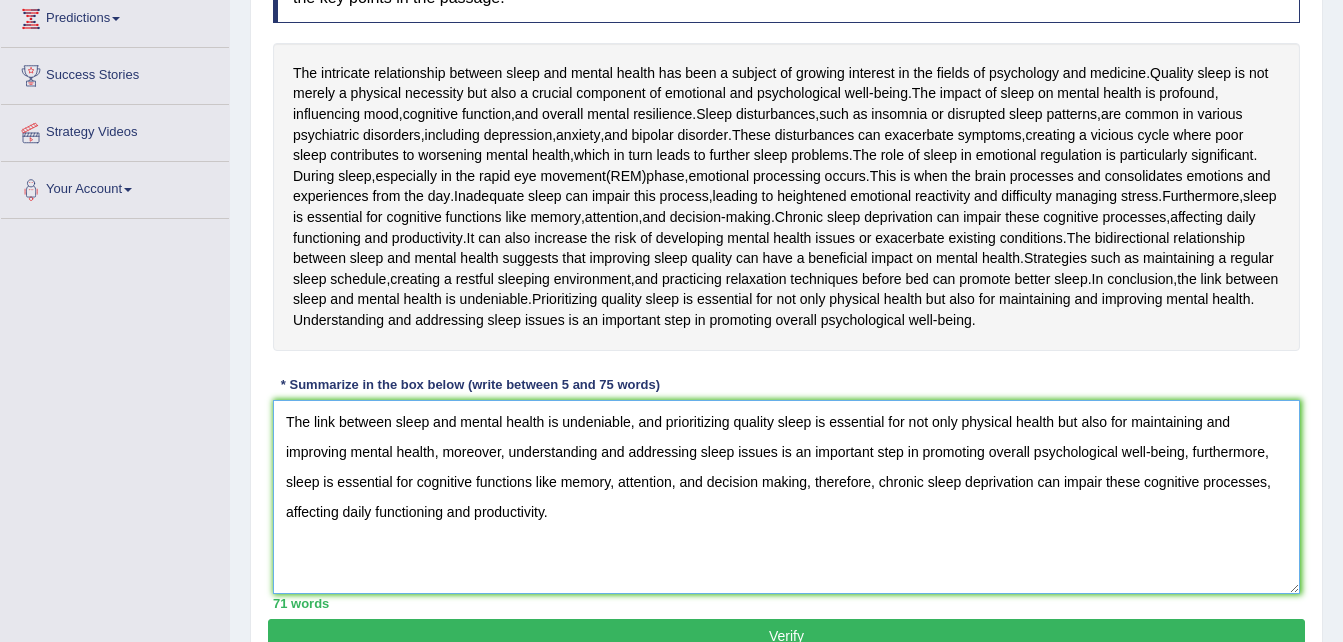type on "The link between sleep and mental health is undeniable, and prioritizing quality sleep is essential for not only physical health but also for maintaining and improving mental health, moreover, understanding and addressing sleep issues is an important step in promoting overall psychological well-being, furthermore, sleep is essential for cognitive functions like memory, attention, and decision making, therefore, chronic sleep deprivation can impair these cognitive processes, affecting daily functioning and productivity." 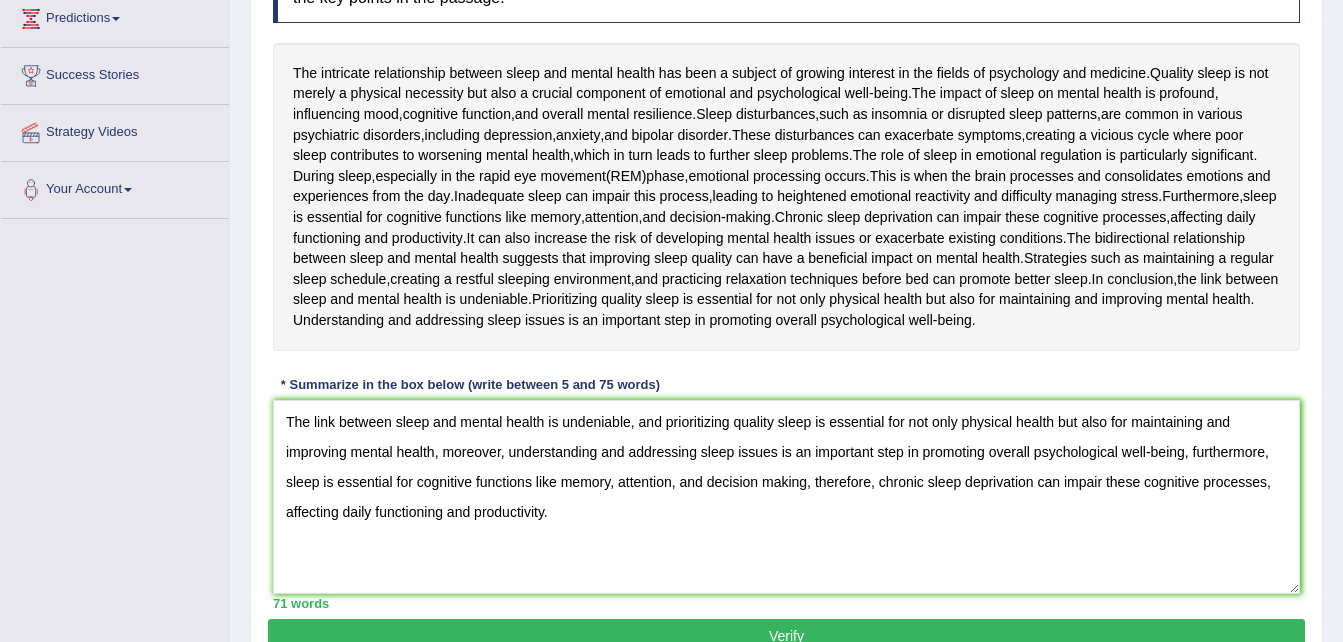 click on "Verify" at bounding box center (786, 636) 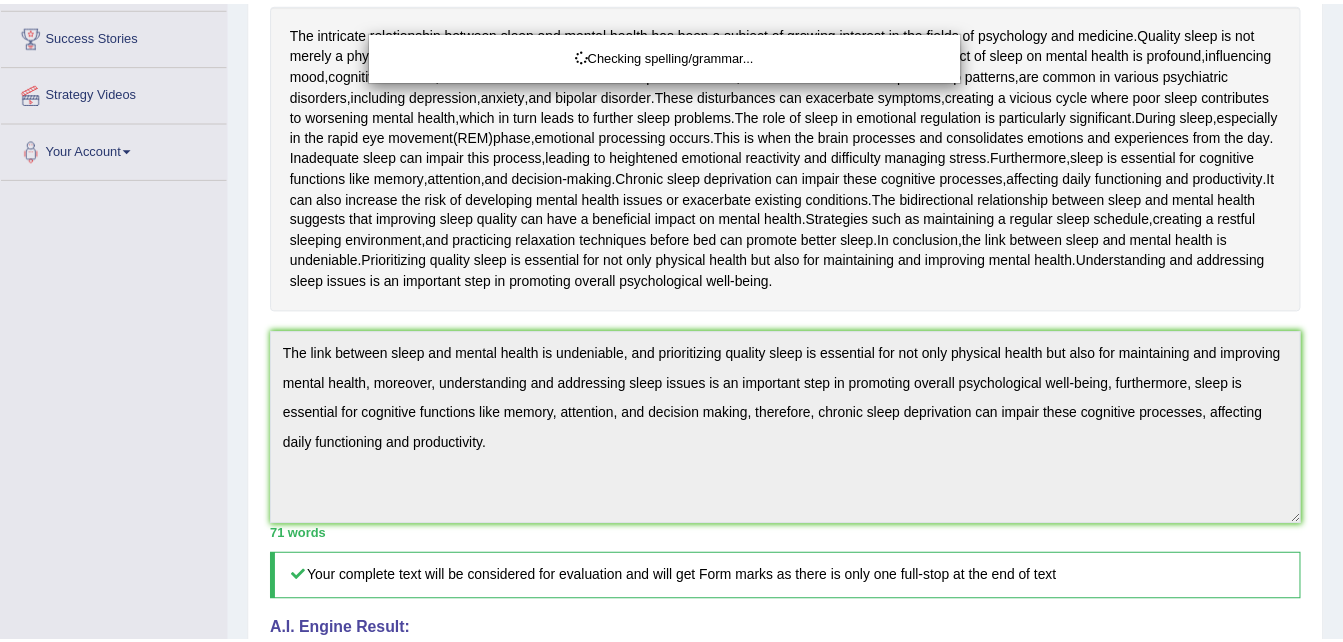 scroll, scrollTop: 576, scrollLeft: 0, axis: vertical 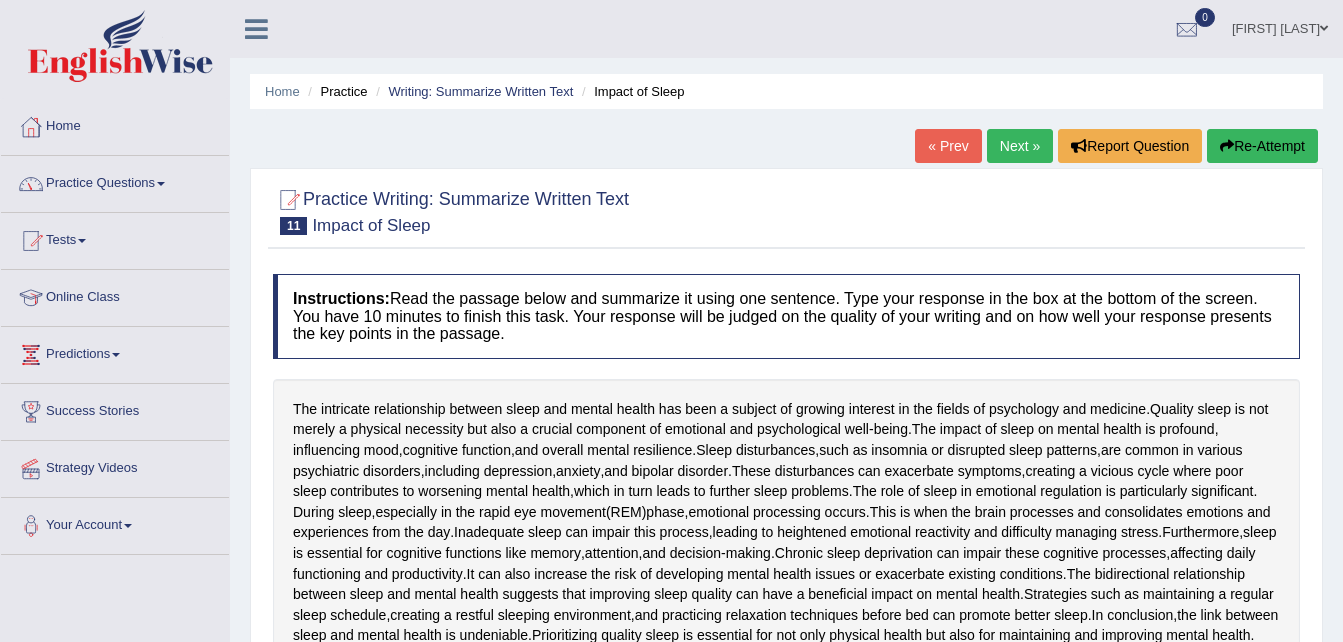 click on "Practice Questions" at bounding box center (115, 181) 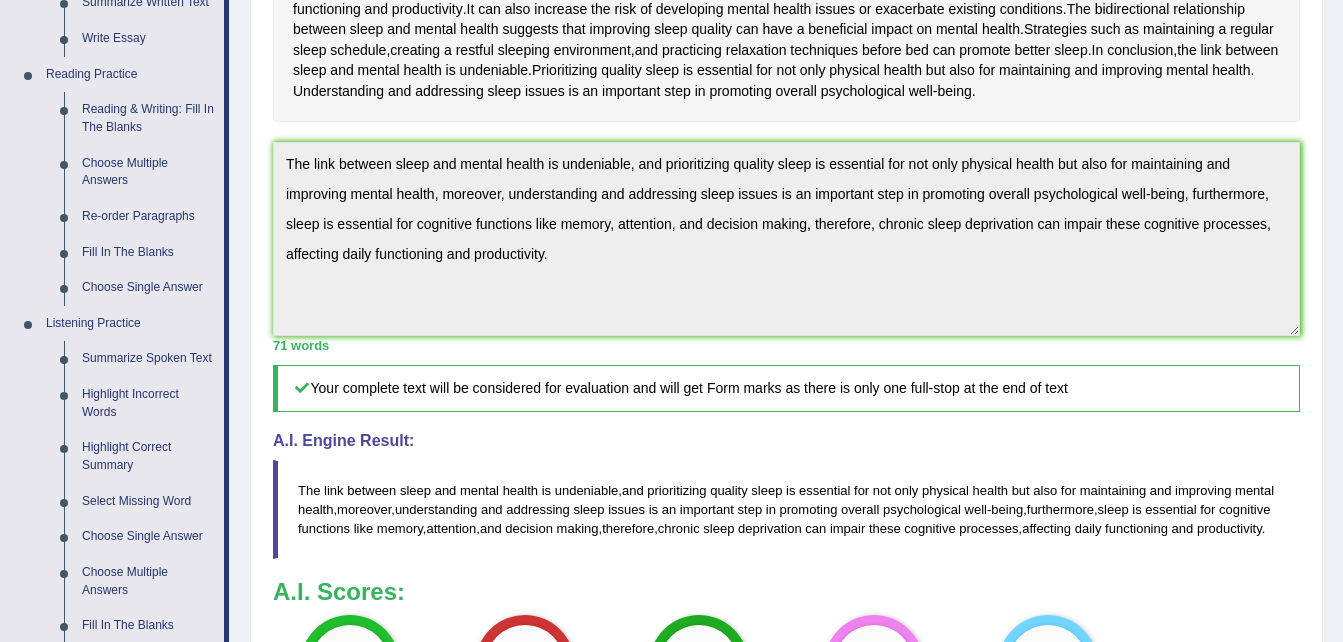 scroll, scrollTop: 663, scrollLeft: 0, axis: vertical 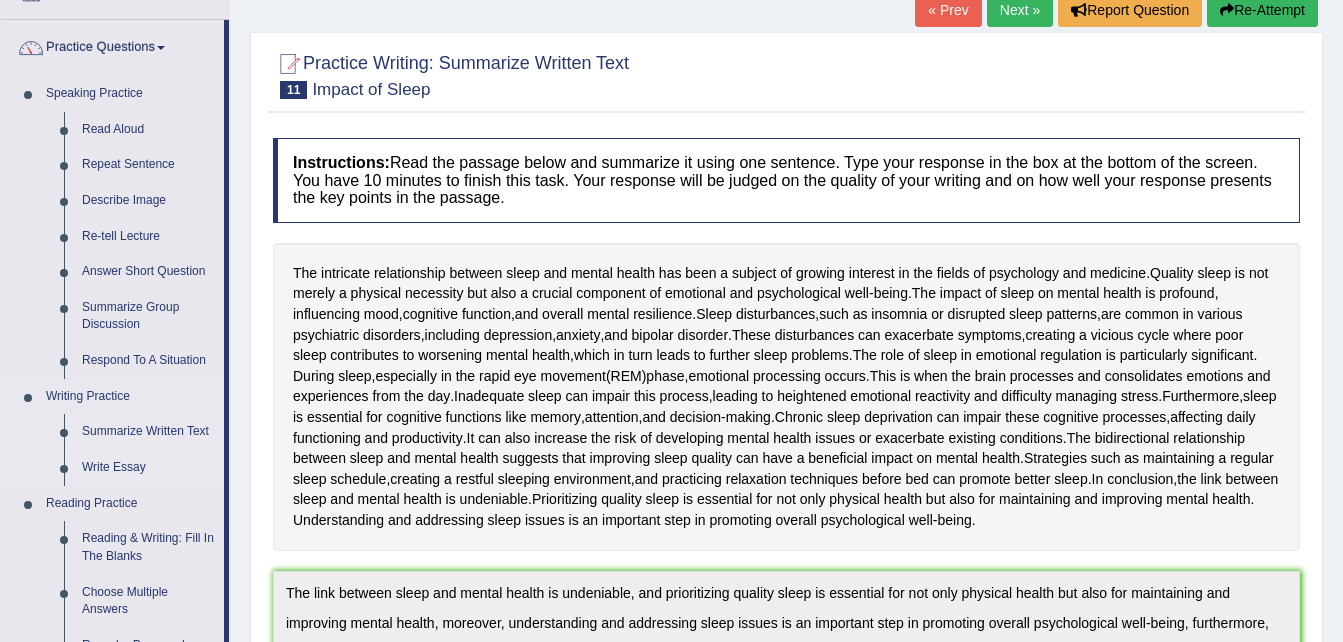 click on "Write Essay" at bounding box center (148, 468) 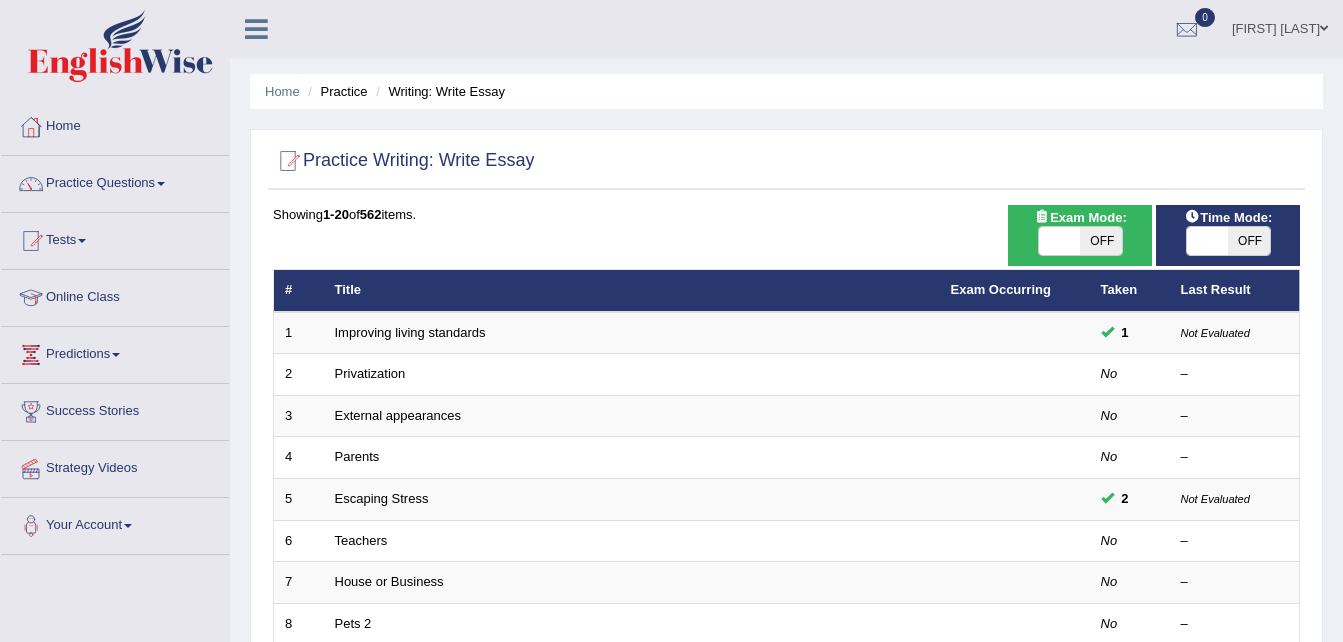 scroll, scrollTop: 0, scrollLeft: 0, axis: both 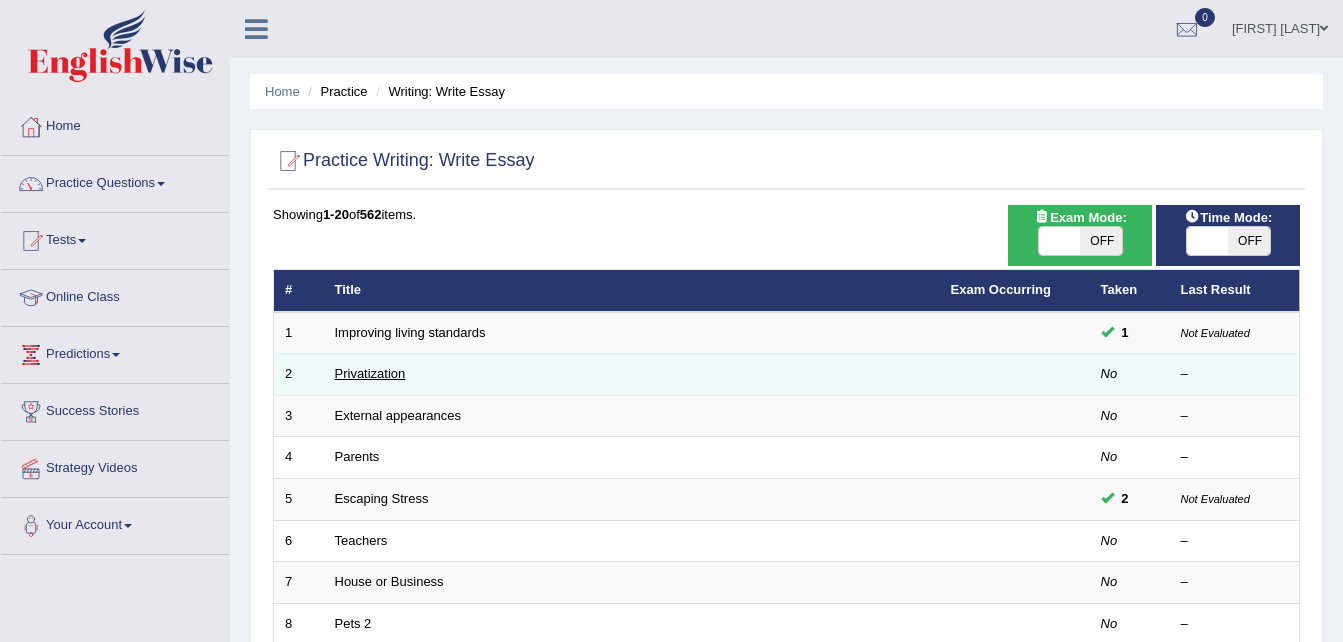 click on "Privatization" at bounding box center (370, 373) 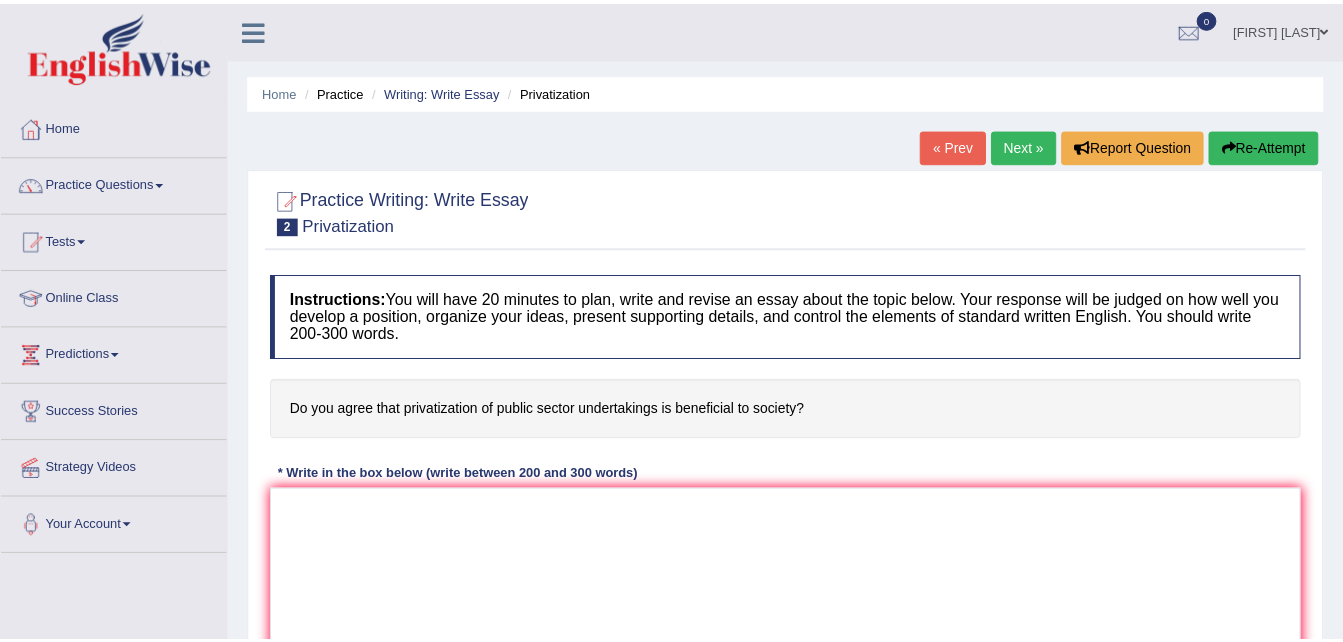 scroll, scrollTop: 0, scrollLeft: 0, axis: both 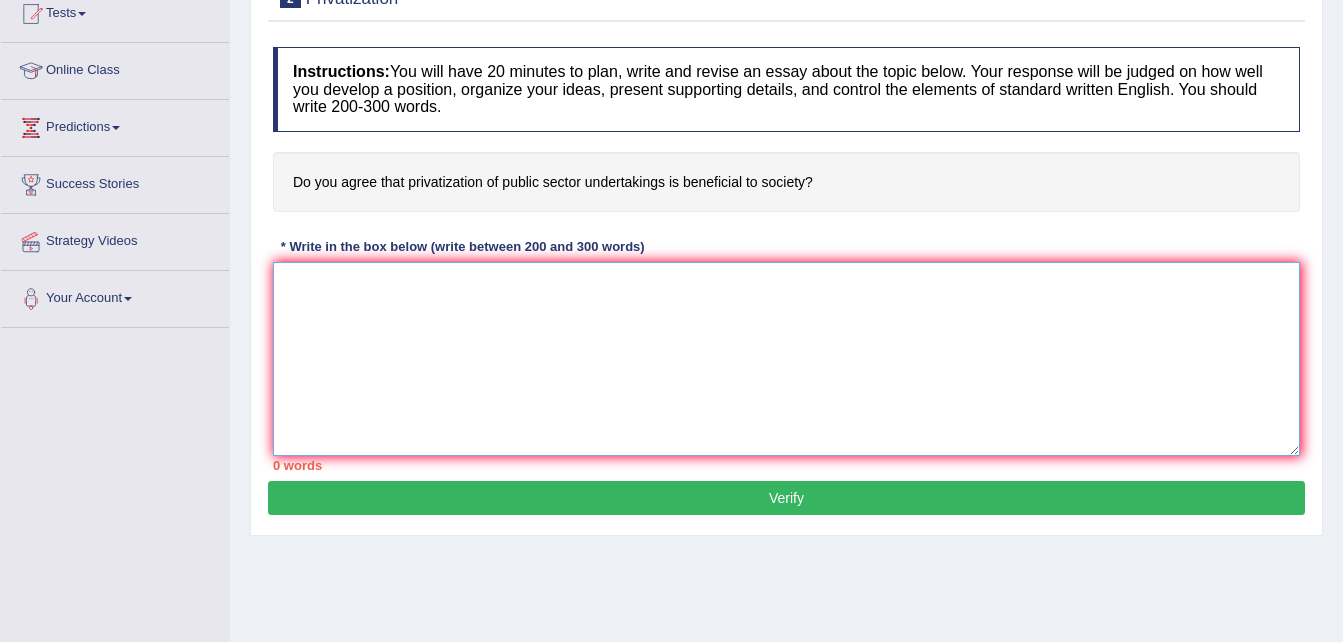 click at bounding box center [786, 359] 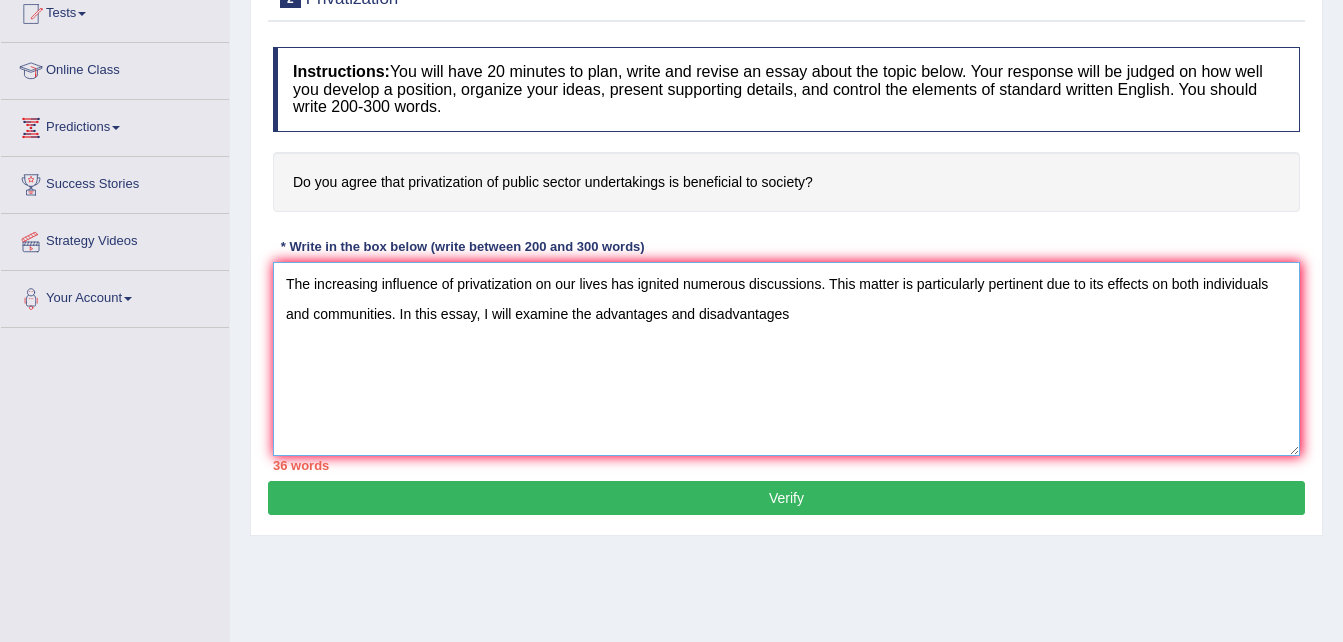 type on "The increasing influence of privatization on our lives has ignited numerous discussions. This matter is particularly pertinent due to its effects on both individuals and communities. In this essay, I will examine the advantages and disadvantages" 